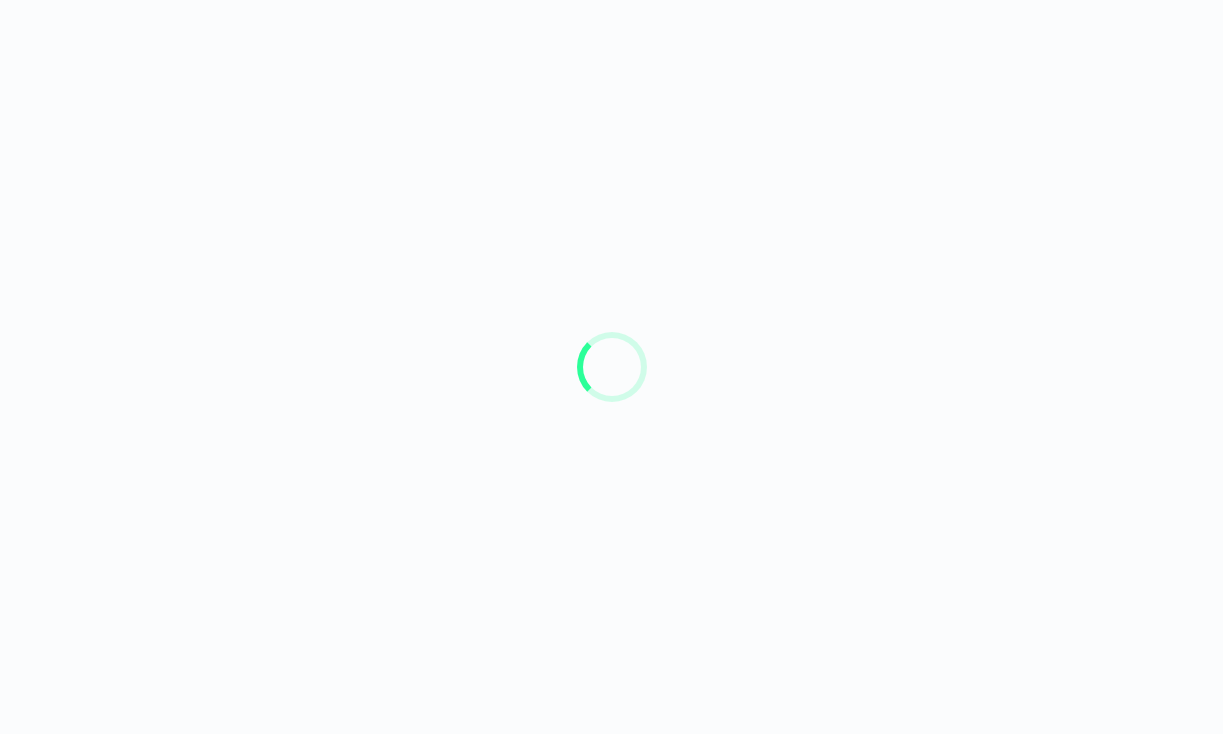 scroll, scrollTop: 0, scrollLeft: 0, axis: both 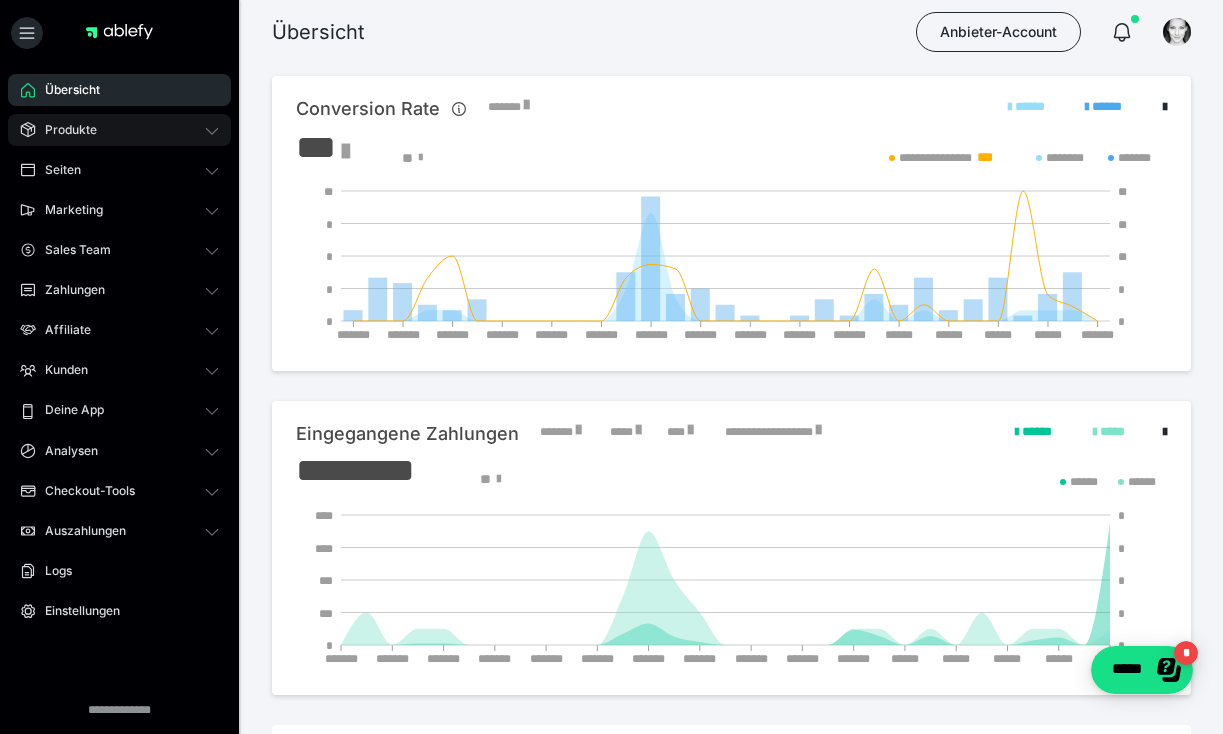 click on "Produkte" at bounding box center [64, 130] 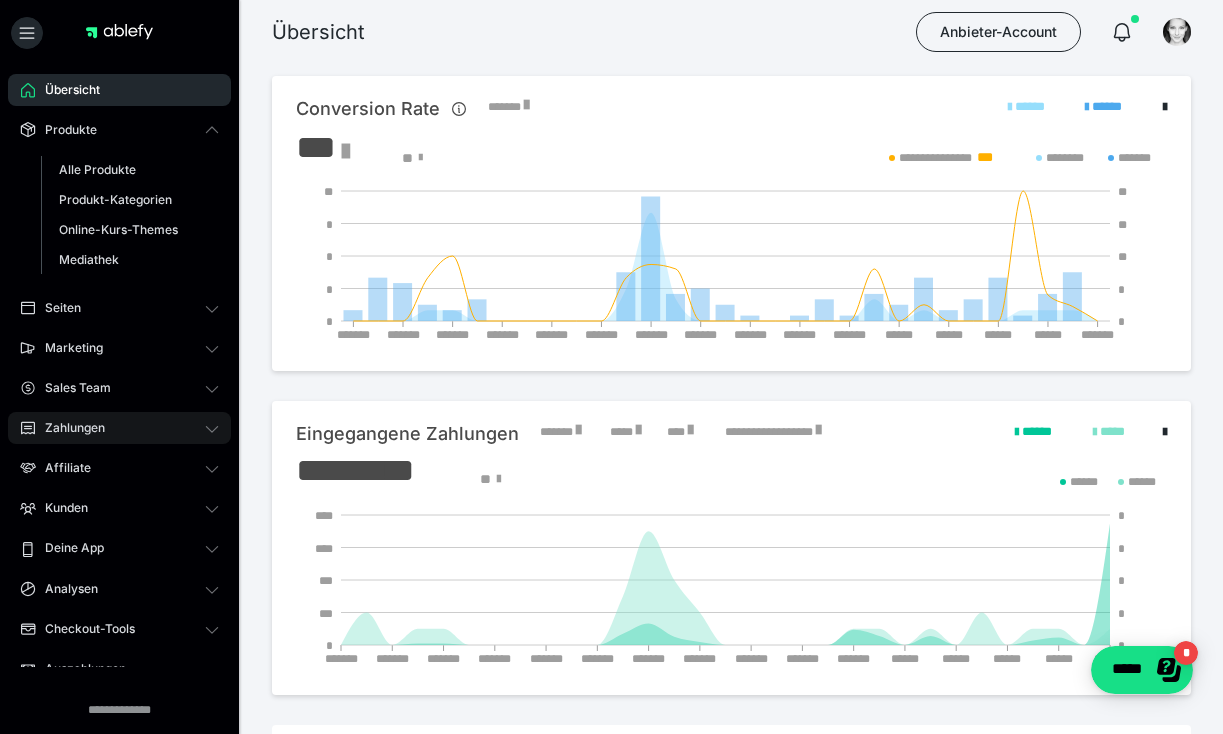 click on "Zahlungen" at bounding box center (119, 428) 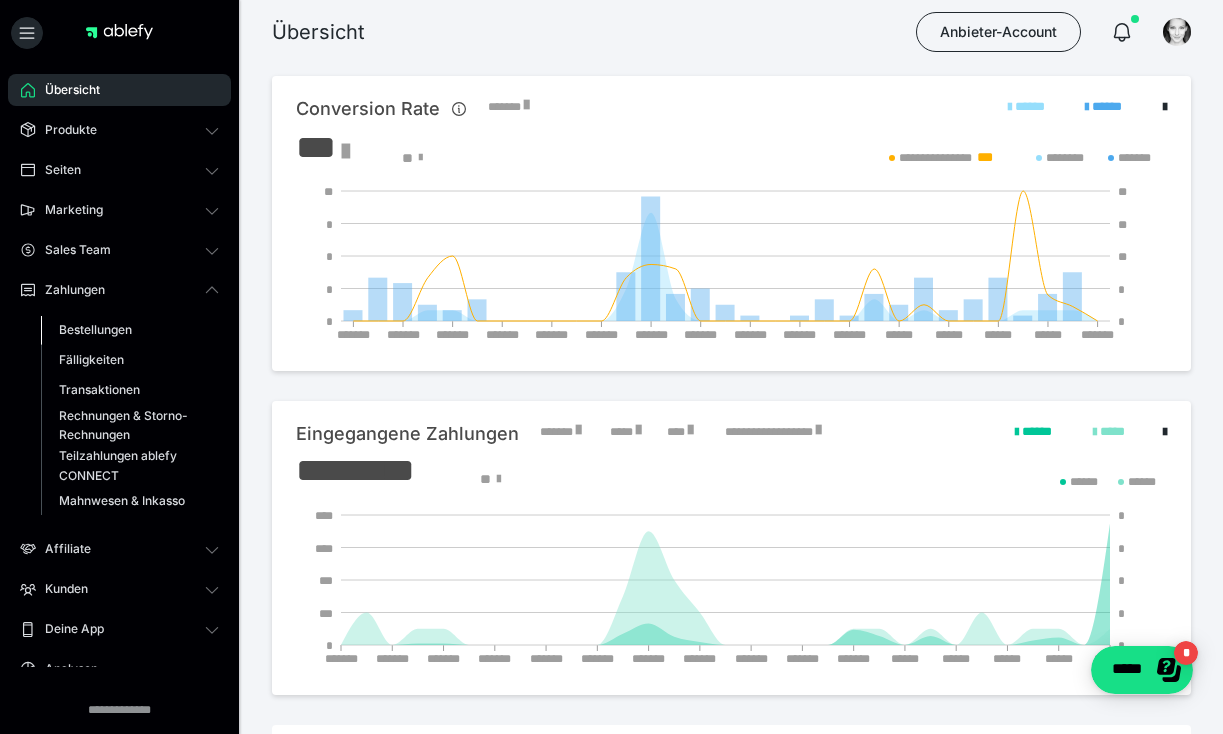 click on "Bestellungen" at bounding box center [95, 329] 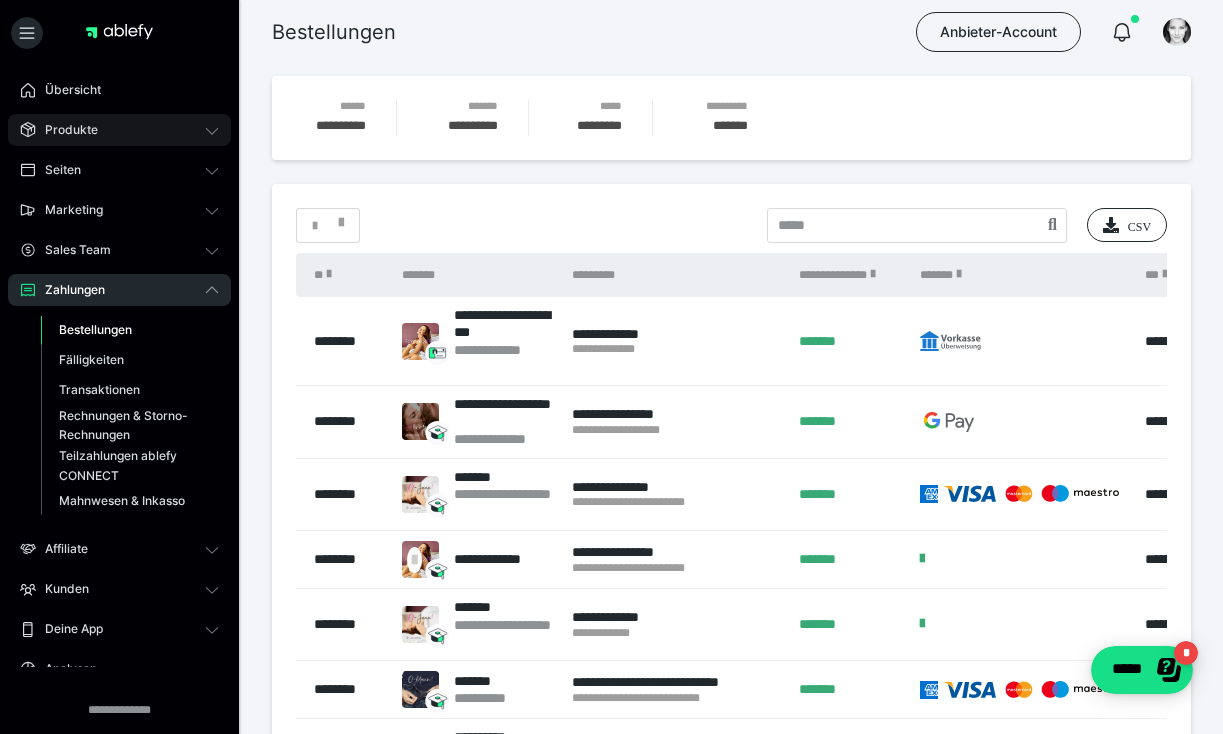 click on "Produkte" at bounding box center [64, 130] 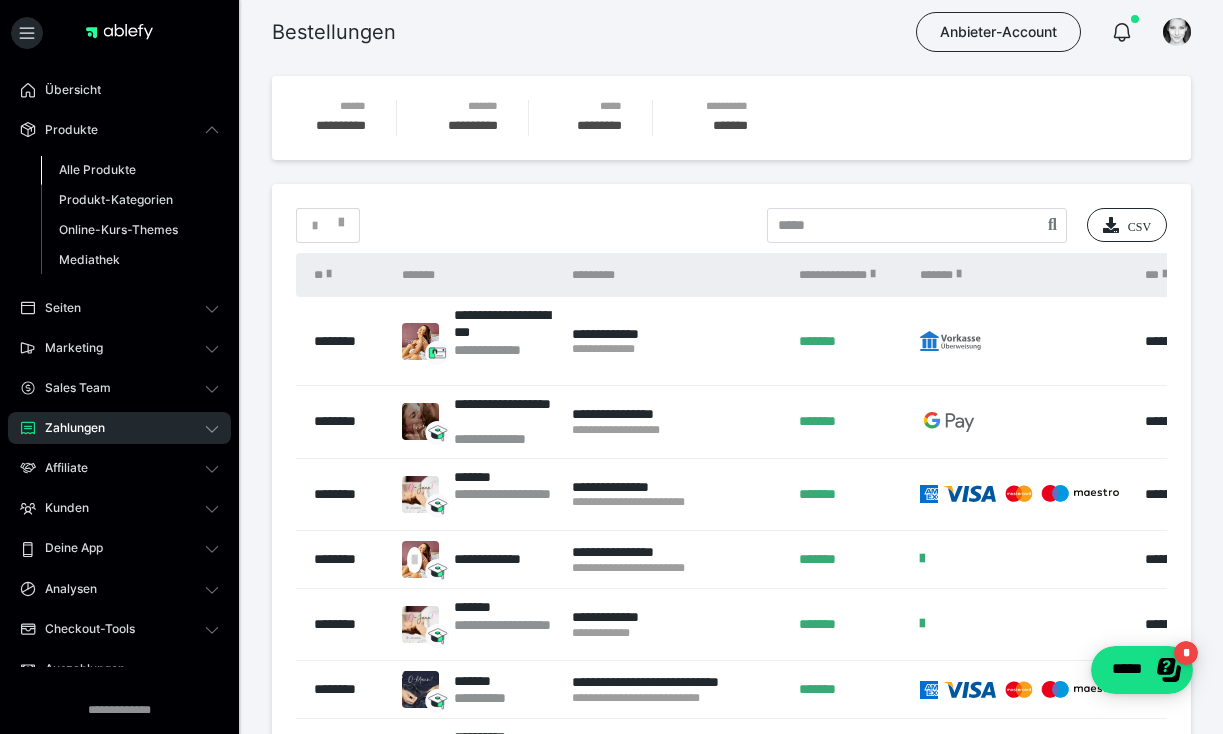 click on "Alle Produkte" at bounding box center [97, 169] 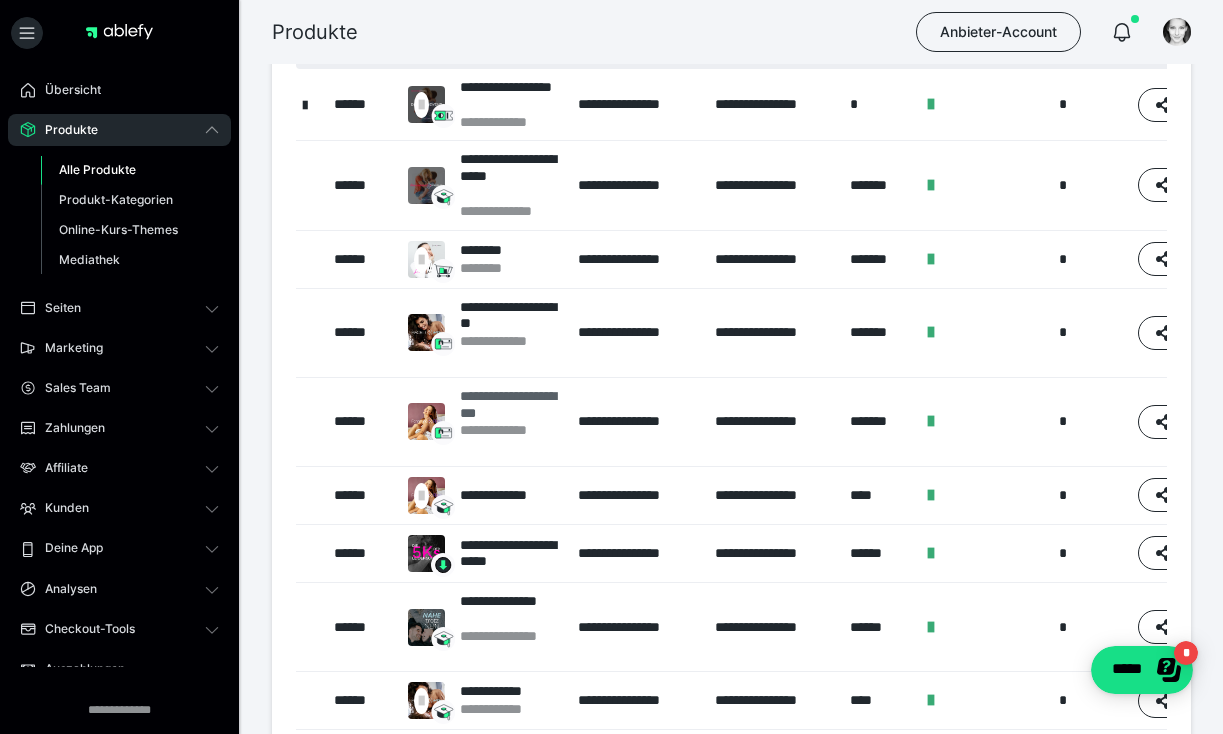 scroll, scrollTop: 169, scrollLeft: 0, axis: vertical 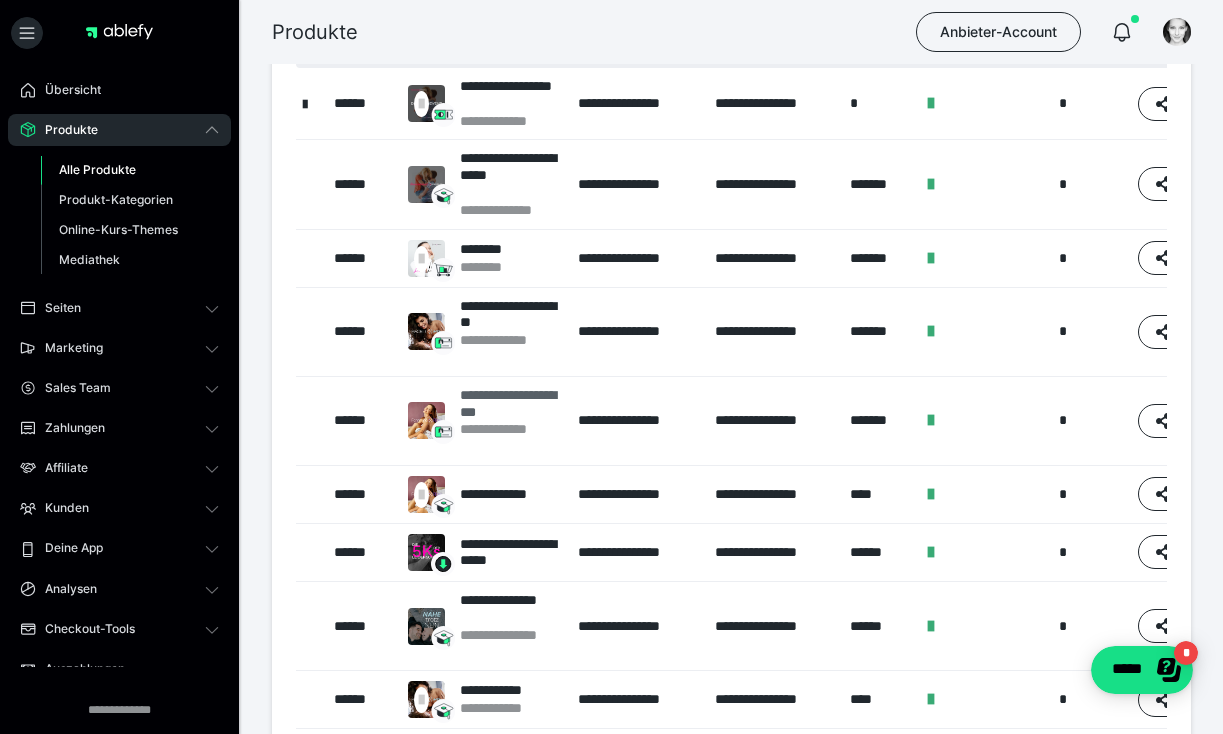 click on "**********" at bounding box center [509, 404] 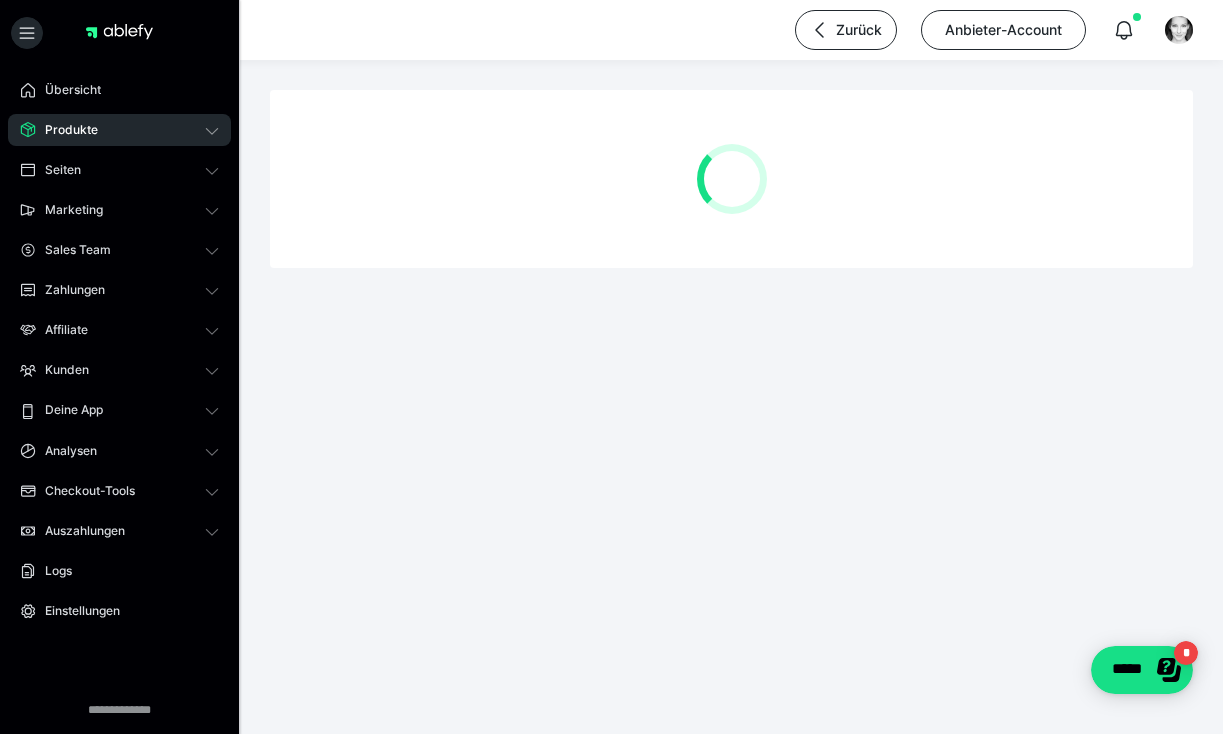 scroll, scrollTop: 0, scrollLeft: 0, axis: both 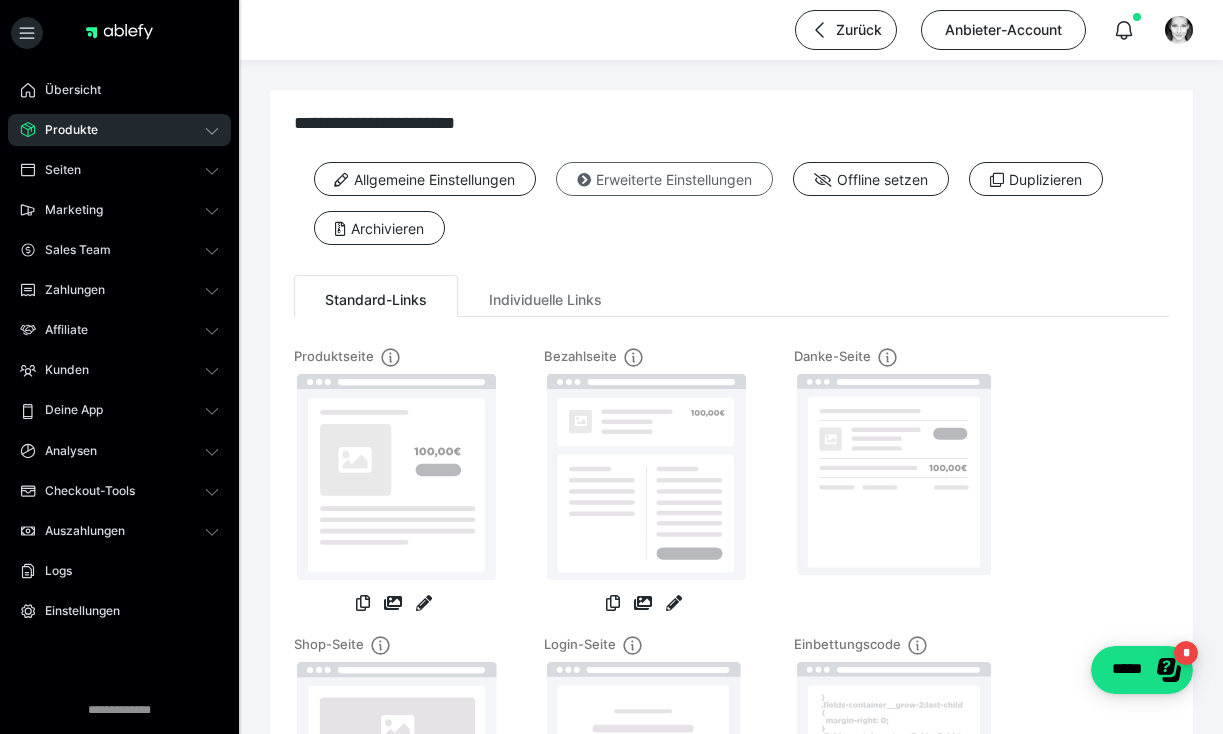 click on "Erweiterte Einstellungen" at bounding box center (664, 179) 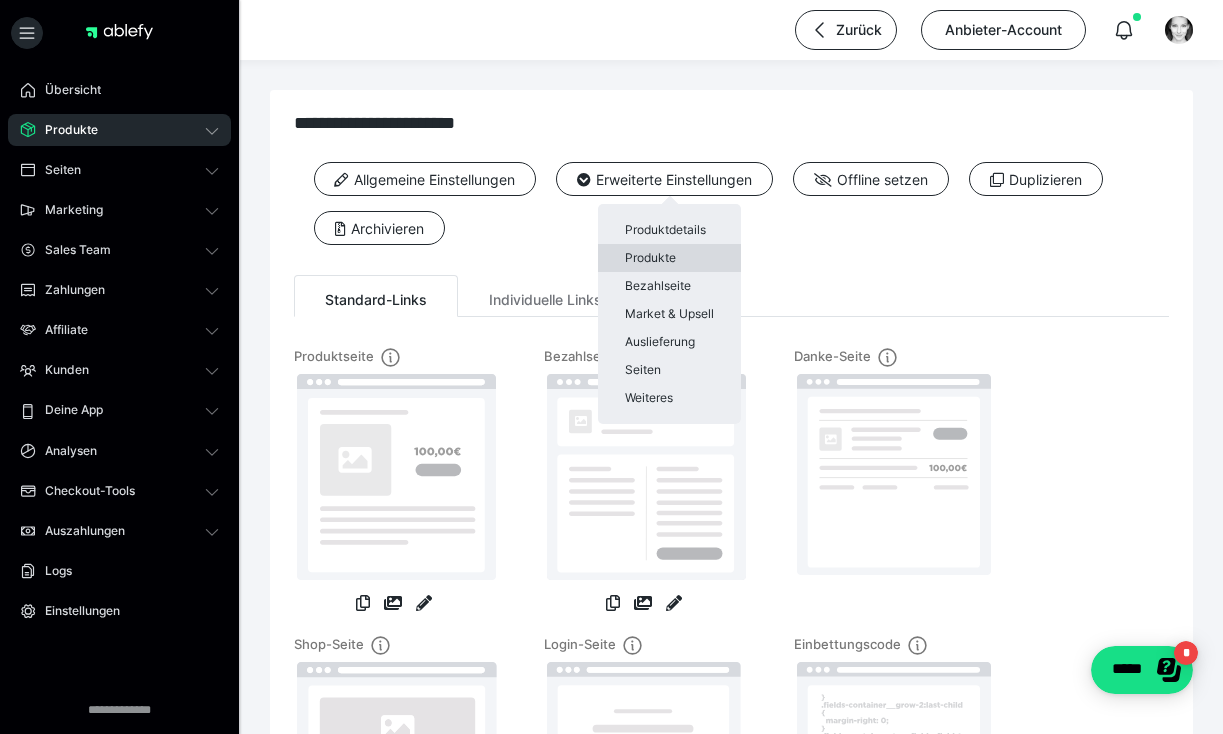click on "Produkte" at bounding box center (669, 258) 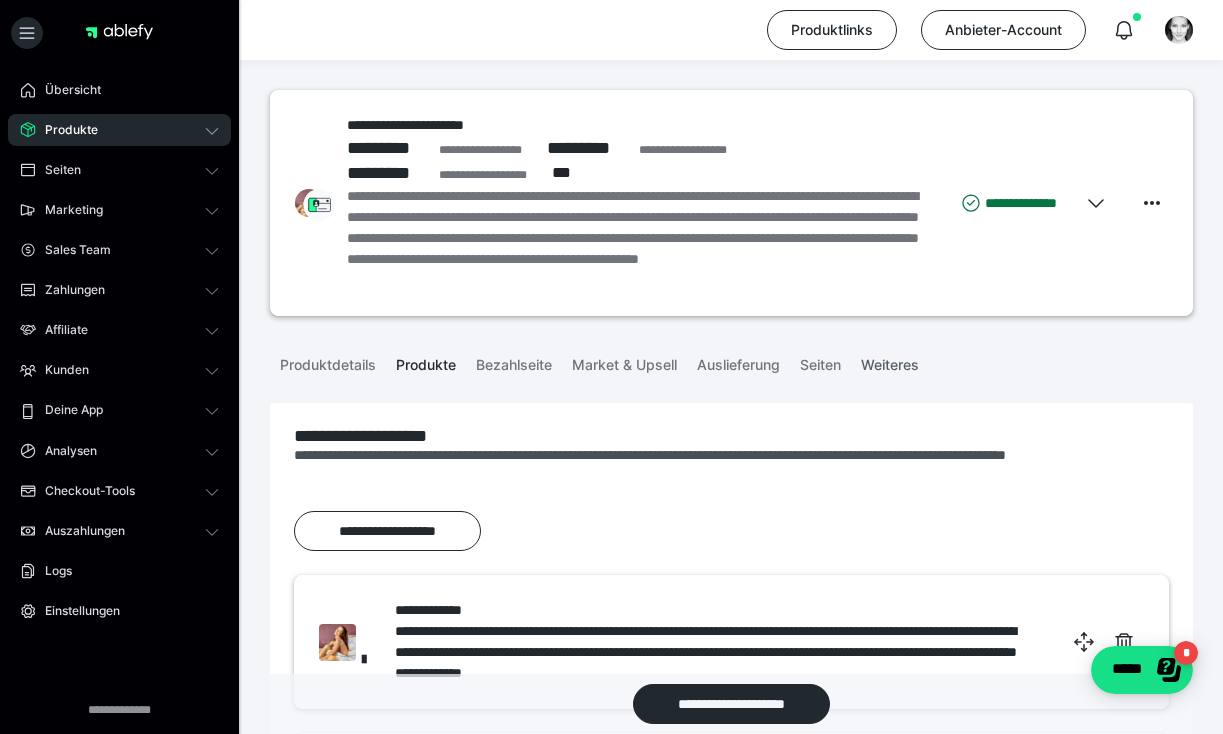 click on "Weiteres" at bounding box center (890, 361) 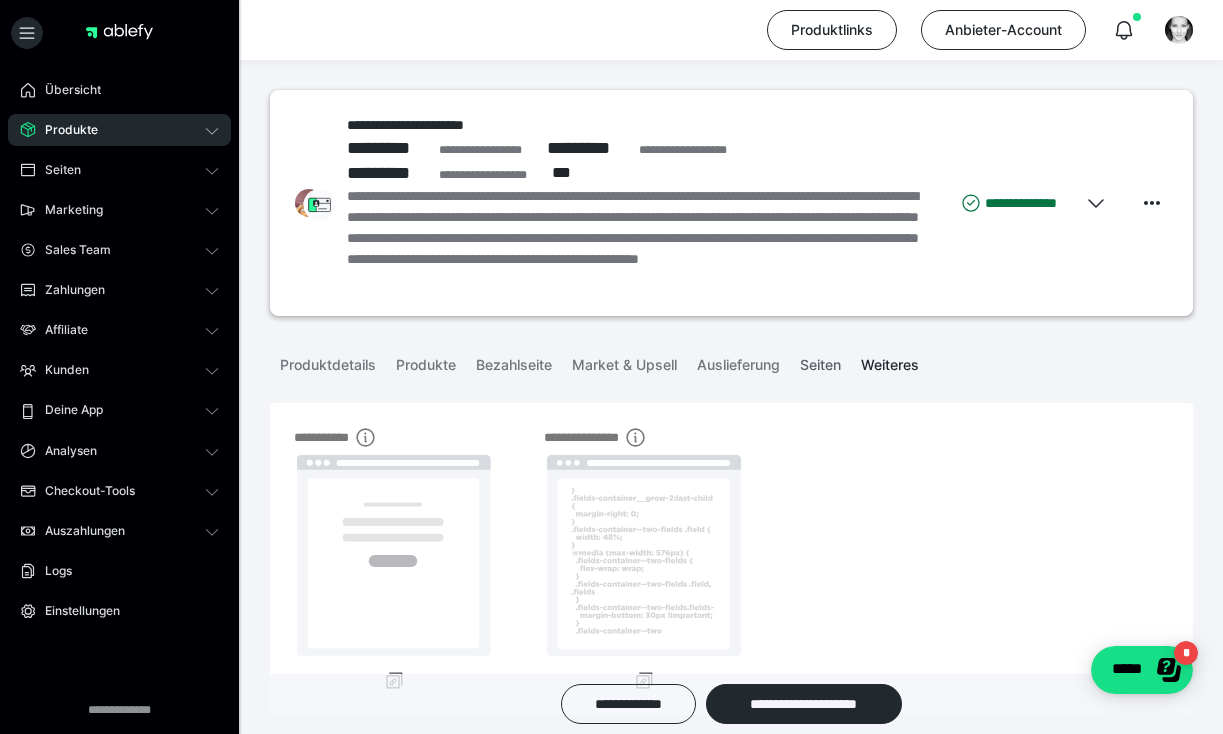 click on "Seiten" at bounding box center [820, 361] 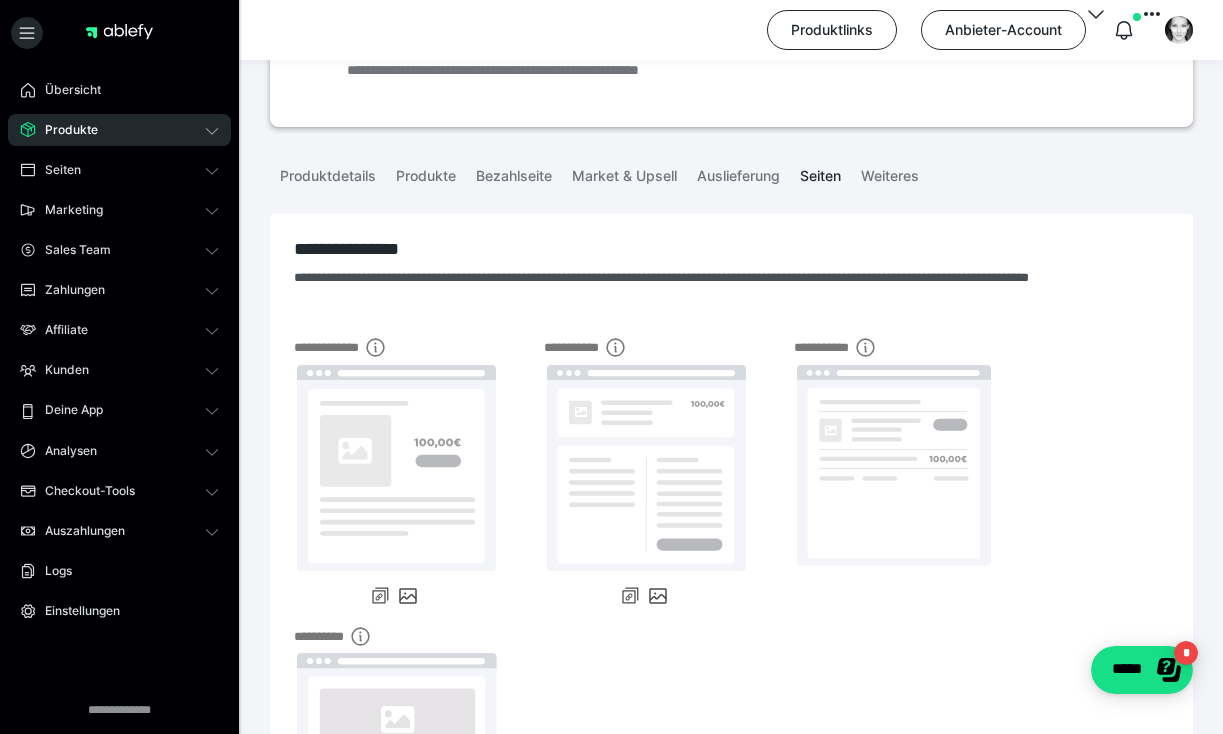 scroll, scrollTop: 0, scrollLeft: 0, axis: both 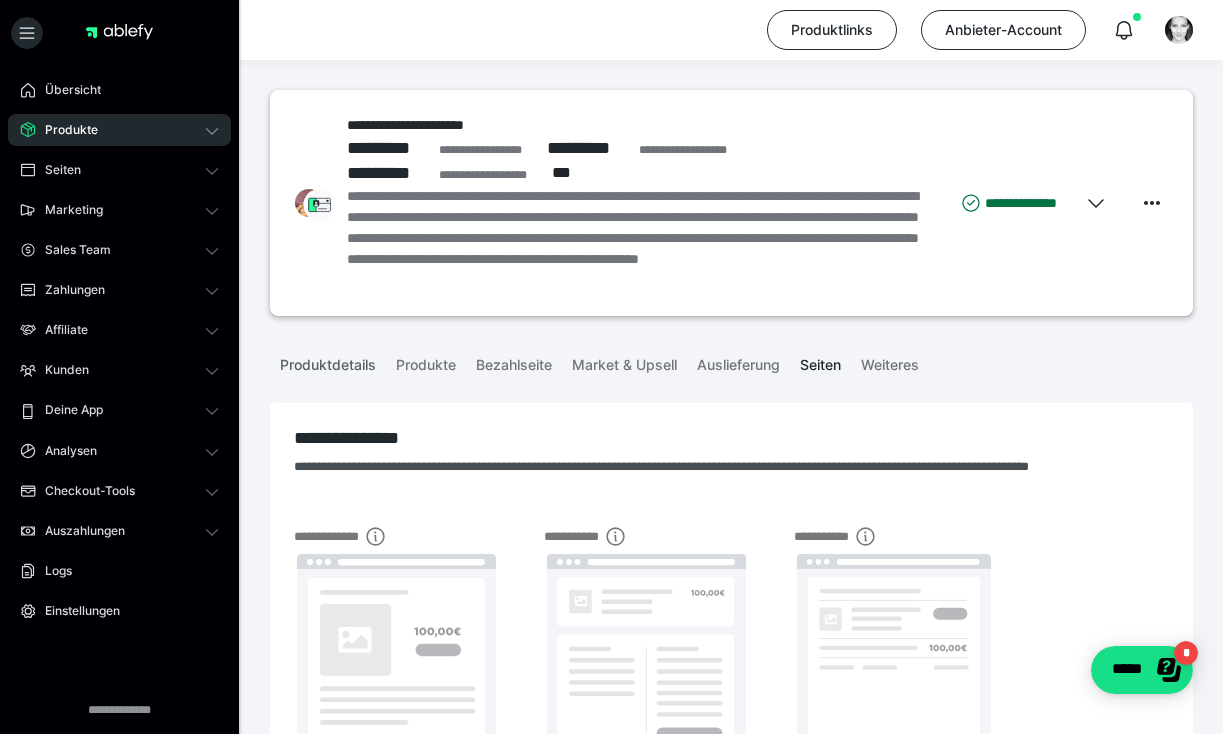 click on "Produktdetails" at bounding box center [328, 361] 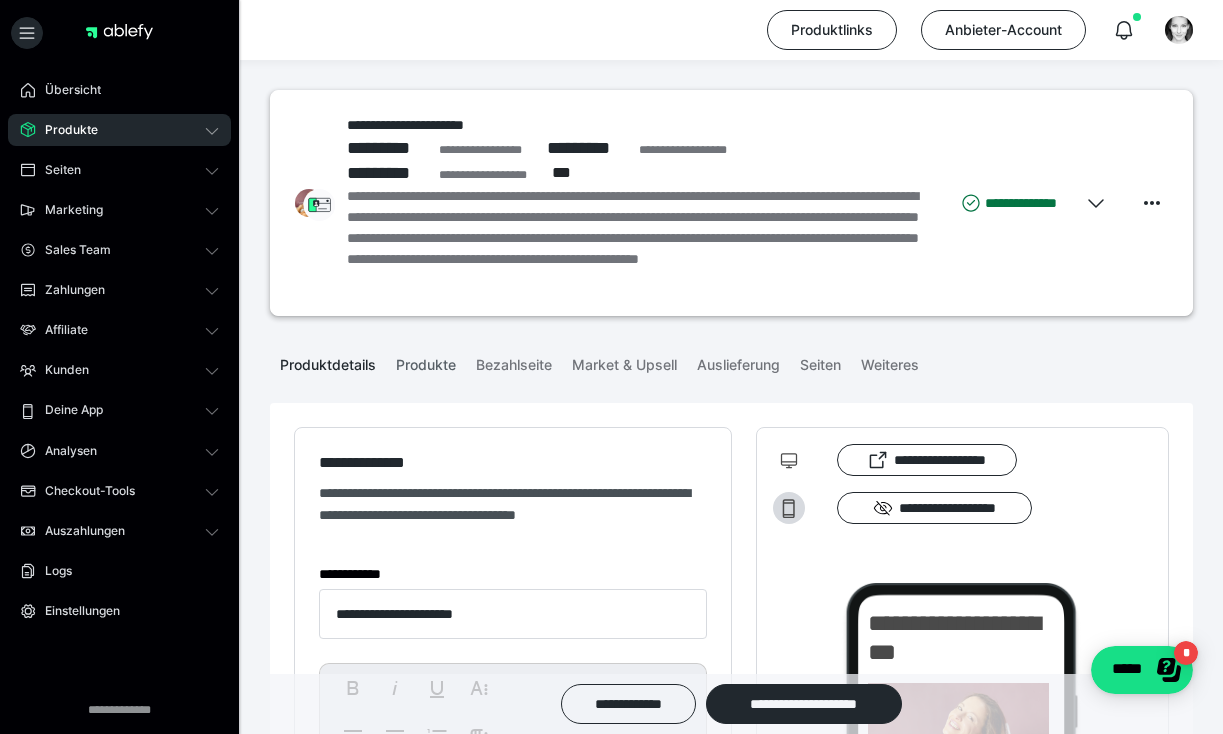 click on "Produkte" at bounding box center (426, 361) 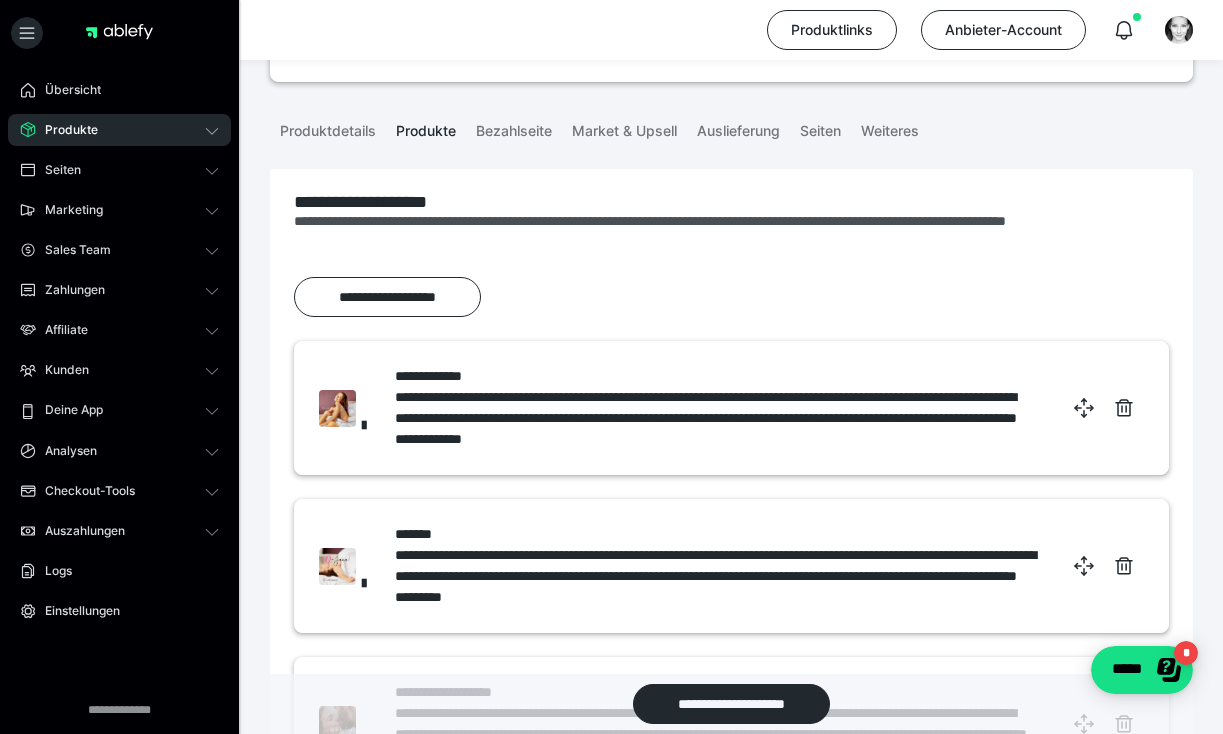 click on "**********" at bounding box center (717, 418) 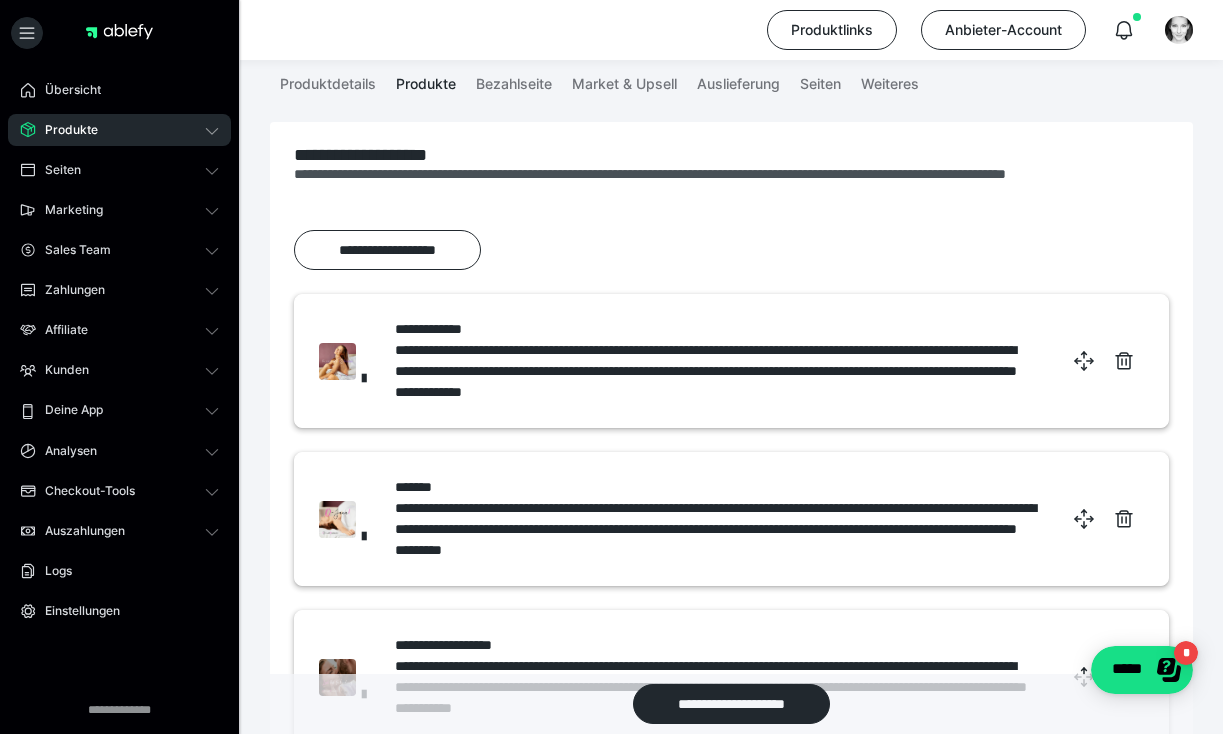 scroll, scrollTop: 188, scrollLeft: 0, axis: vertical 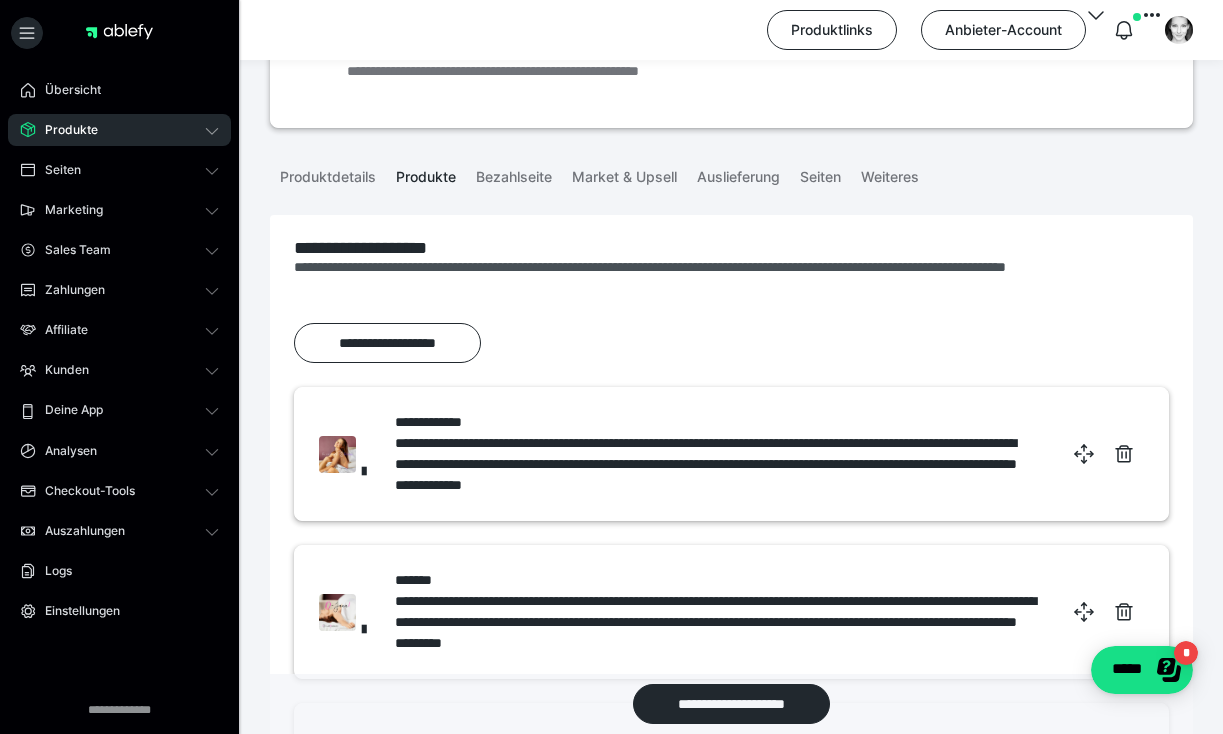 click on "Produkte" at bounding box center (119, 130) 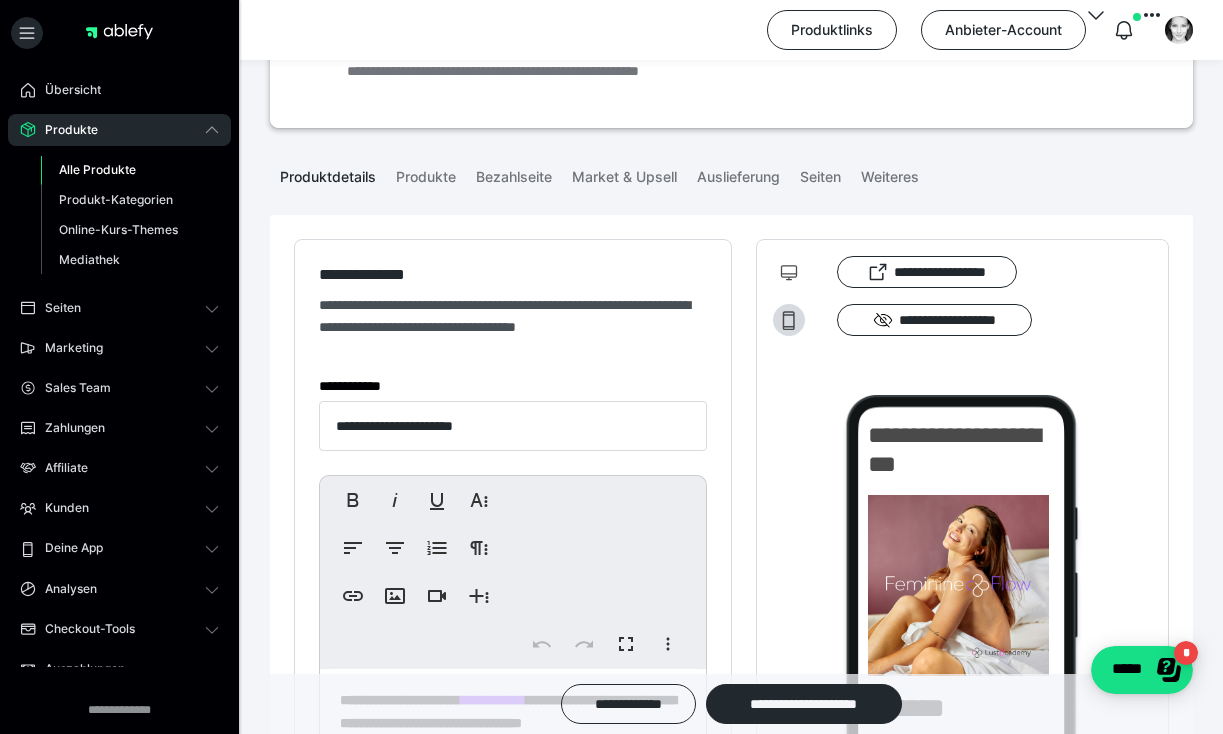 click on "Alle Produkte" at bounding box center [97, 169] 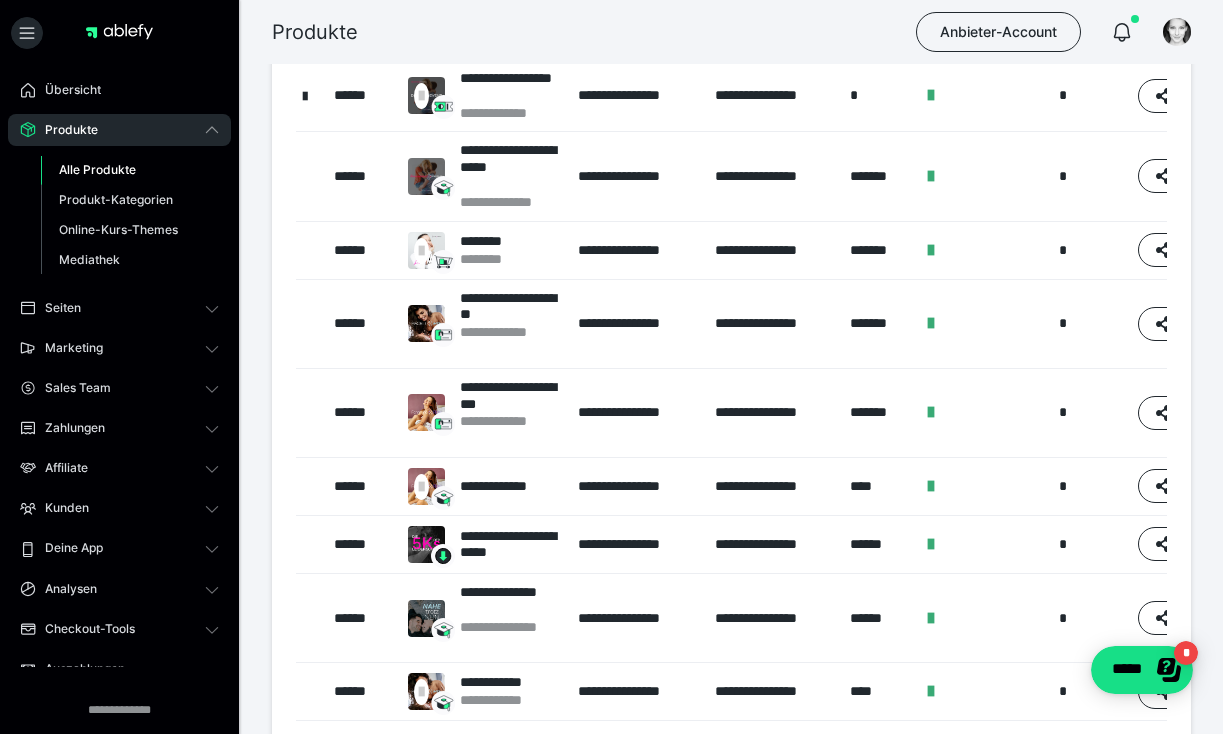 scroll, scrollTop: 205, scrollLeft: 0, axis: vertical 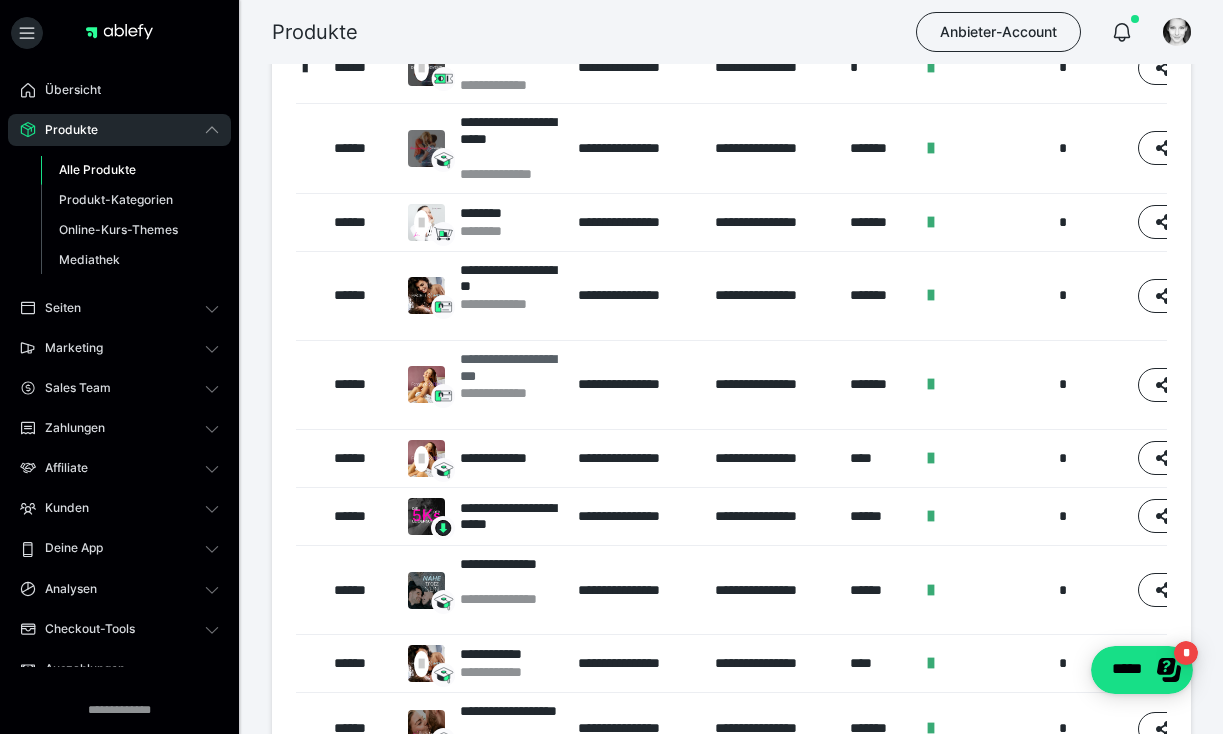 click on "**********" at bounding box center (509, 368) 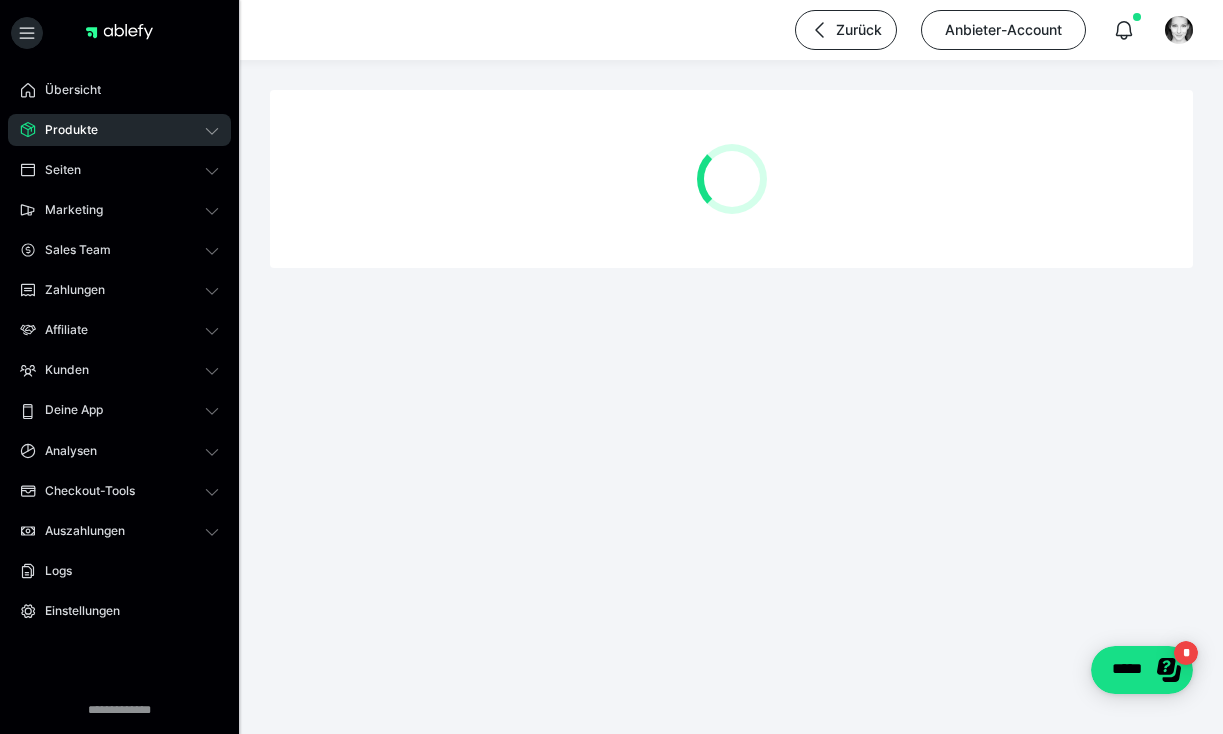 scroll, scrollTop: 0, scrollLeft: 0, axis: both 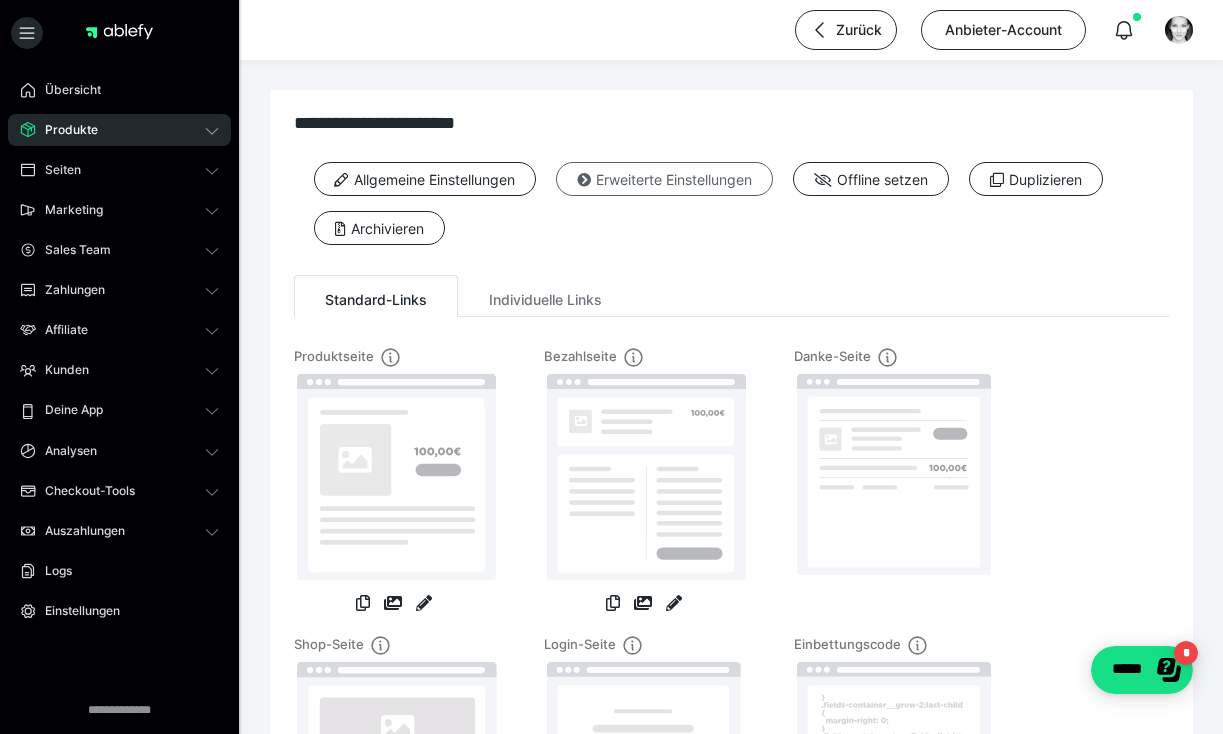 click on "Erweiterte Einstellungen" at bounding box center [664, 179] 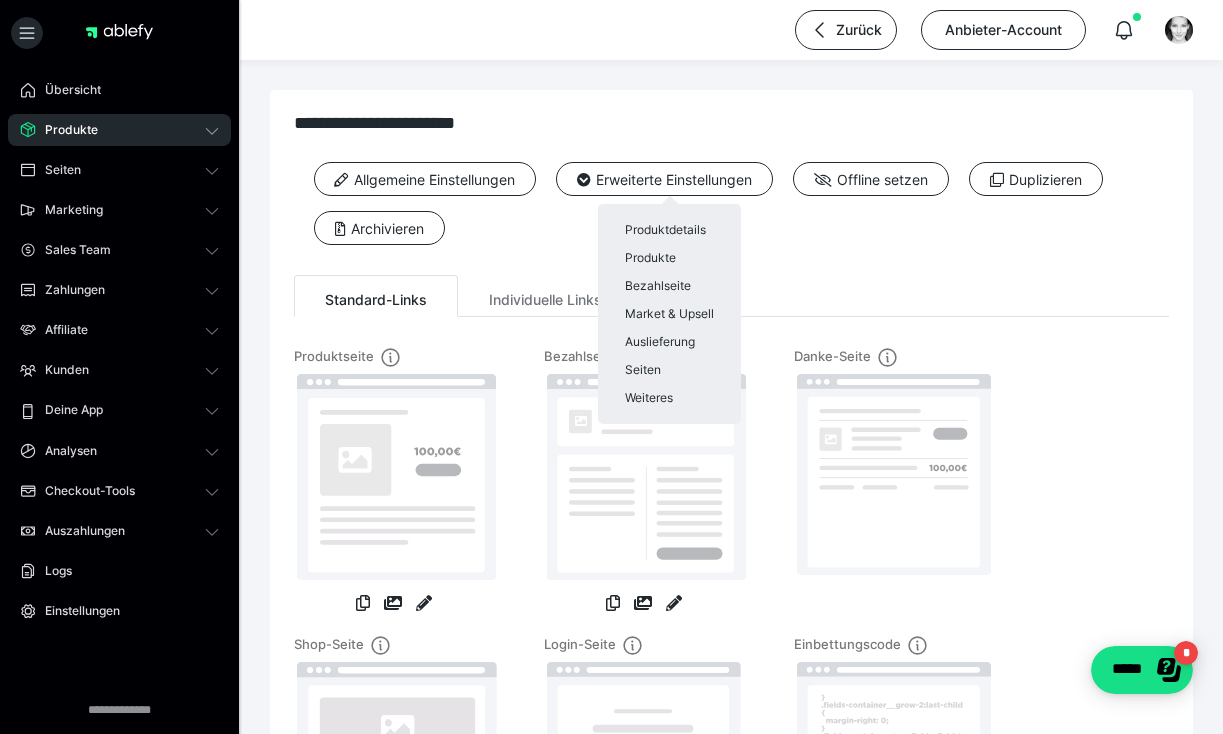 click at bounding box center (611, 367) 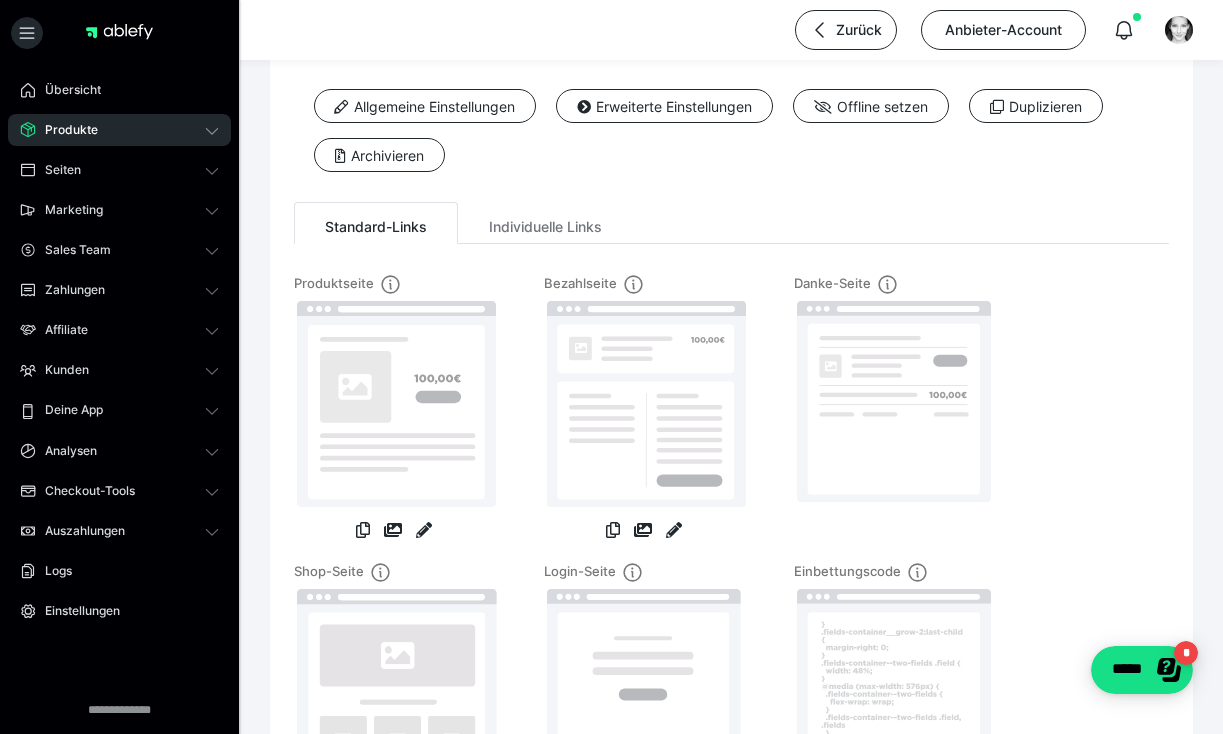 scroll, scrollTop: 44, scrollLeft: 0, axis: vertical 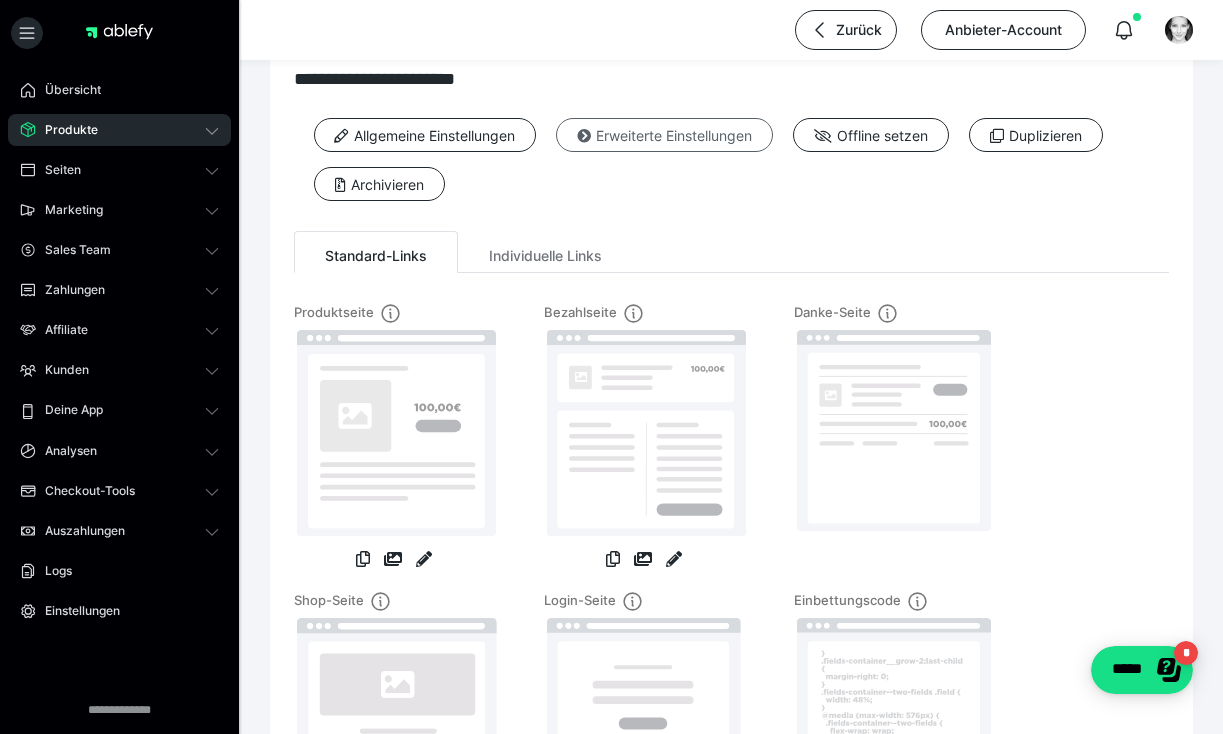 click on "Erweiterte Einstellungen" at bounding box center (664, 135) 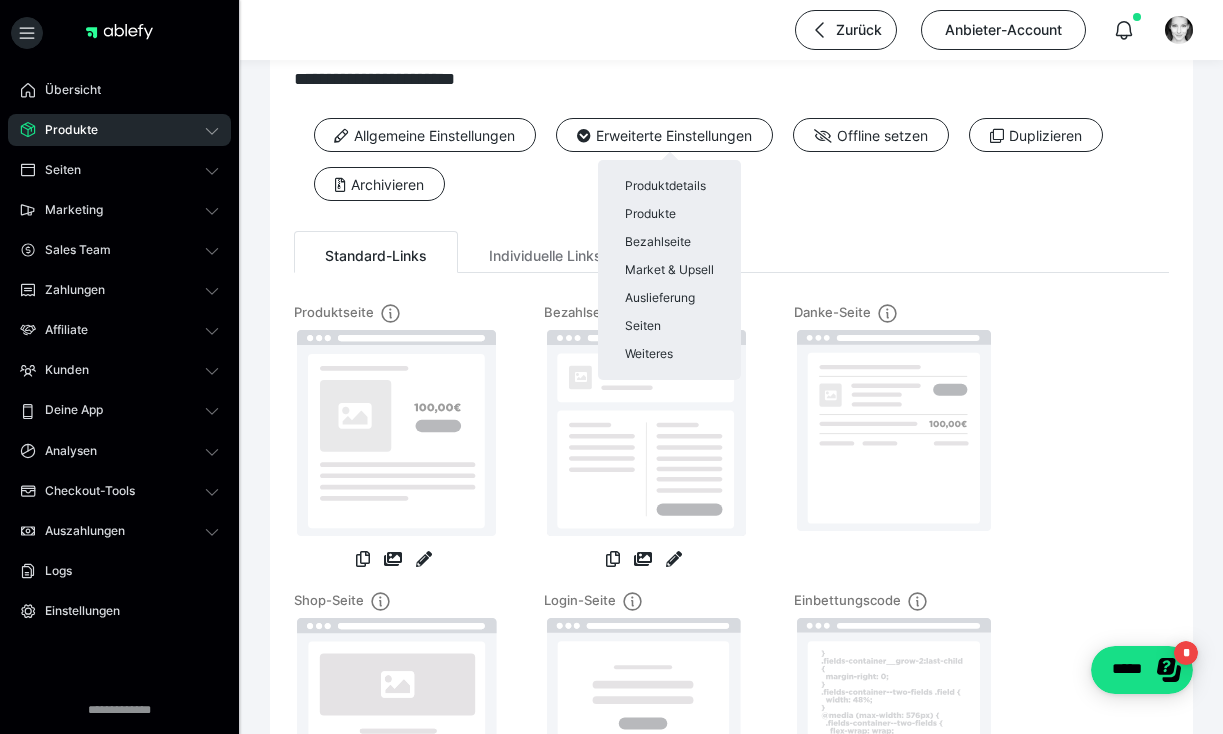 click at bounding box center (611, 367) 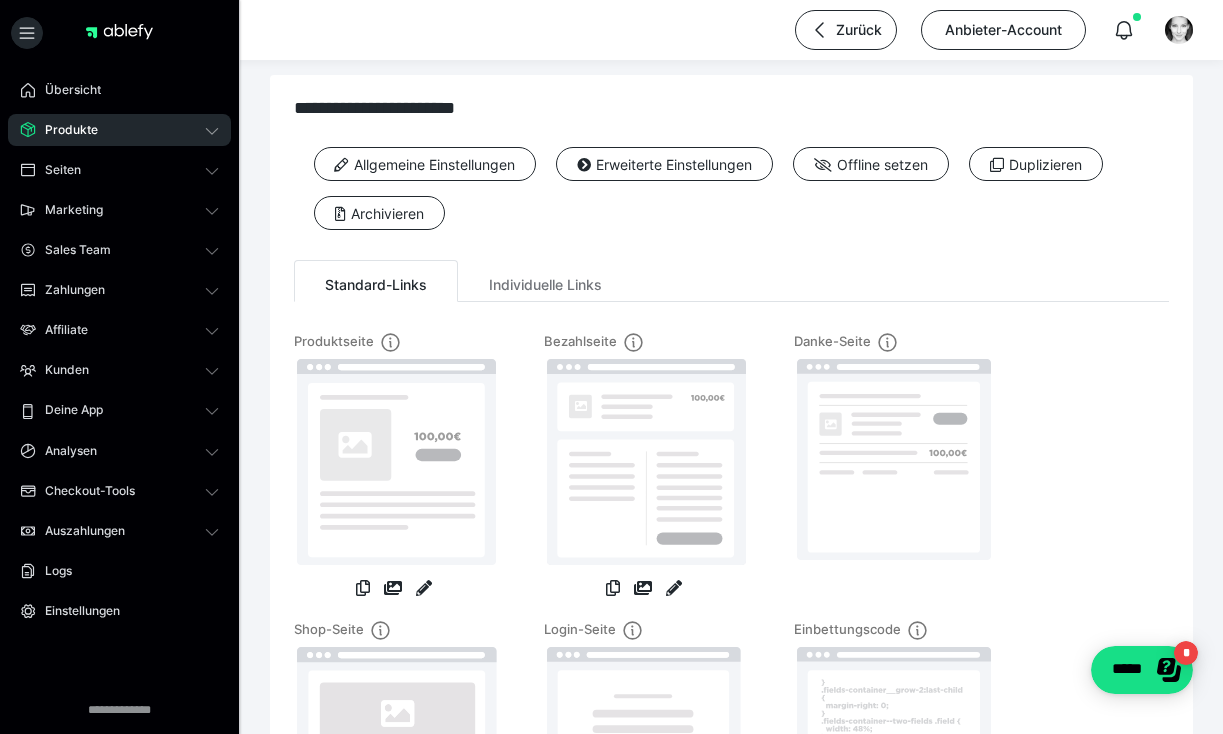 scroll, scrollTop: 8, scrollLeft: 0, axis: vertical 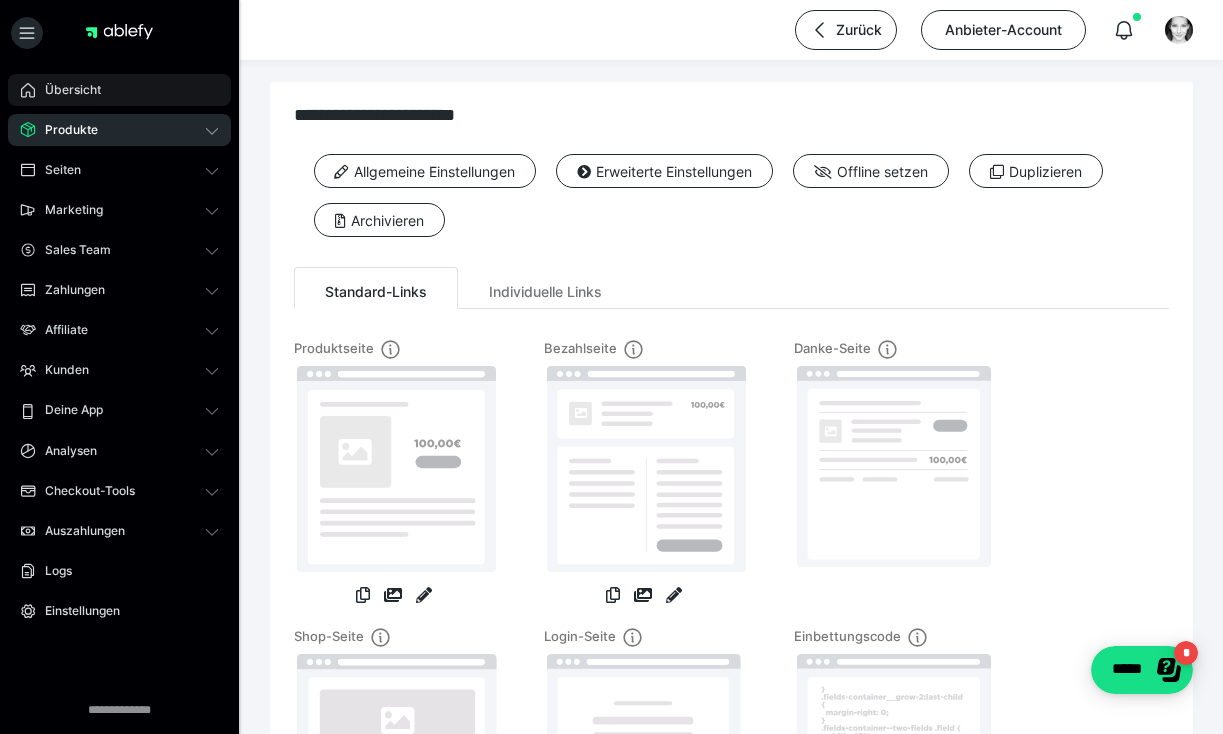 click on "Übersicht" at bounding box center [119, 90] 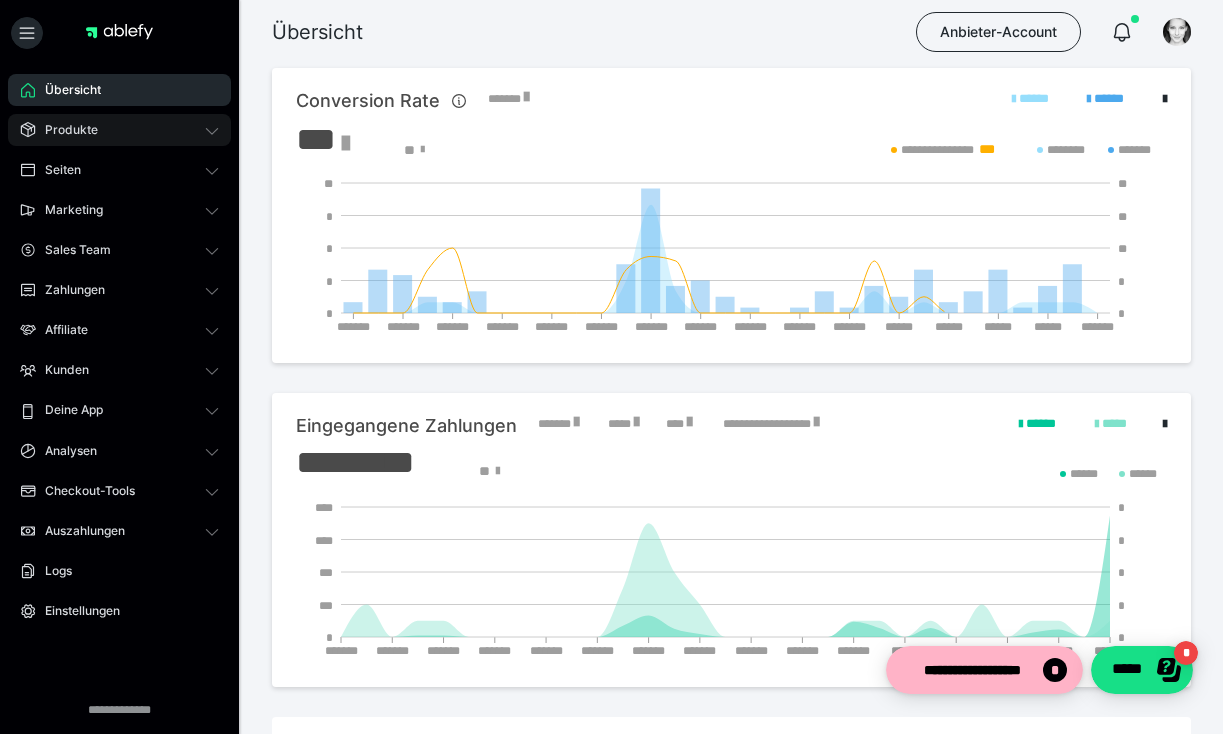 click on "Produkte" at bounding box center [119, 130] 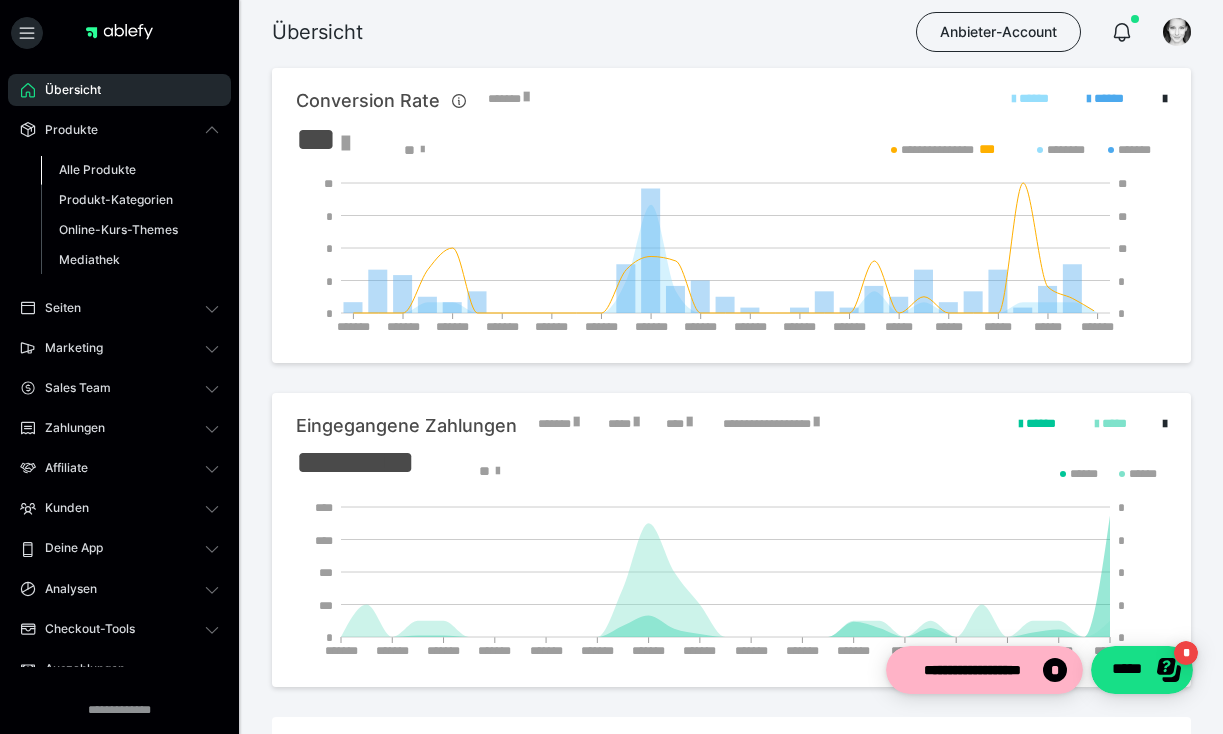 click on "Alle Produkte" at bounding box center [97, 169] 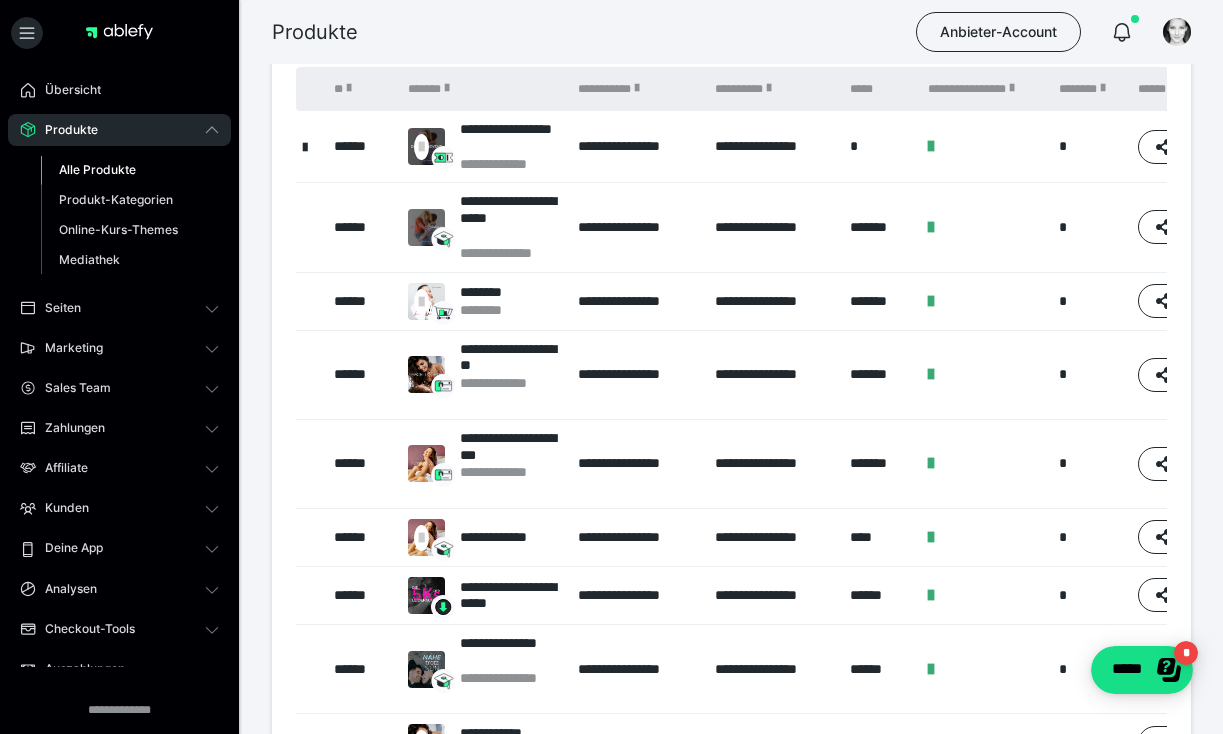 scroll, scrollTop: 130, scrollLeft: 0, axis: vertical 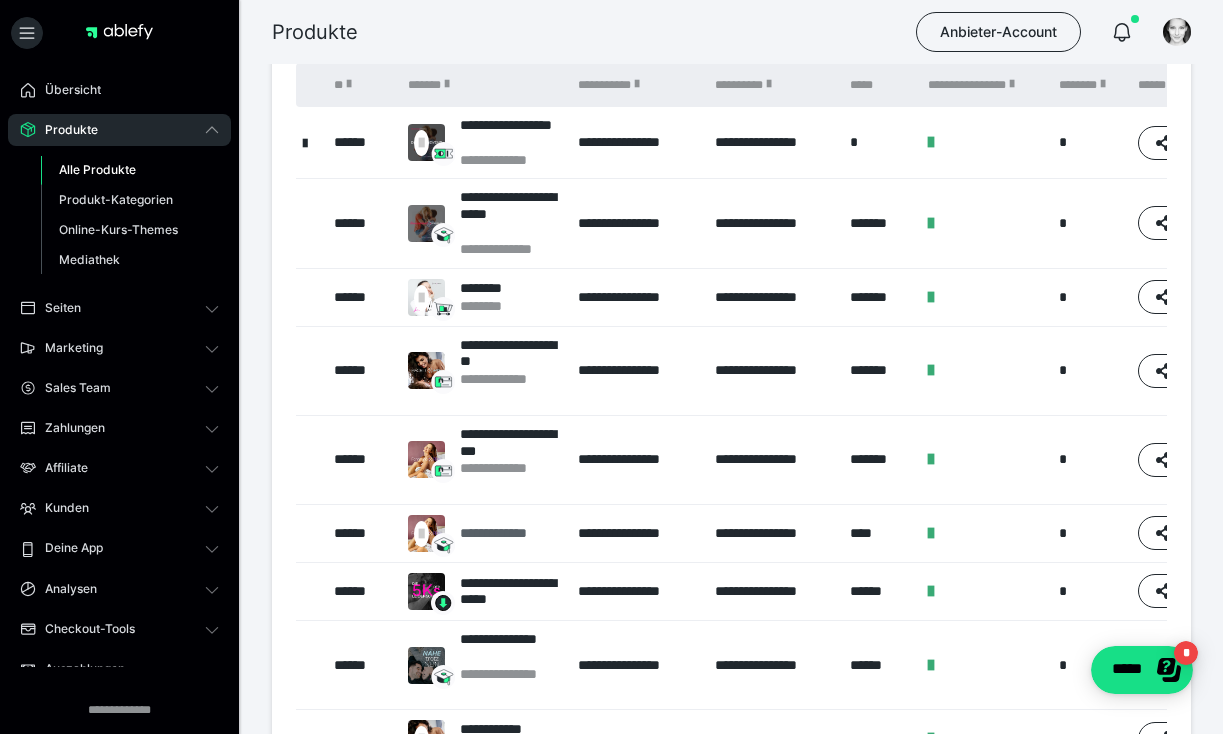 click on "**********" at bounding box center (507, 533) 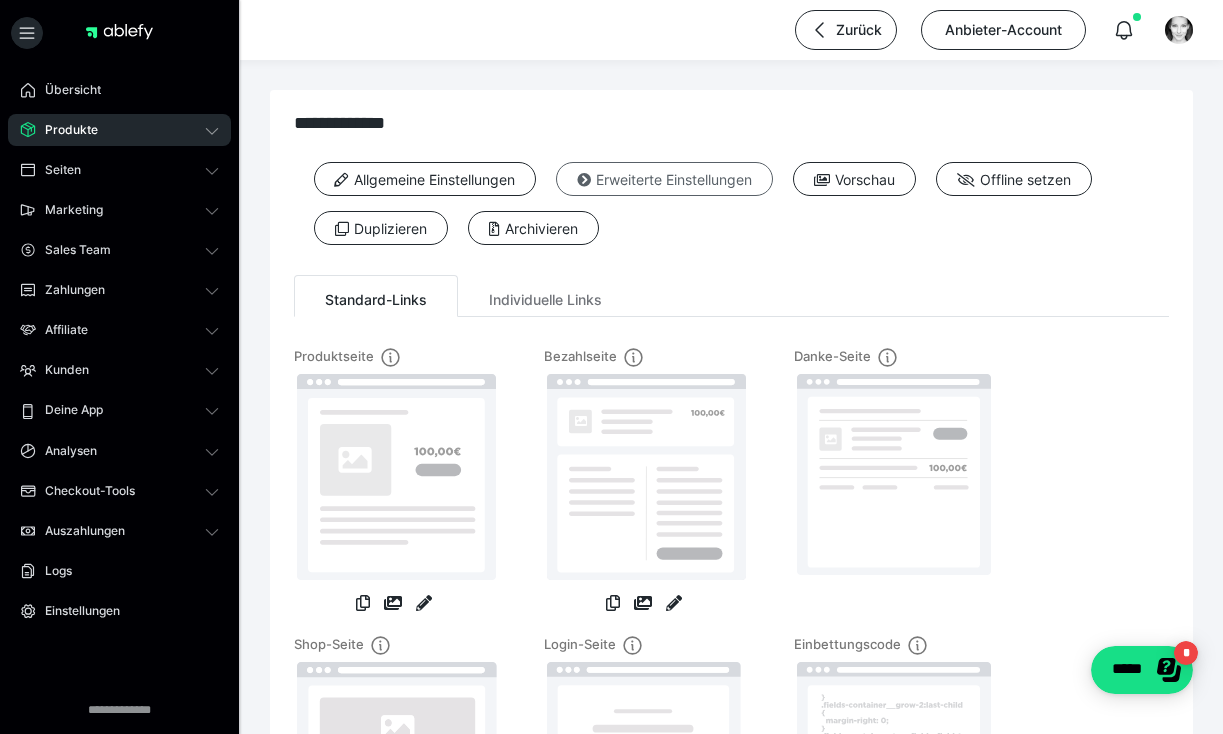click on "Erweiterte Einstellungen" at bounding box center [664, 179] 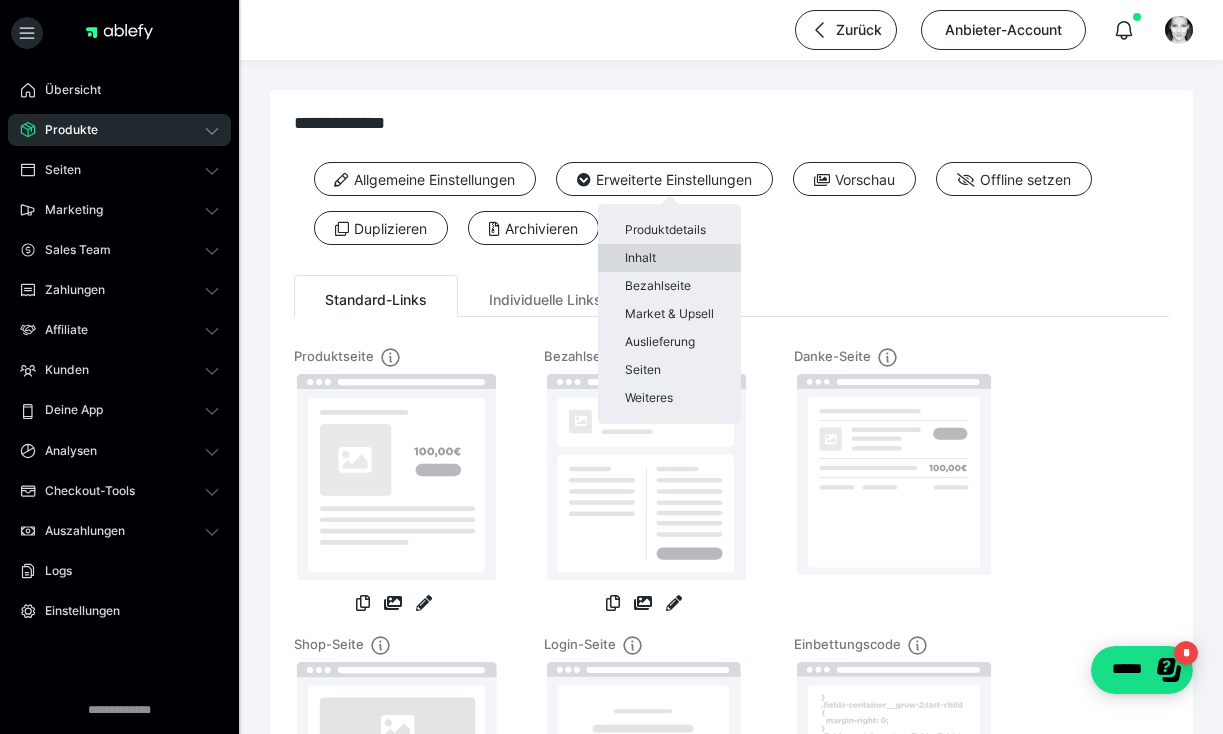 click on "Inhalt" at bounding box center (669, 258) 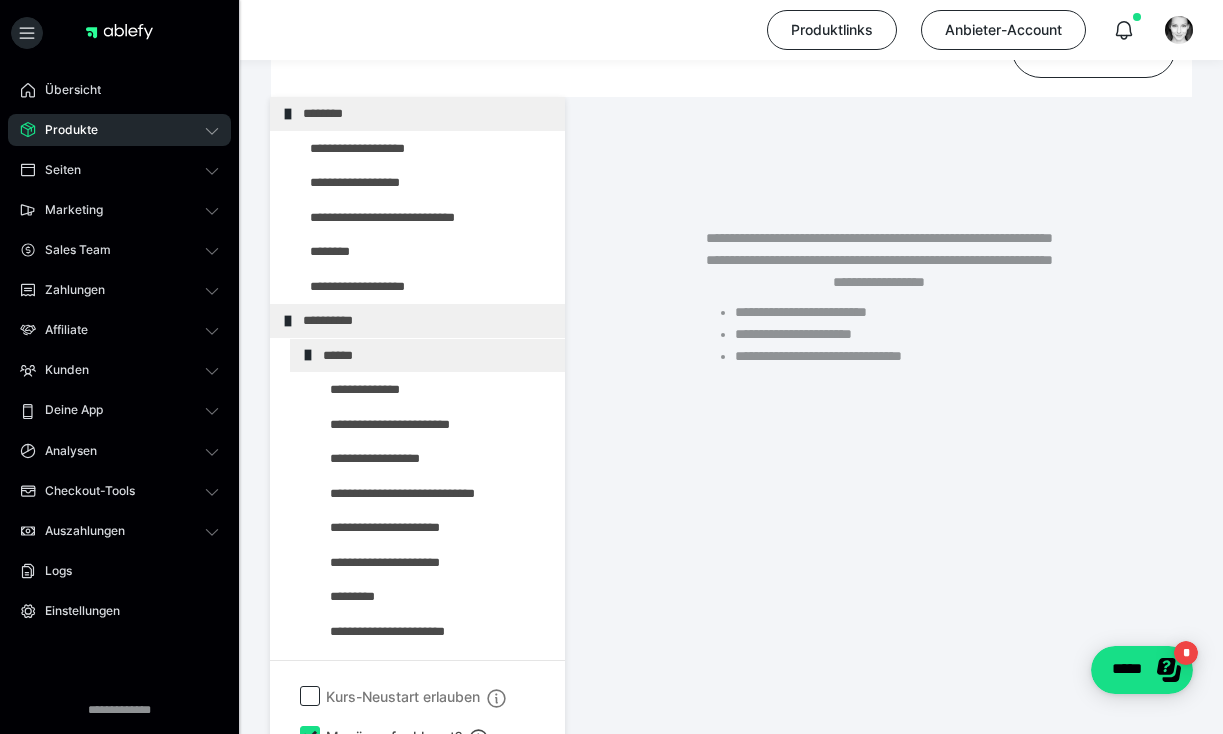 scroll, scrollTop: 391, scrollLeft: 0, axis: vertical 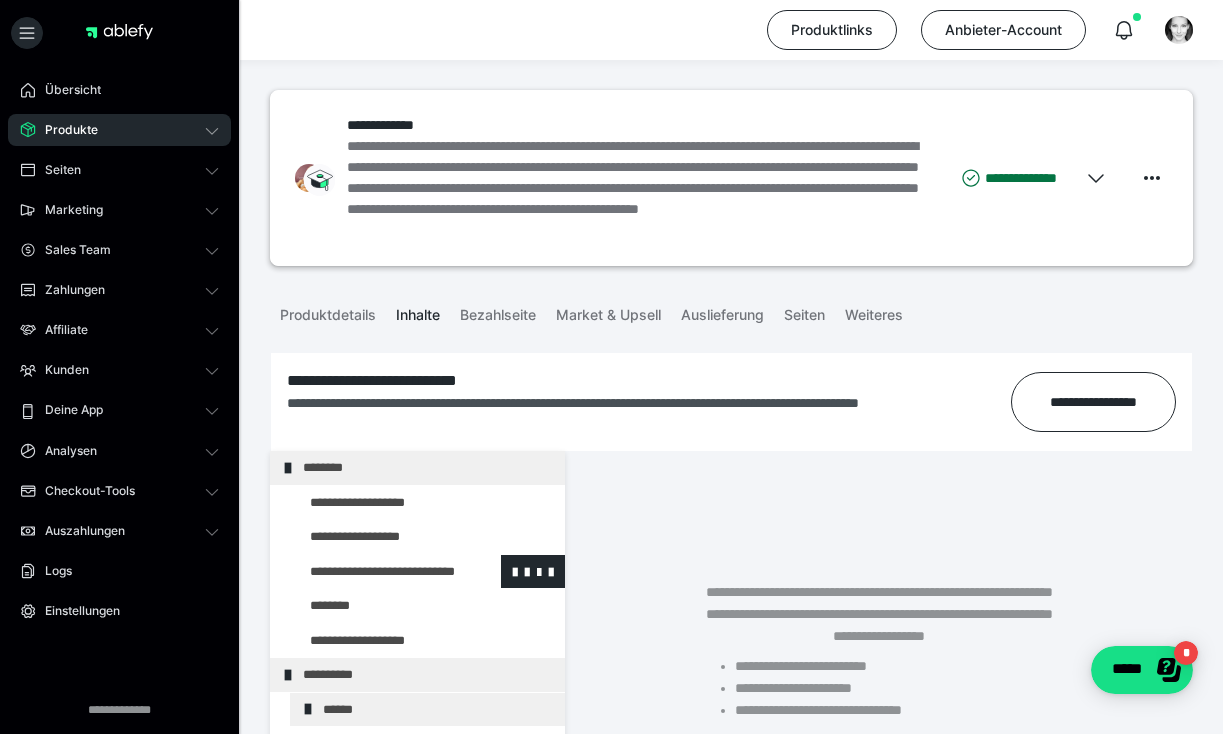 click at bounding box center [375, 572] 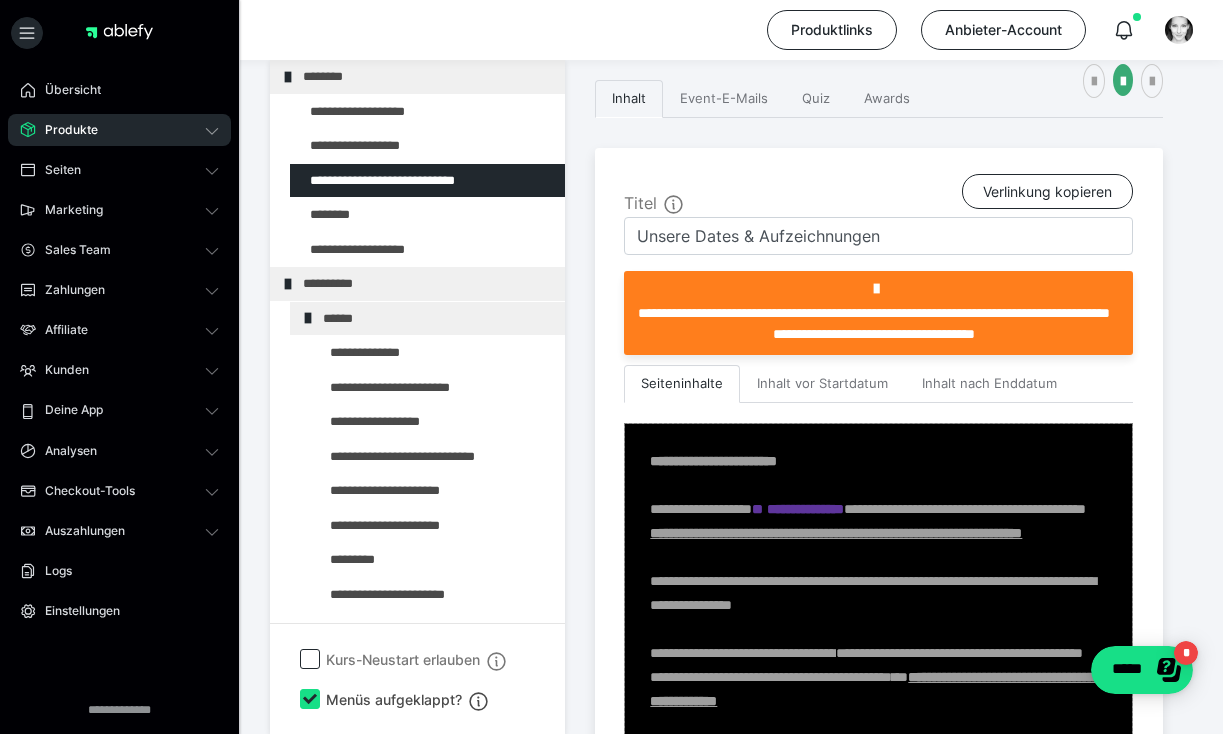 scroll, scrollTop: 441, scrollLeft: 0, axis: vertical 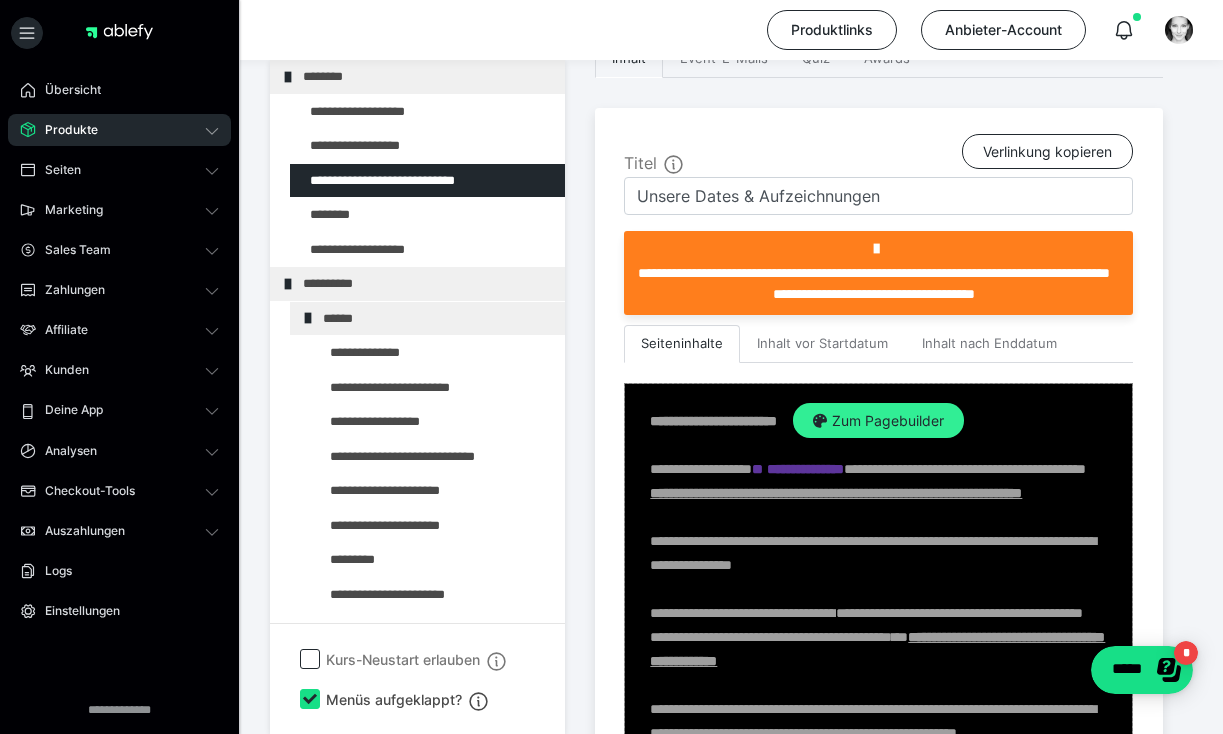 click on "Zum Pagebuilder" at bounding box center (878, 421) 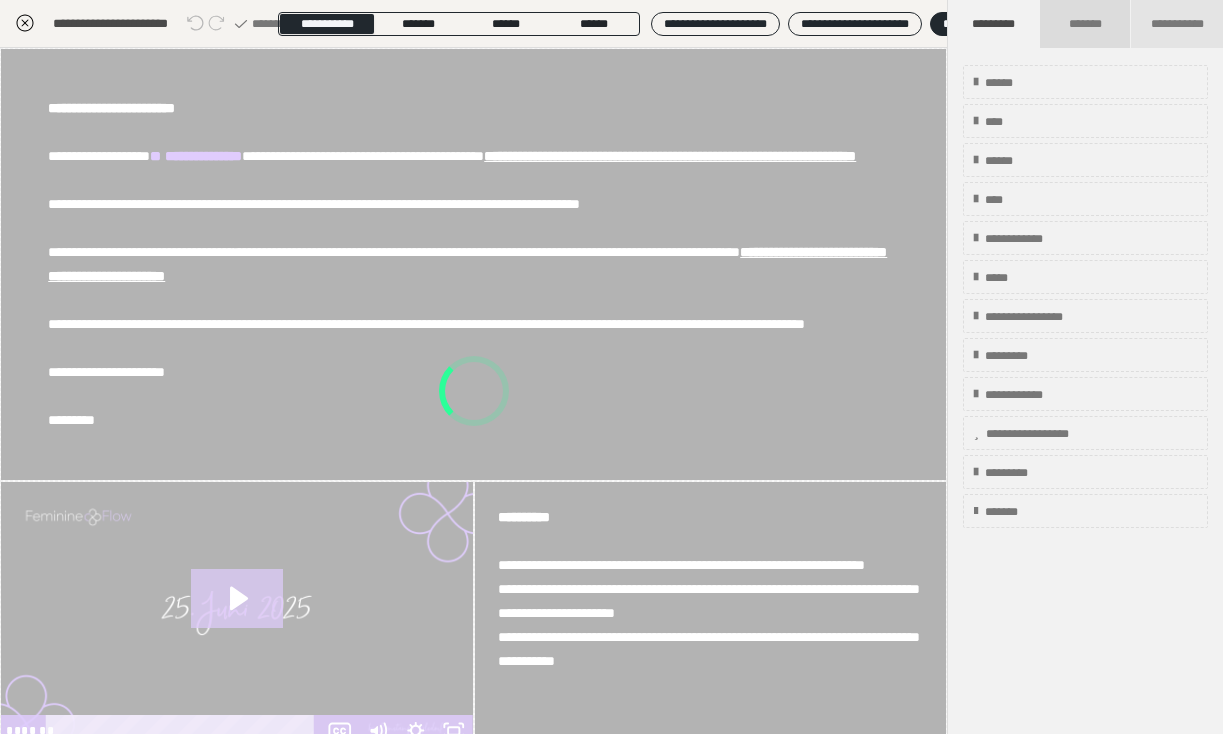 scroll, scrollTop: 391, scrollLeft: 0, axis: vertical 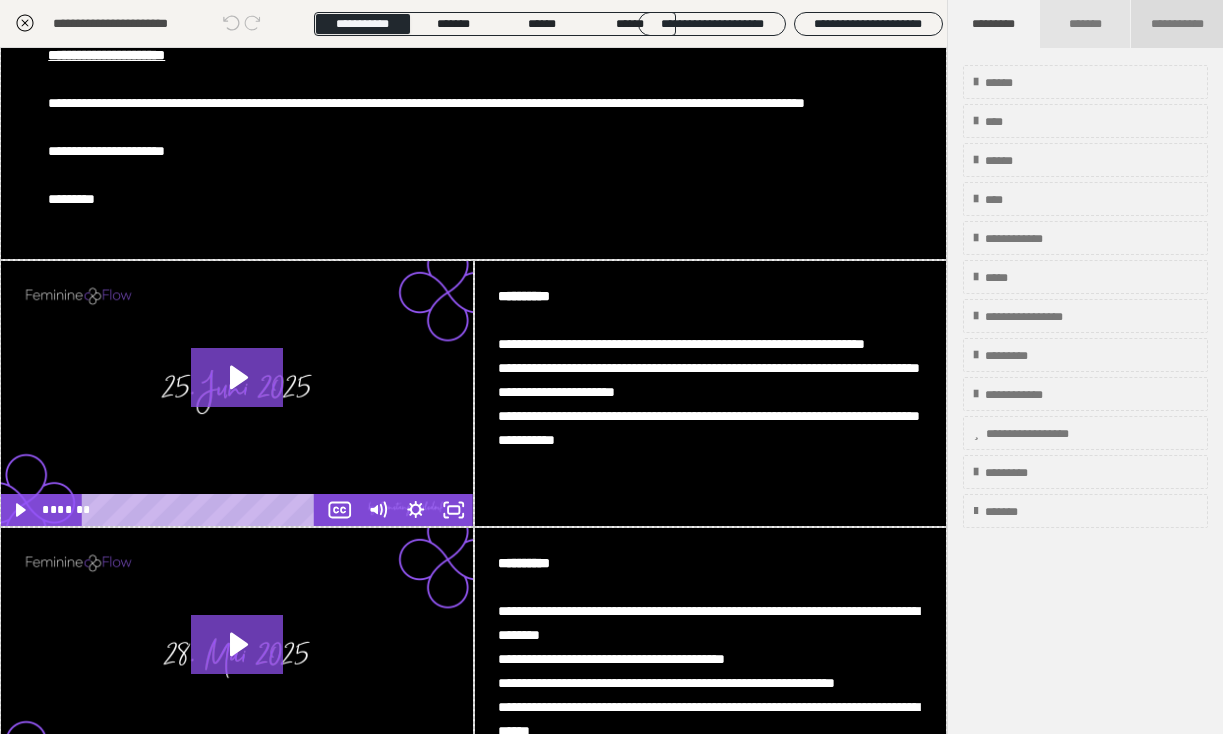 click on "**********" at bounding box center [1177, 24] 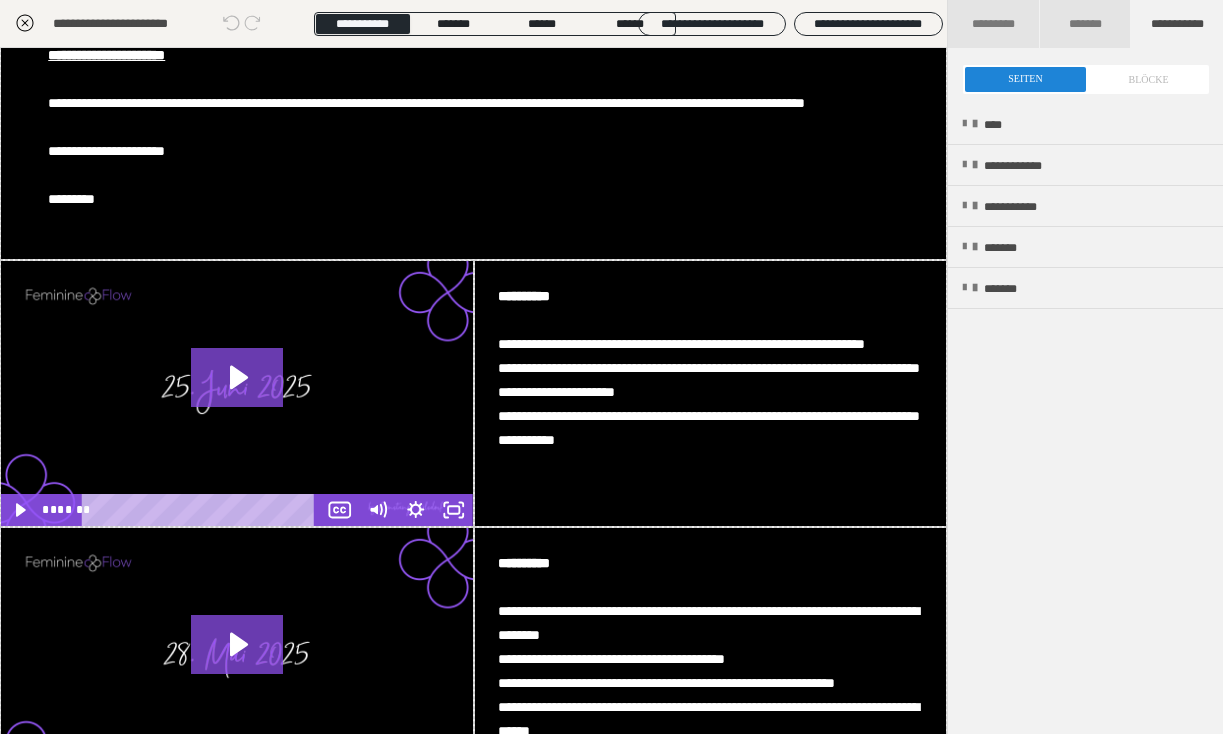 click at bounding box center (1086, 79) 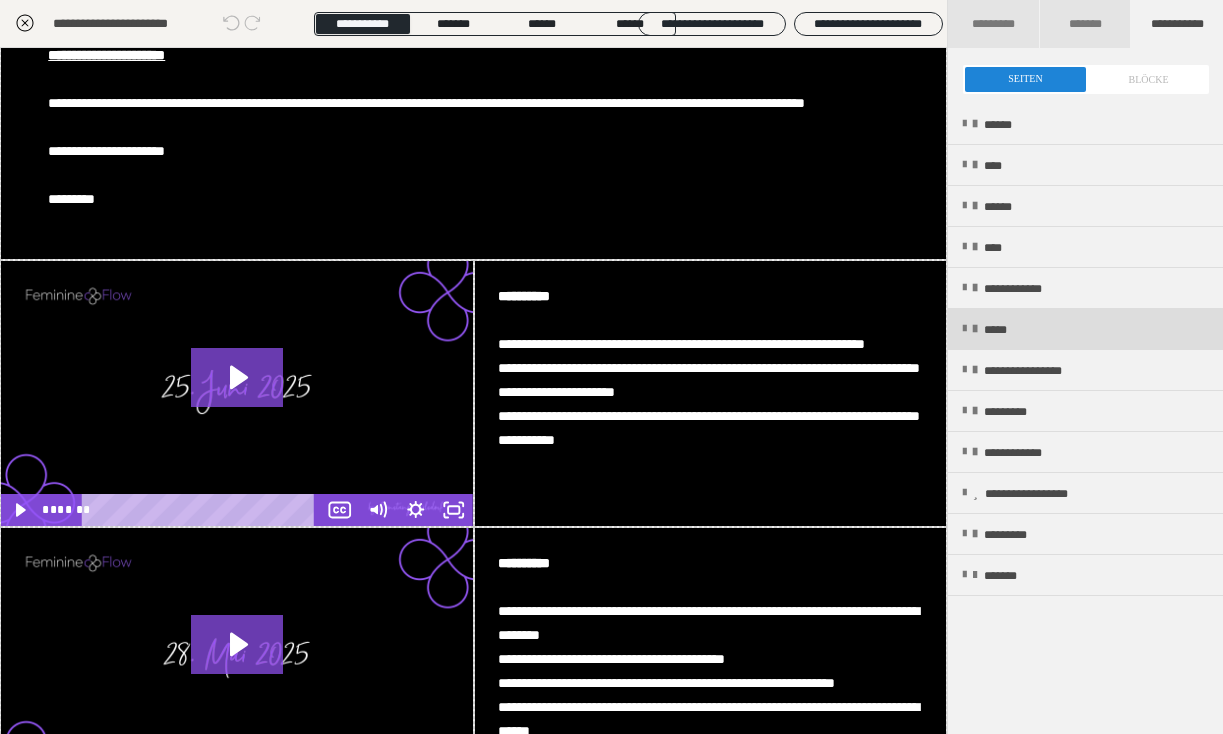 click on "*****" at bounding box center [1085, 329] 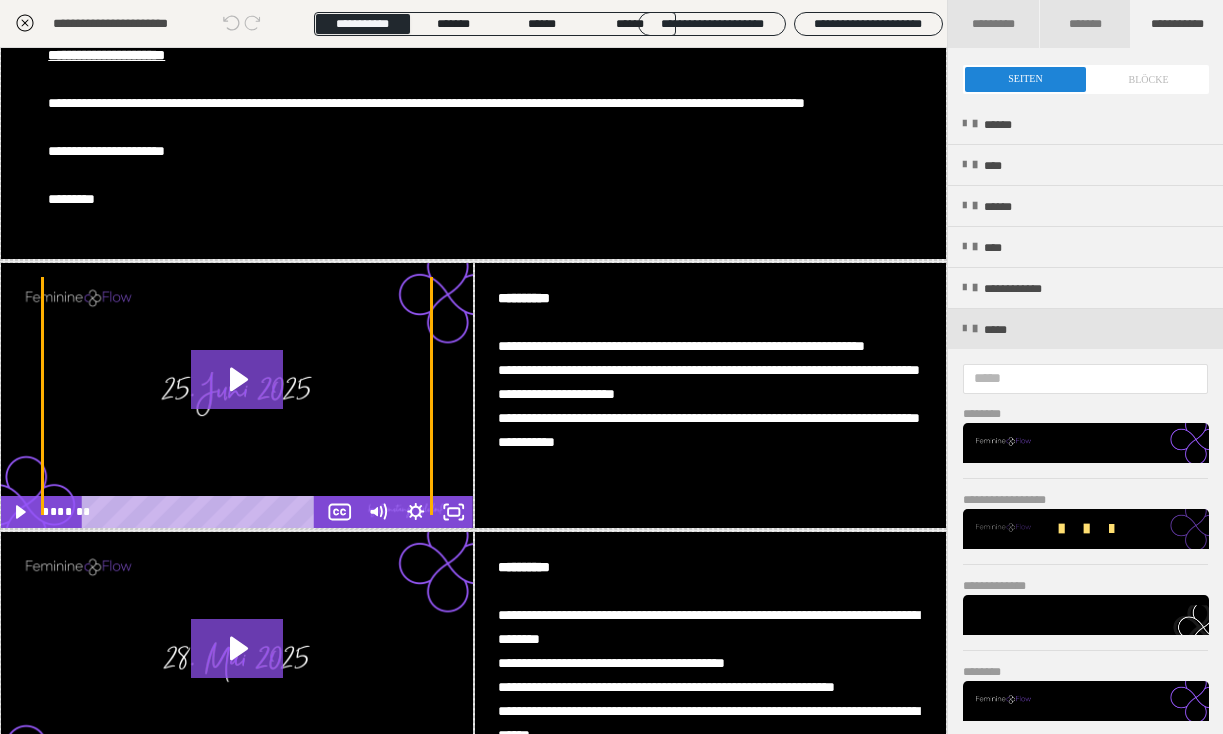 scroll, scrollTop: 221, scrollLeft: 0, axis: vertical 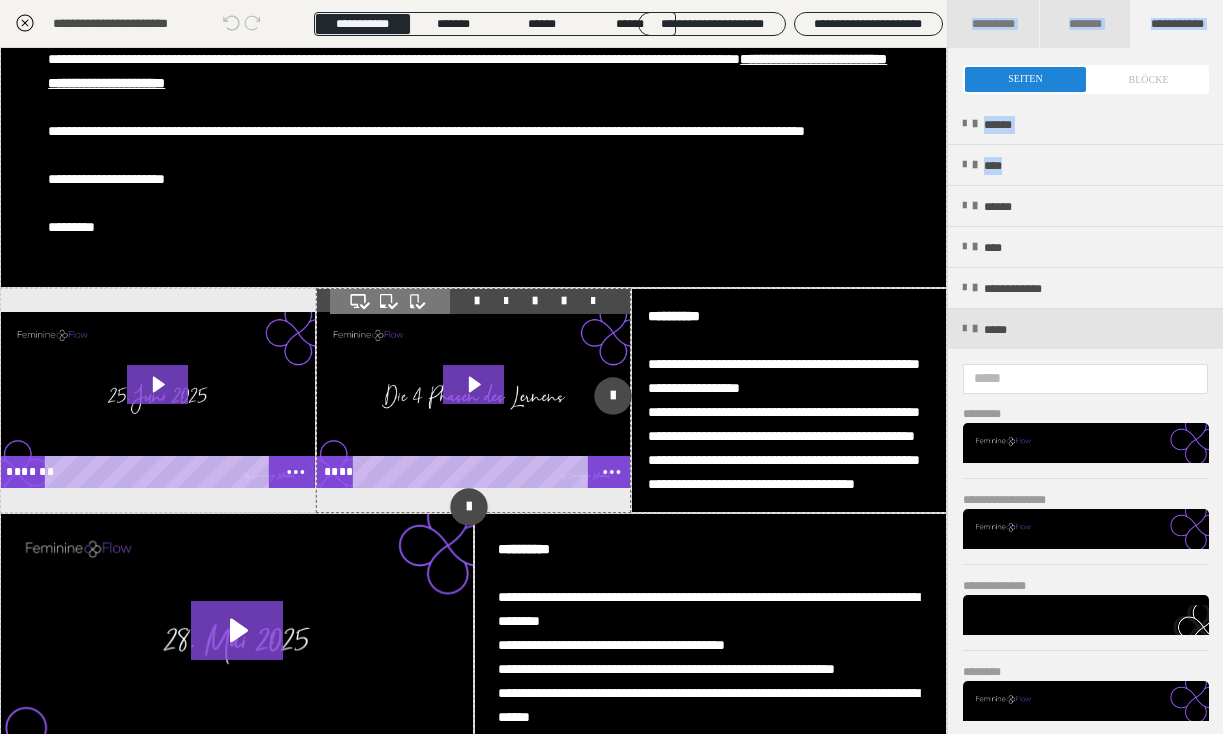 drag, startPoint x: 1024, startPoint y: 165, endPoint x: 593, endPoint y: 408, distance: 494.78278 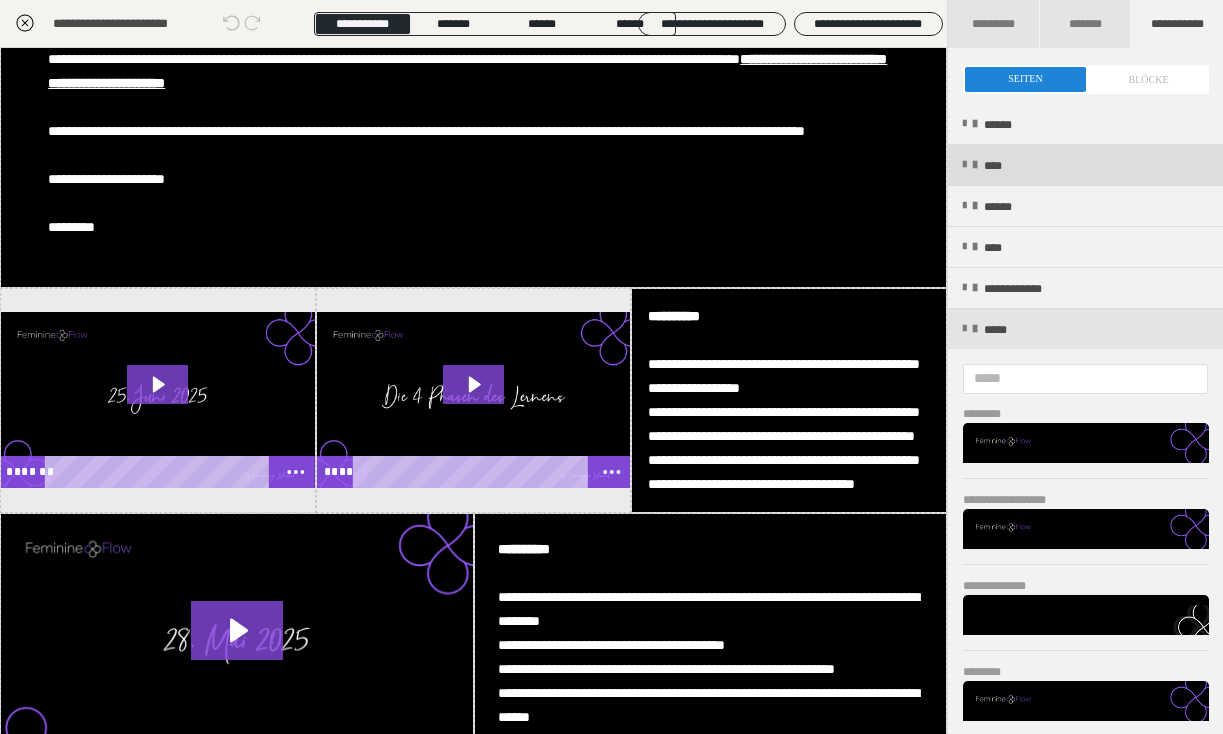 click on "****" at bounding box center [1085, 165] 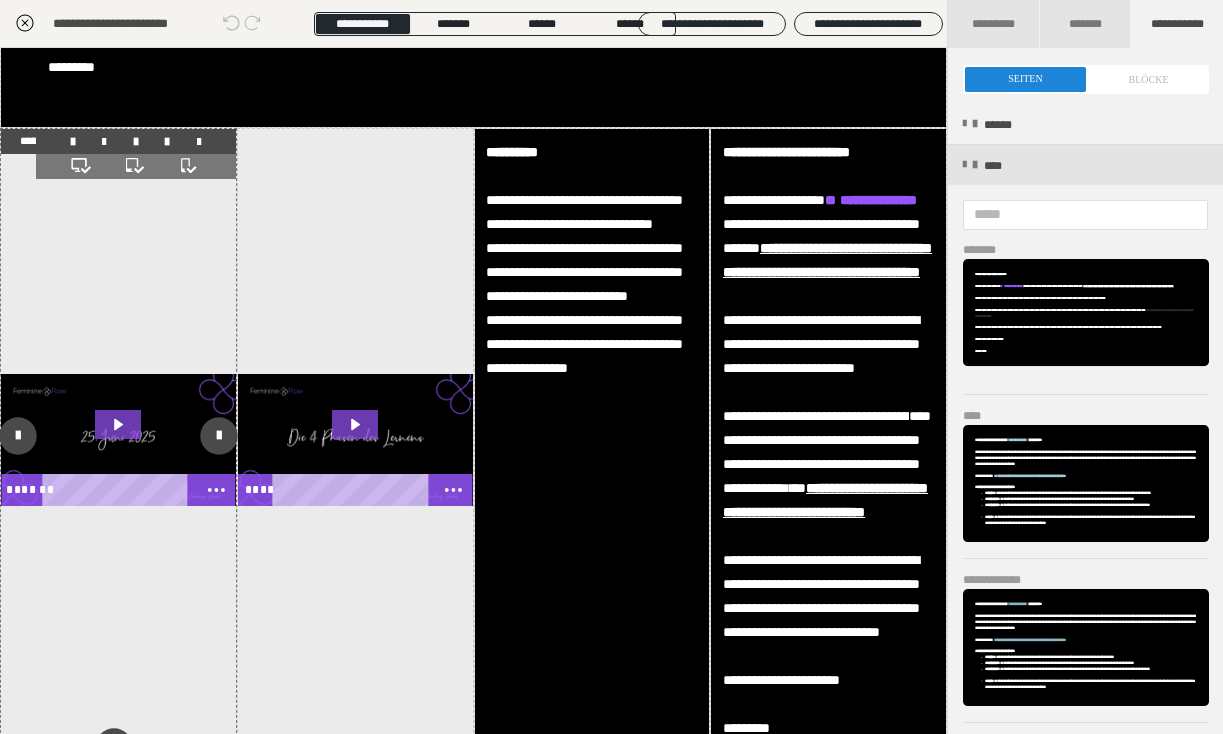 scroll, scrollTop: 354, scrollLeft: 0, axis: vertical 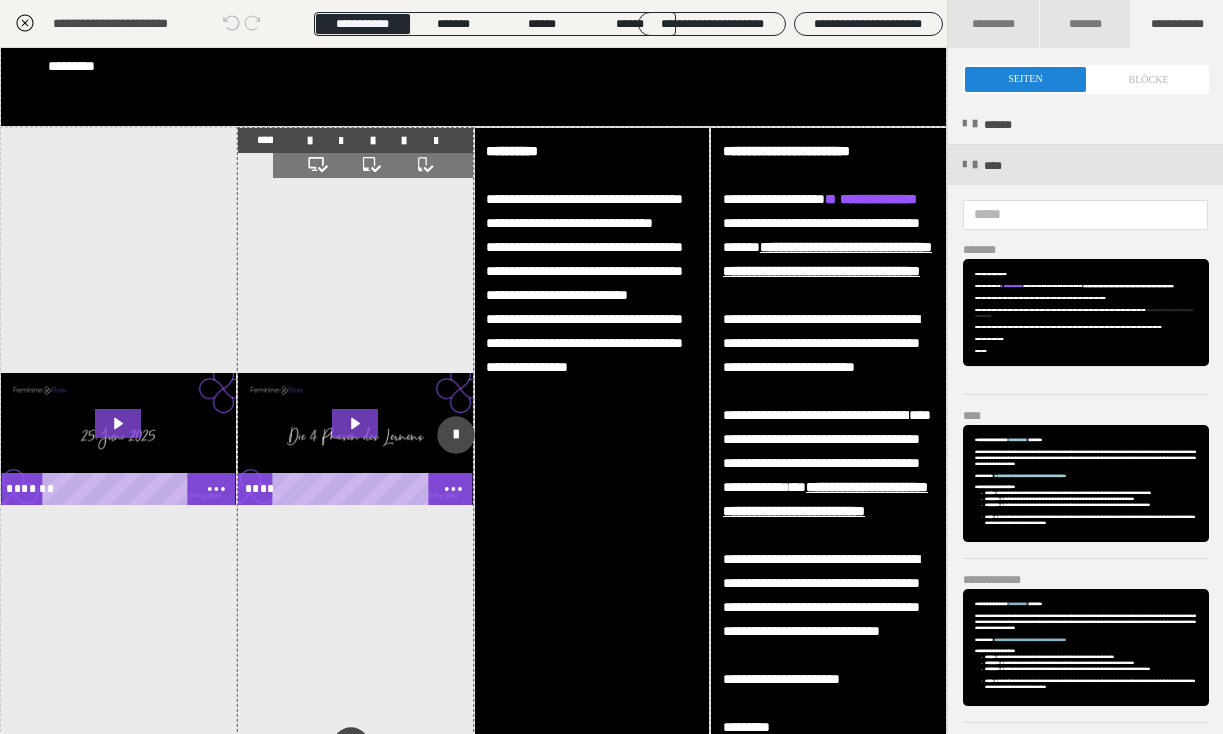 click at bounding box center (355, 439) 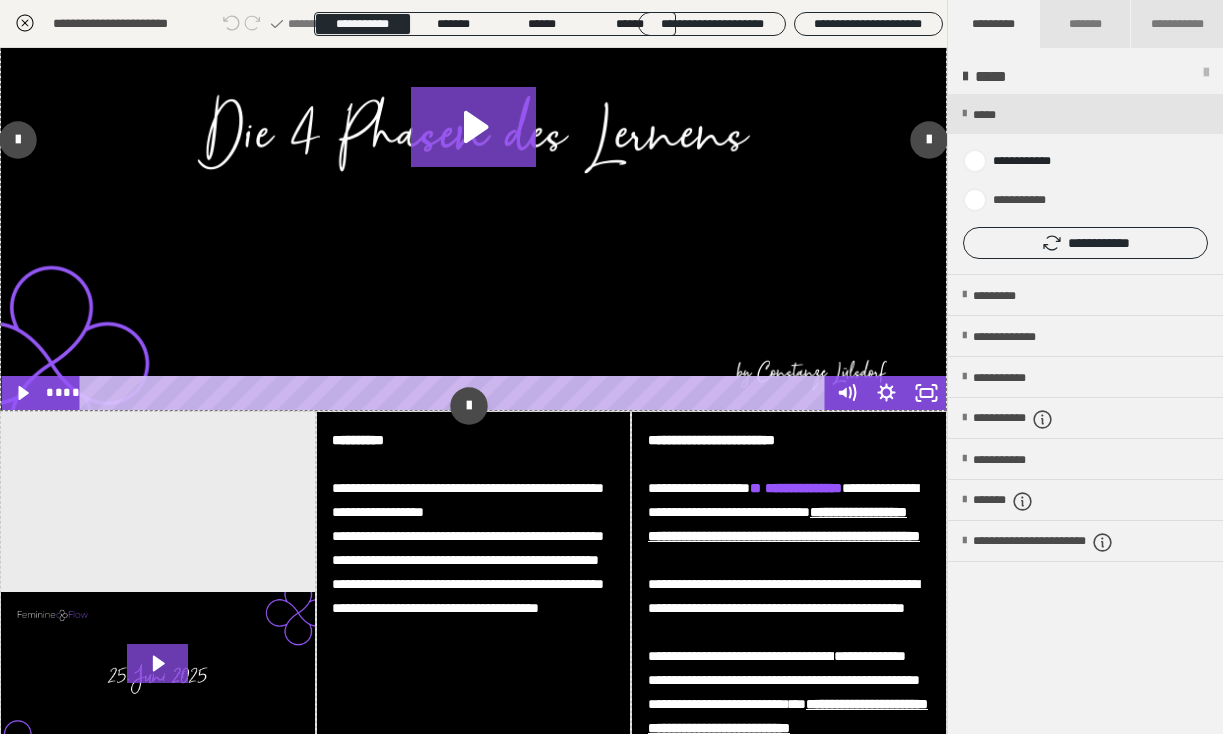 scroll, scrollTop: 602, scrollLeft: 0, axis: vertical 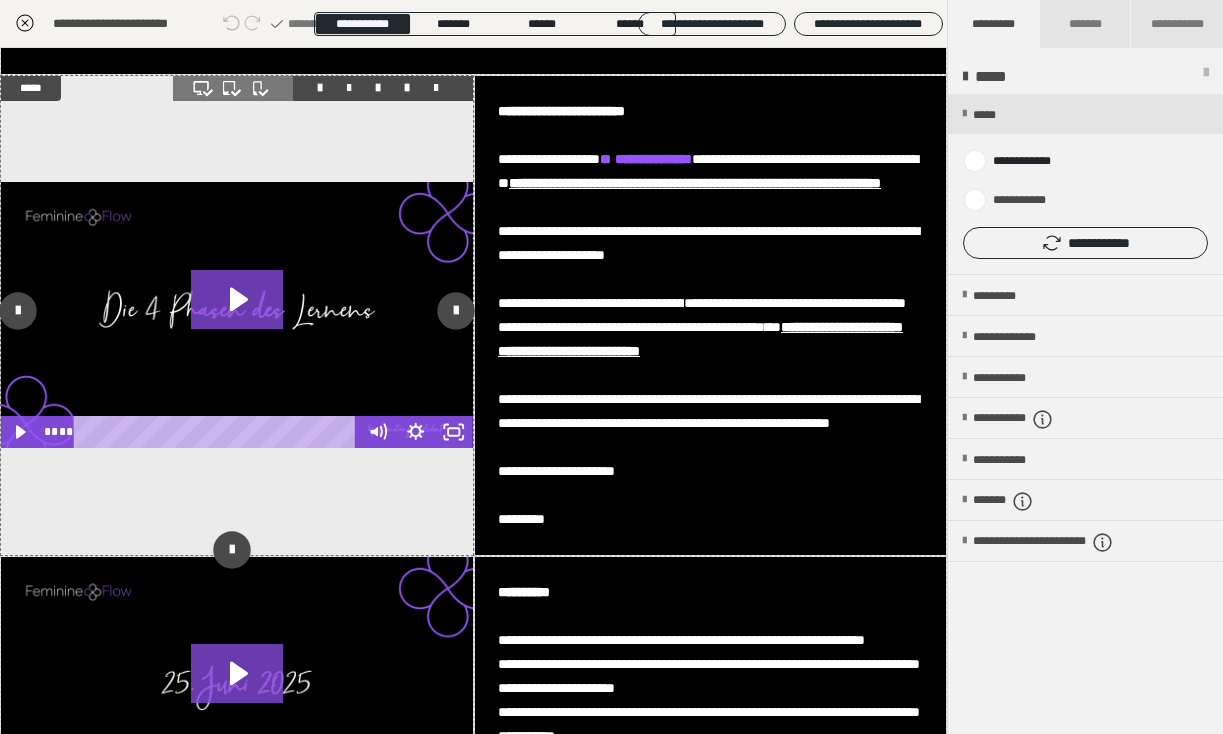 click at bounding box center (237, 314) 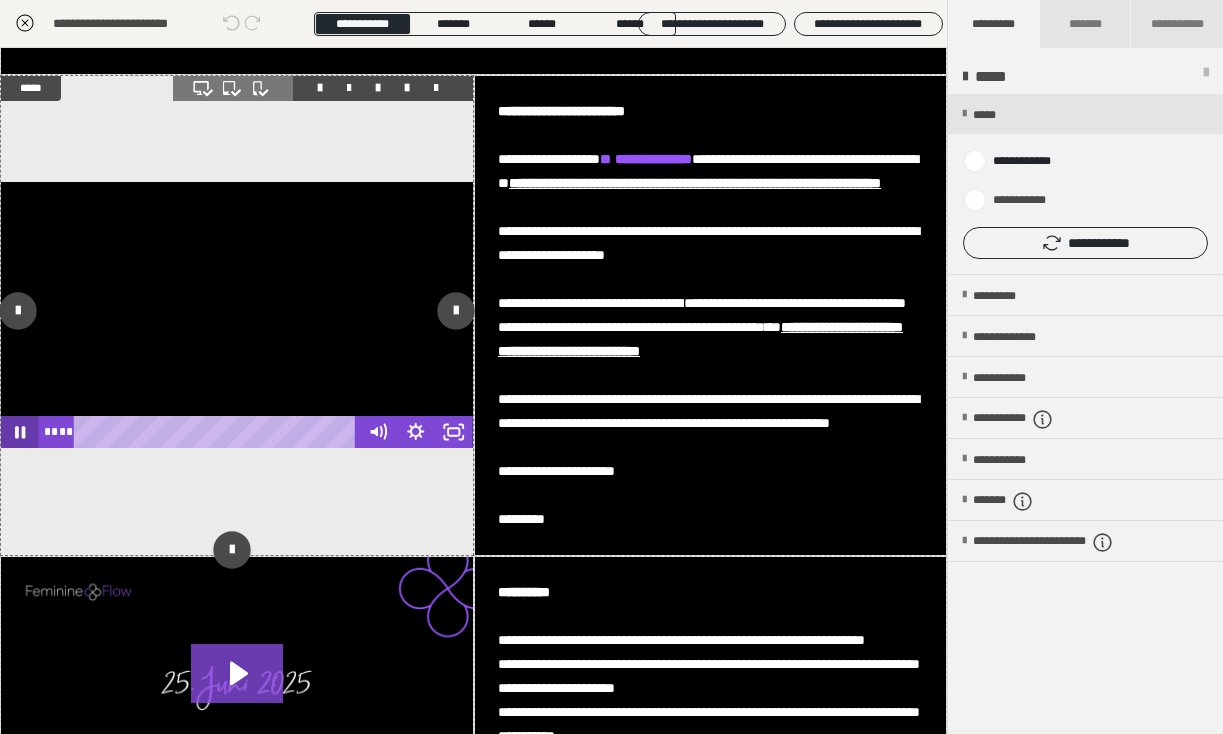 click 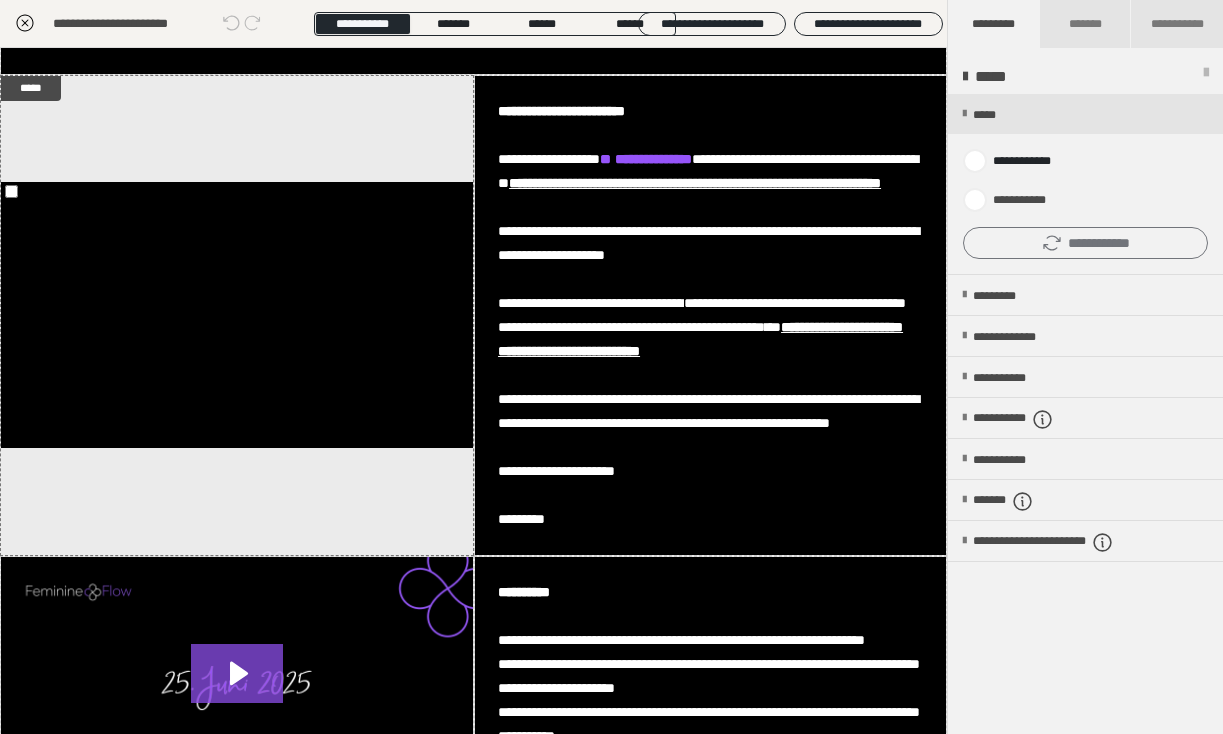 click on "**********" at bounding box center [1085, 243] 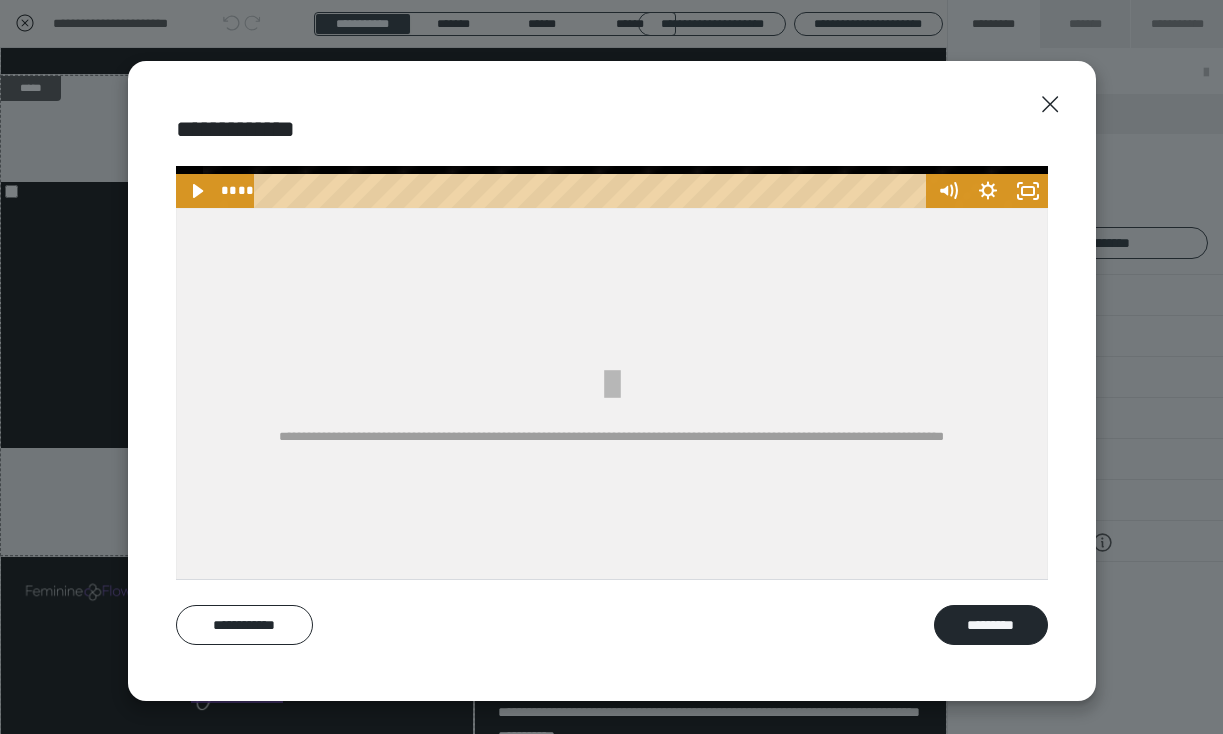 scroll, scrollTop: 477, scrollLeft: 0, axis: vertical 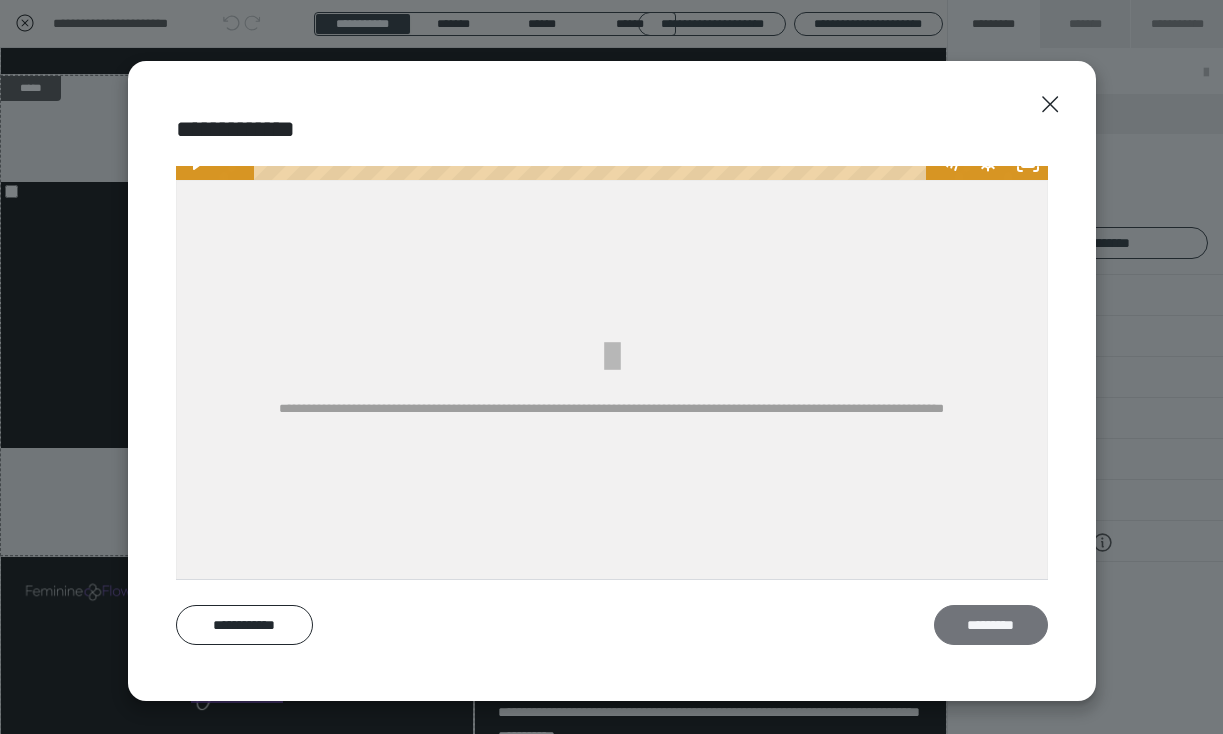 click on "*********" at bounding box center (991, 625) 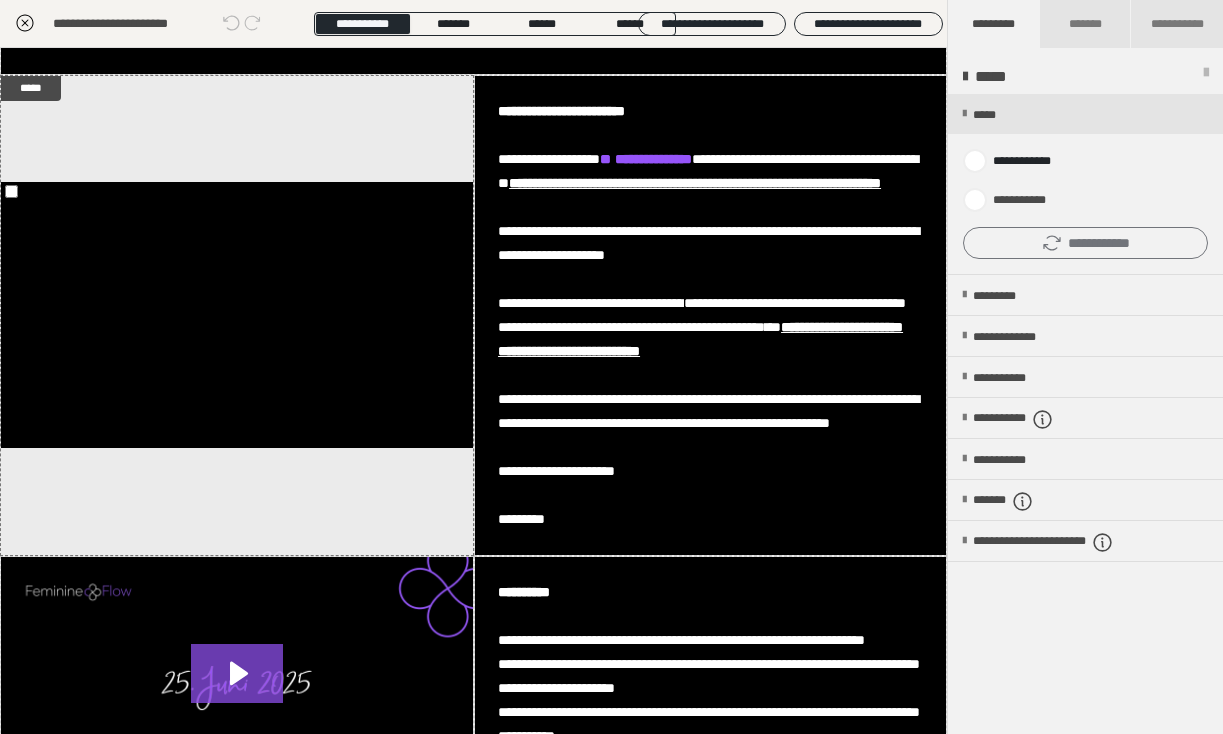 click on "**********" at bounding box center (1085, 243) 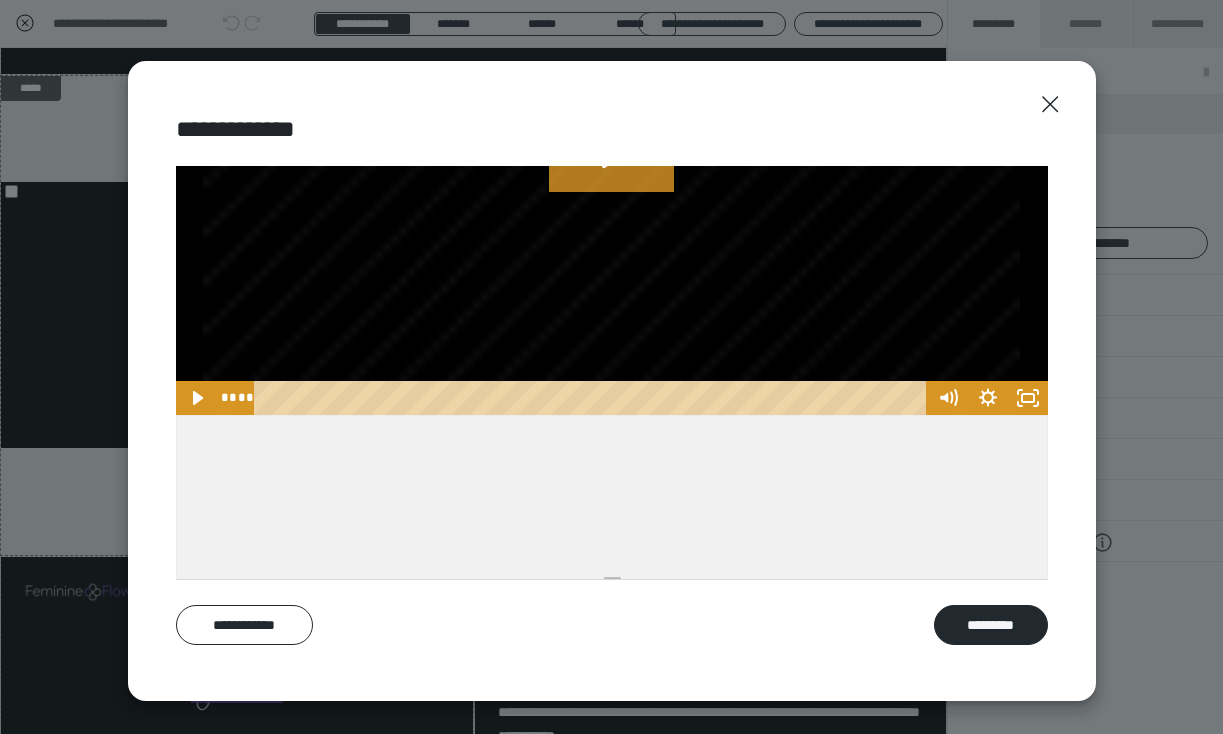 scroll, scrollTop: 328, scrollLeft: 0, axis: vertical 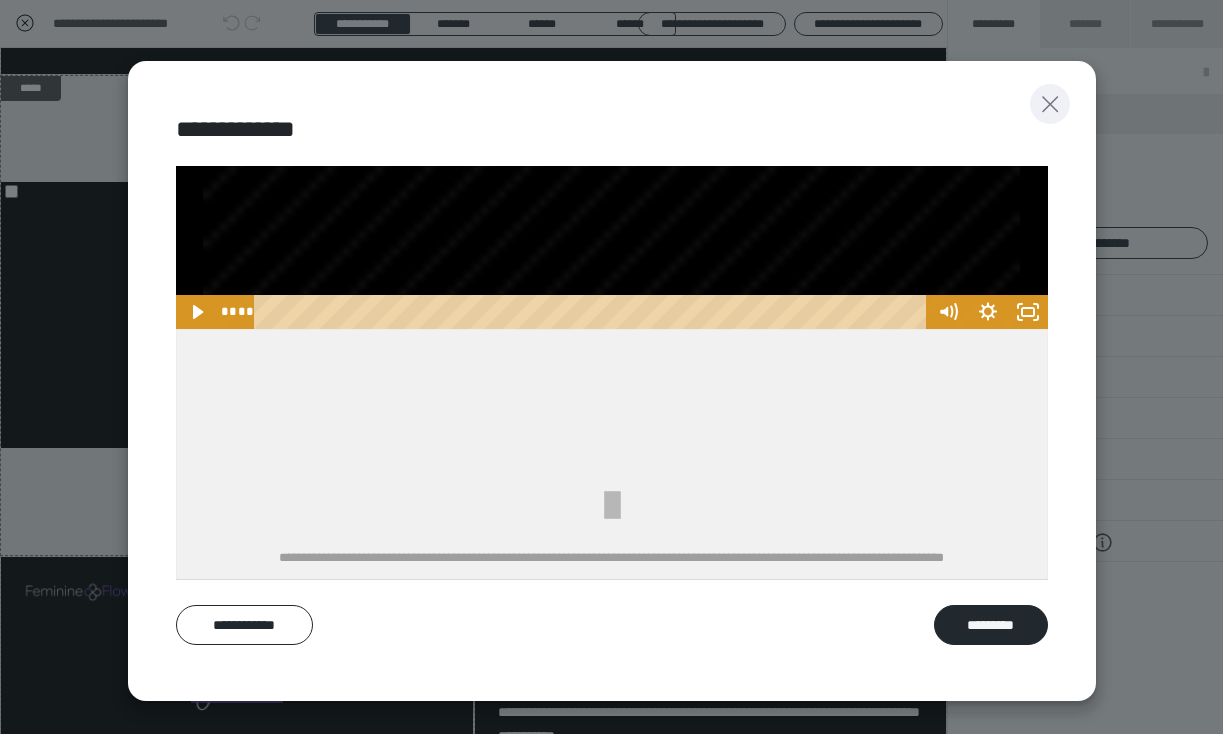 click 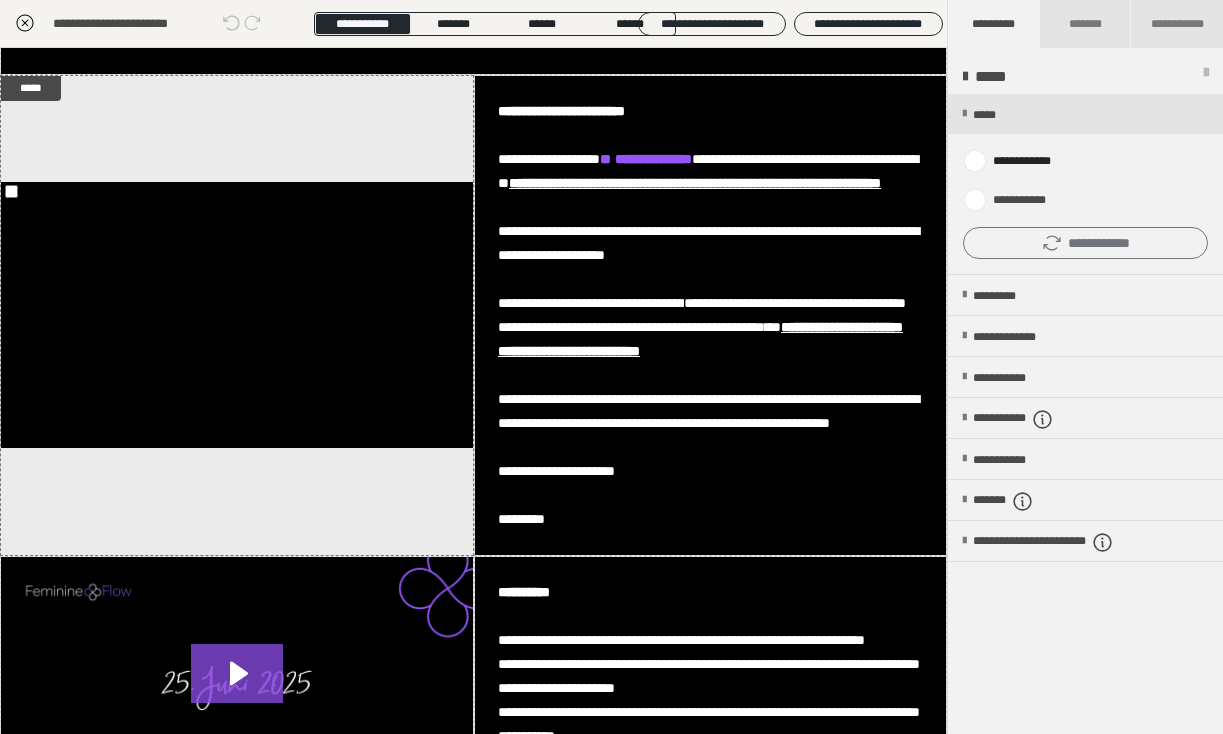 click on "**********" at bounding box center (1085, 243) 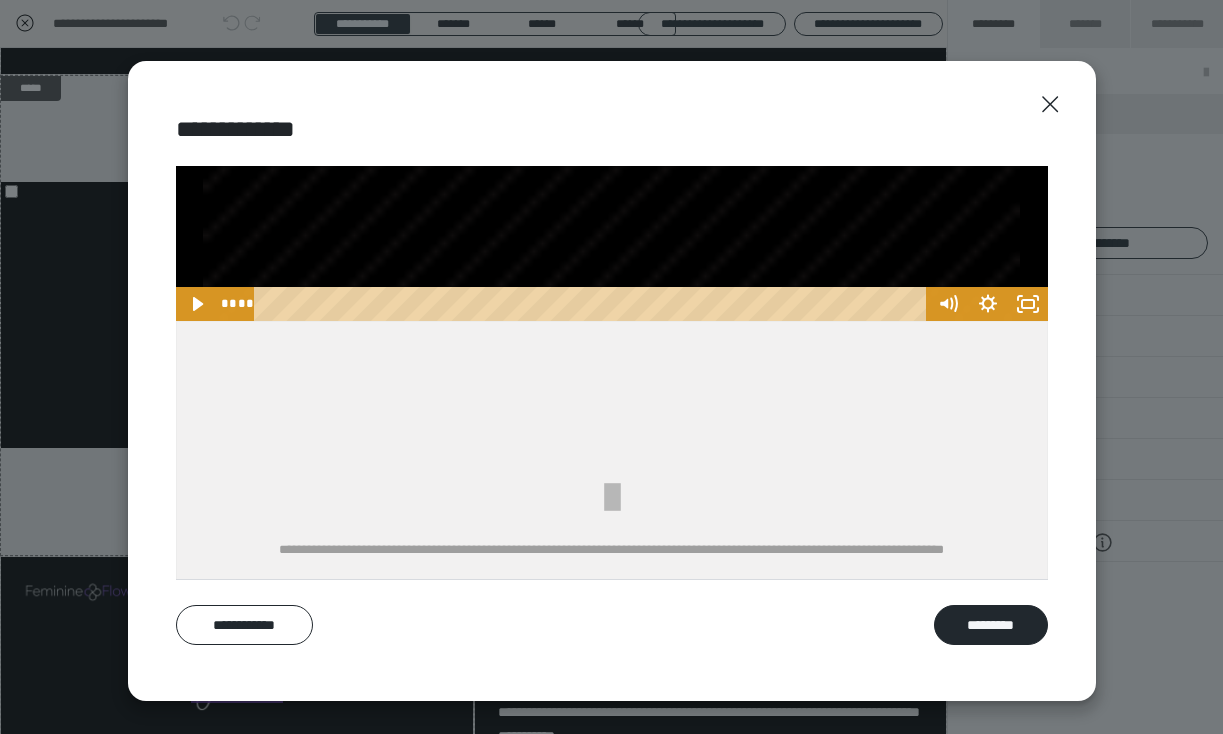 scroll, scrollTop: 477, scrollLeft: 0, axis: vertical 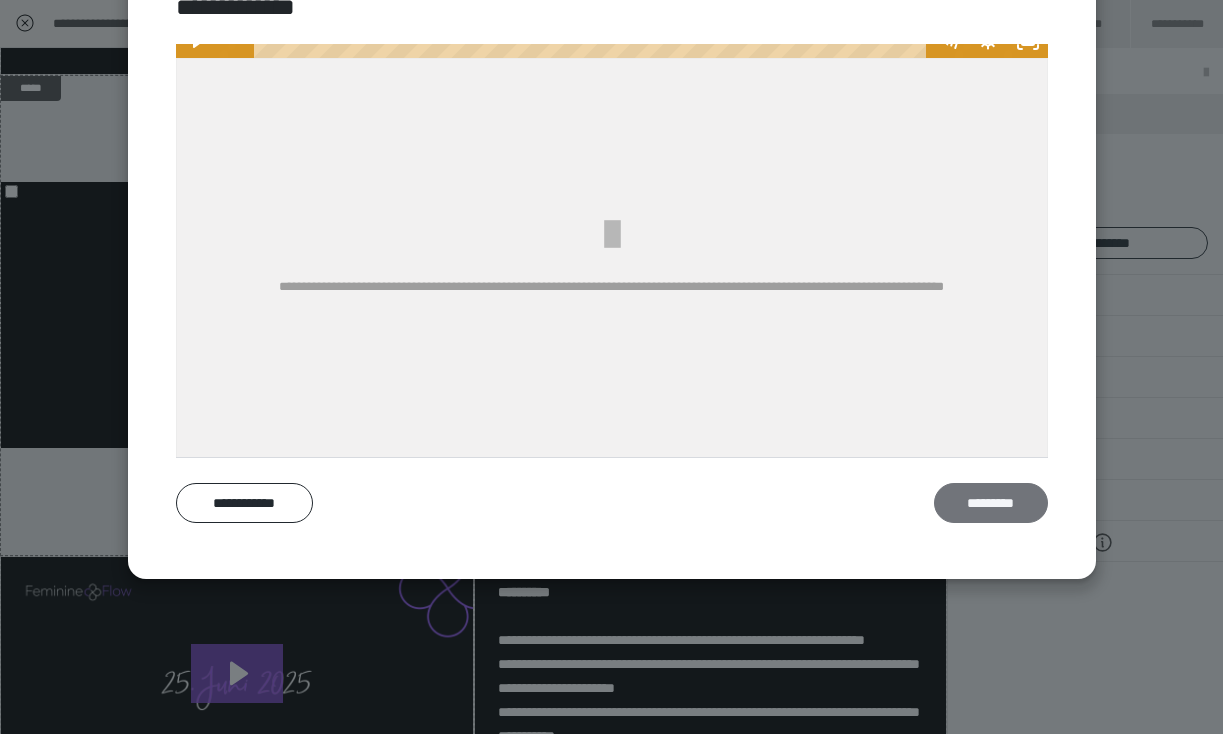 click on "*********" at bounding box center [991, 503] 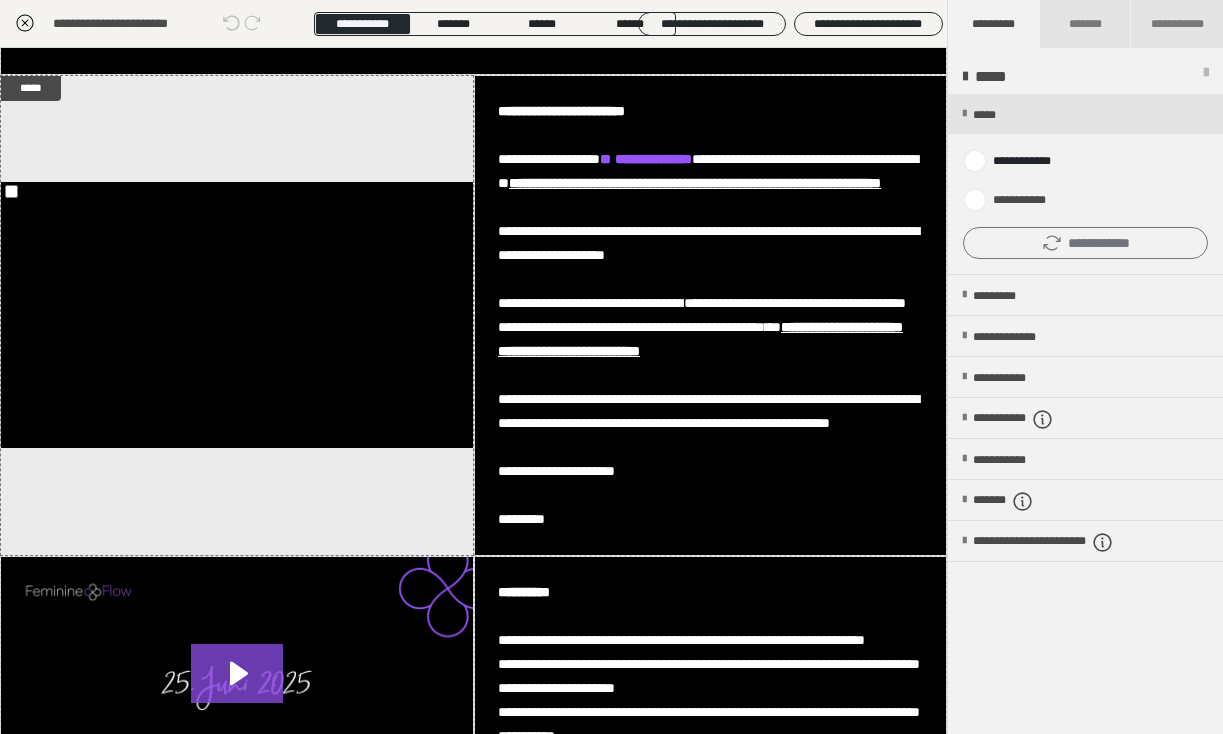 click on "**********" at bounding box center (1085, 243) 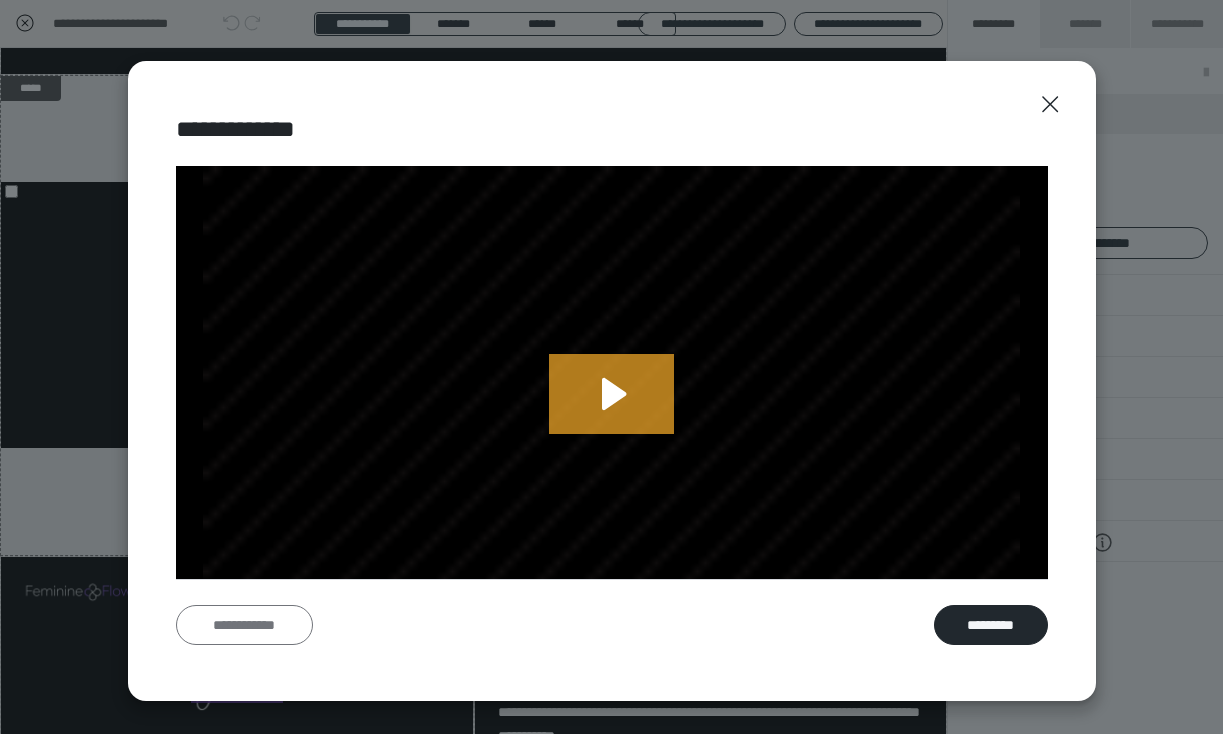 click on "**********" at bounding box center (244, 625) 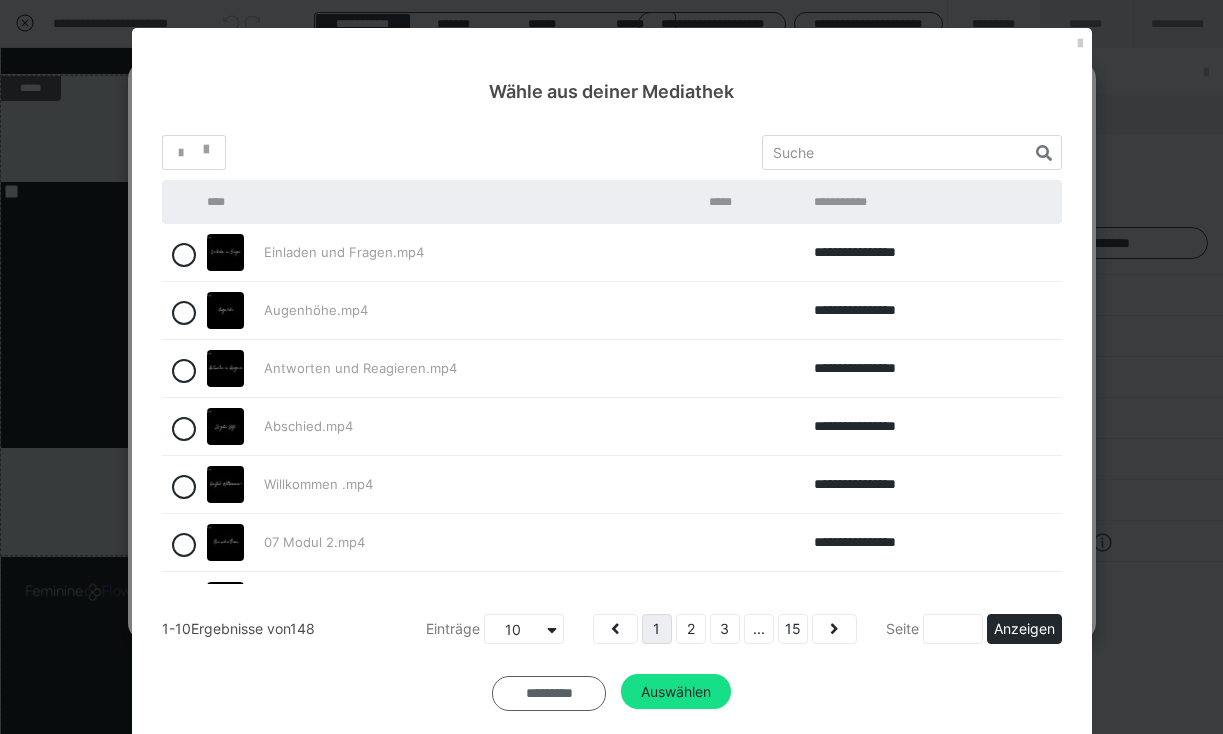 click on "*********" at bounding box center [549, 694] 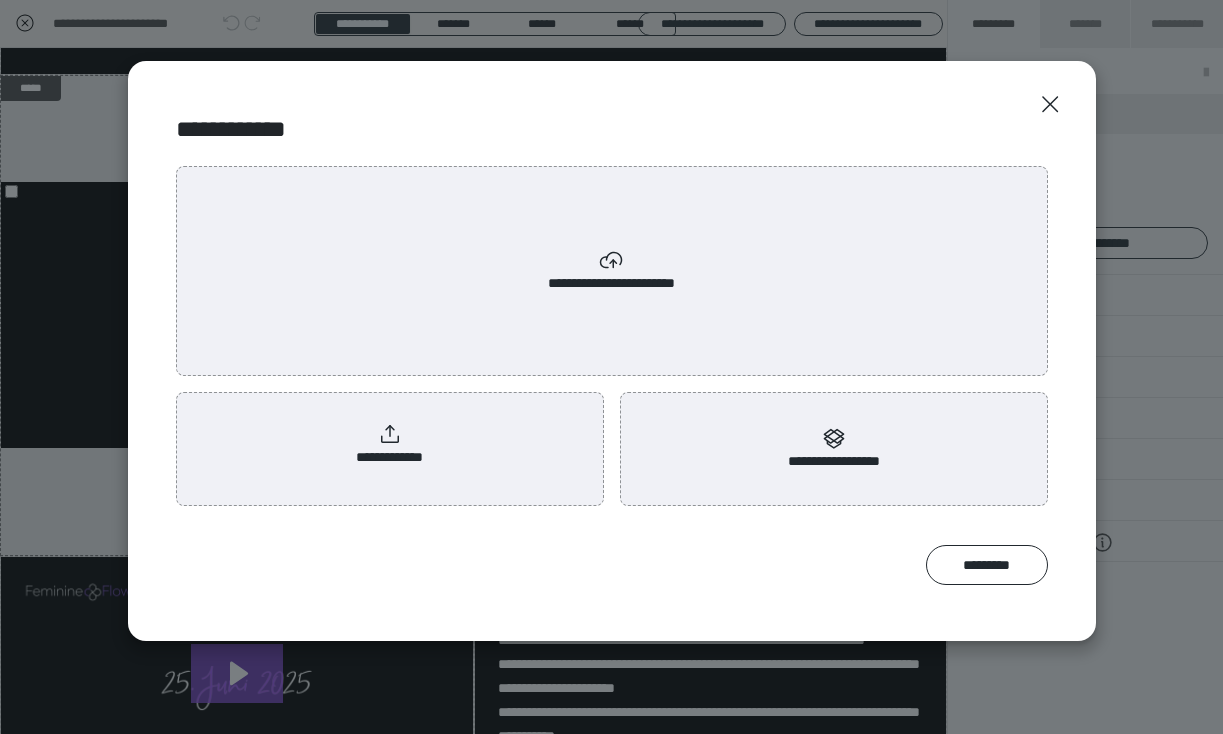 click on "**********" at bounding box center [389, 445] 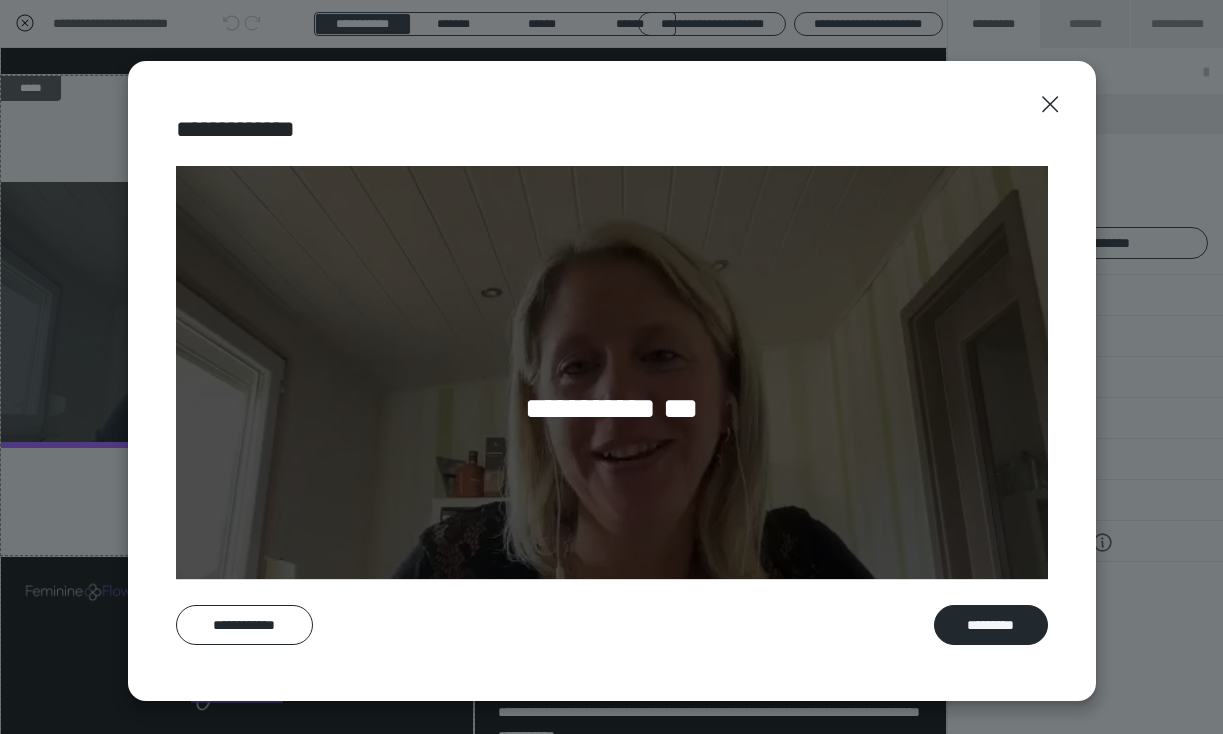 click on "**********" at bounding box center (612, 411) 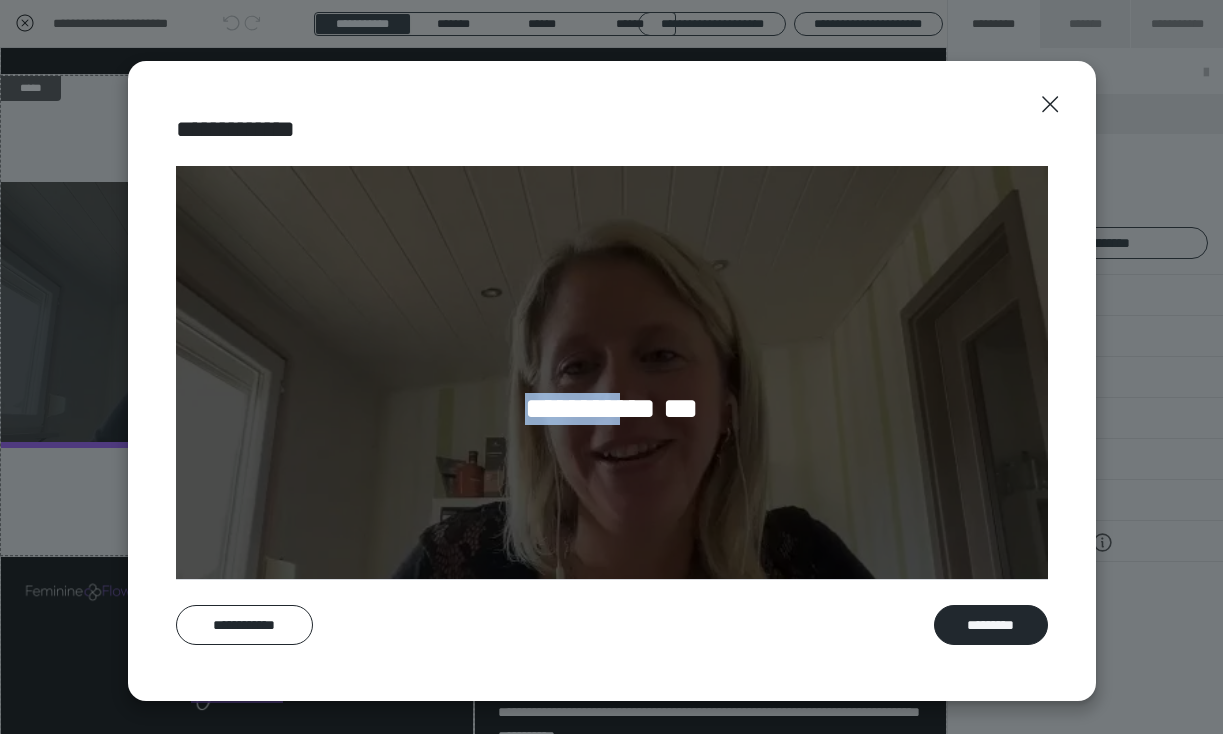 click on "**********" at bounding box center [612, 411] 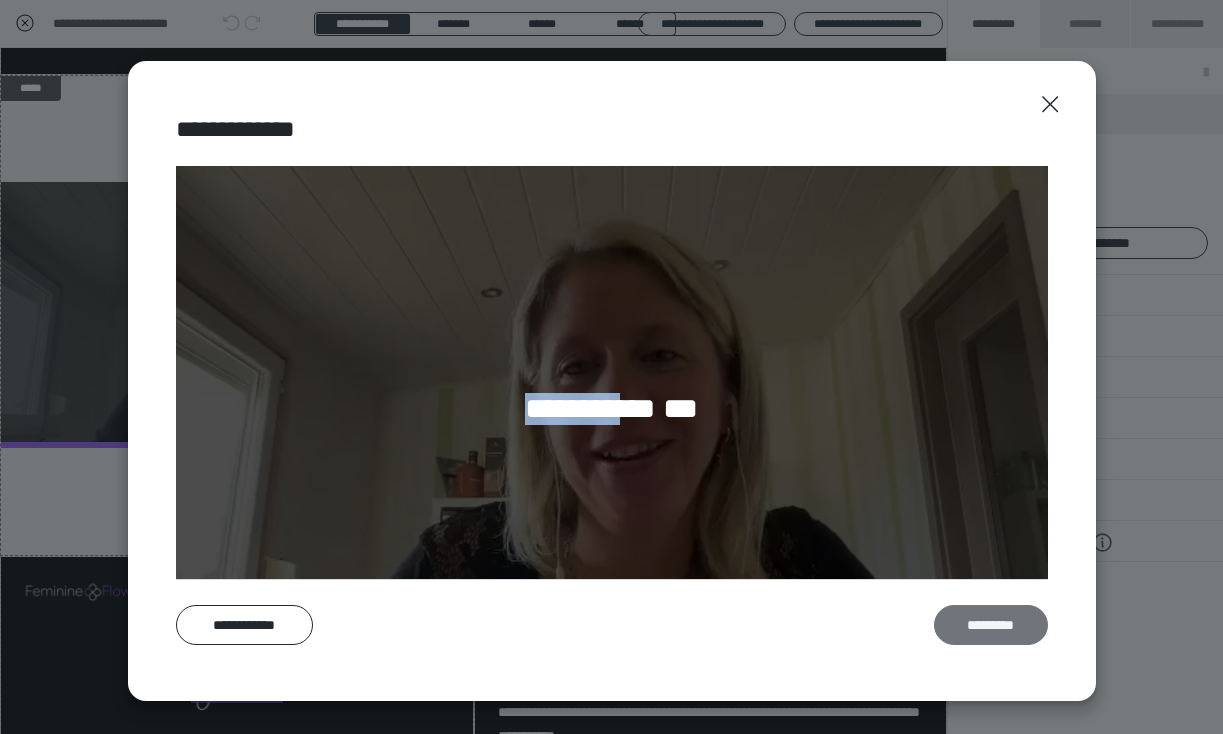 click on "*********" at bounding box center (991, 625) 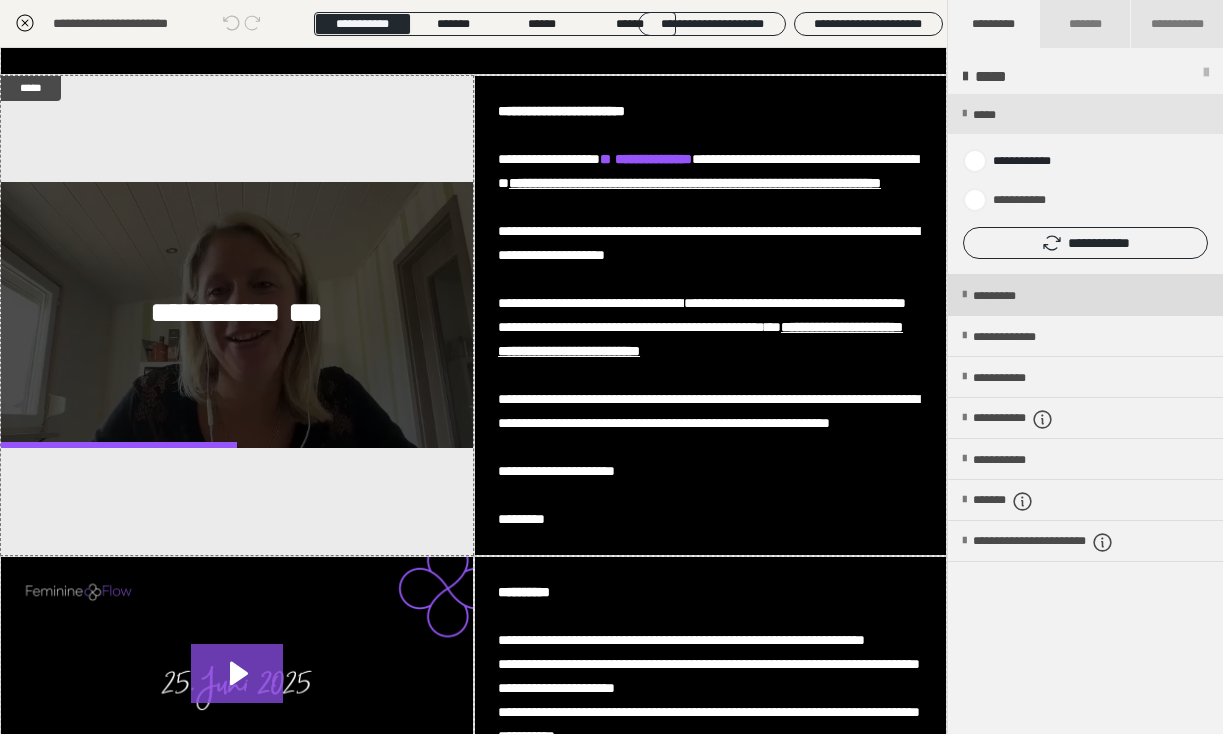click on "*********" at bounding box center [1011, 296] 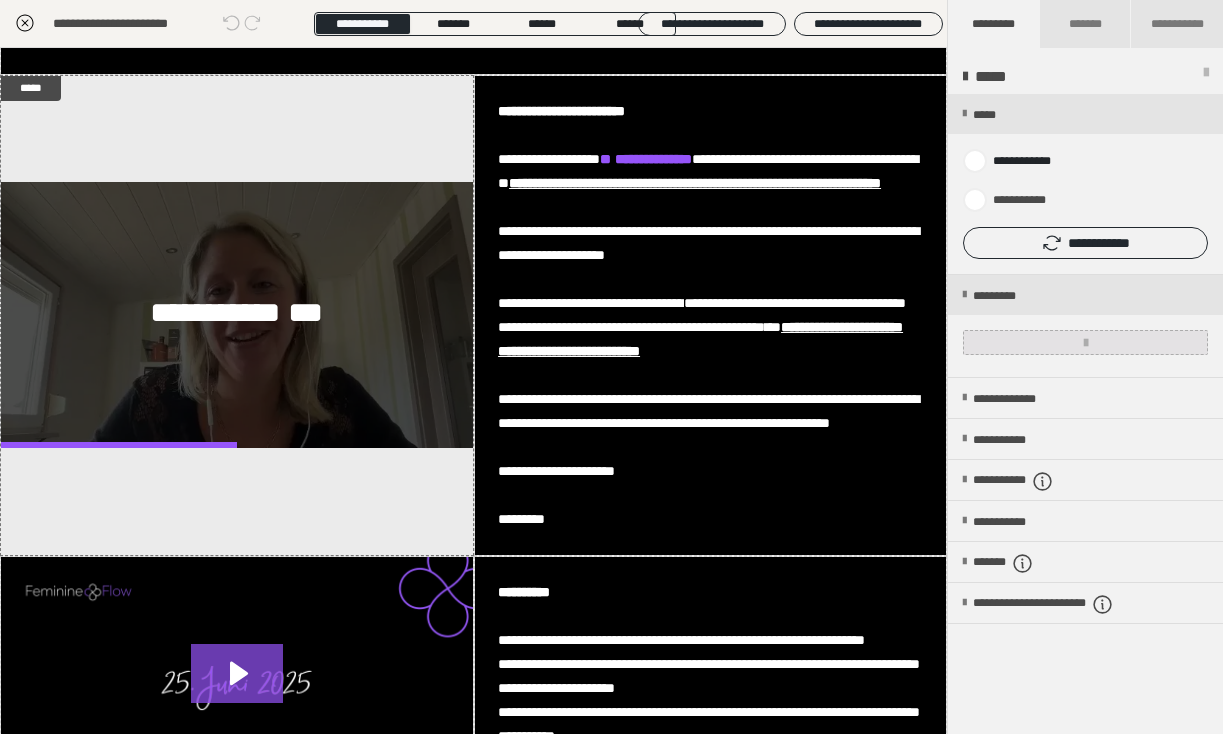 click at bounding box center (1085, 342) 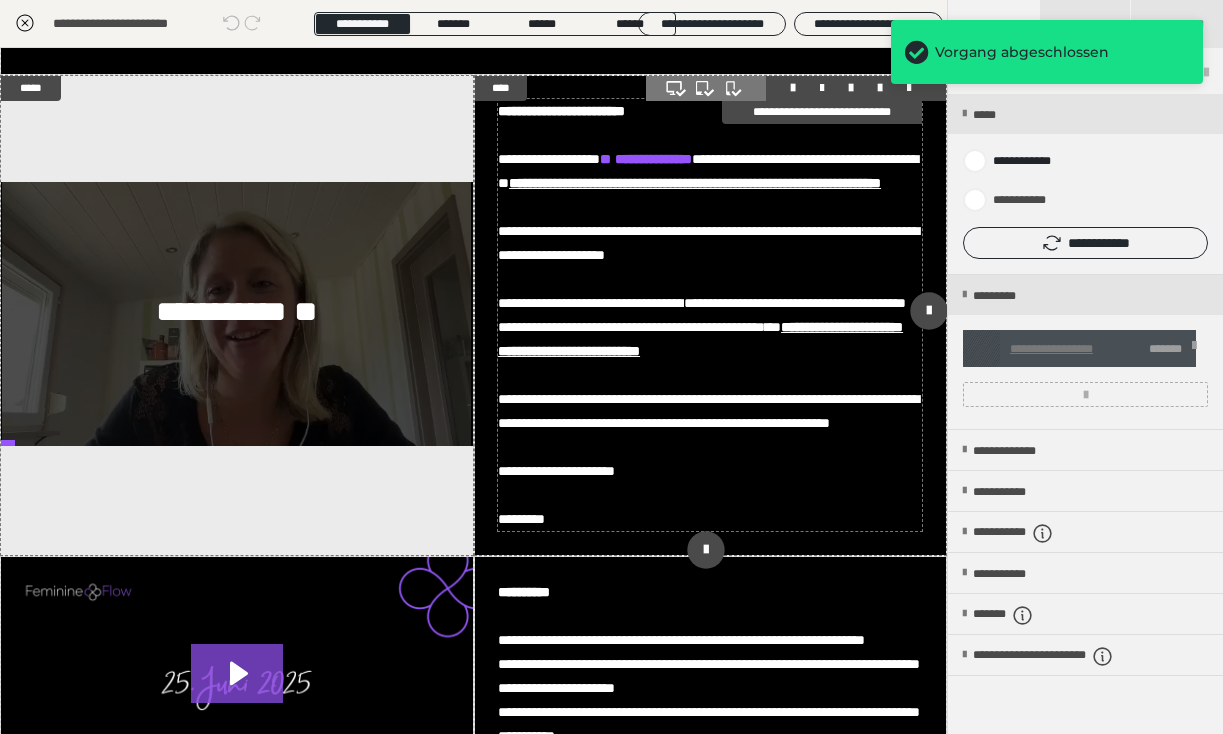click on "**********" at bounding box center [710, 315] 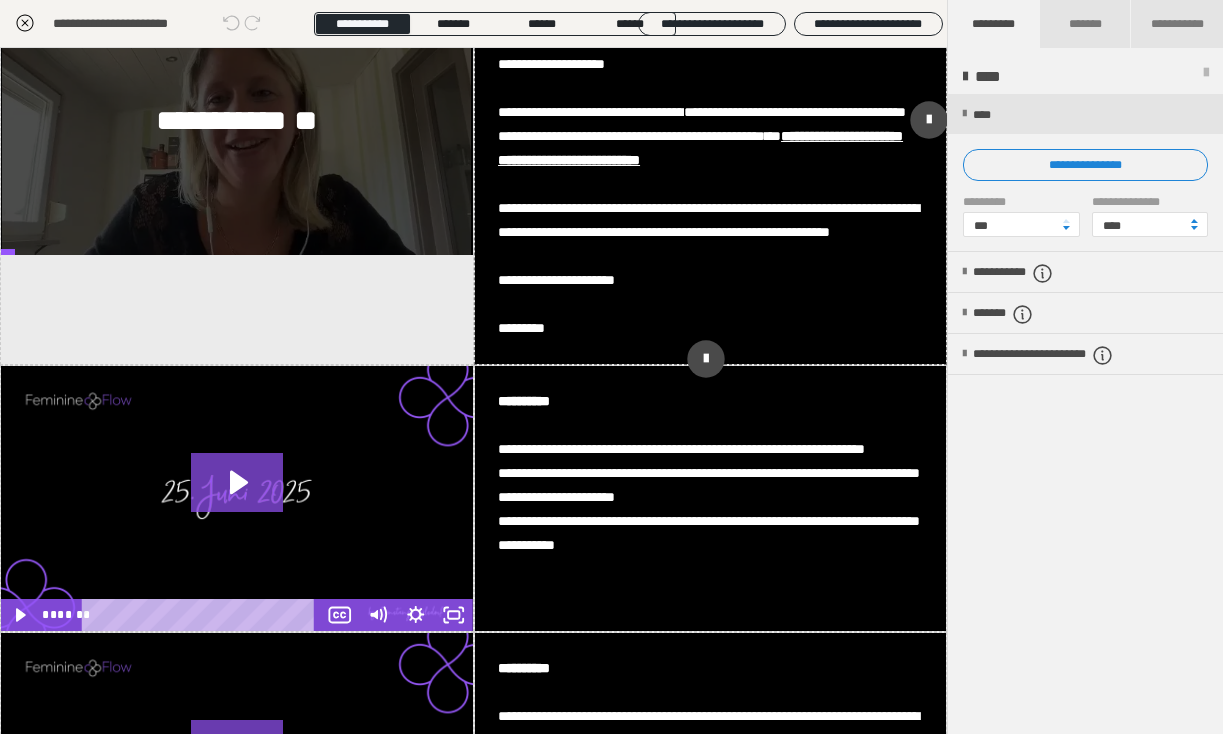 scroll, scrollTop: 471, scrollLeft: 0, axis: vertical 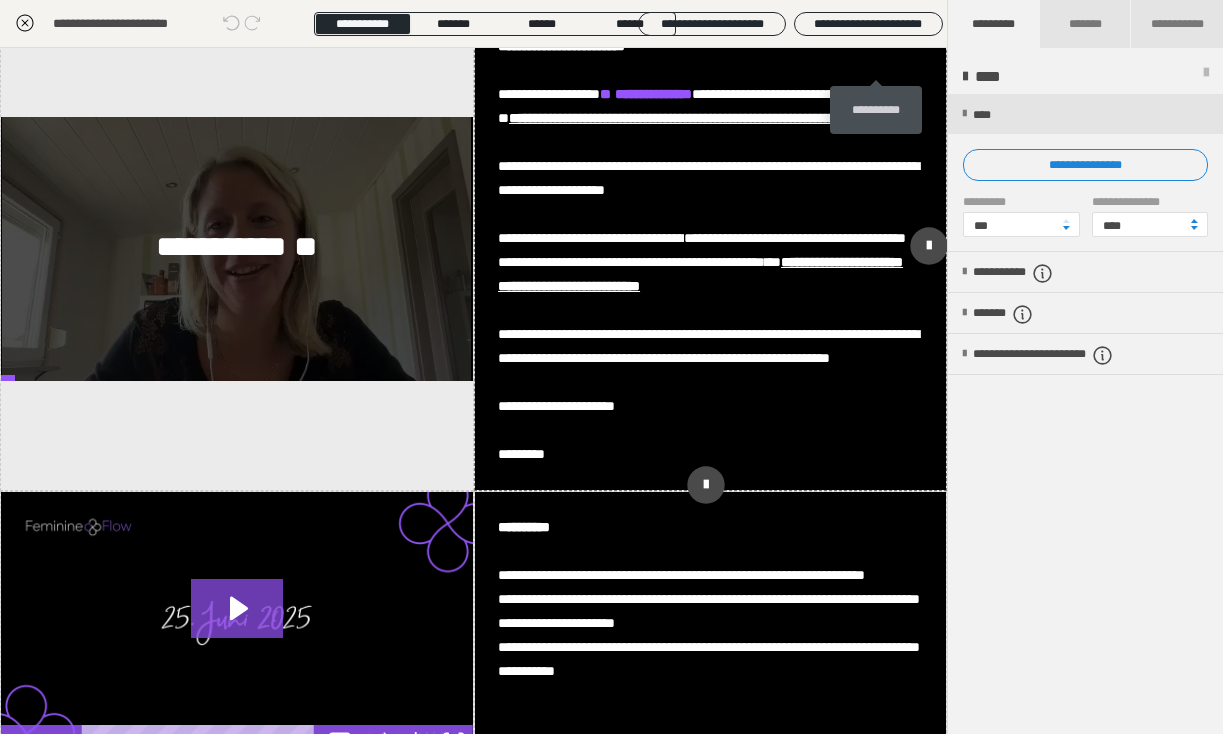 click at bounding box center (880, 23) 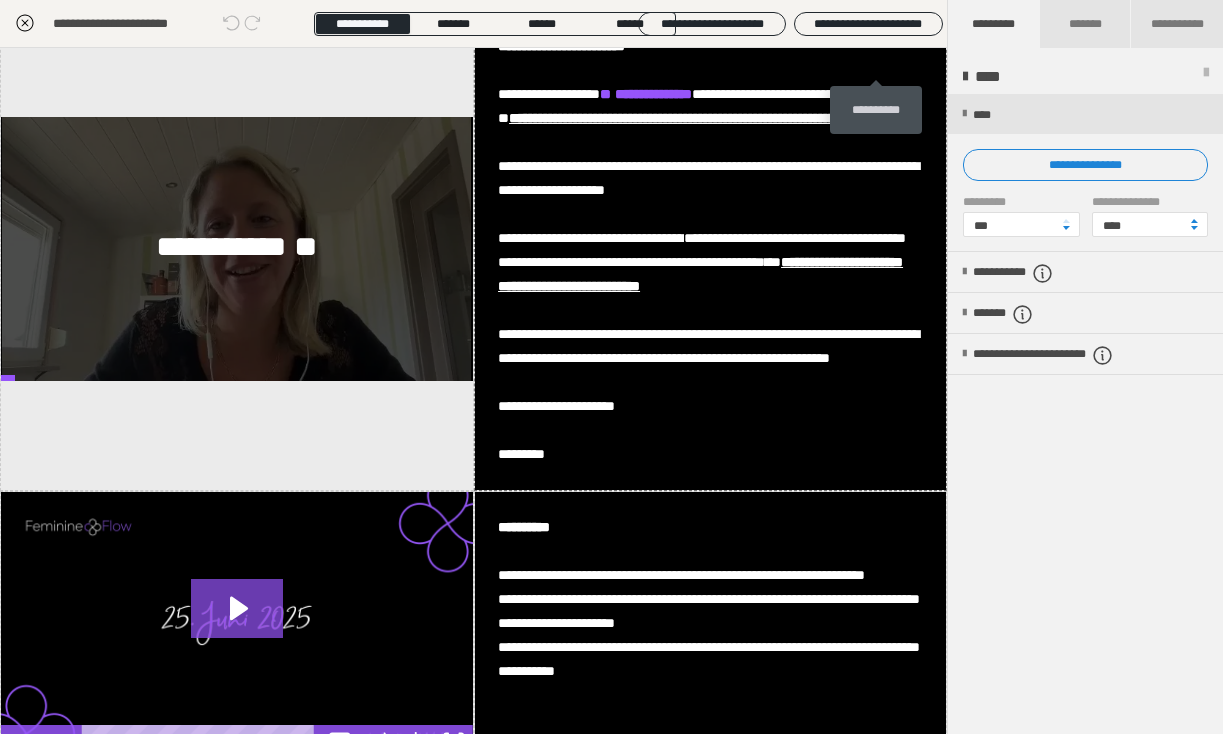 click on "**********" at bounding box center [876, 110] 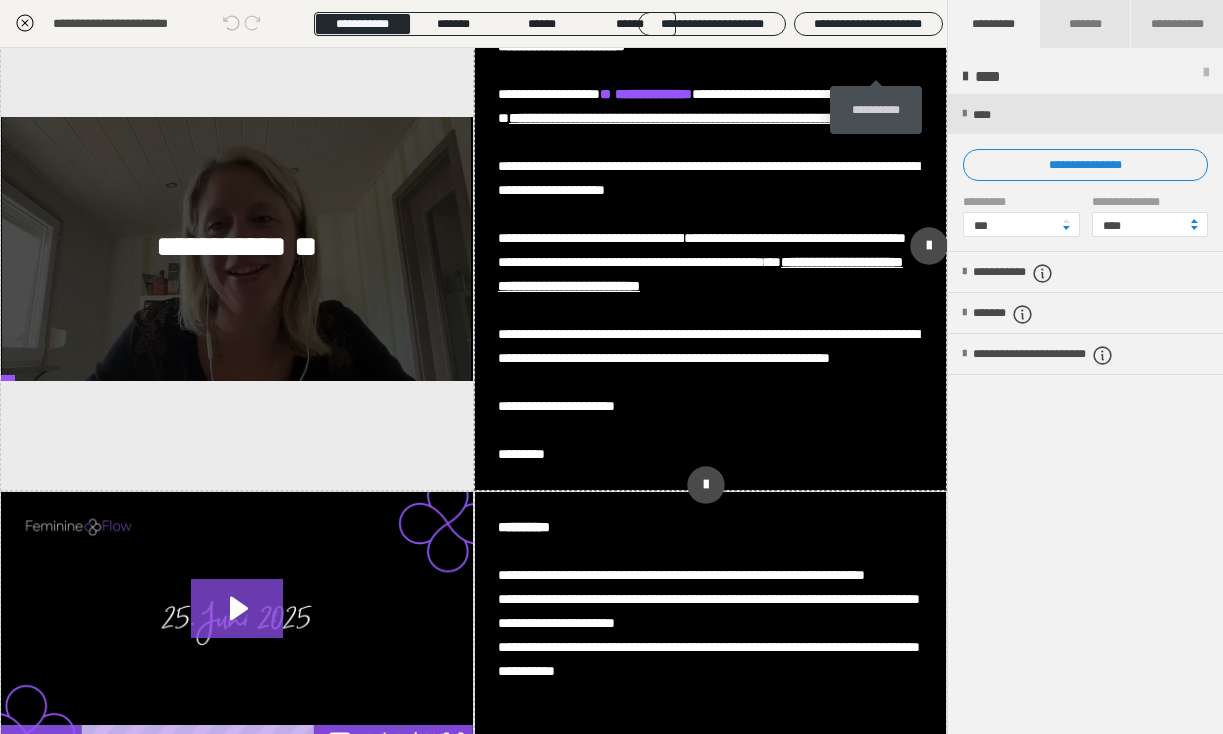 click at bounding box center [880, 23] 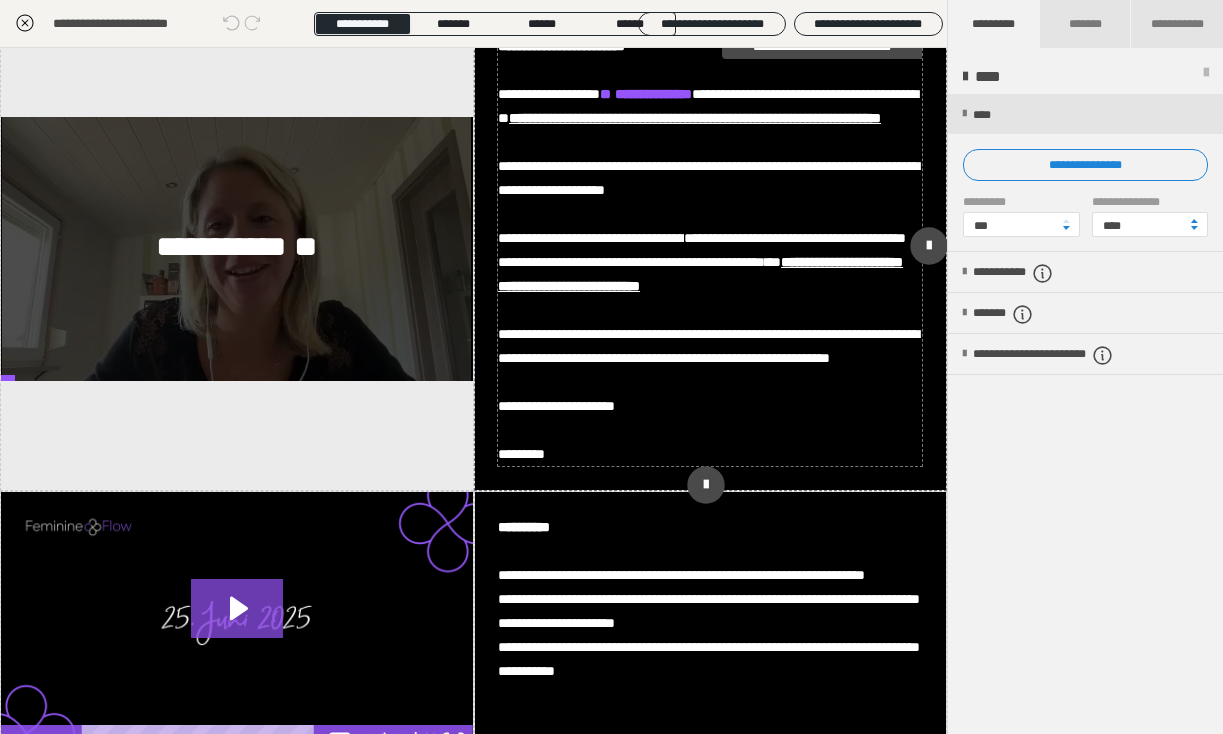click on "**********" at bounding box center (710, 250) 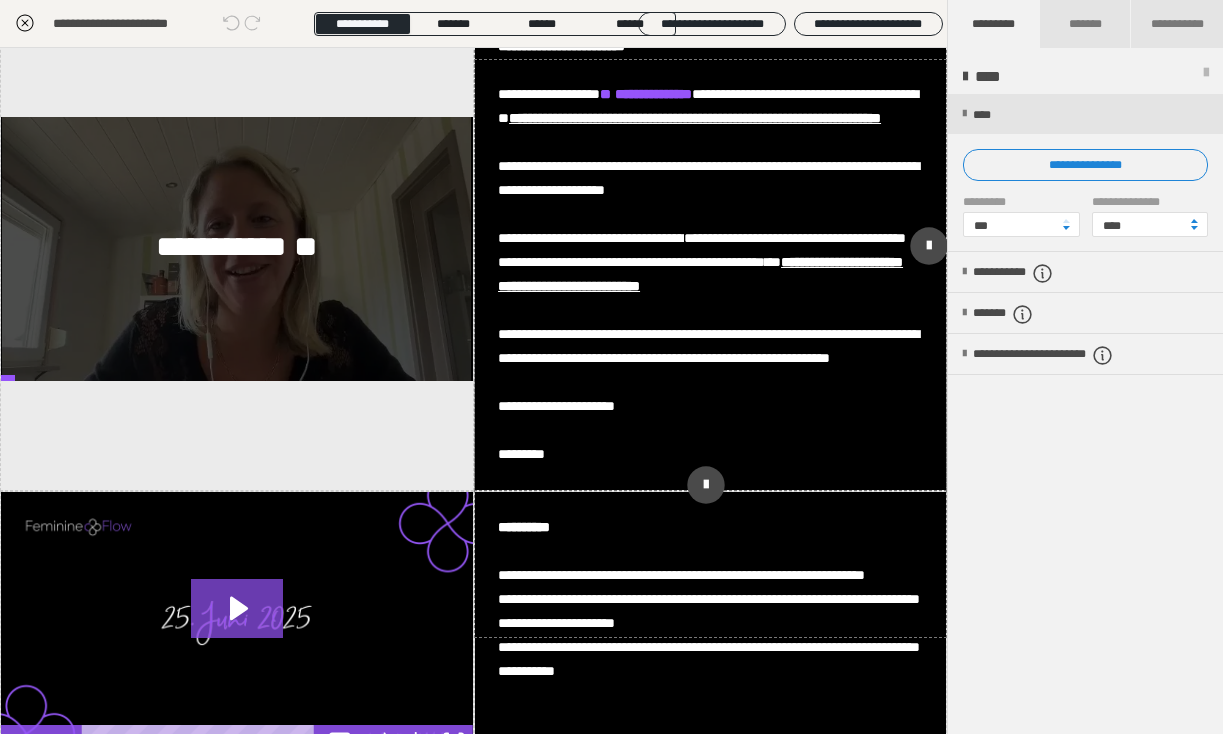 click at bounding box center [880, 23] 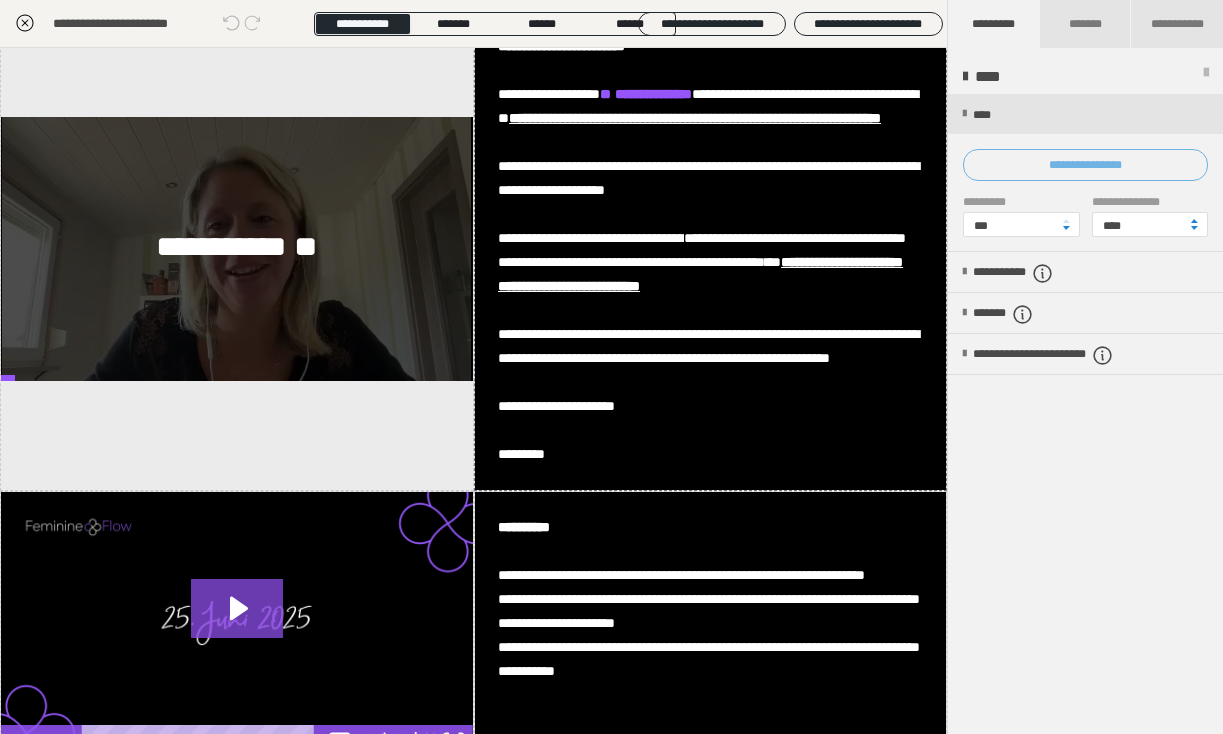 click on "**********" at bounding box center (1085, 165) 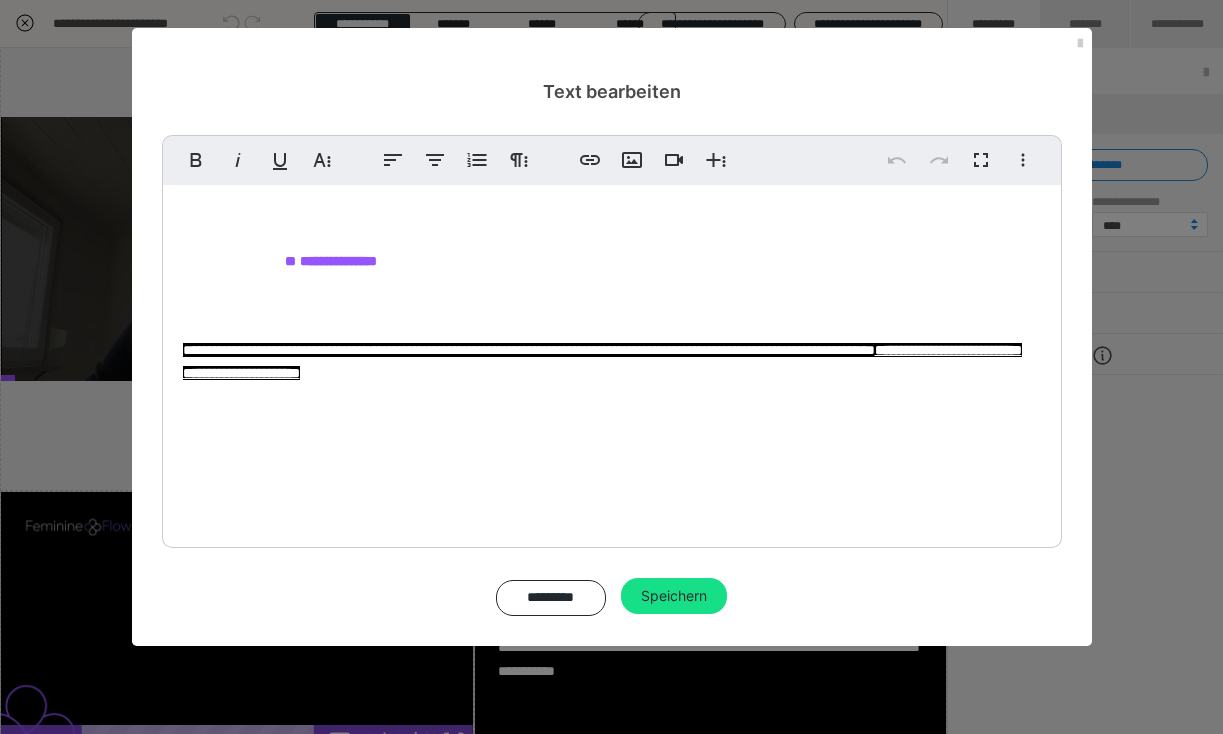 click on "**********" at bounding box center [612, 361] 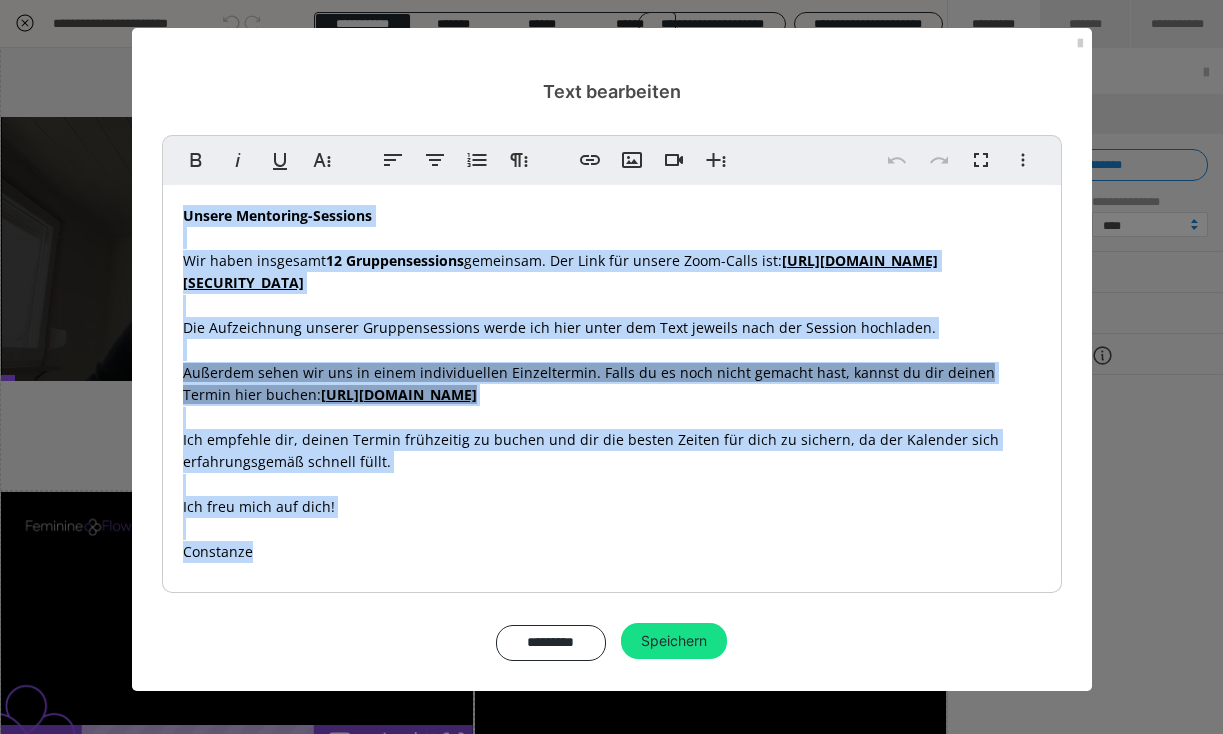 scroll, scrollTop: 6, scrollLeft: 0, axis: vertical 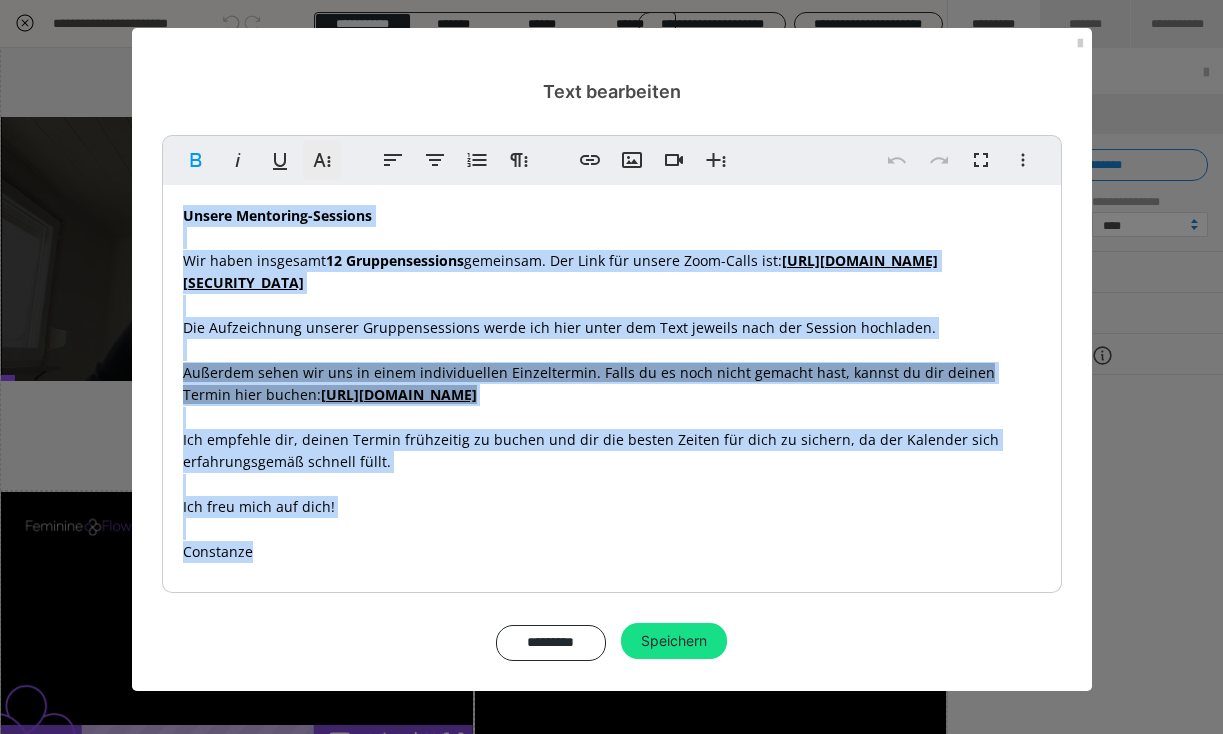 click 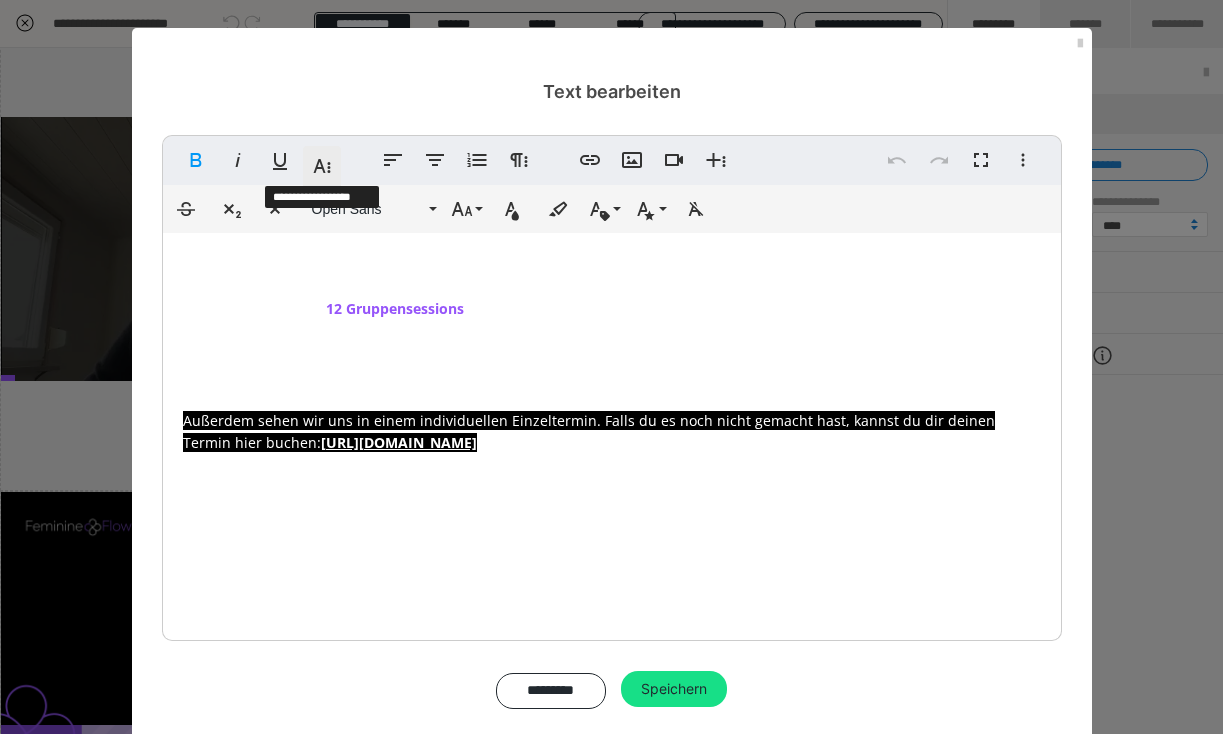 scroll, scrollTop: 6, scrollLeft: 0, axis: vertical 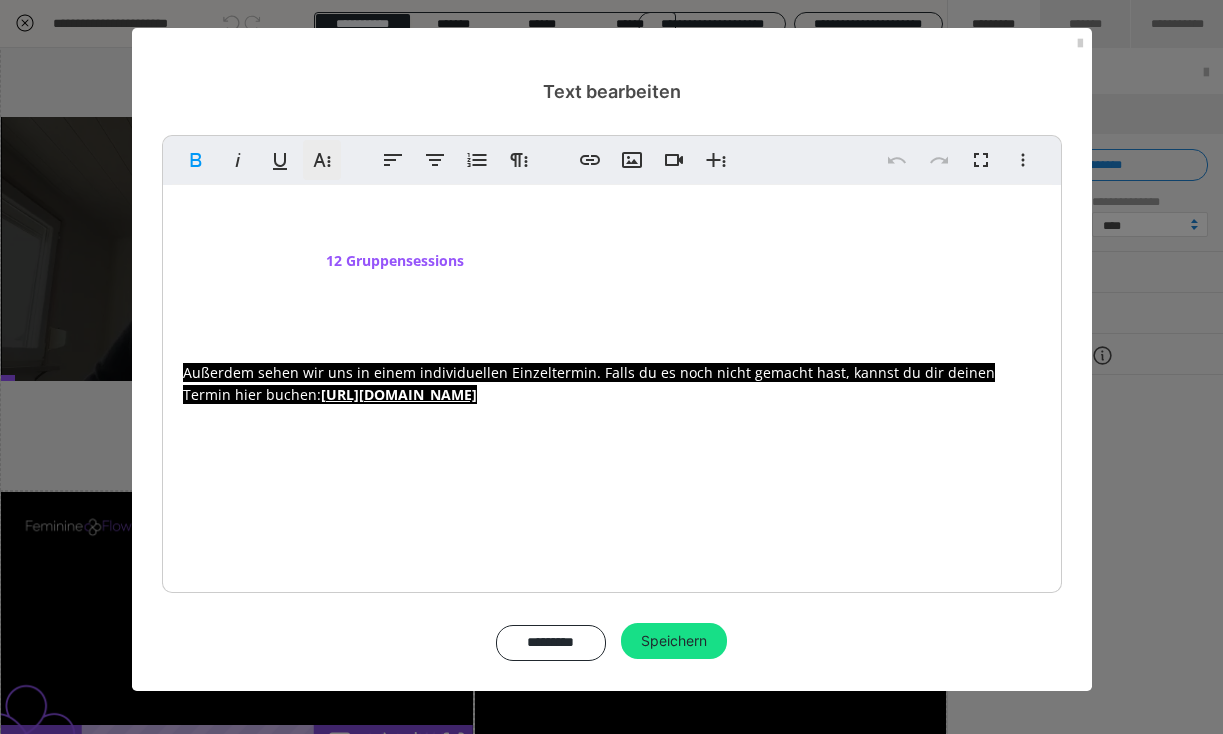 click 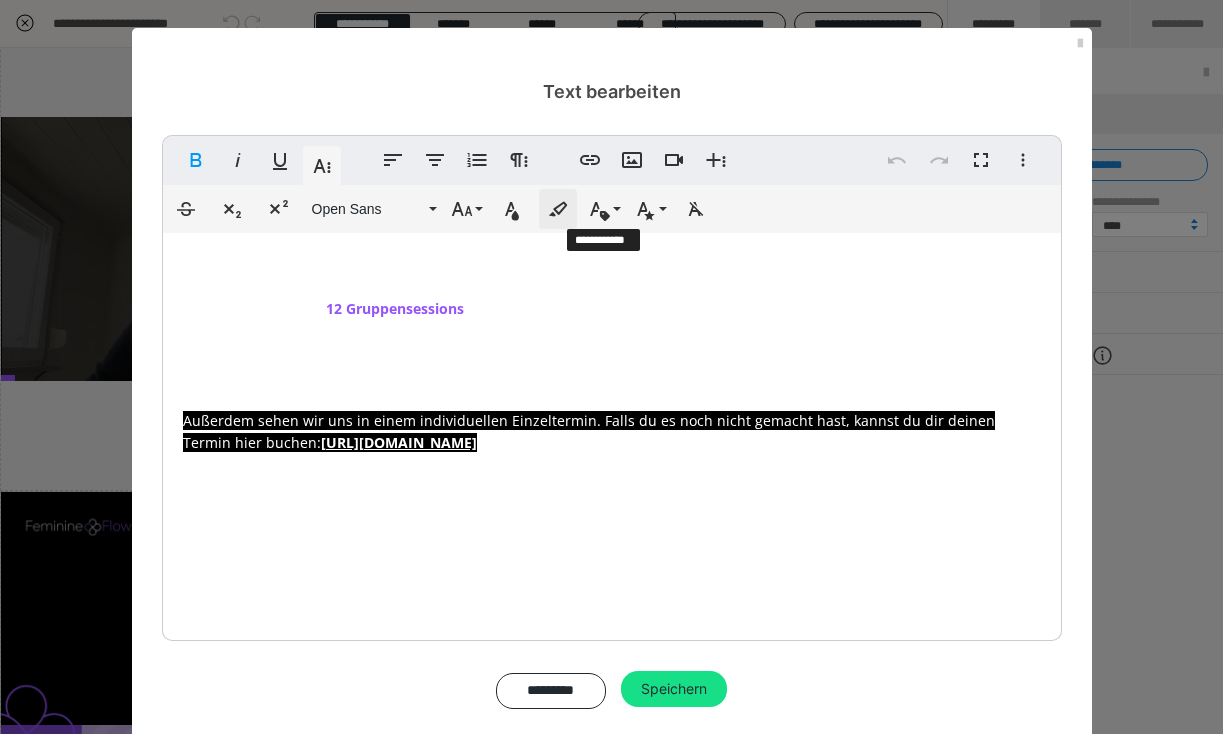 click on "Hintergrundfarbe" at bounding box center (558, 209) 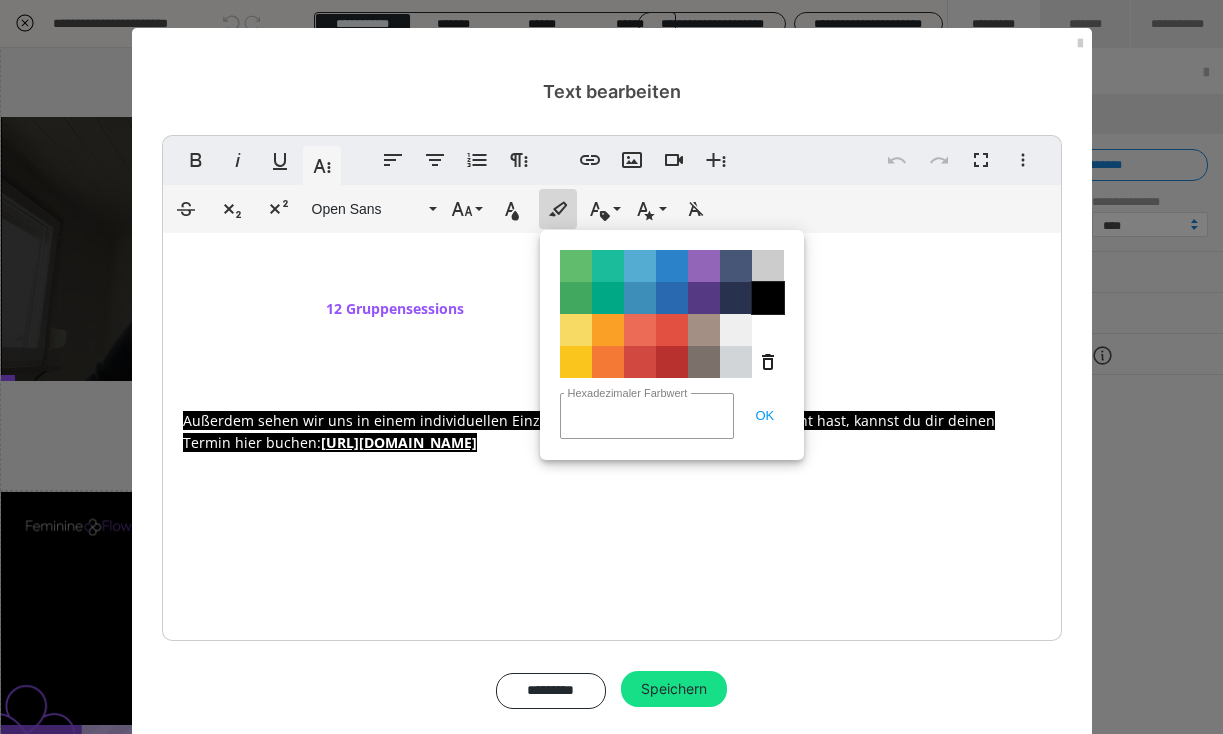 click on "Color#000000" at bounding box center [768, 298] 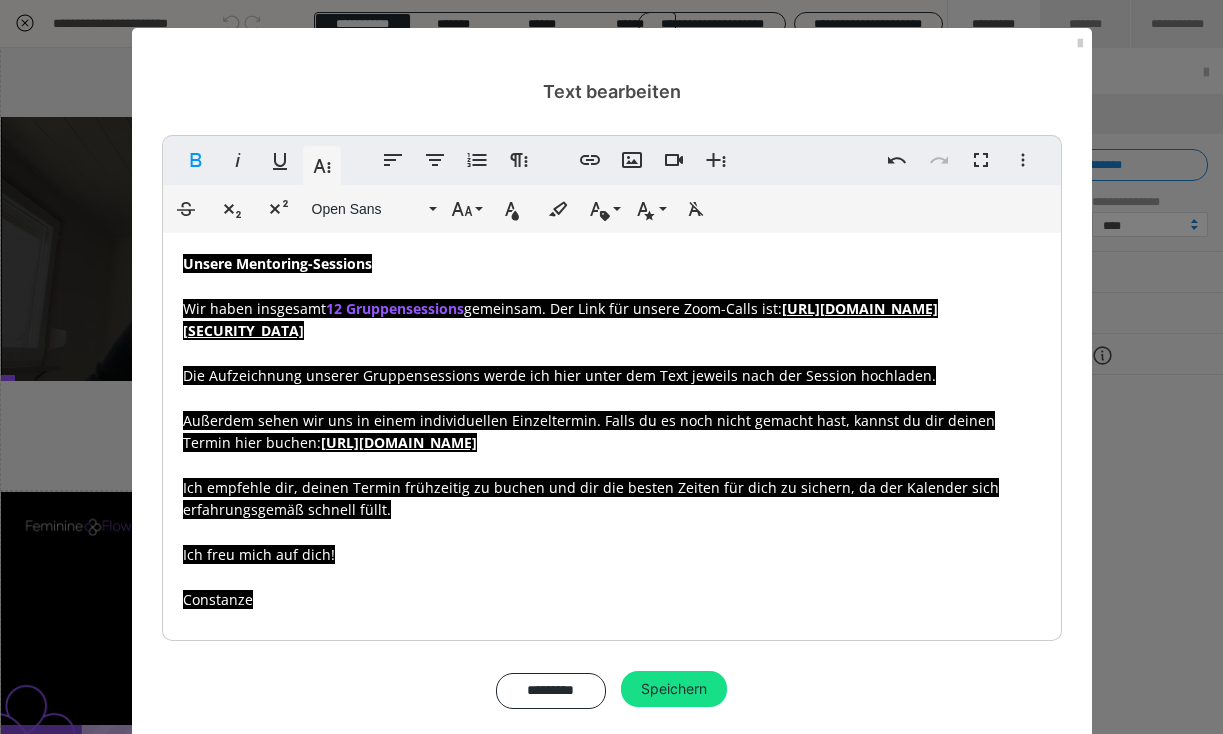 click on "Unsere Mentoring-Sessions Wir haben insgesamt  12   Gruppensessions  gemeinsam. Der Link für unsere Zoom-Calls ist:  https://us06web.zoom.us/j/81257142449?pwd=cRpwiiu6yDMgx1wltemUJ4vcqhKYQs.1 Die Aufzeichnung unserer Gruppensessions werde ich hier unter dem Text jeweils nach der Session hochladen. Außerdem sehen wir uns in einem indiv iduellen Einzeltermin. Falls du es noch nicht gemacht hast, kannst du dir deinen Termin hier buche n:  https://calendly.com/lustocademy/feminine-flow-einzel Ich empfehle dir, deinen Termin frühzeitig zu buchen und dir die besten Zeiten für dich zu sichern, da der Kalender sich erfahrungsgemäß schnell füllt. Ich freu mich auf dich!  Constanze" at bounding box center [612, 432] 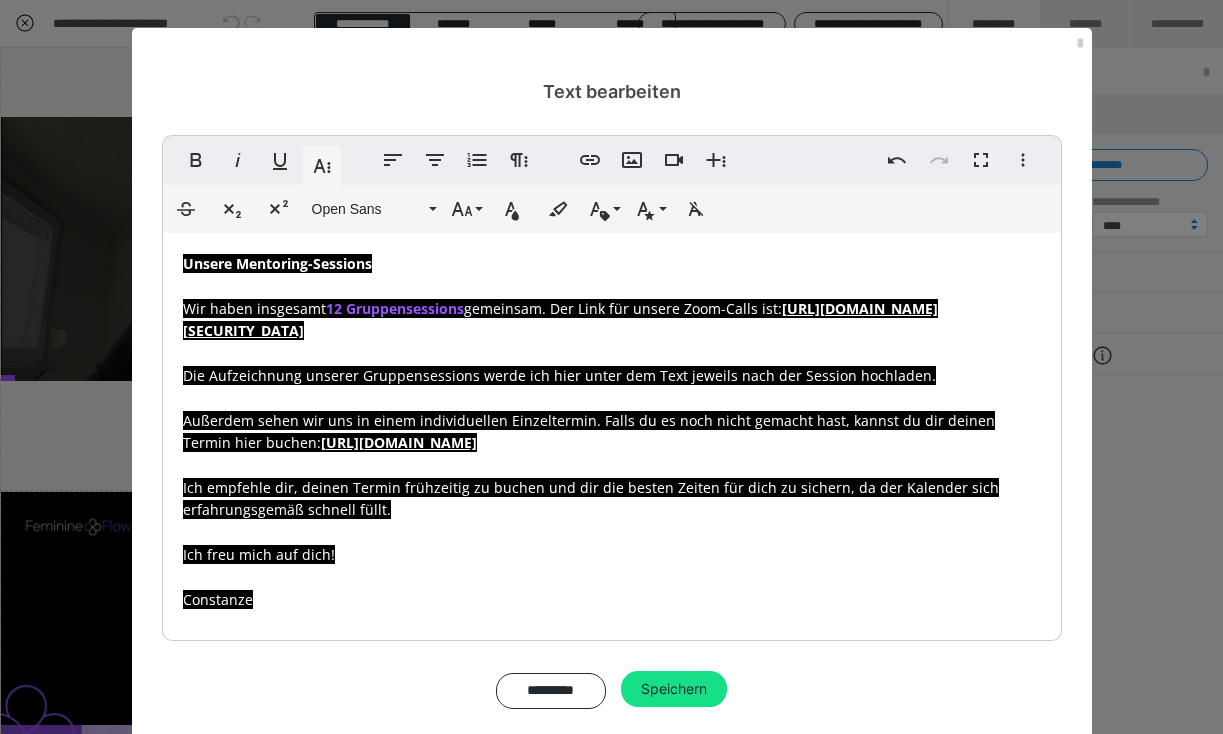 click on "Unsere Mentoring-Sessions Wir haben insgesamt  12   Gruppensessions  gemeinsam. Der Link für unsere Zoom-Calls ist:  https://us06web.zoom.us/j/81257142449?pwd=cRpwiiu6yDMgx1wltemUJ4vcqhKYQs.1 Die Aufzeichnung unserer Gruppensessions werde ich hier unter dem Text jeweils nach der Session hochladen. Außerdem sehen wir uns in einem indiv iduellen Einzeltermin. Falls du es noch nicht gemacht hast, kannst du dir deinen Termin hier buche n:  https://calendly.com/lustocademy/feminine-flow-einzel Ich empfehle dir, deinen Termin frühzeitig zu buchen und dir die besten Zeiten für dich zu sichern, da der Kalender sich erfahrungsgemäß schnell füllt. Ich freu mich auf dich!  Constanze" at bounding box center (612, 432) 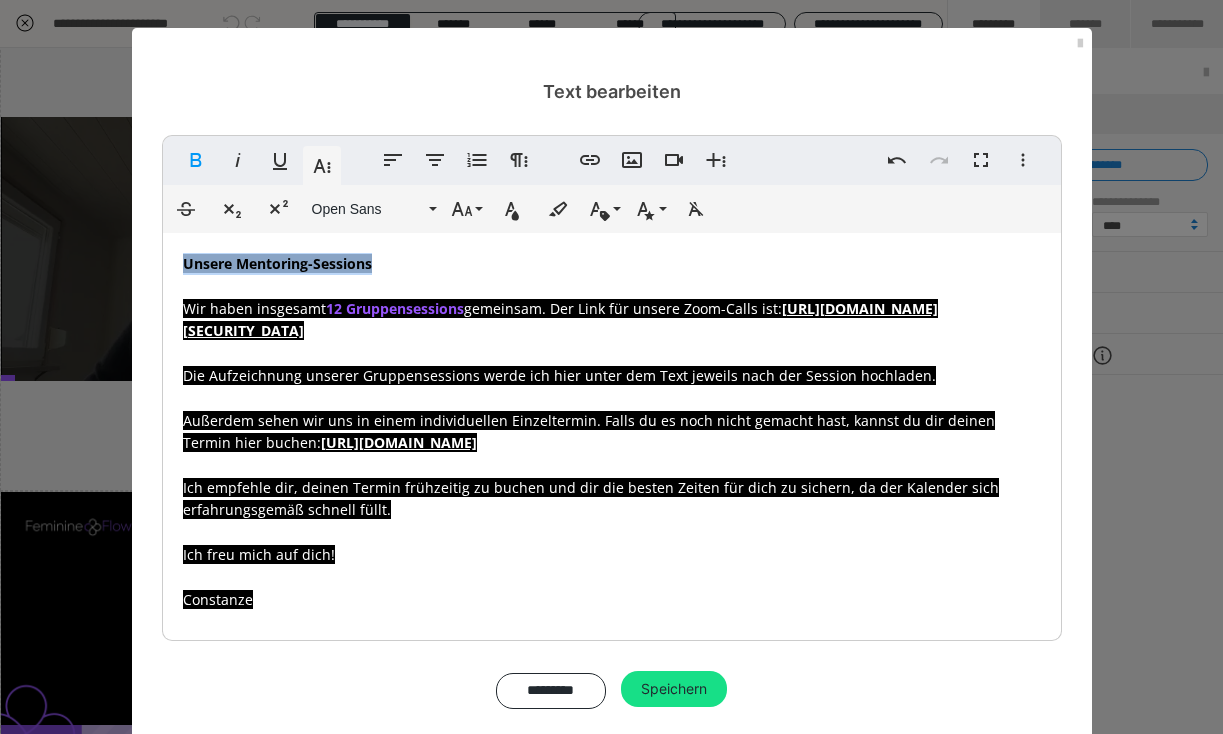 drag, startPoint x: 357, startPoint y: 259, endPoint x: 178, endPoint y: 258, distance: 179.00279 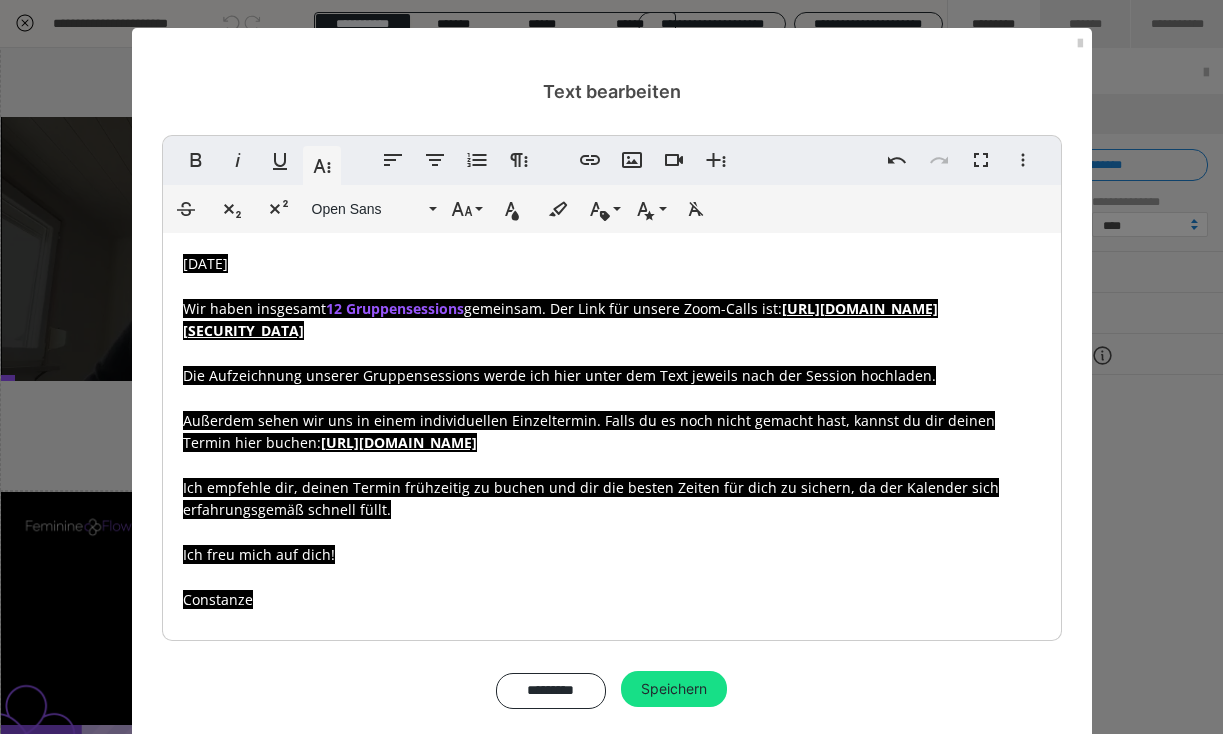drag, startPoint x: 261, startPoint y: 259, endPoint x: 175, endPoint y: 259, distance: 86 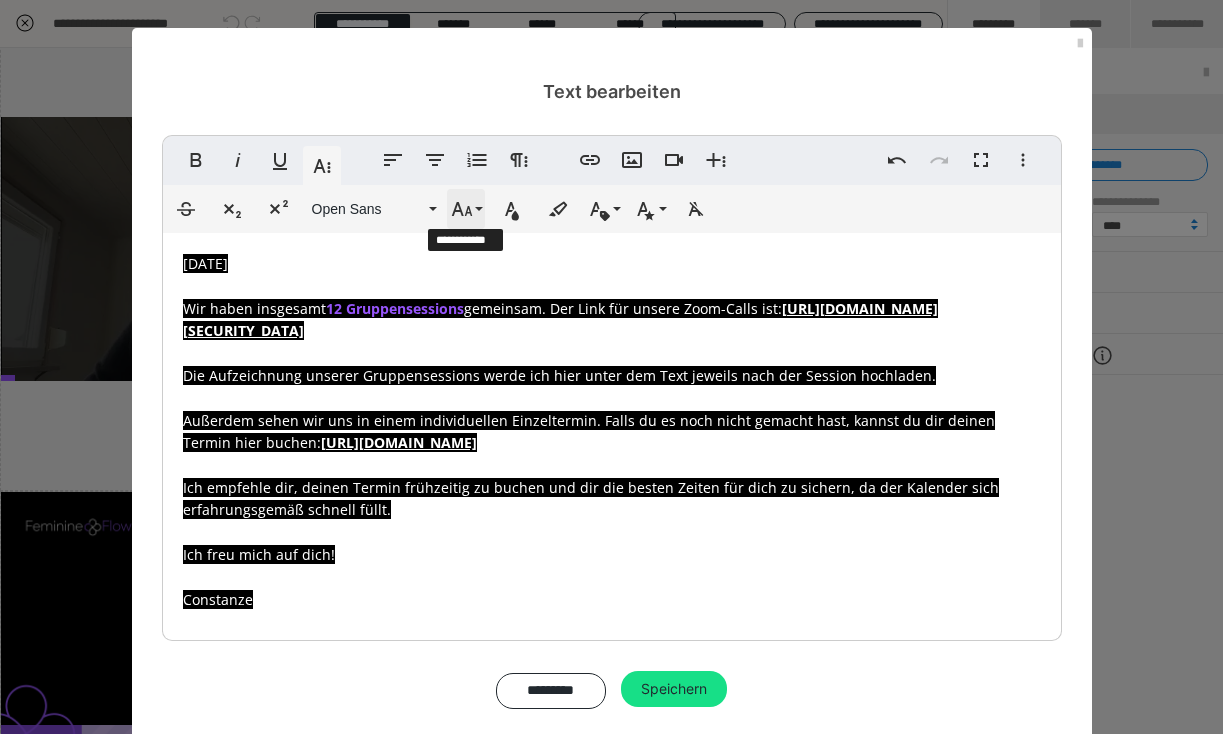 click 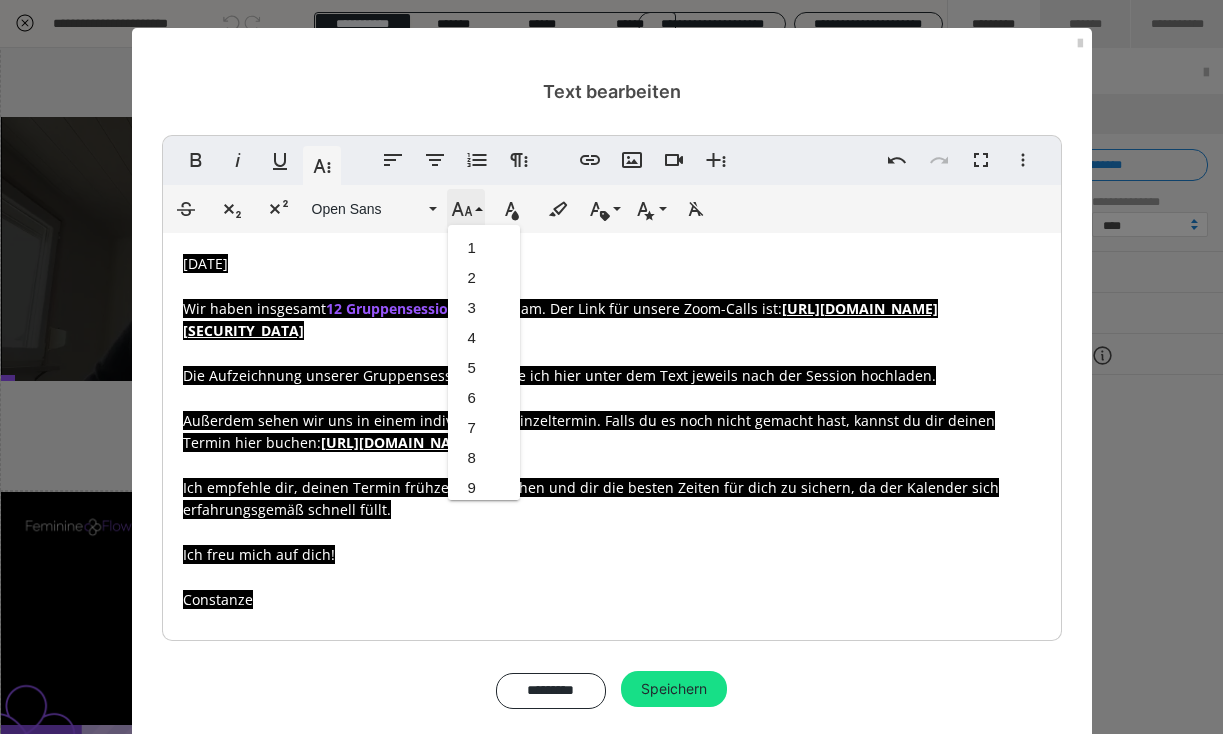 scroll, scrollTop: 413, scrollLeft: 0, axis: vertical 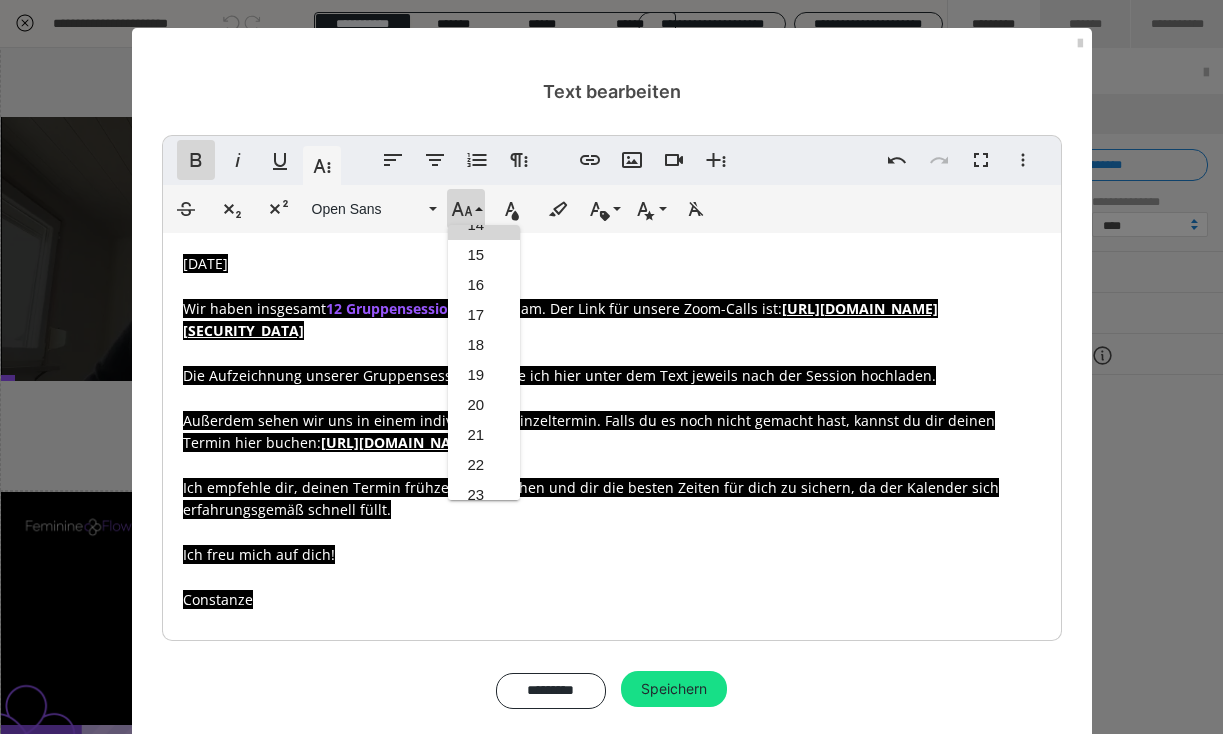 click 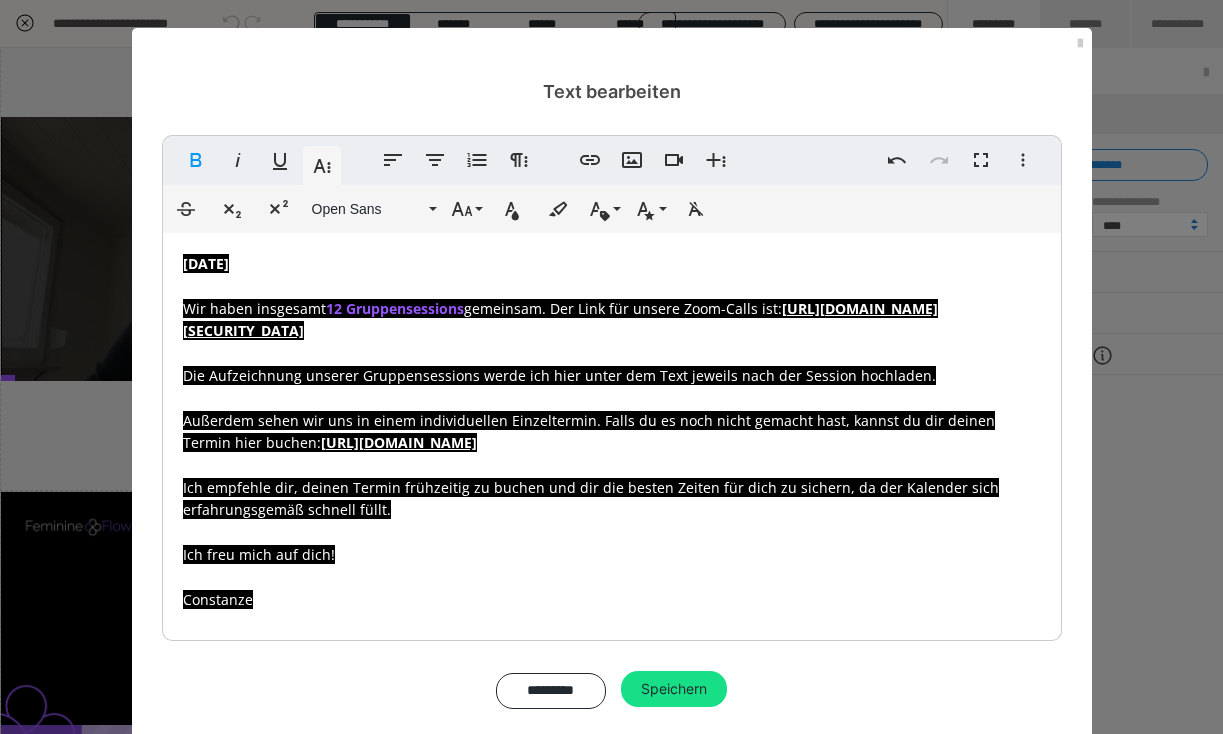 click on "09.07.2025 Wir haben insgesamt" at bounding box center [254, 286] 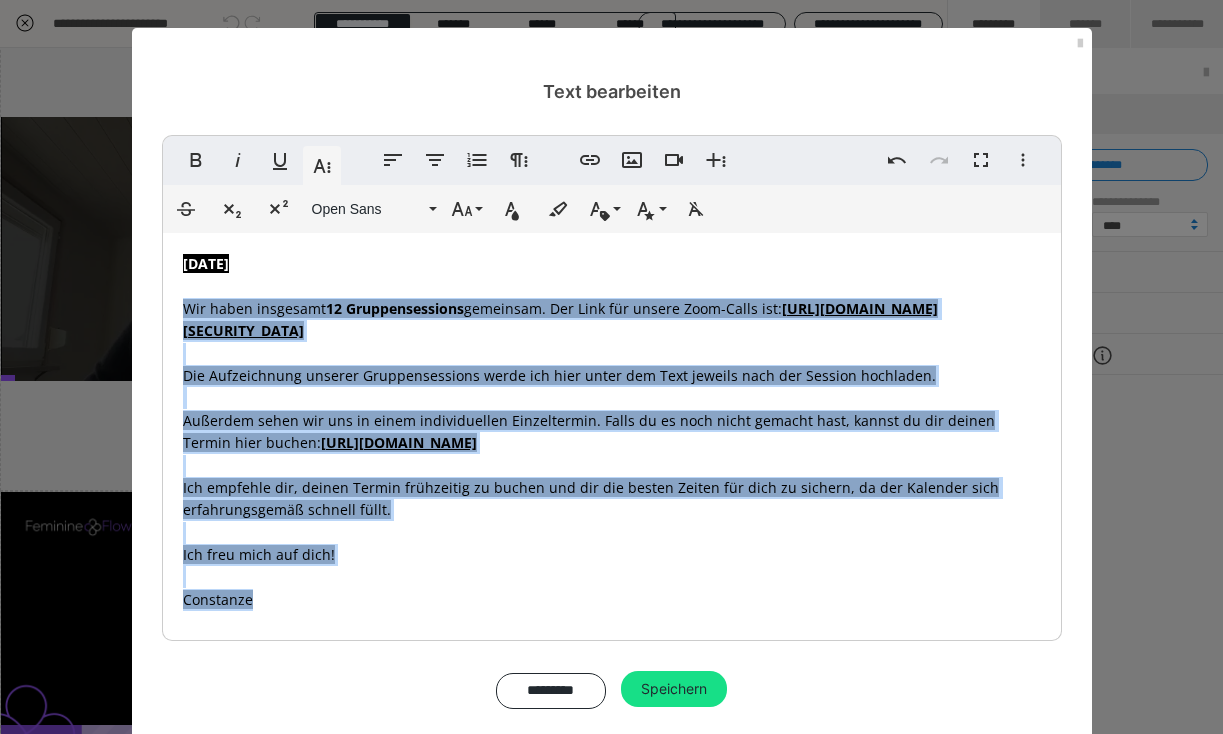 drag, startPoint x: 182, startPoint y: 302, endPoint x: 266, endPoint y: 625, distance: 333.74393 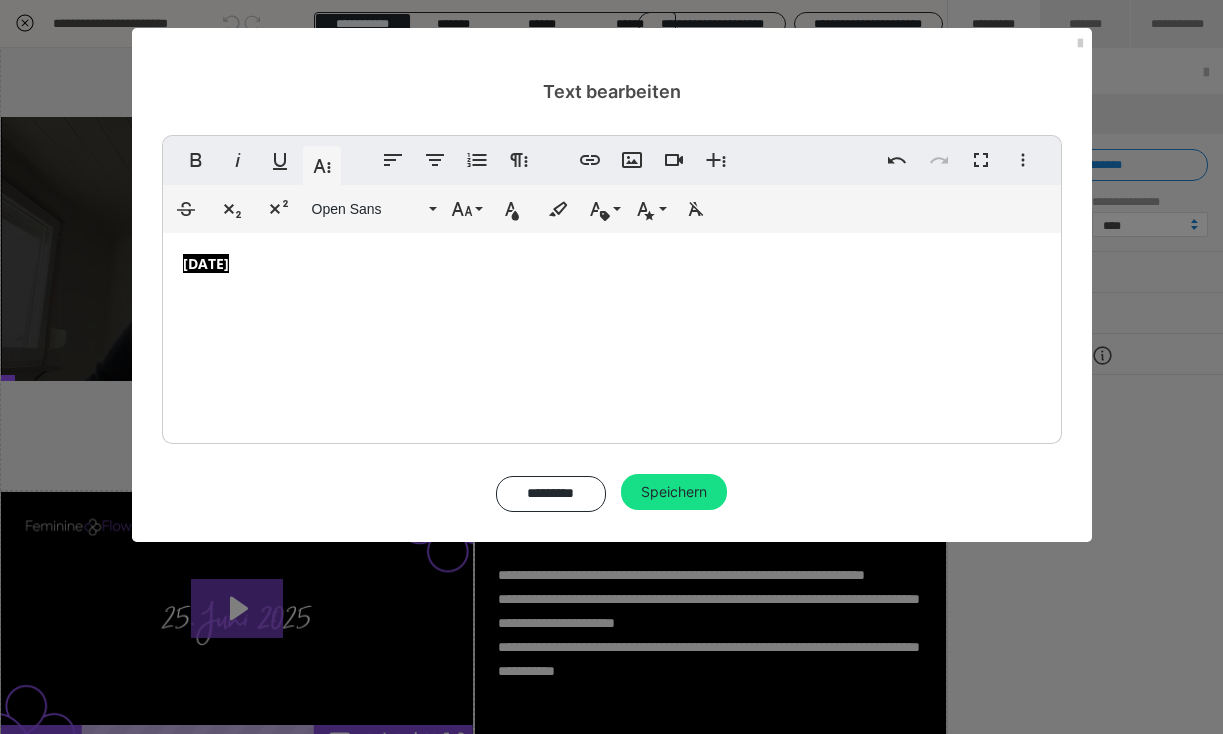 scroll, scrollTop: 0, scrollLeft: 0, axis: both 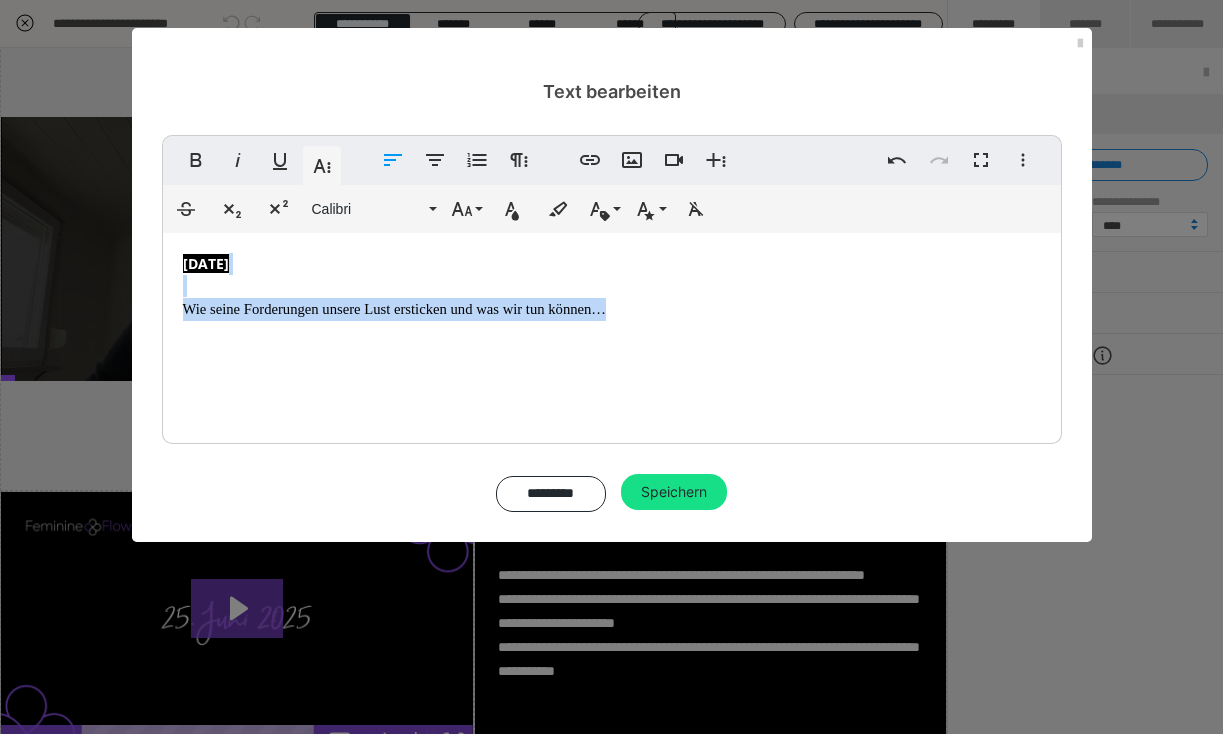 drag, startPoint x: 174, startPoint y: 285, endPoint x: 226, endPoint y: 422, distance: 146.53668 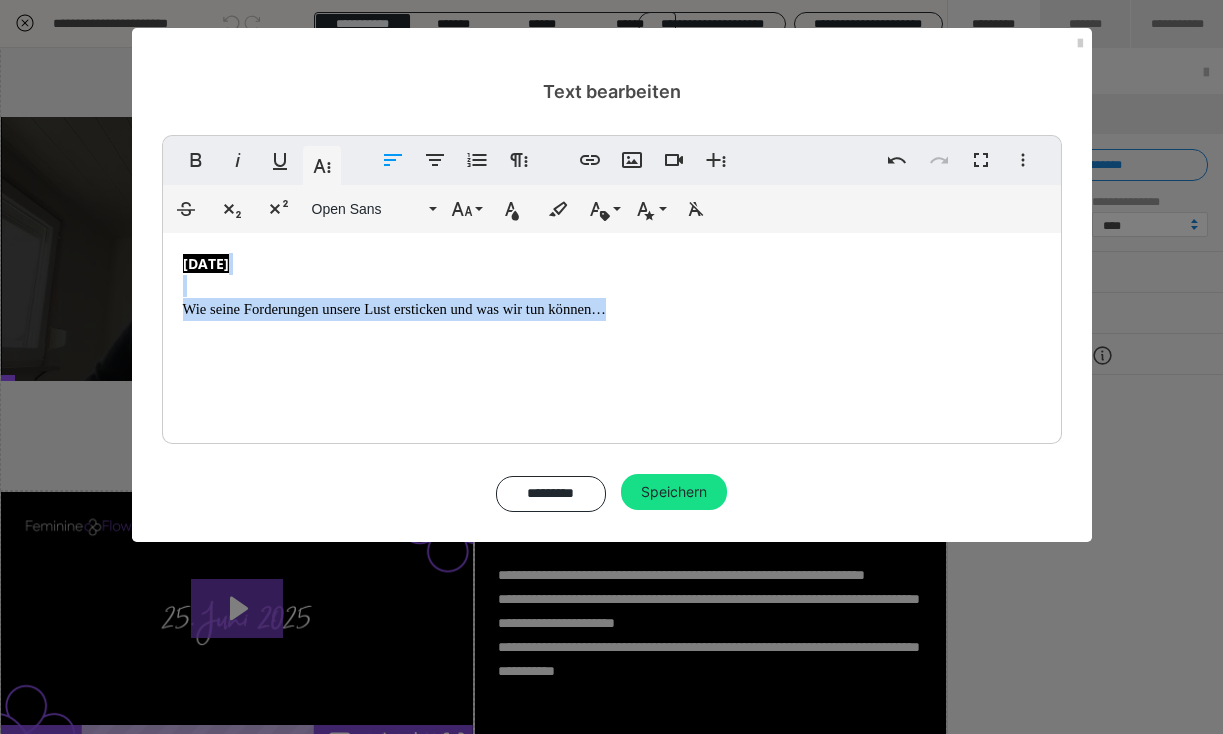 click on "09.07.2025
Wie seine
Forderungen unsere Lust ersticken und was wir tun können…
In die Welt des
anderen eintauchen schafft tiefe Verbindung und klareres Verständnis
Dates Nights ohne
Erwartungen und Druck machen wieder Spaß.
Ich fühle, ich
brauche… als Erste Hilfe Maßnahme bei zu viel im Außen sein!" at bounding box center [612, 333] 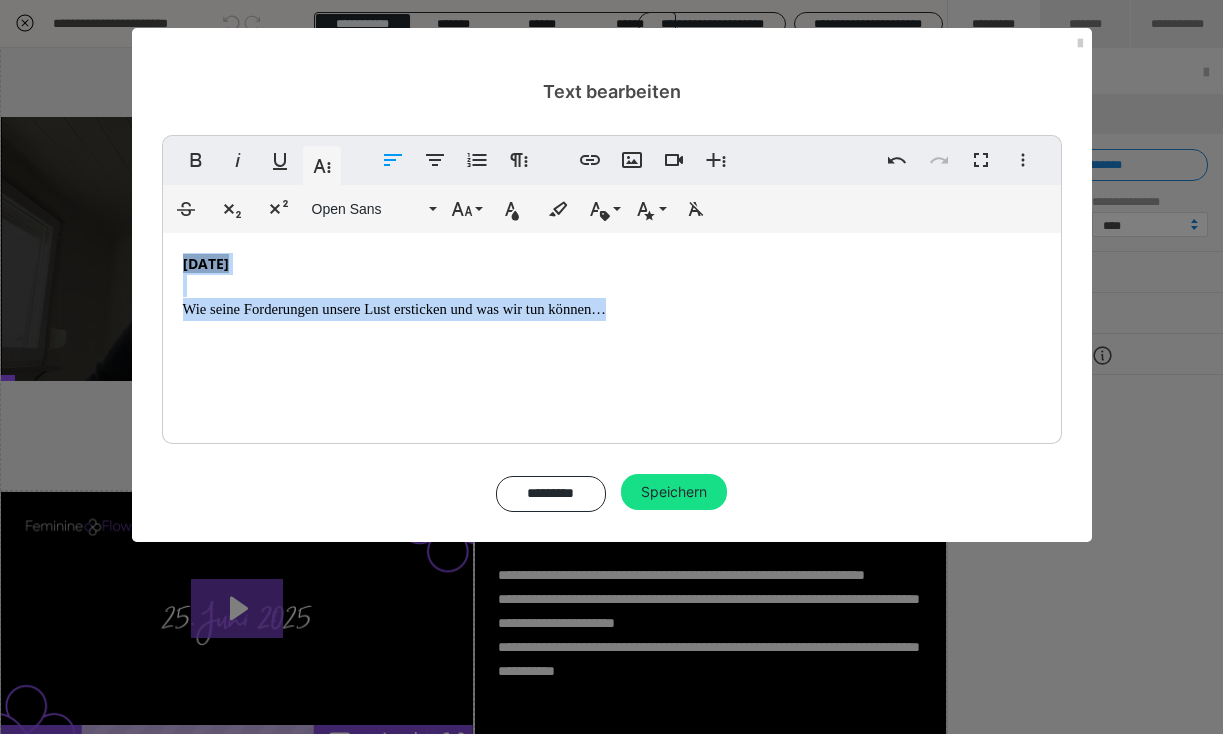 drag, startPoint x: 265, startPoint y: 254, endPoint x: 602, endPoint y: 402, distance: 368.06656 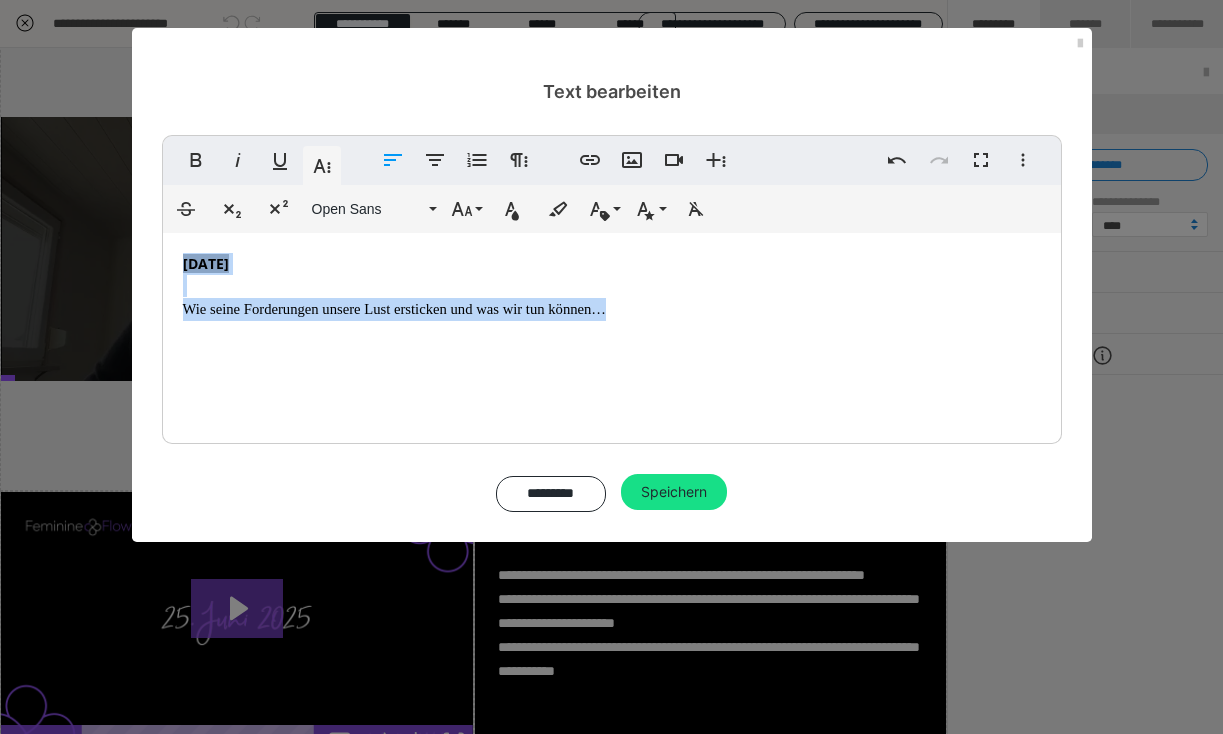 click on "09.07.2025
Wie seine
Forderungen unsere Lust ersticken und was wir tun können…
In die Welt des
anderen eintauchen schafft tiefe Verbindung und klareres Verständnis
Dates Nights ohne
Erwartungen und Druck machen wieder Spaß.
Ich fühle, ich
brauche… als Erste Hilfe Maßnahme bei zu viel im Außen sein!" at bounding box center [612, 333] 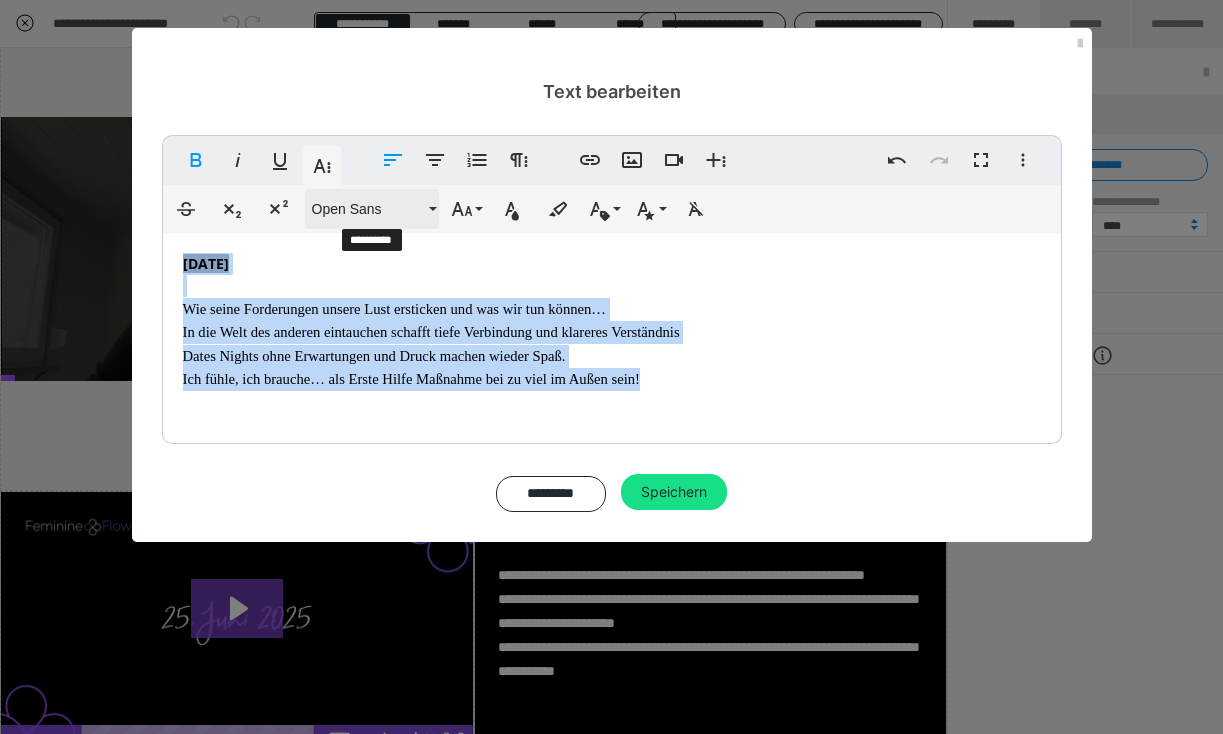 click on "Open Sans" at bounding box center (368, 209) 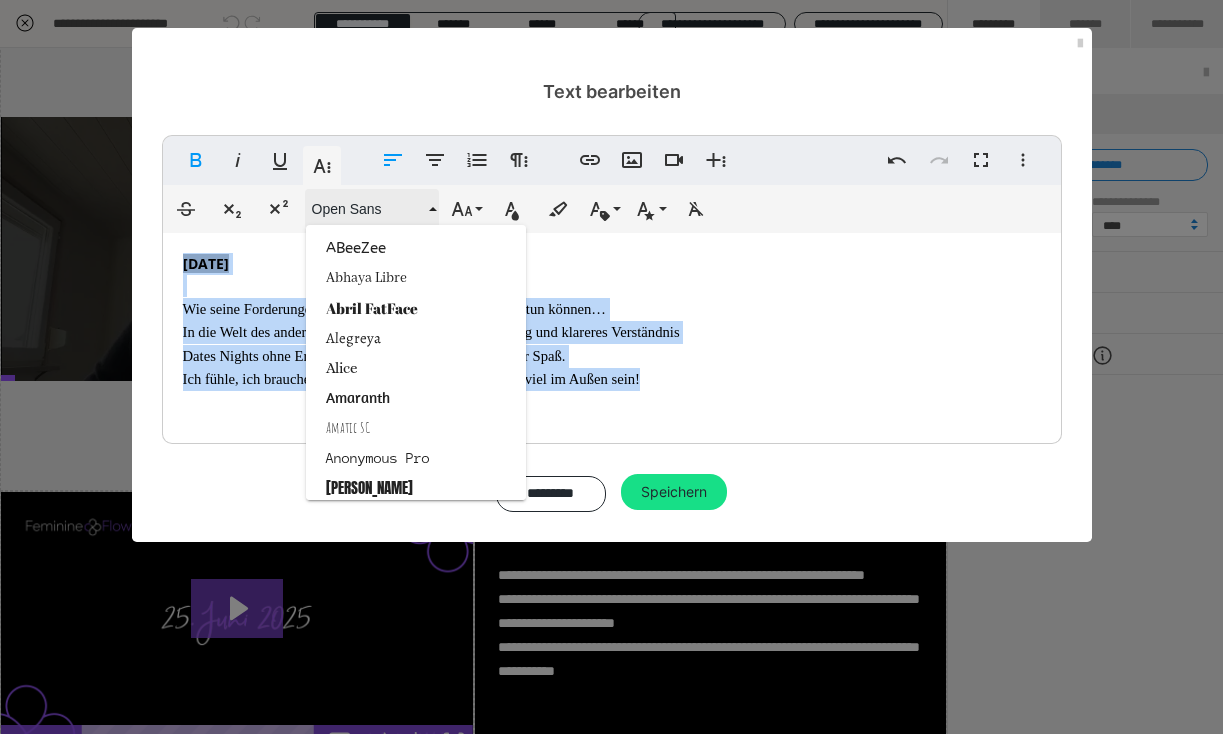 scroll, scrollTop: 2303, scrollLeft: 0, axis: vertical 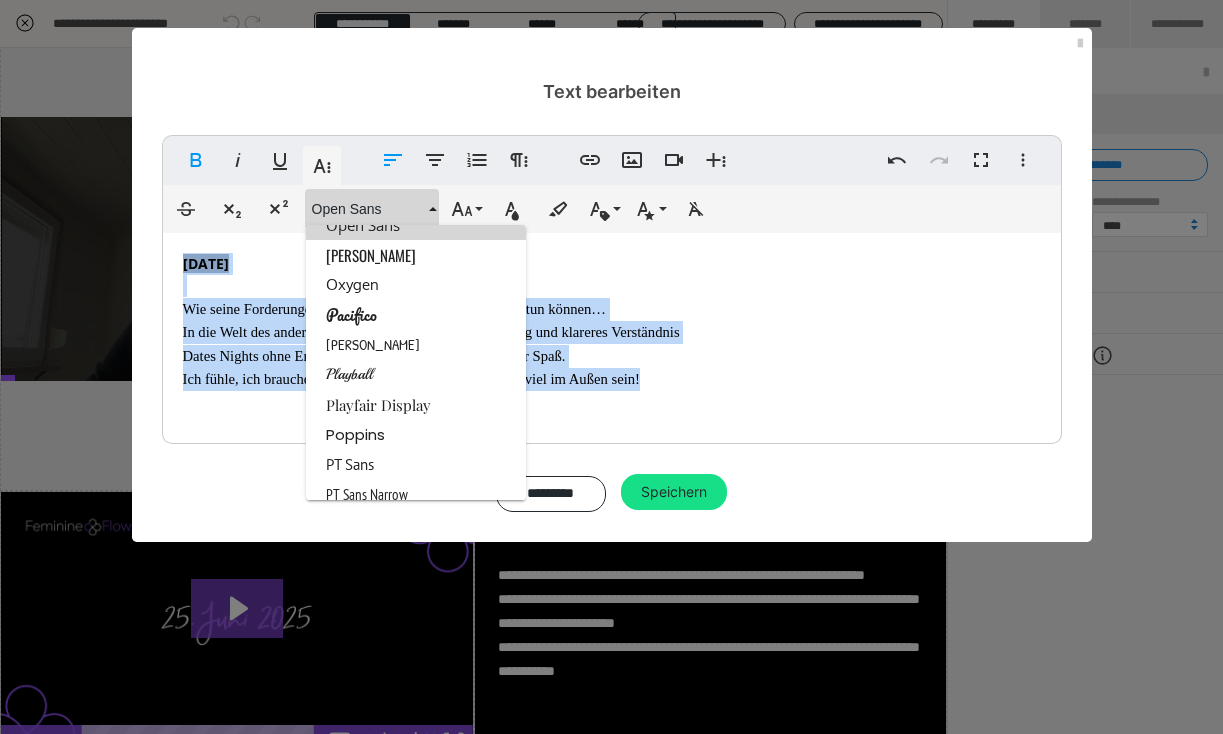 click on "Open Sans" at bounding box center [416, 225] 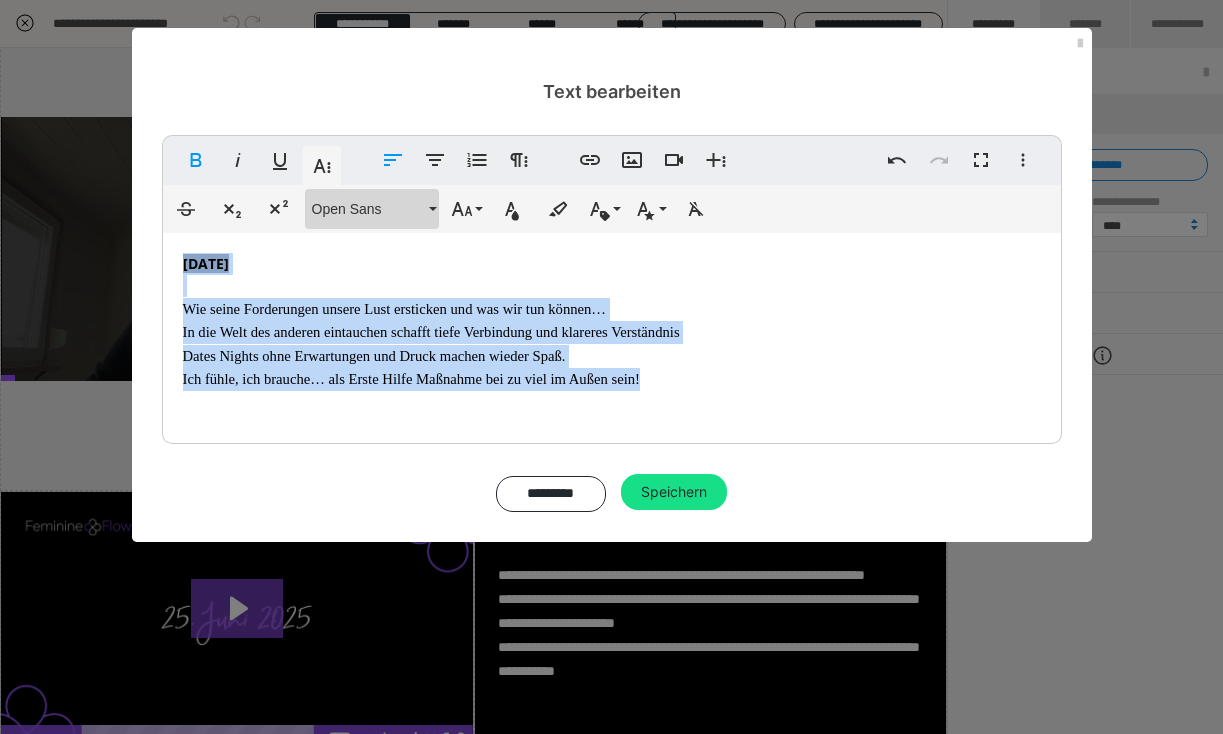 click on "Open Sans" at bounding box center (368, 209) 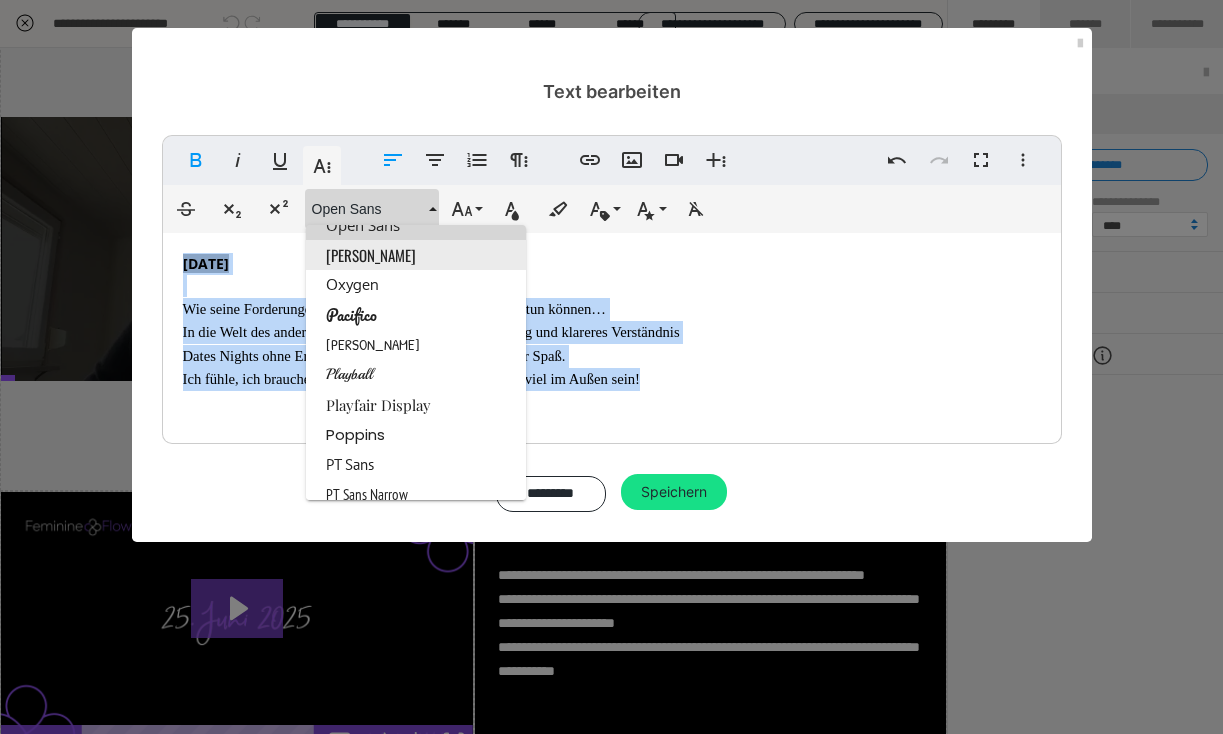 scroll, scrollTop: 2257, scrollLeft: 0, axis: vertical 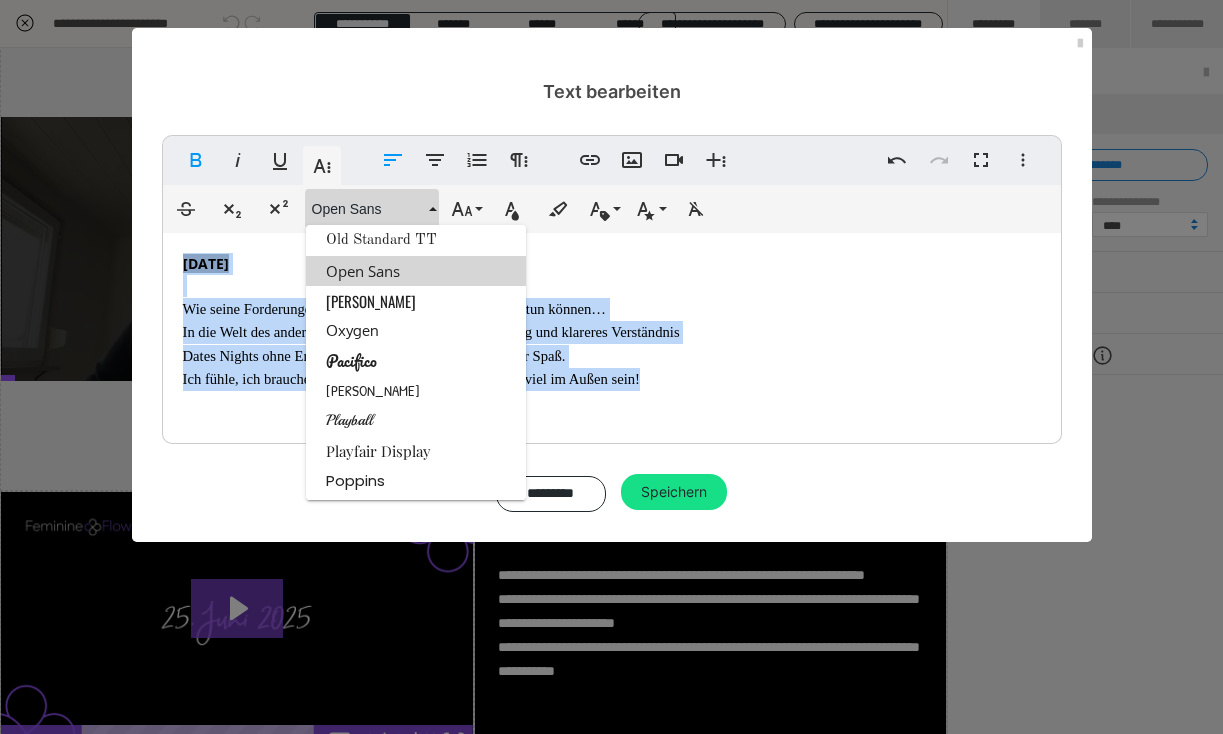click on "Open Sans" at bounding box center [416, 271] 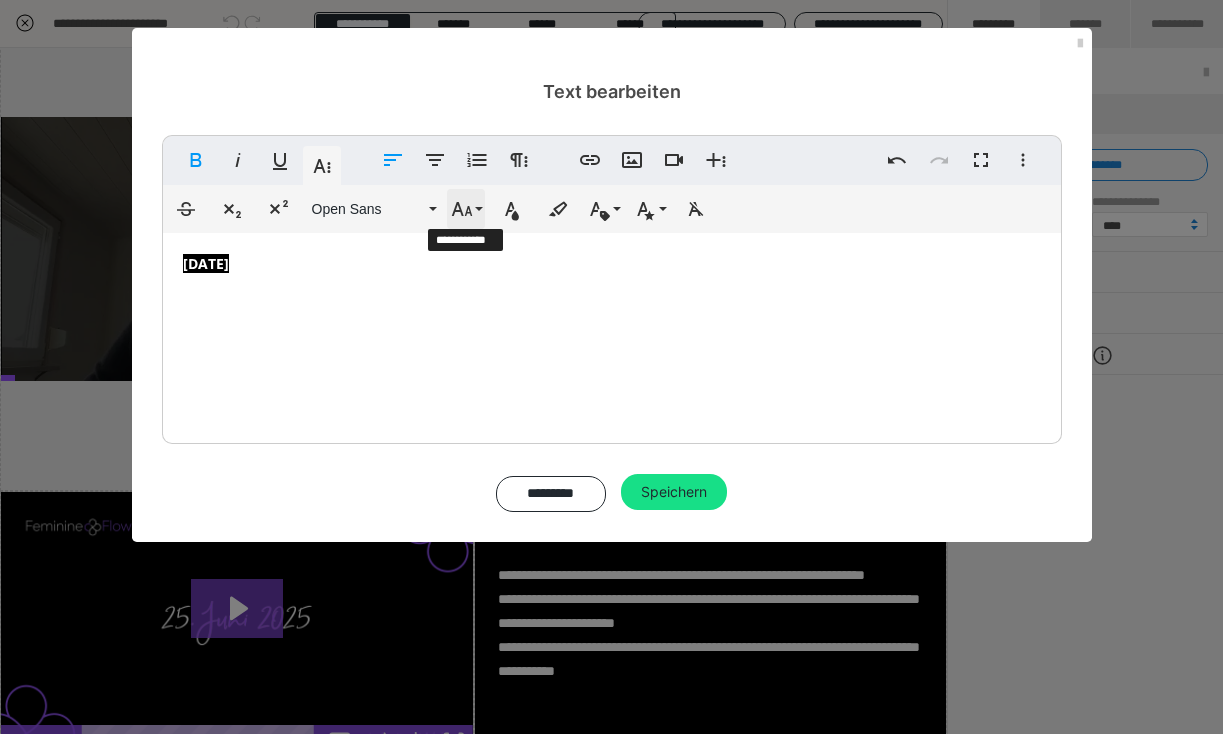click 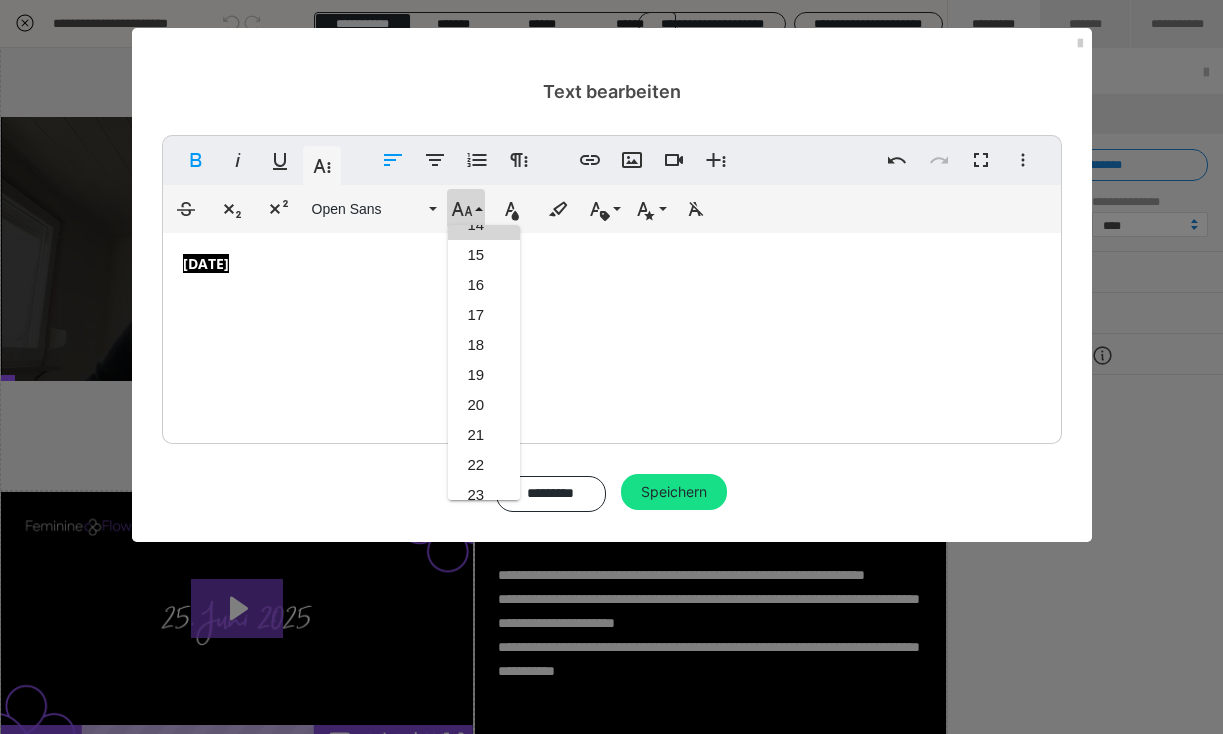click on "14" at bounding box center [484, 225] 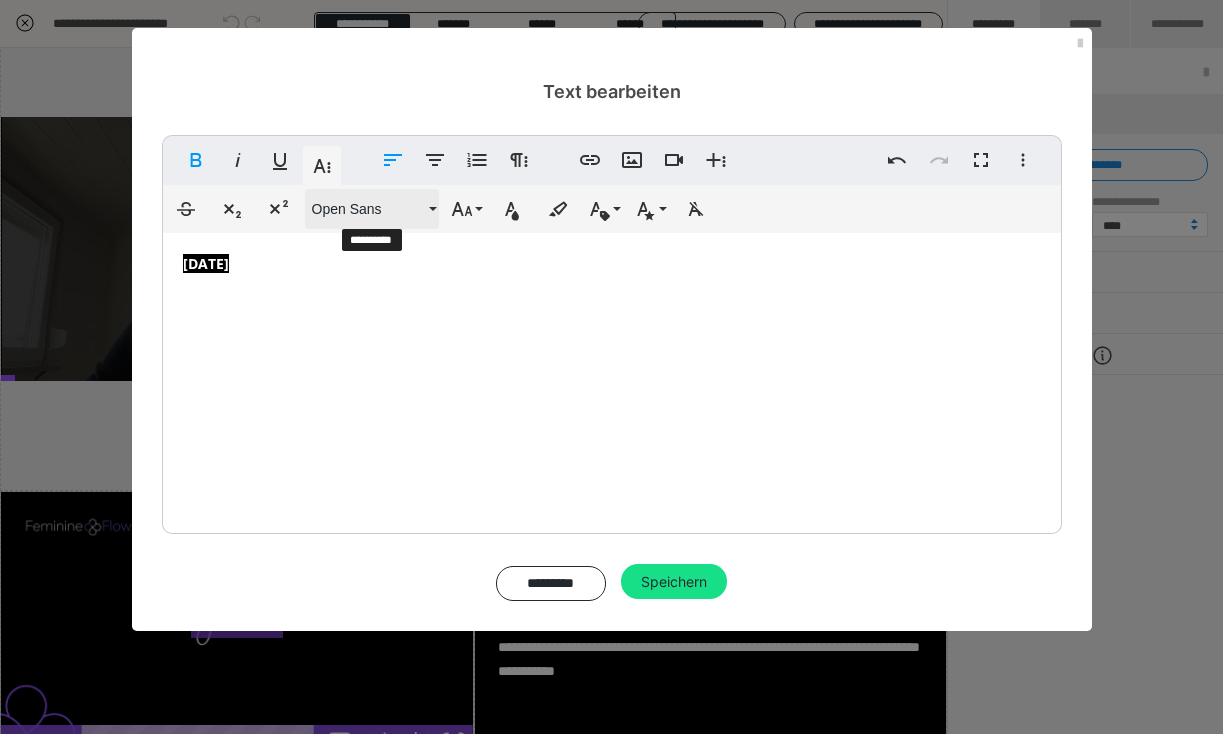 click on "Open Sans" at bounding box center [368, 209] 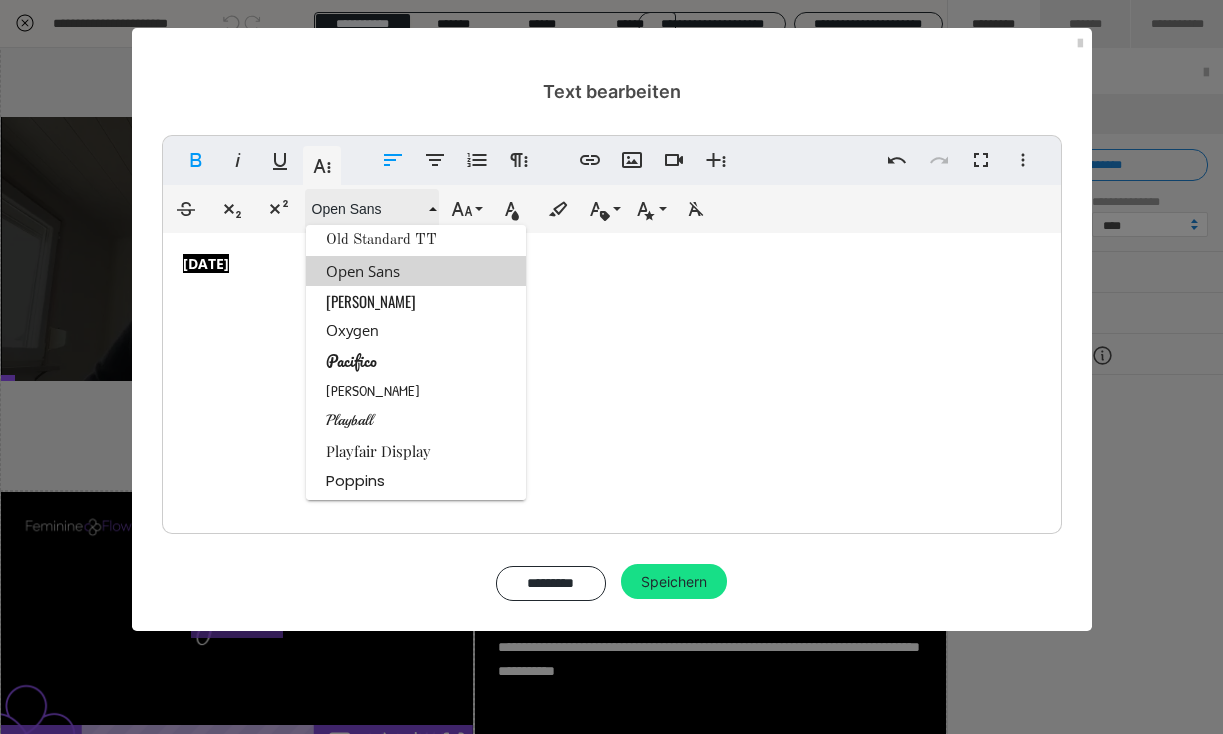 scroll, scrollTop: 2303, scrollLeft: 0, axis: vertical 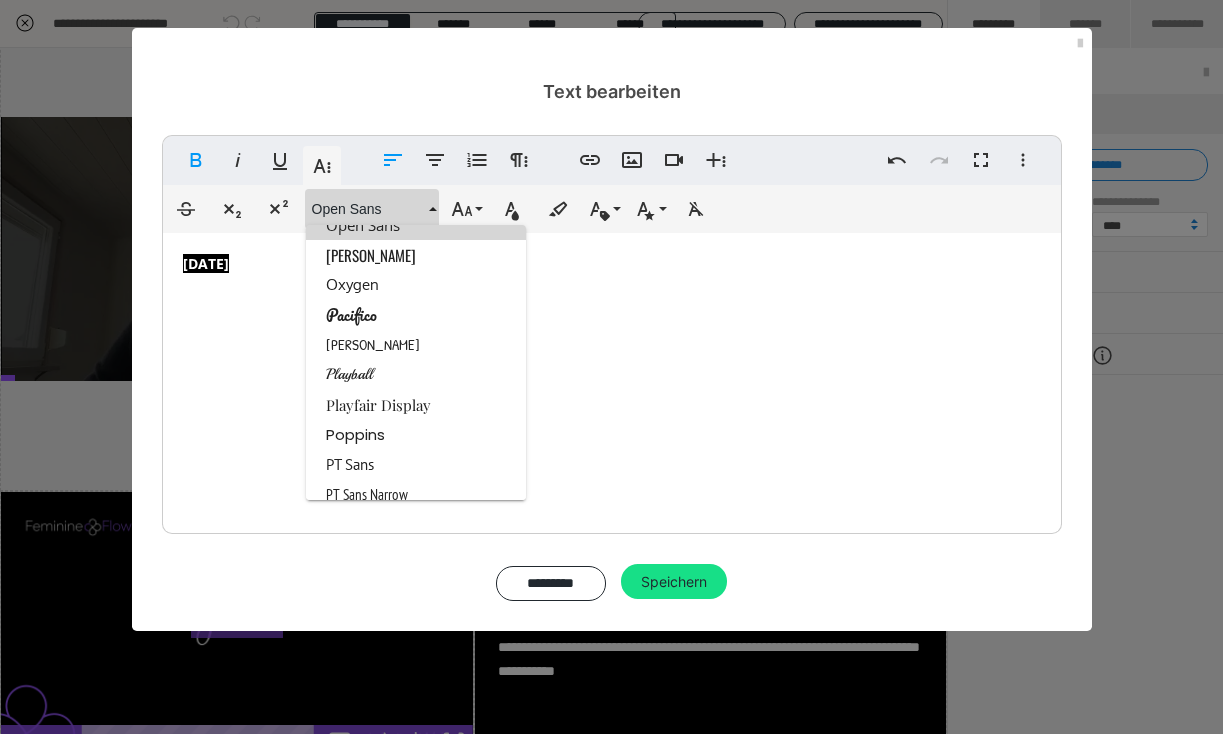 click on "Open Sans" at bounding box center [416, 225] 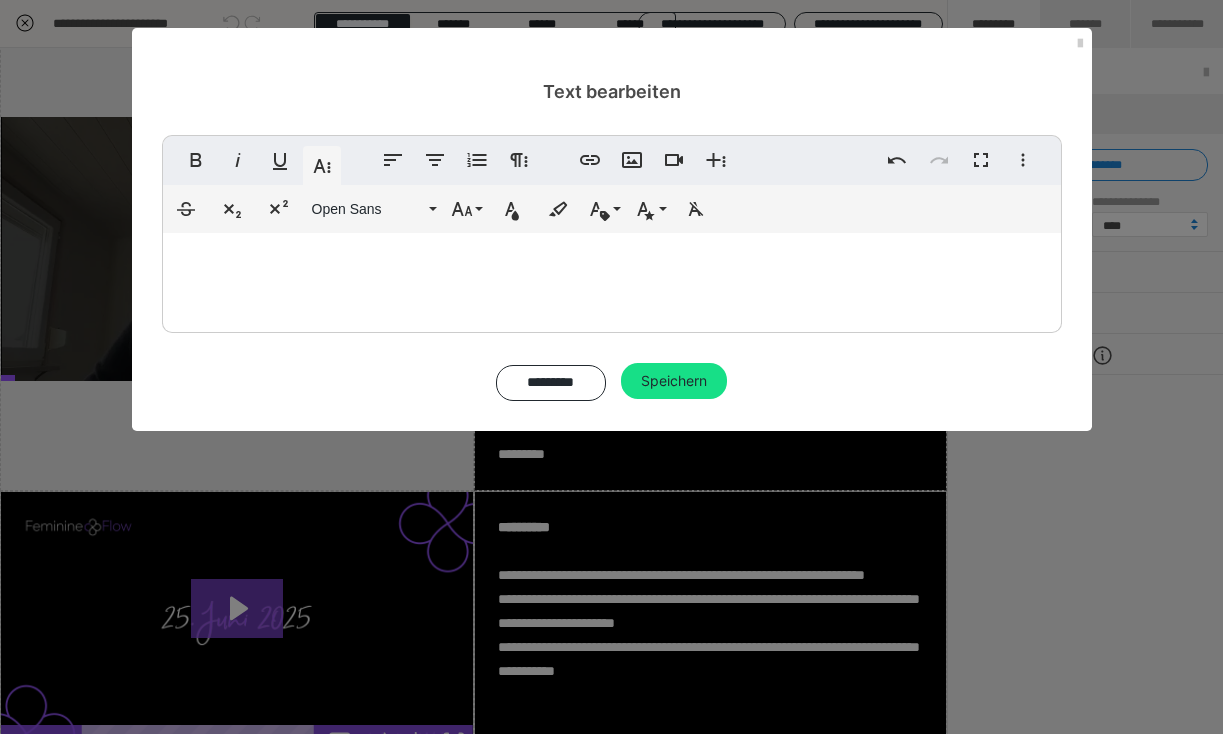 click at bounding box center [612, 278] 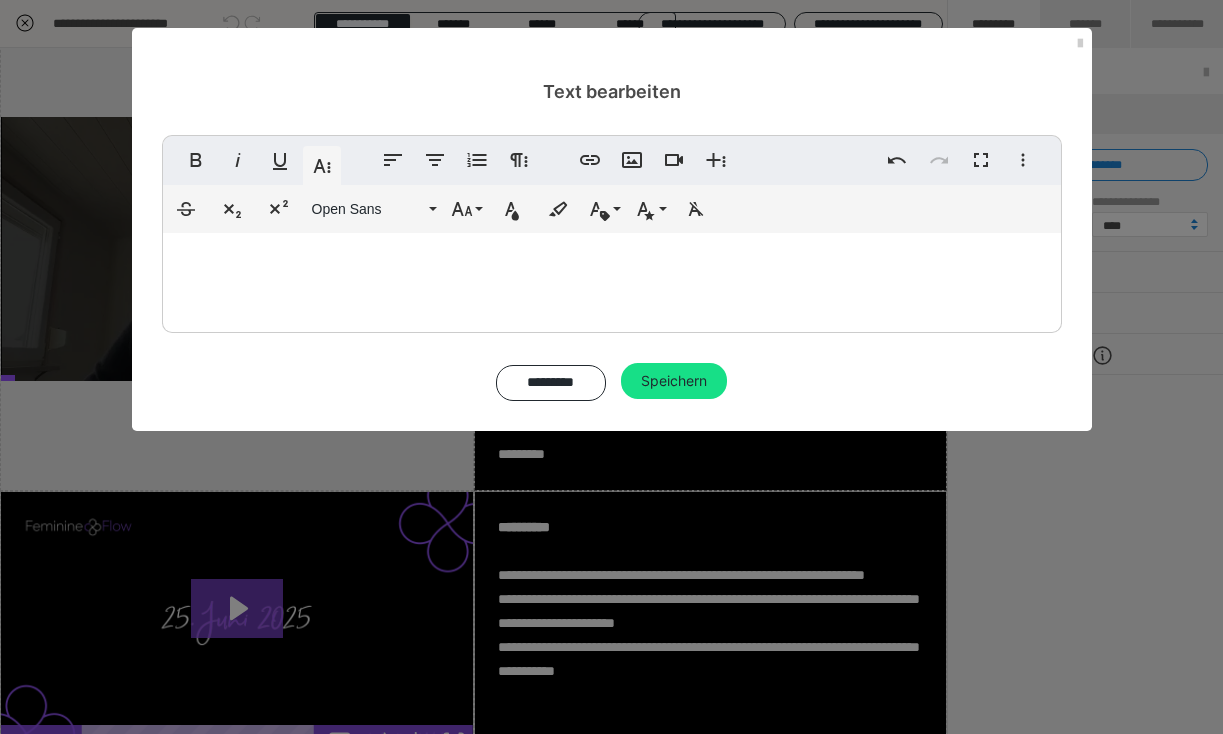 click at bounding box center [612, 278] 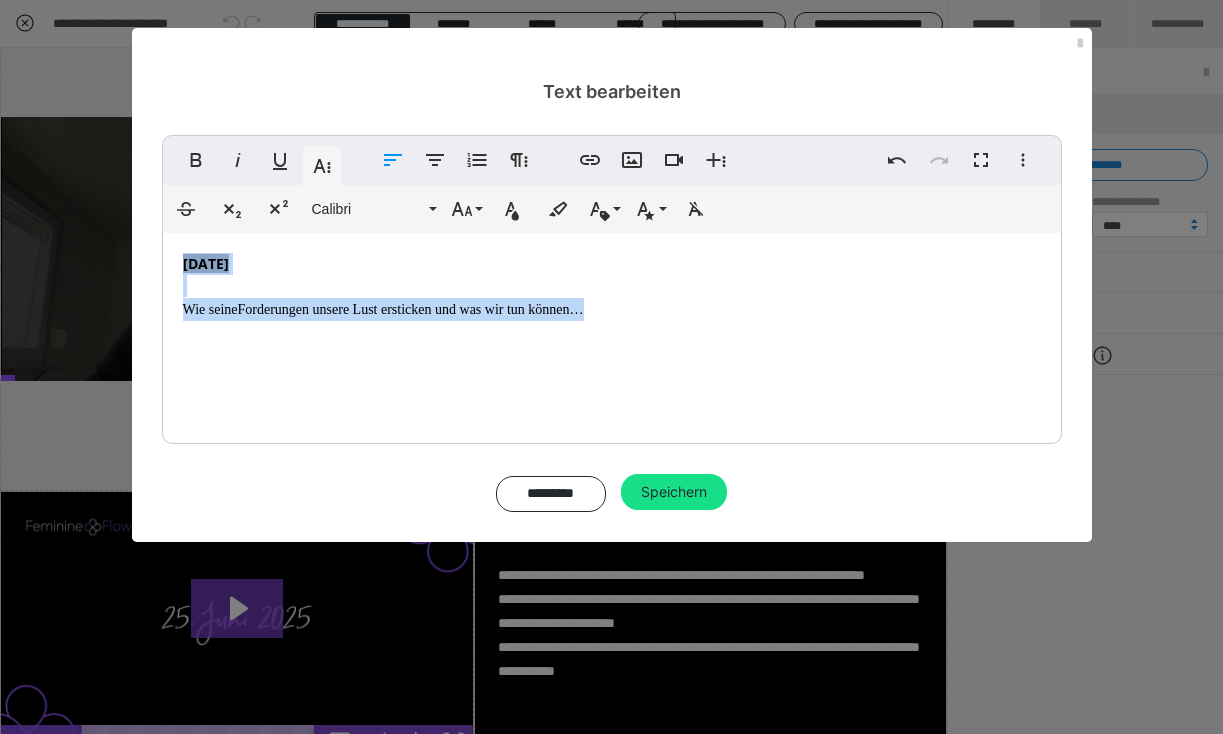 drag, startPoint x: 179, startPoint y: 255, endPoint x: 388, endPoint y: 430, distance: 272.59128 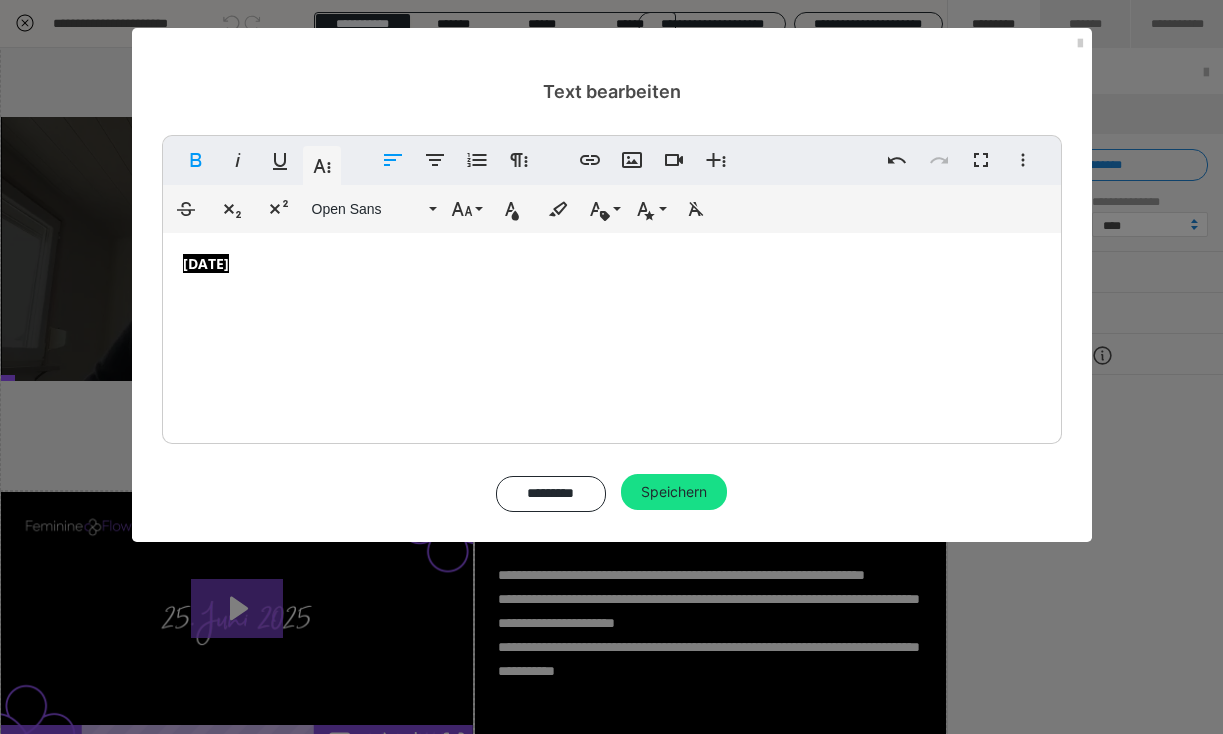 click on "09.07.2025 Wie seineForderungen unsere Lust ersticken und was wir tun können… In die Welt desanderen eintauchen schafft tiefe Verbindung und klareres Verständnis Dates Nights ohneErwartungen und Druck machen wieder Spaß. Ich fühle, ichbrauche… als Erste Hilfe Maßnahme bei zu viel im Außen sein!" at bounding box center [612, 333] 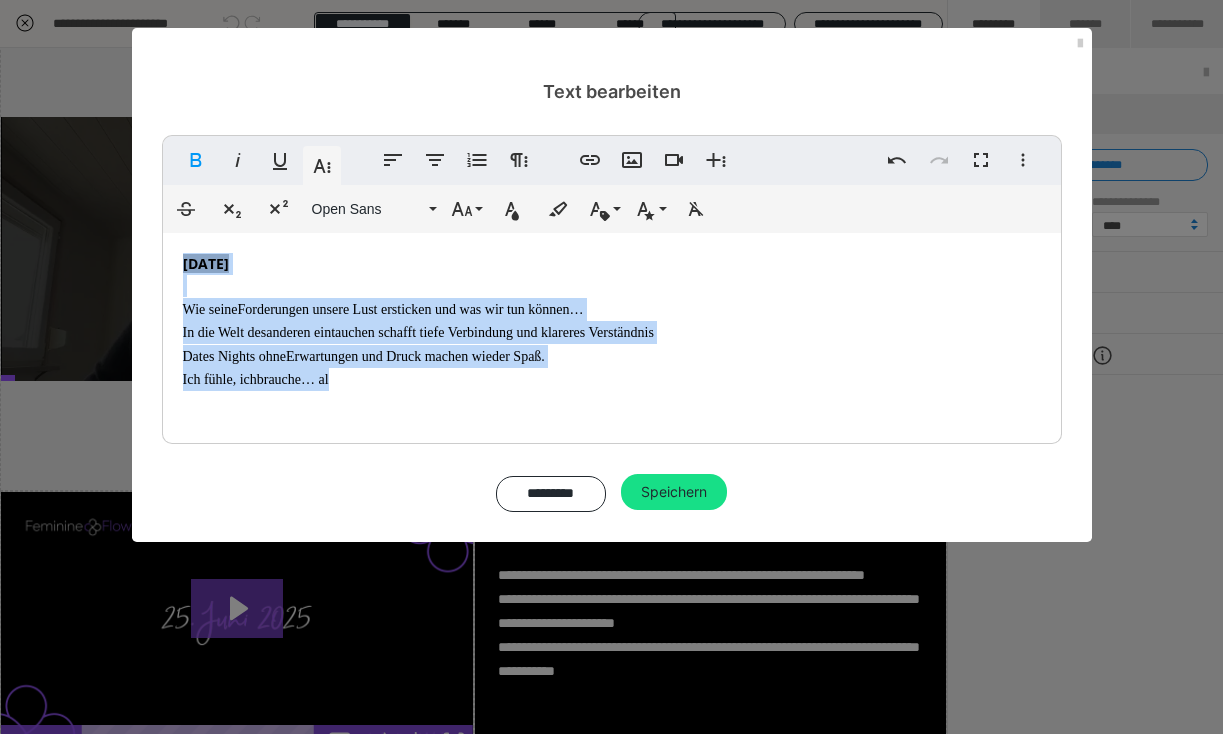 drag, startPoint x: 189, startPoint y: 296, endPoint x: 329, endPoint y: 381, distance: 163.78339 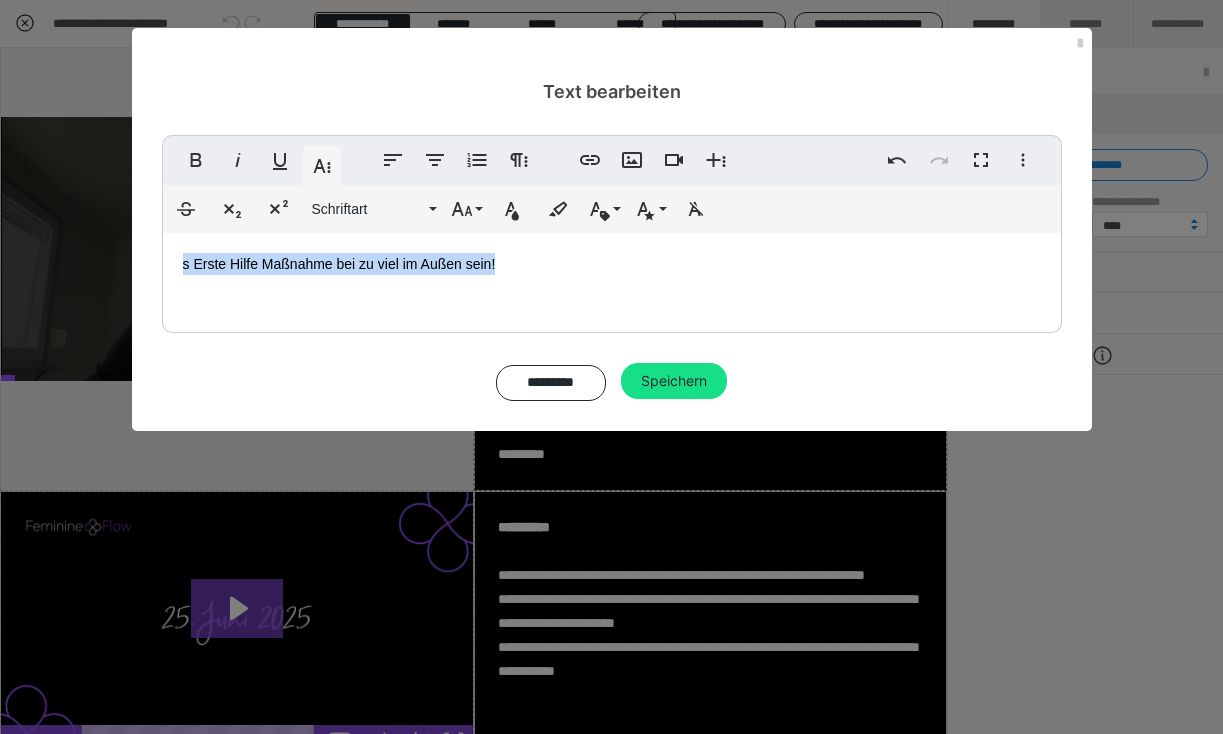 drag, startPoint x: 519, startPoint y: 269, endPoint x: 142, endPoint y: 256, distance: 377.22406 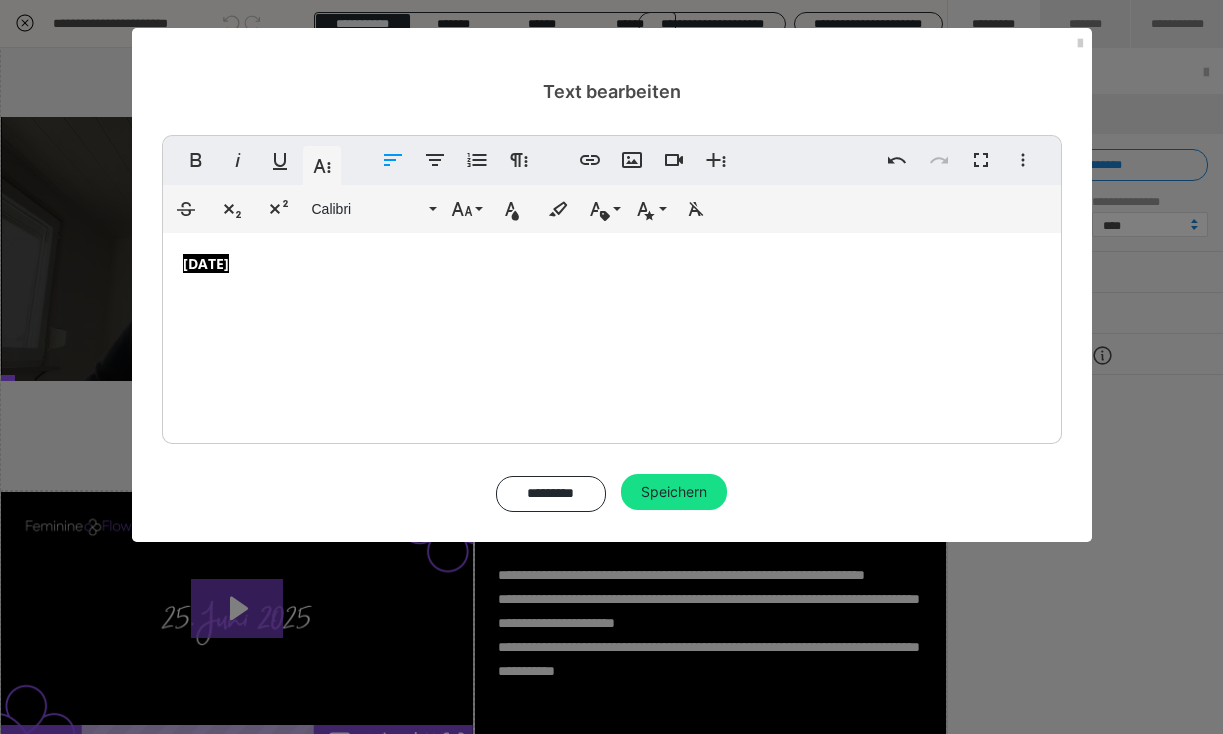 click on "09.07.2025" at bounding box center [206, 263] 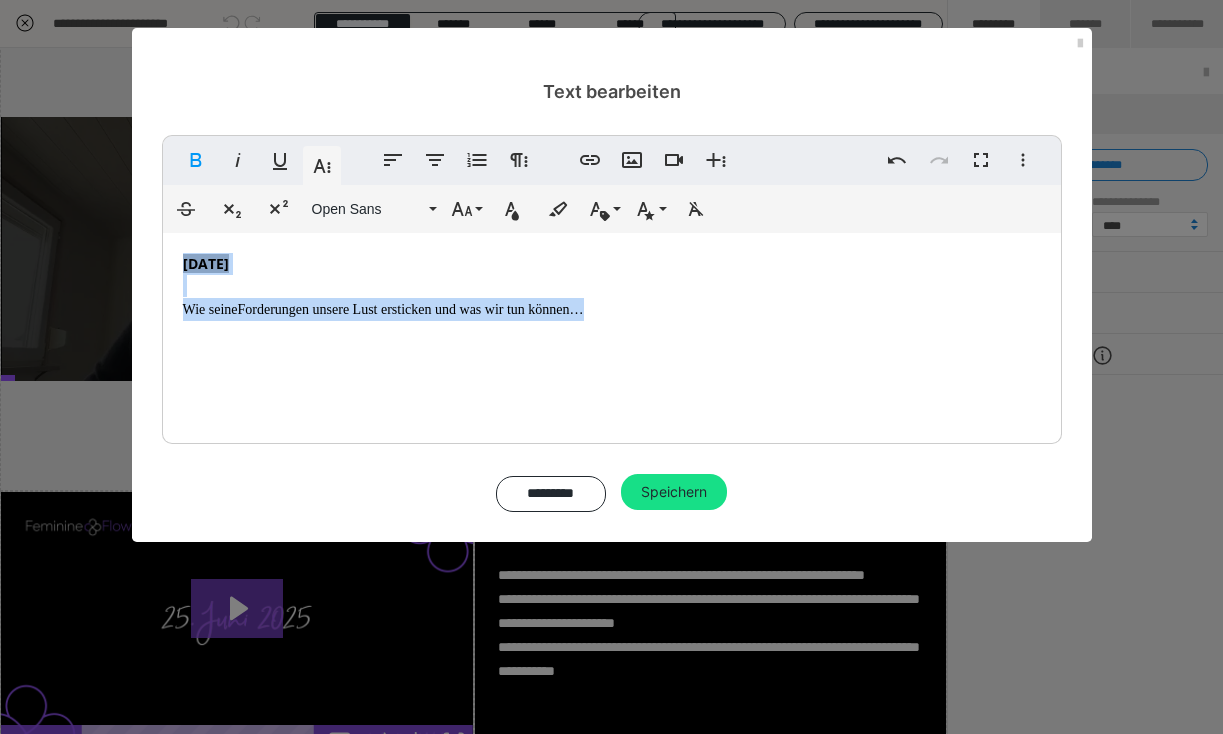 drag, startPoint x: 182, startPoint y: 264, endPoint x: 213, endPoint y: 447, distance: 185.60712 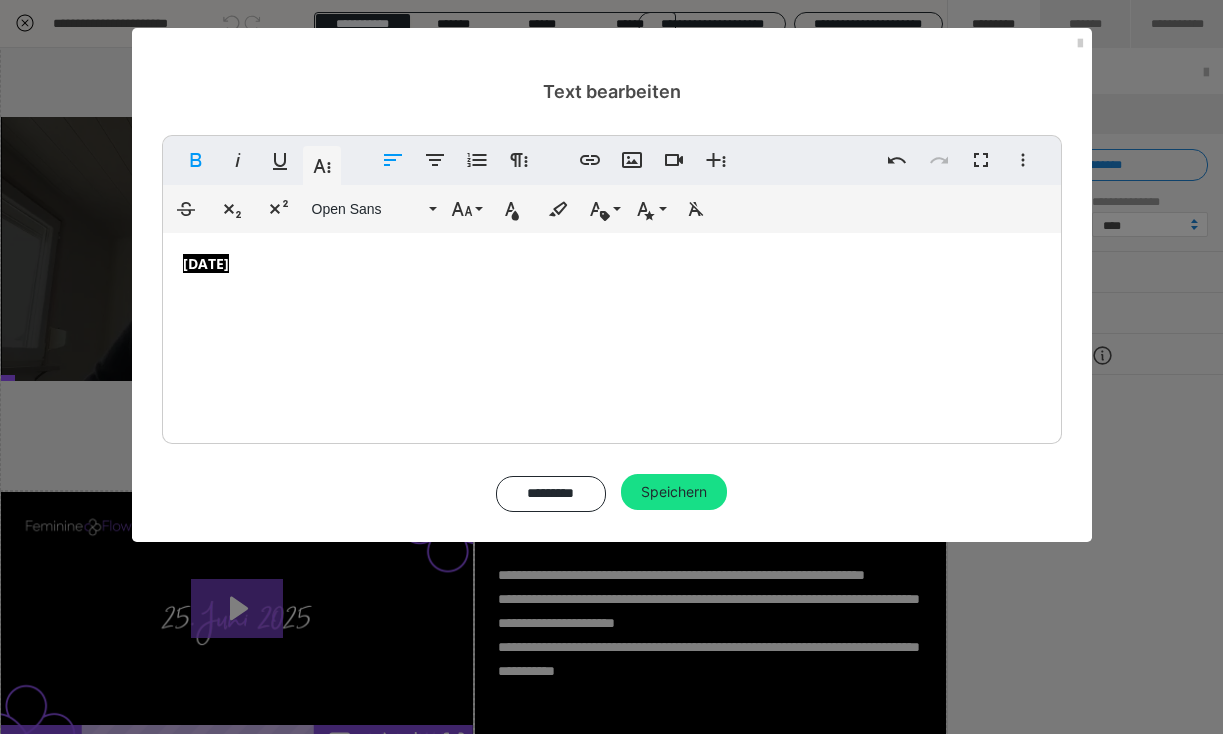 click on "Ich fühle, ichbrauche… als Erste Hilfe Maßnahme bei zu viel im Außen sein!" at bounding box center (399, 379) 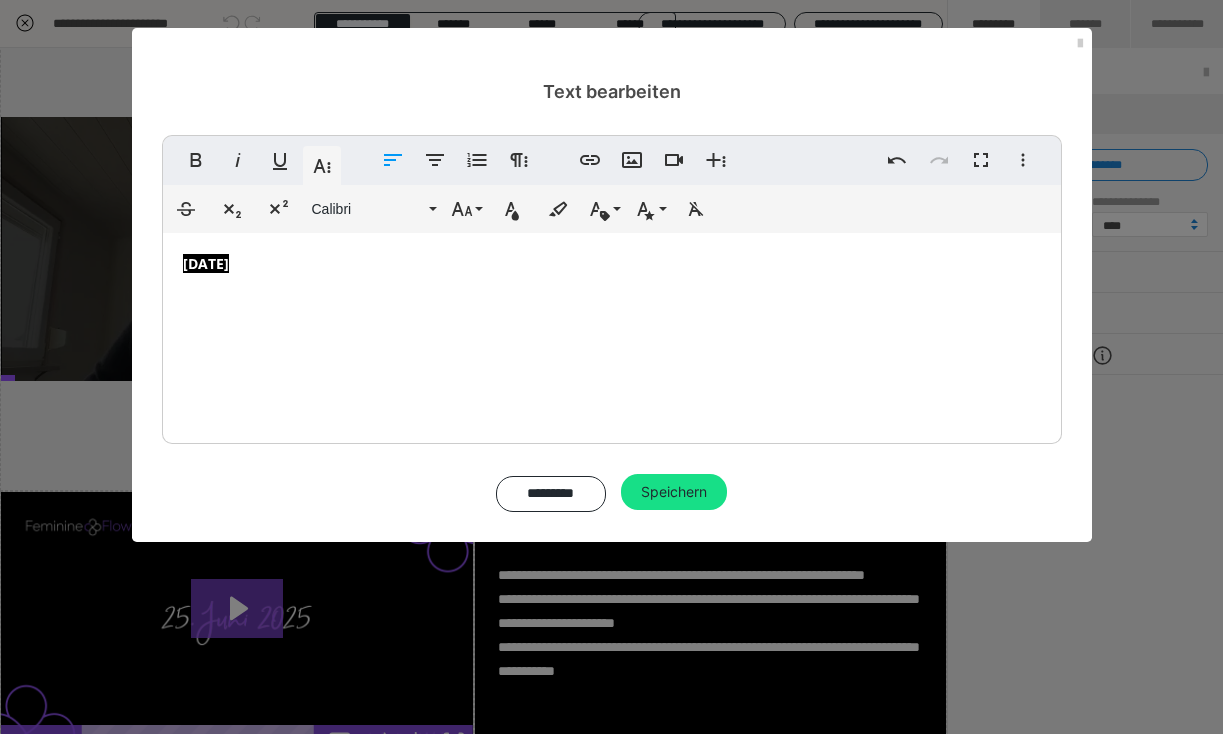 click on "09.07.2025 Wie seineForderungen unsere Lust ersticken und was wir tun können… In die Welt desanderen eintauchen schafft tiefe Verbindung und klareres Verständnis Dates Nights ohneErwartungen und Druck machen wieder Spaß. Ich fühle, ichbrauche… als Erste Hilfe Maßnahme bei zu viel im Außen sein!" at bounding box center (612, 333) 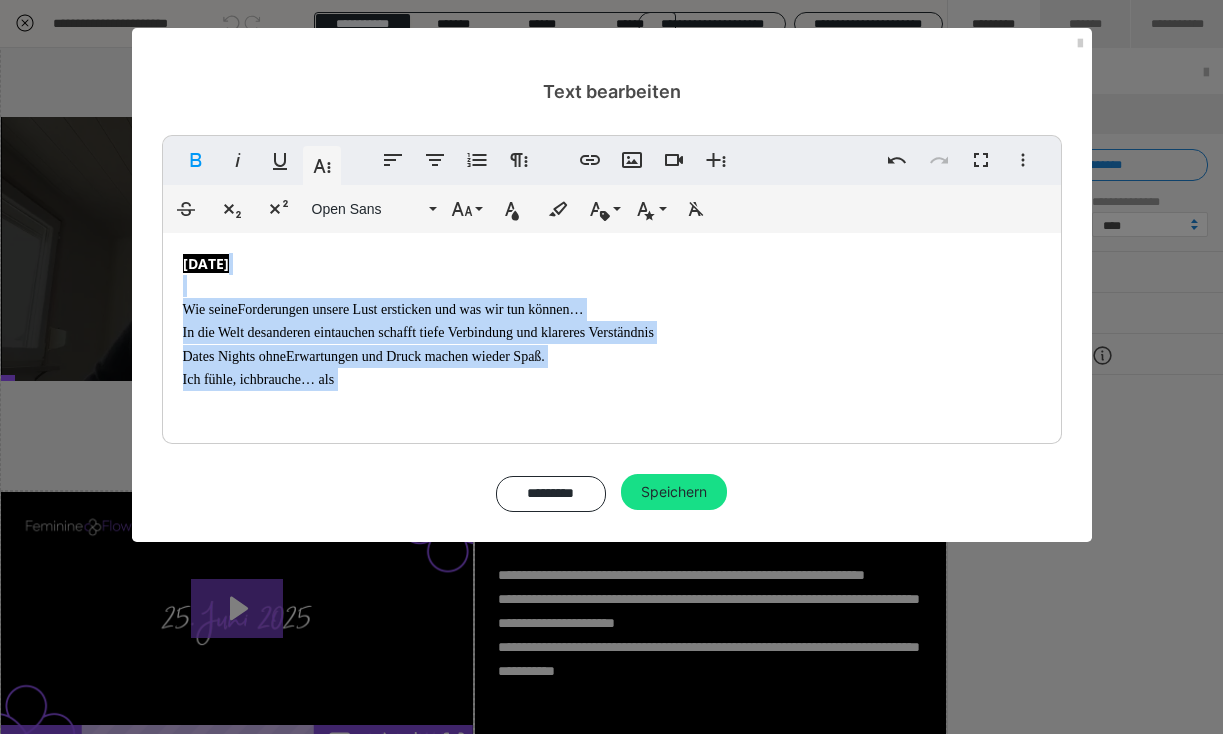 drag, startPoint x: 291, startPoint y: 266, endPoint x: 338, endPoint y: 387, distance: 129.80756 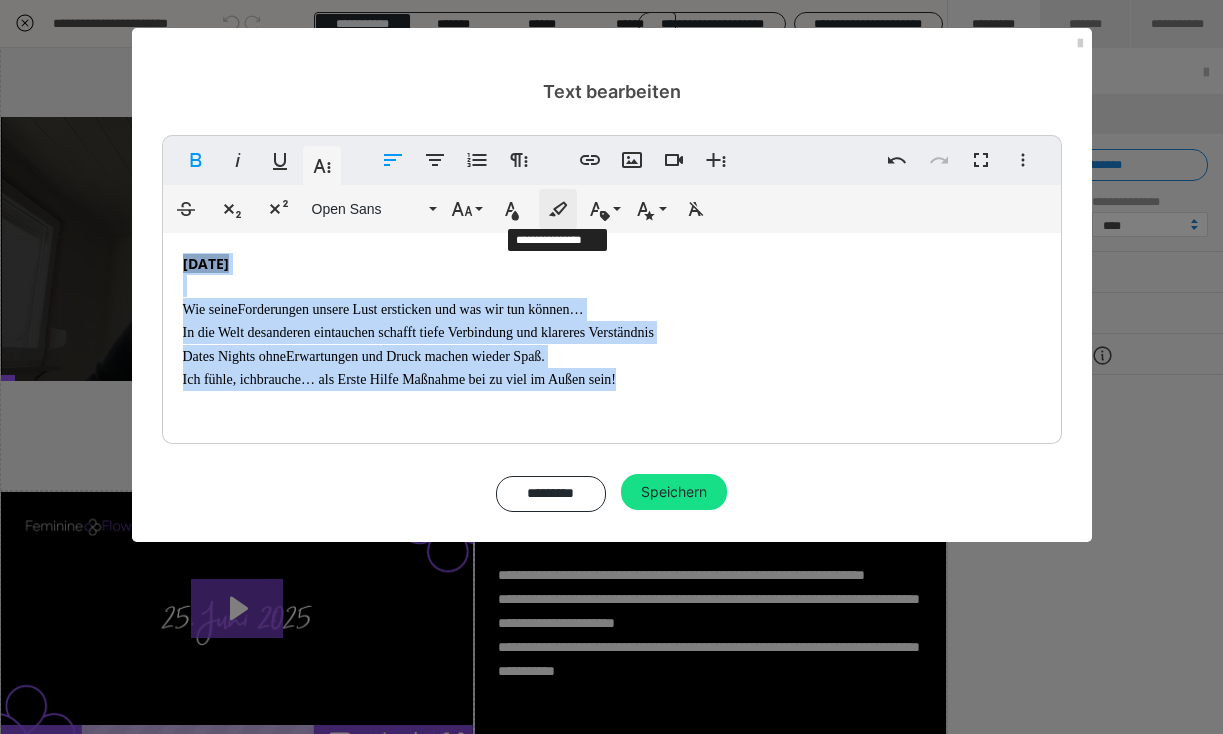 click 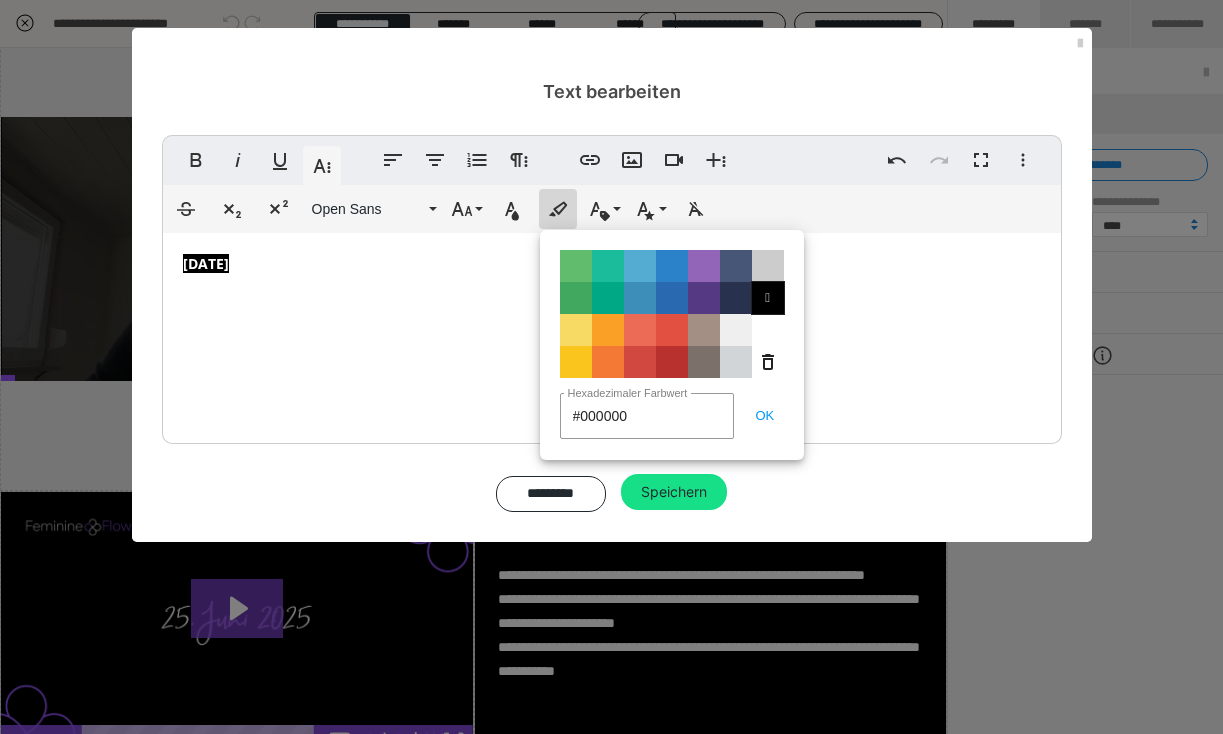 click on "" at bounding box center (768, 298) 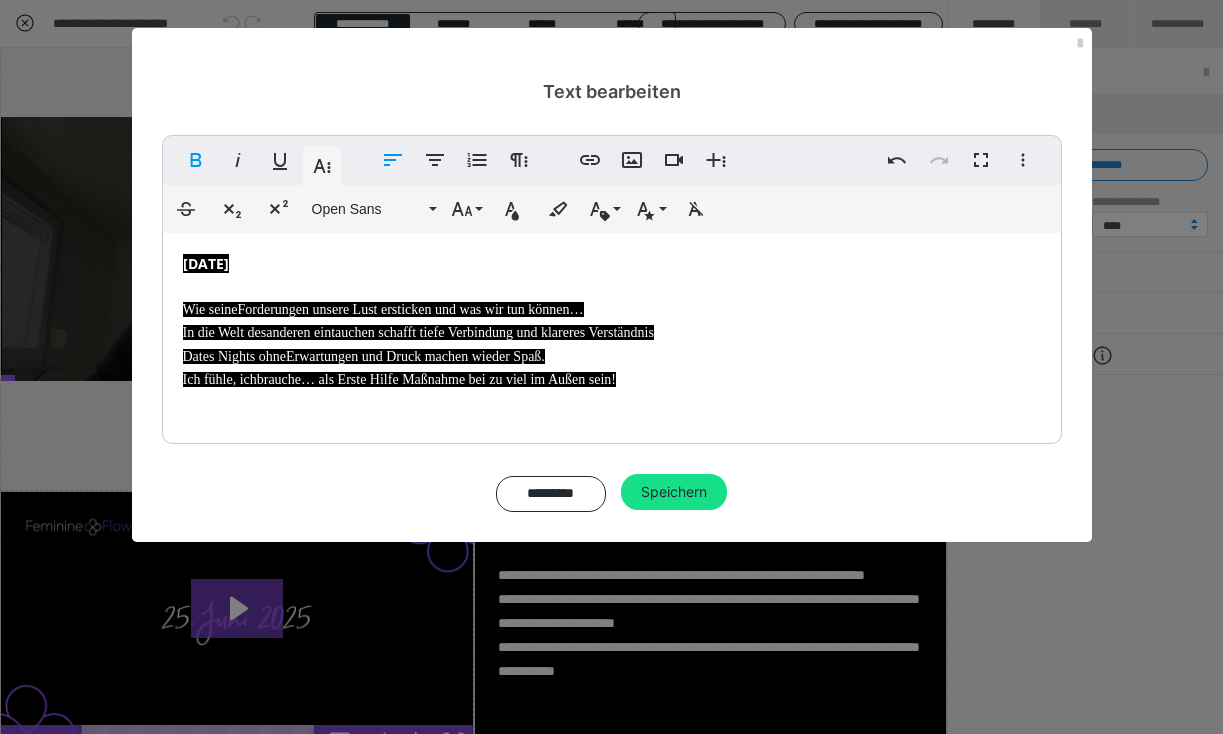 click on "09.07.2025 Wie seineForderungen unsere Lust ersticken und was wir tun können… In die Welt desanderen eintauchen schafft tiefe Verbindung und klareres Verständnis Dates Nights ohneErwartungen und Druck machen wieder Spaß. Ich fühle, ichbrauche… als Erste Hilfe Maßnahme bei zu viel im Außen sein!" at bounding box center [612, 333] 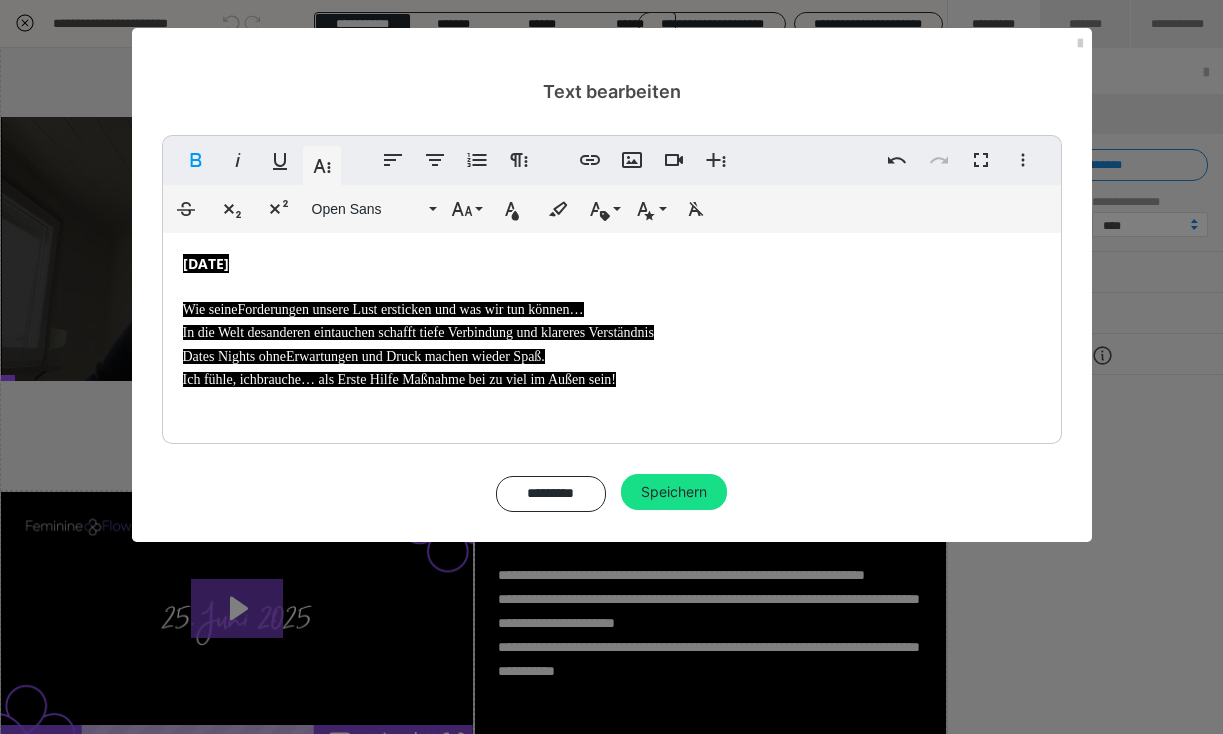click on "Wie seineForderungen unsere Lust ersticken und was wir tun können…" at bounding box center (612, 309) 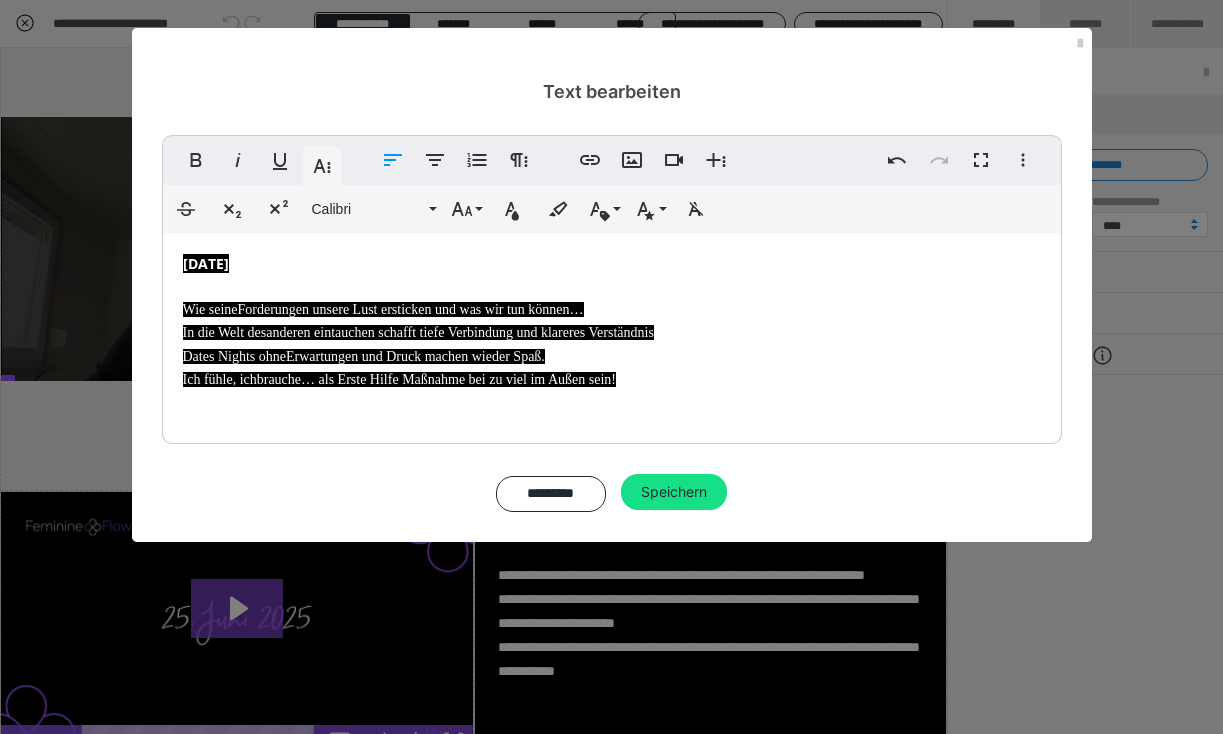 click on "Wie seineForderungen unsere Lust ersticken und was wir tun können…" at bounding box center [383, 309] 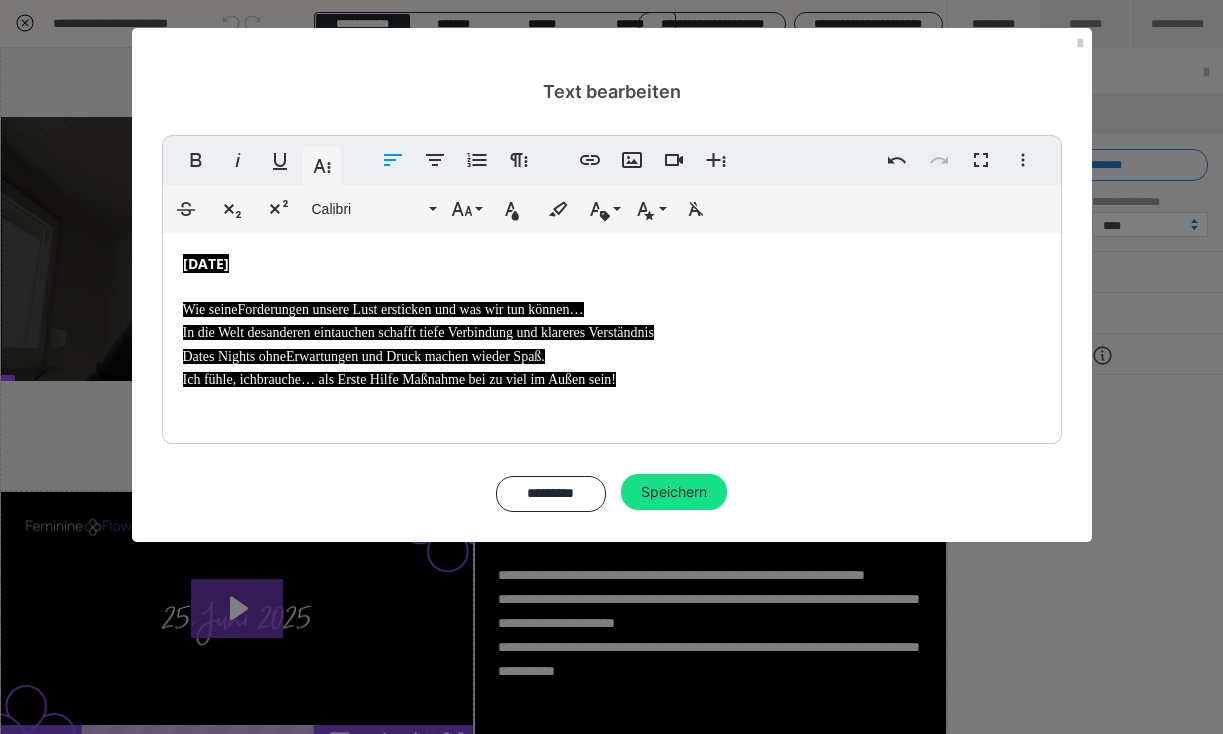 click on "In die Welt desanderen eintauchen schafft tiefe Verbindung und klareres Verständnis" at bounding box center [418, 332] 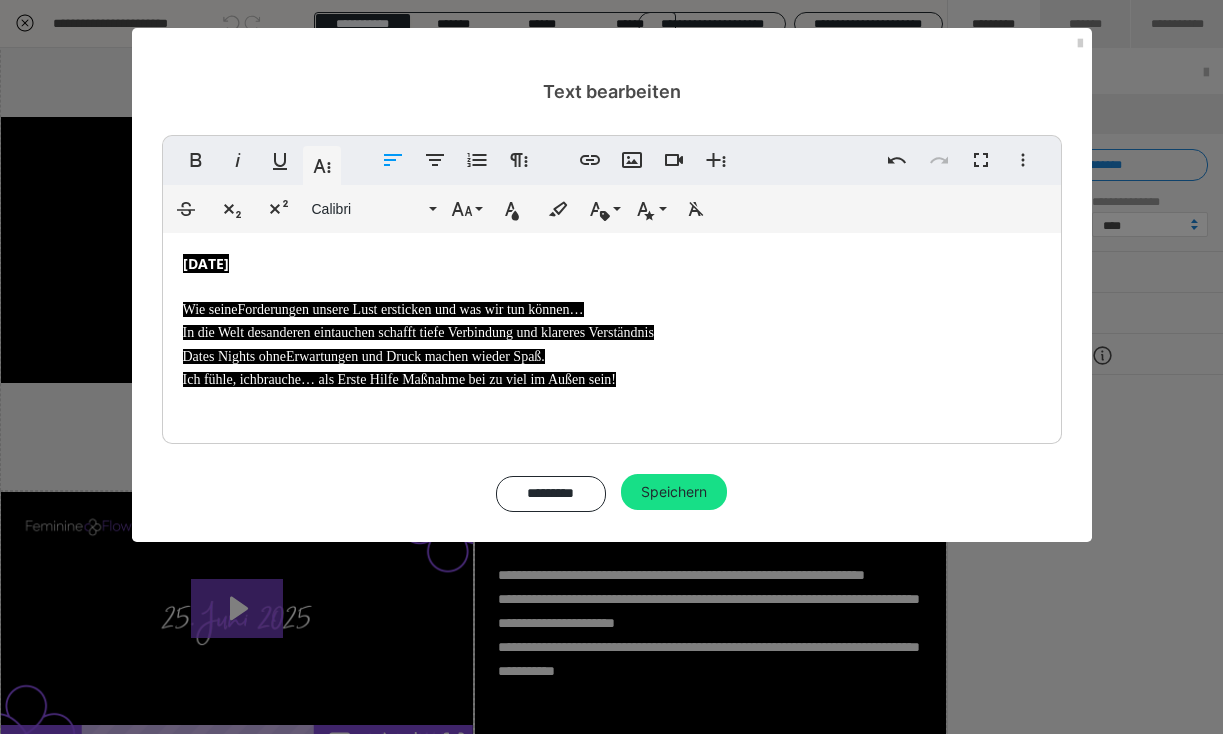 click on "In die Welt desanderen eintauchen schafft tiefe Verbindung und klareres Verständnis" at bounding box center [418, 332] 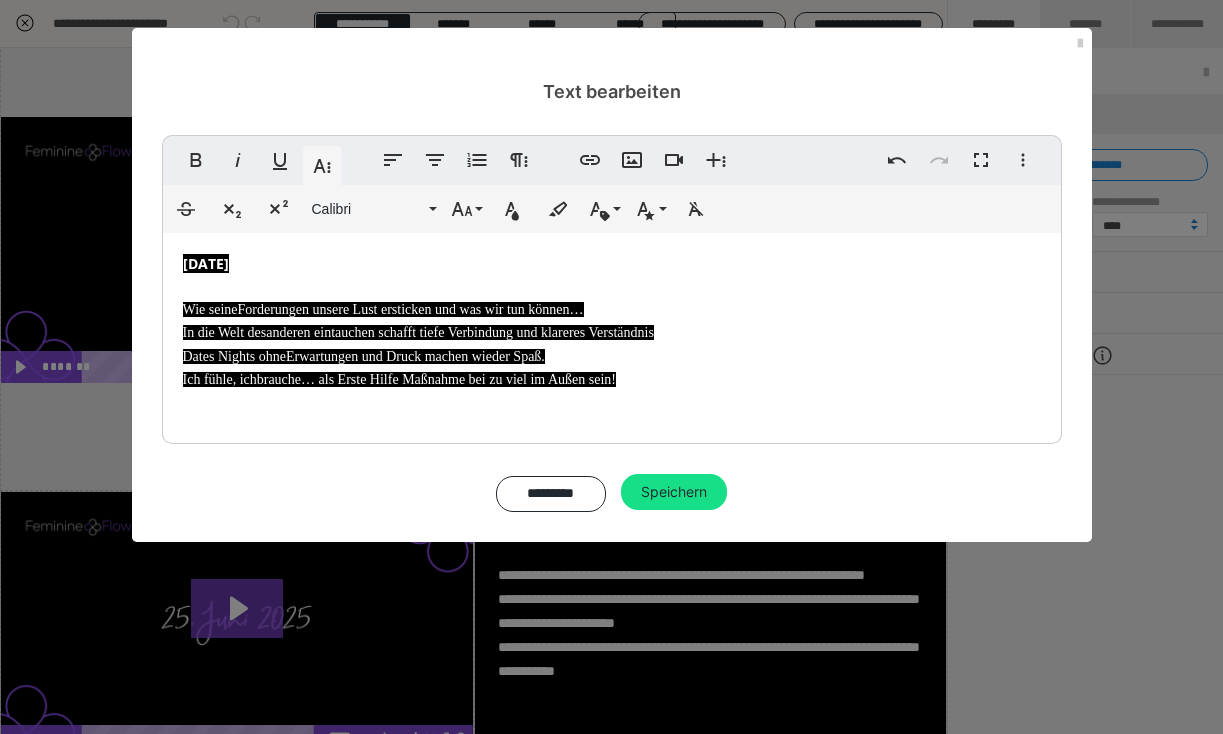 type 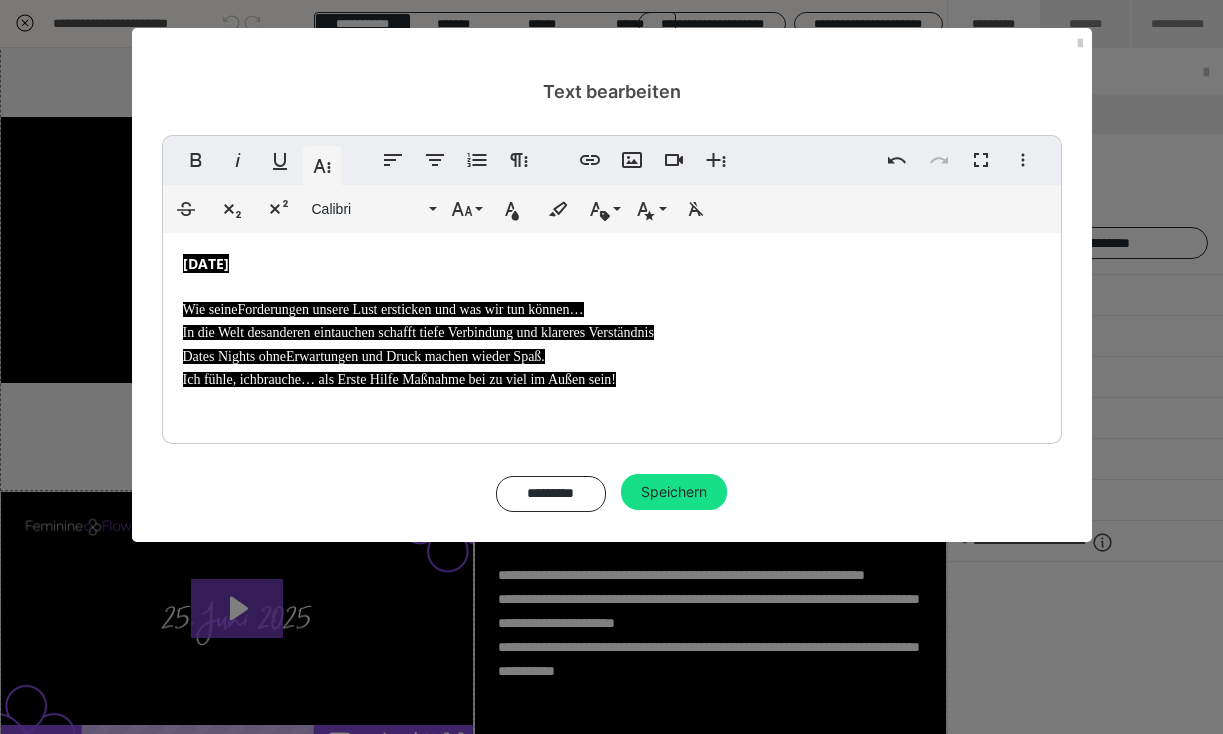 click on "In die Welt desanderen eintauchen schafft tiefe Verbindung und klareres Verständnis" at bounding box center [418, 332] 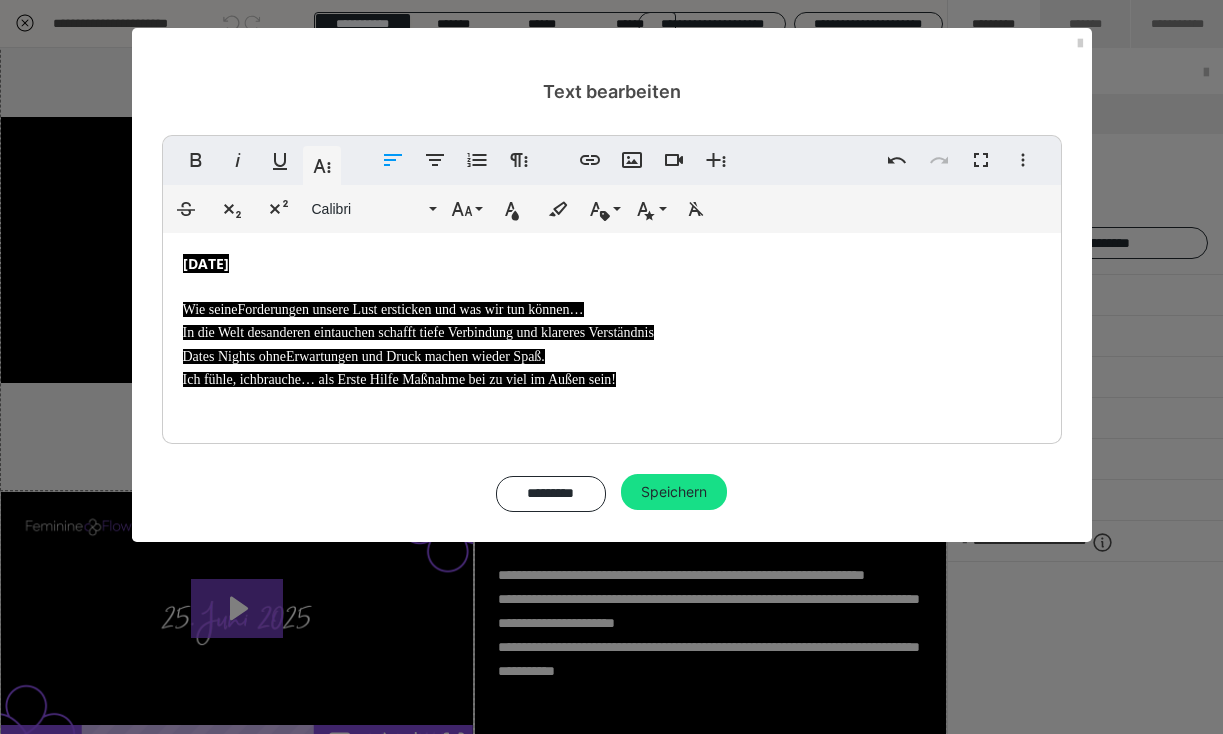 click on "Dates Nights ohneErwartungen und Druck machen wieder Spaß." at bounding box center (364, 356) 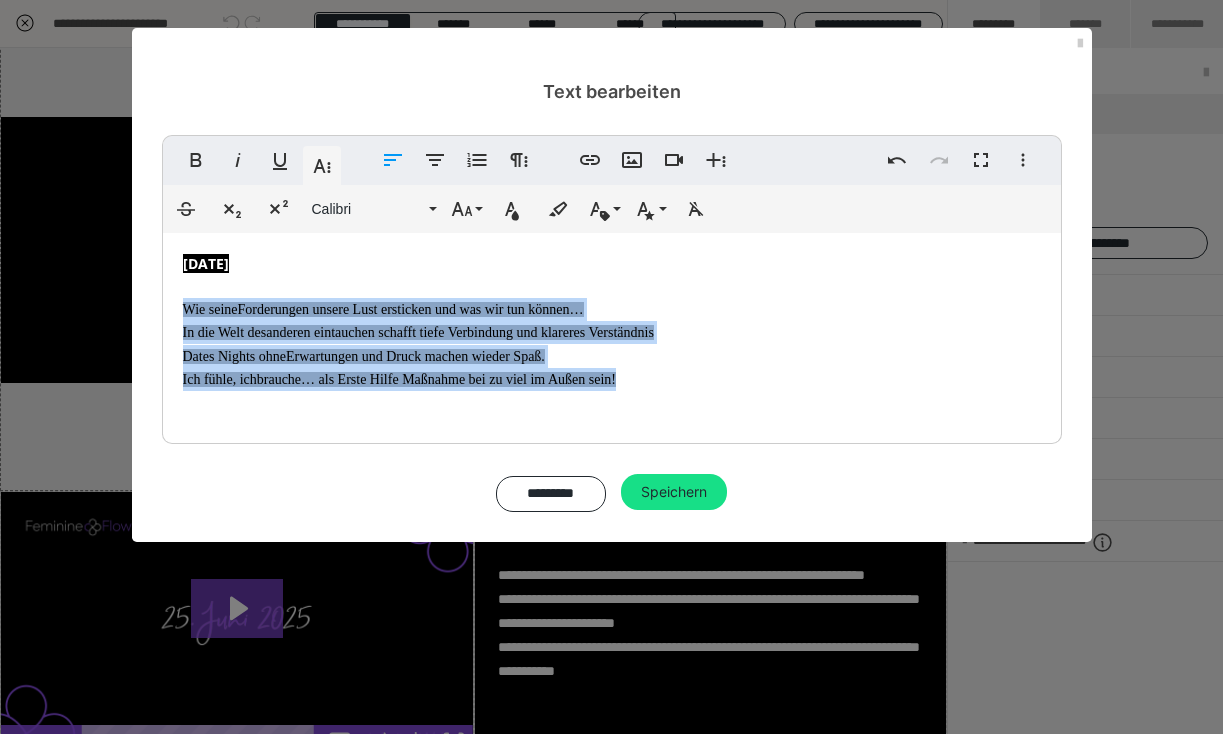 drag, startPoint x: 632, startPoint y: 387, endPoint x: 161, endPoint y: 303, distance: 478.43182 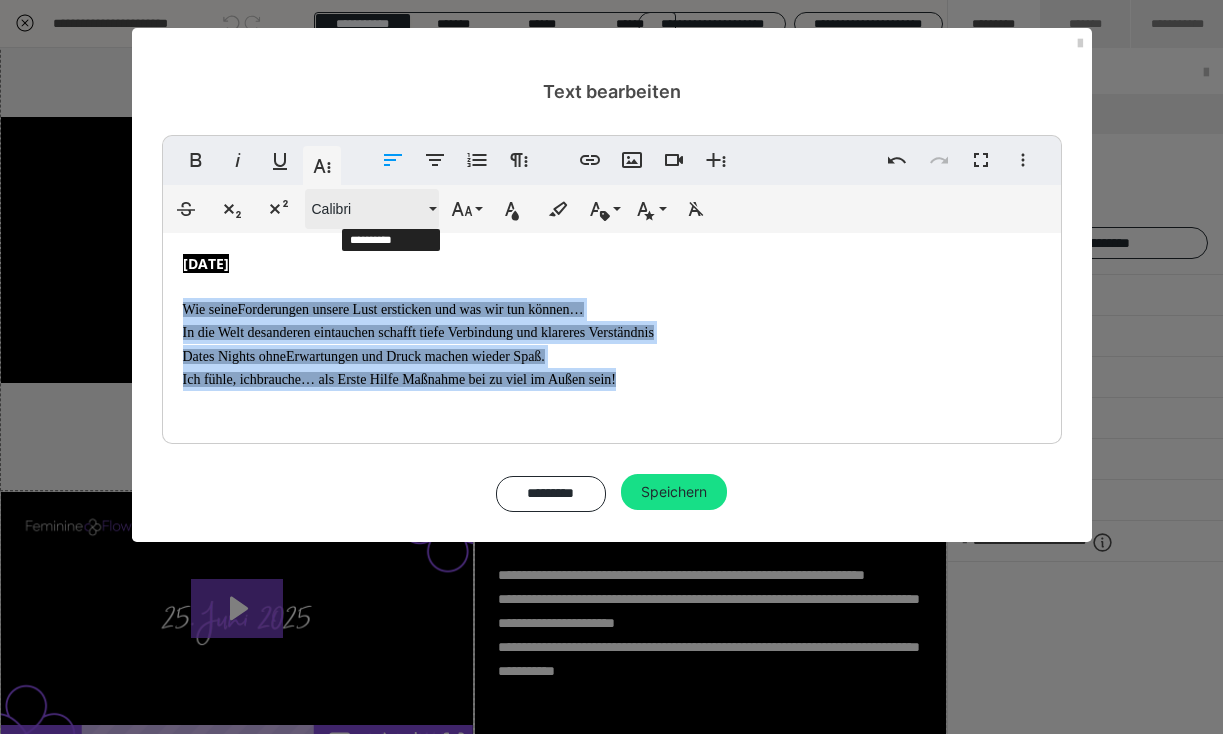 click on "Calibri" at bounding box center (368, 209) 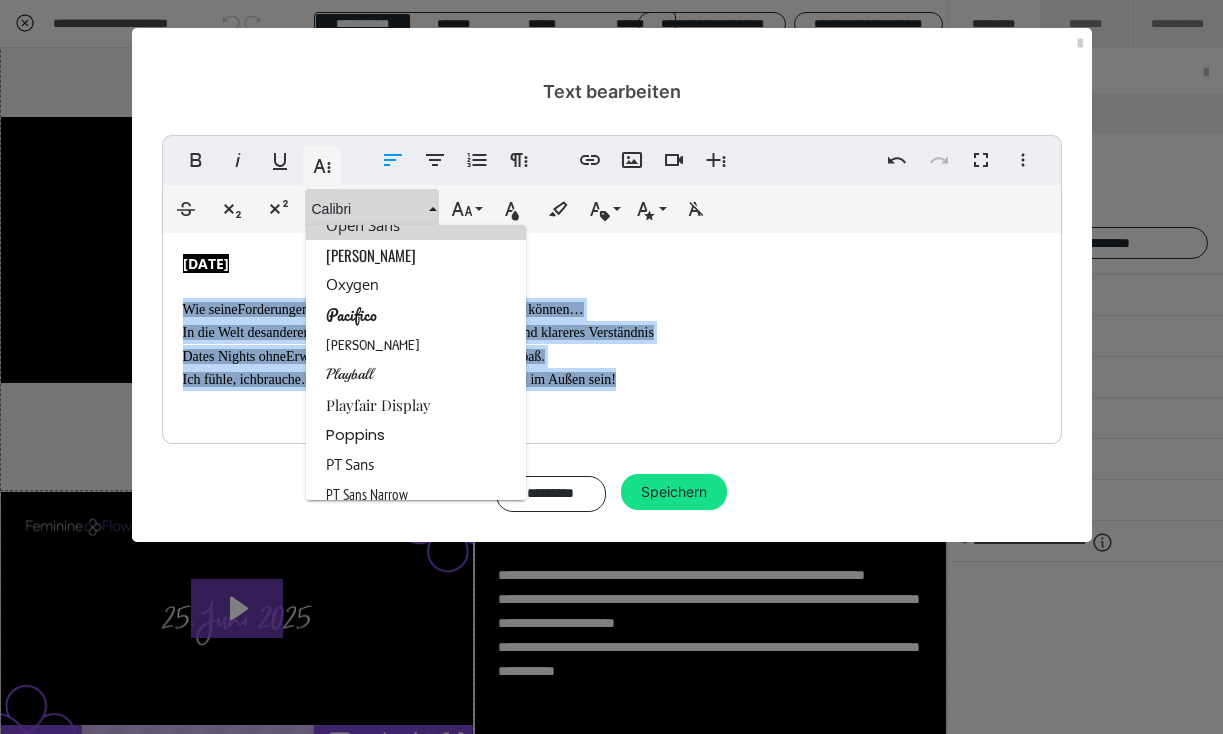 click on "Open Sans" at bounding box center [416, 225] 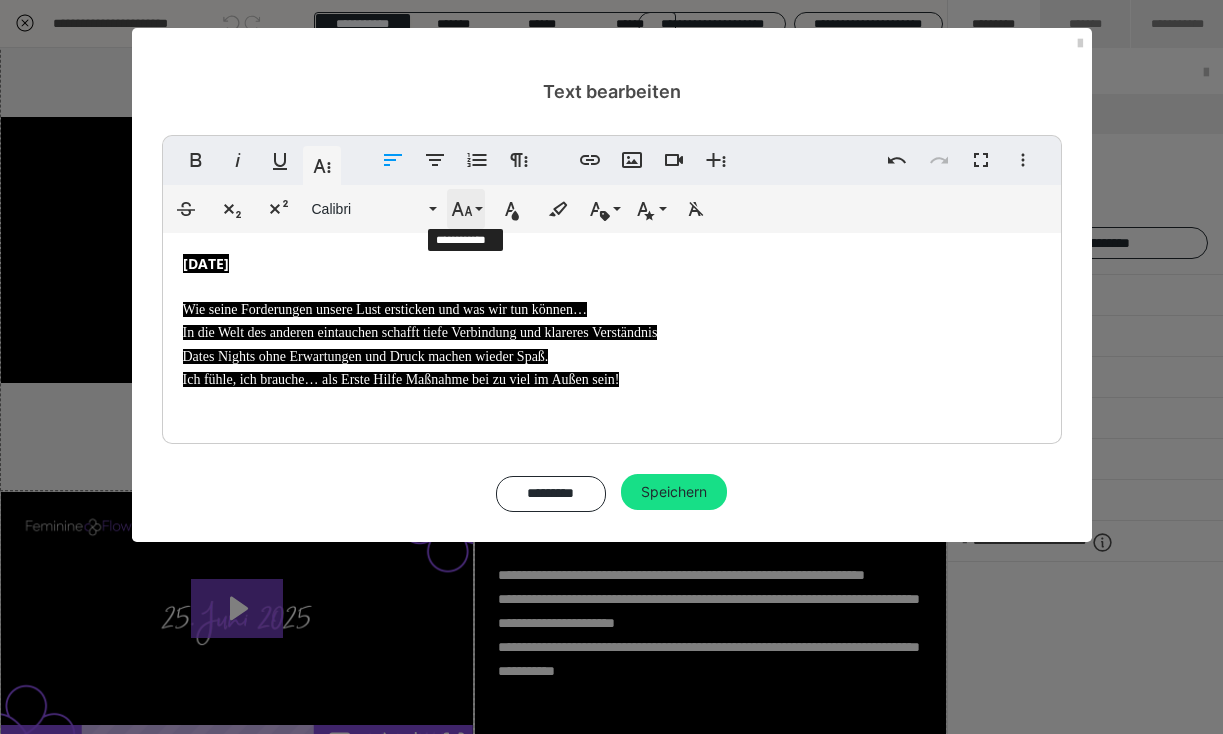 click on "Schriftgröße" at bounding box center [466, 209] 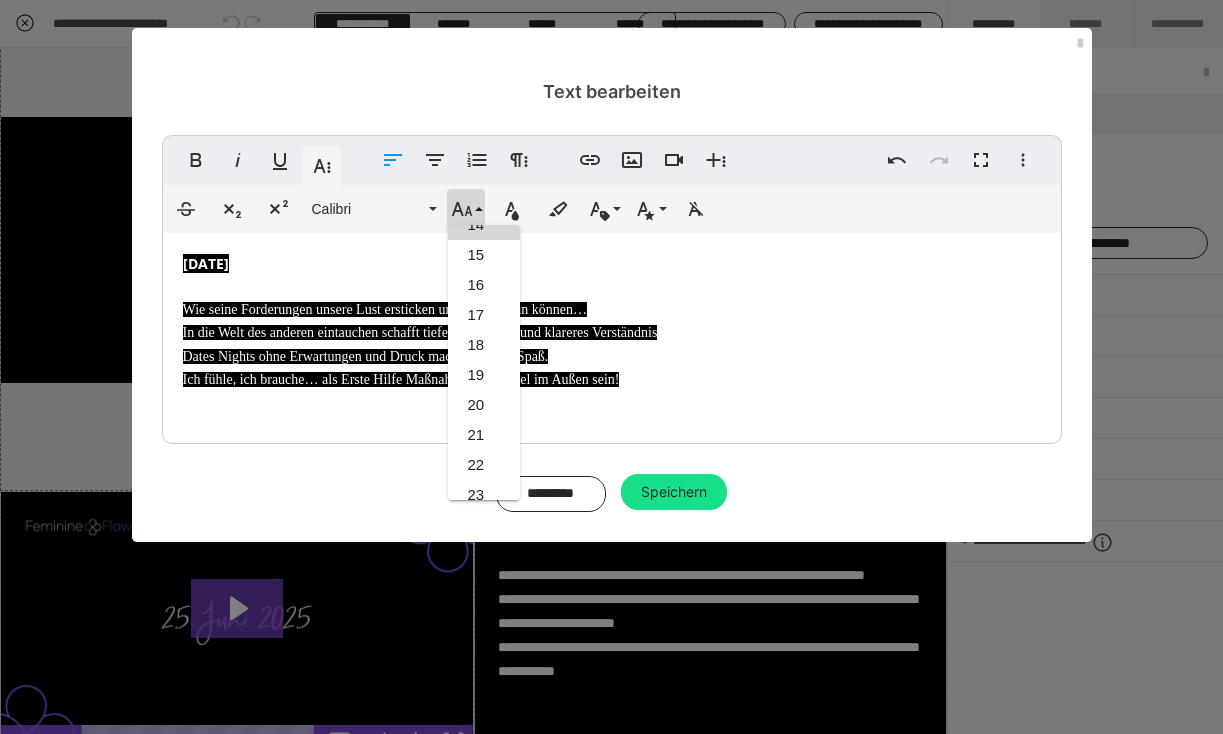 click on "14" at bounding box center (484, 225) 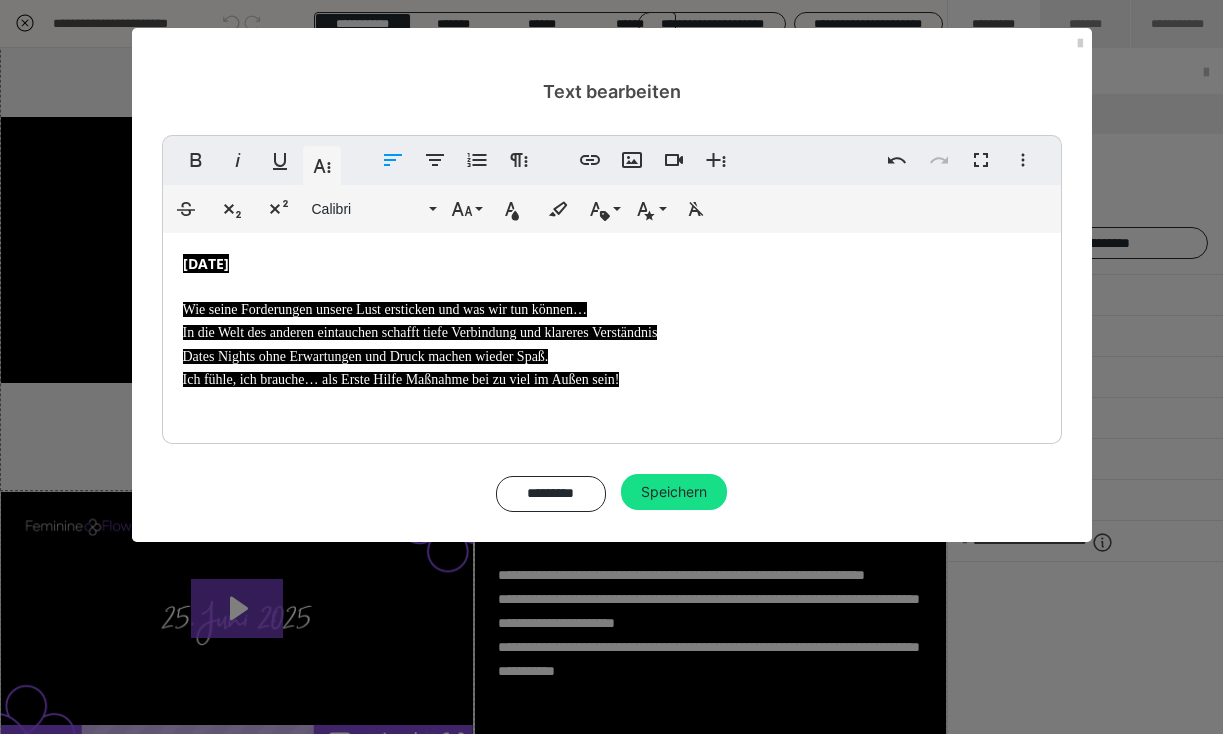 click on "09.07.2025 Wie seine Forderungen unsere Lust ersticken und was wir tun können… In die Welt des anderen eintauchen schafft tiefe Verbindung und klareres Verständnis Dates Nights ohne Erwartungen und Druck machen wieder Spaß. Ich fühle, ich brauche… als Erste Hilfe Maßnahme bei zu viel im Außen sein!" at bounding box center [612, 333] 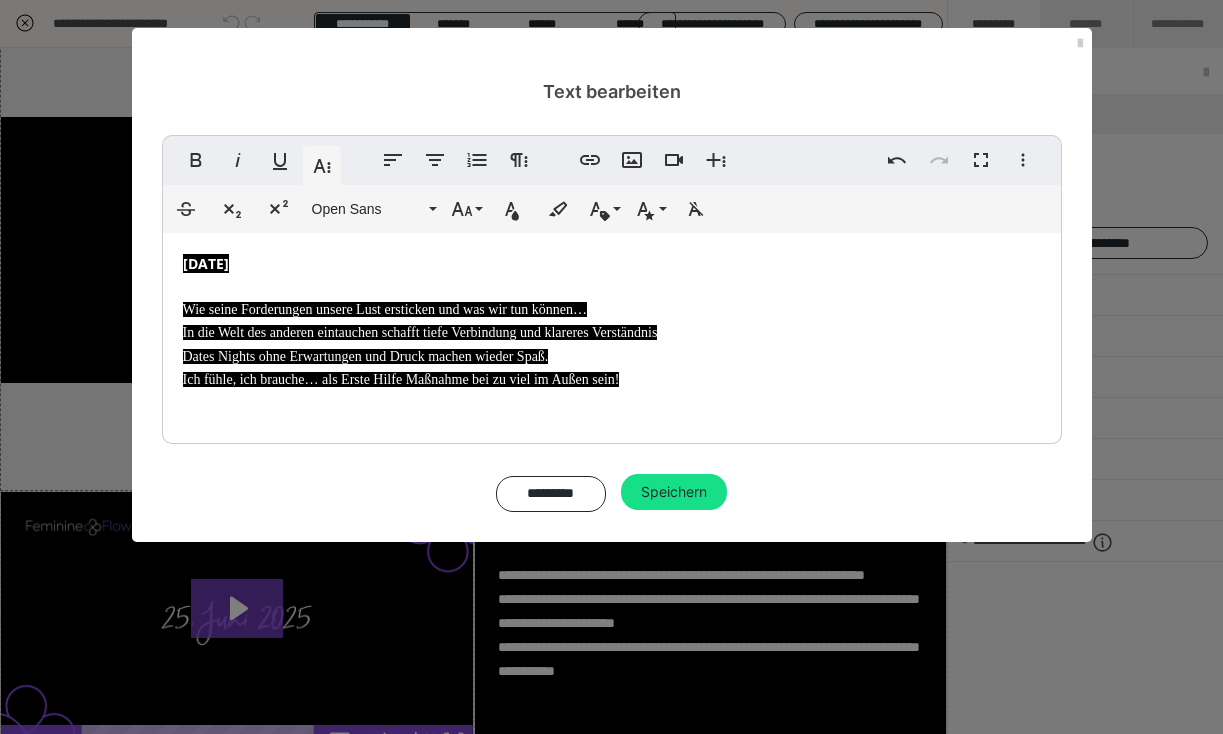 click on "09.07.2025 Wie seine Forderungen unsere Lust ersticken und was wir tun können… In die Welt des anderen eintauchen schafft tiefe Verbindung und klareres Verständnis Dates Nights ohne Erwartungen und Druck machen wieder Spaß. Ich fühle, ich brauche… als Erste Hilfe Maßnahme bei zu viel im Außen sein!" at bounding box center (612, 333) 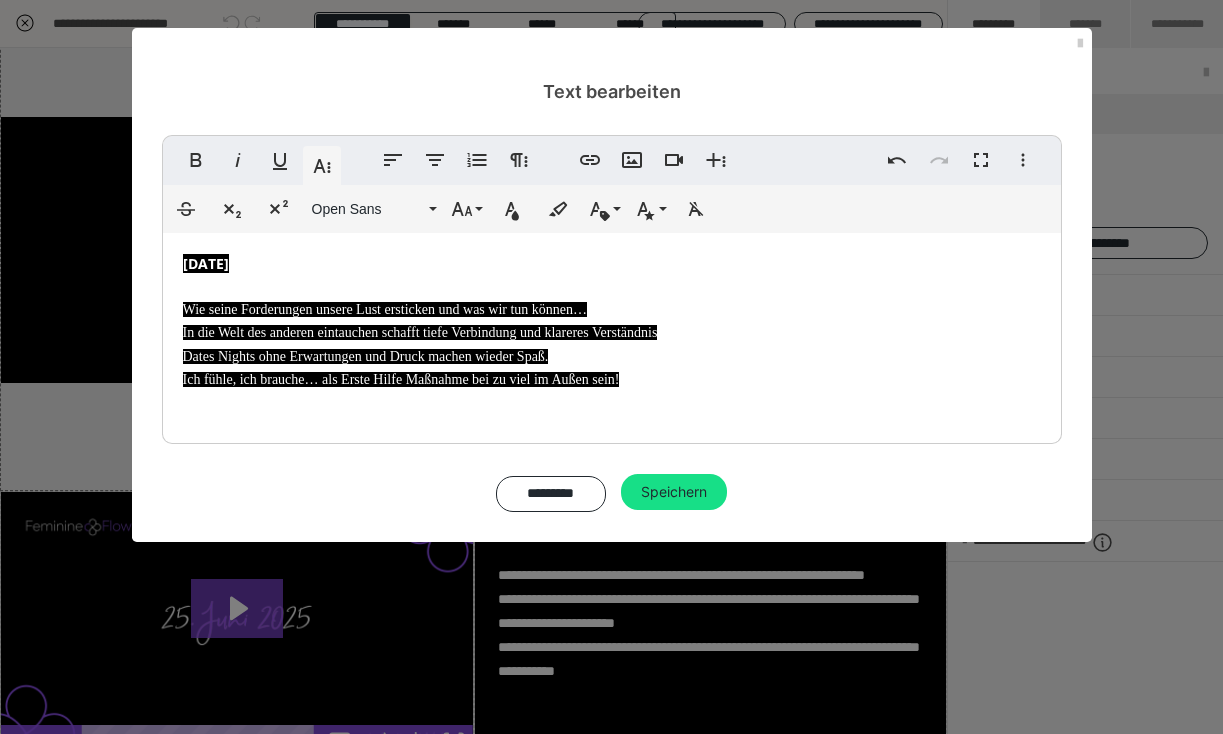 click on "09.07.2025 Wie seine Forderungen unsere Lust ersticken und was wir tun können… In die Welt des anderen eintauchen schafft tiefe Verbindung und klareres Verständnis Dates Nights ohne Erwartungen und Druck machen wieder Spaß. Ich fühle, ich brauche… als Erste Hilfe Maßnahme bei zu viel im Außen sein!" at bounding box center (612, 333) 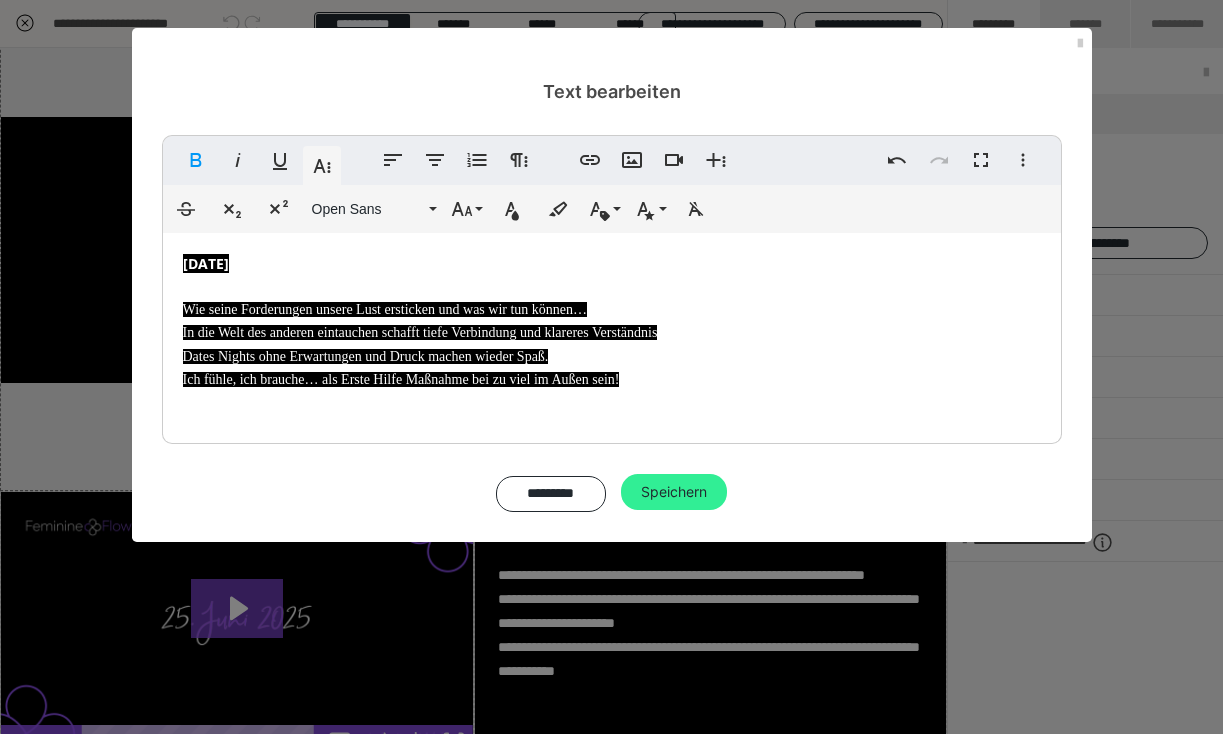 click on "Speichern" at bounding box center (674, 492) 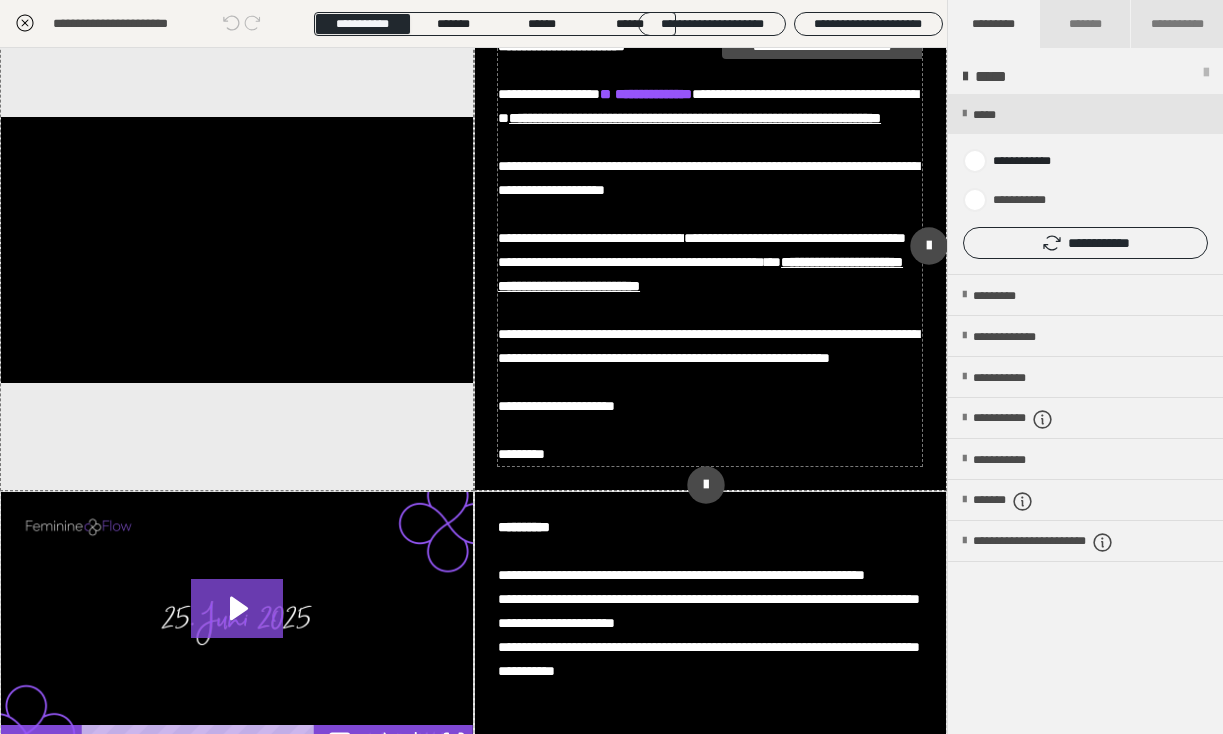 click on "**********" at bounding box center (710, 250) 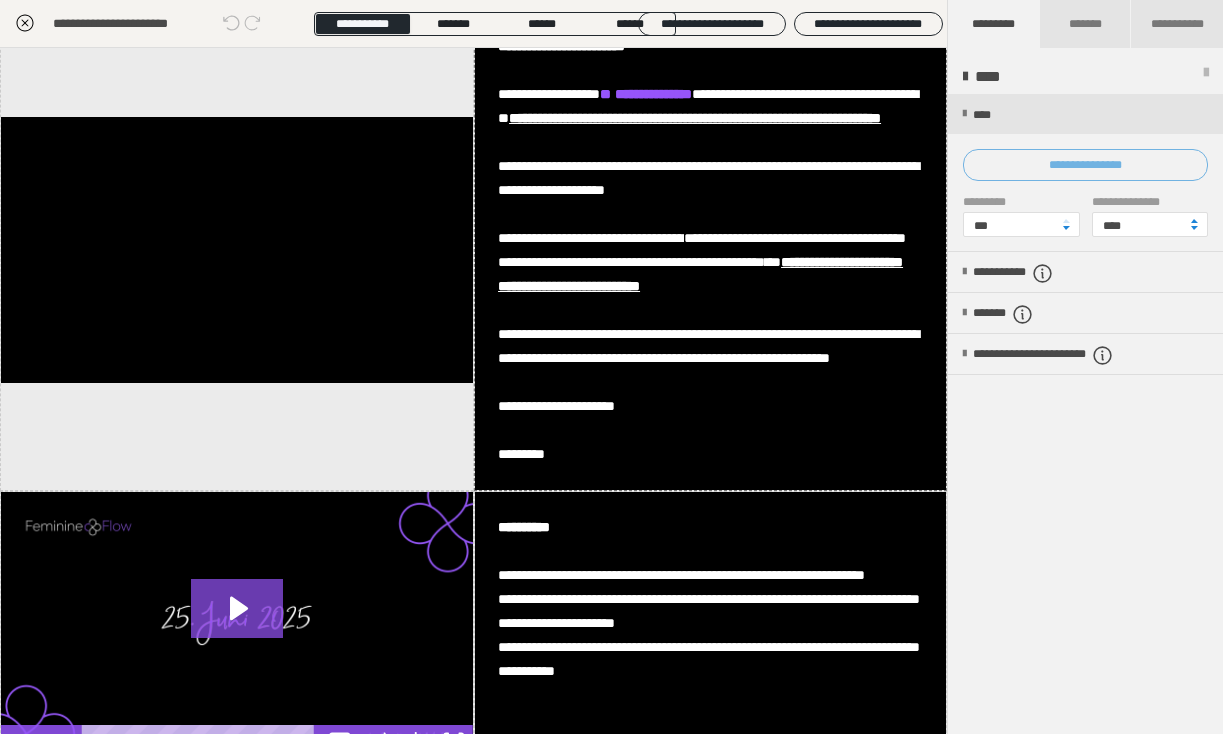 click on "**********" at bounding box center [1085, 165] 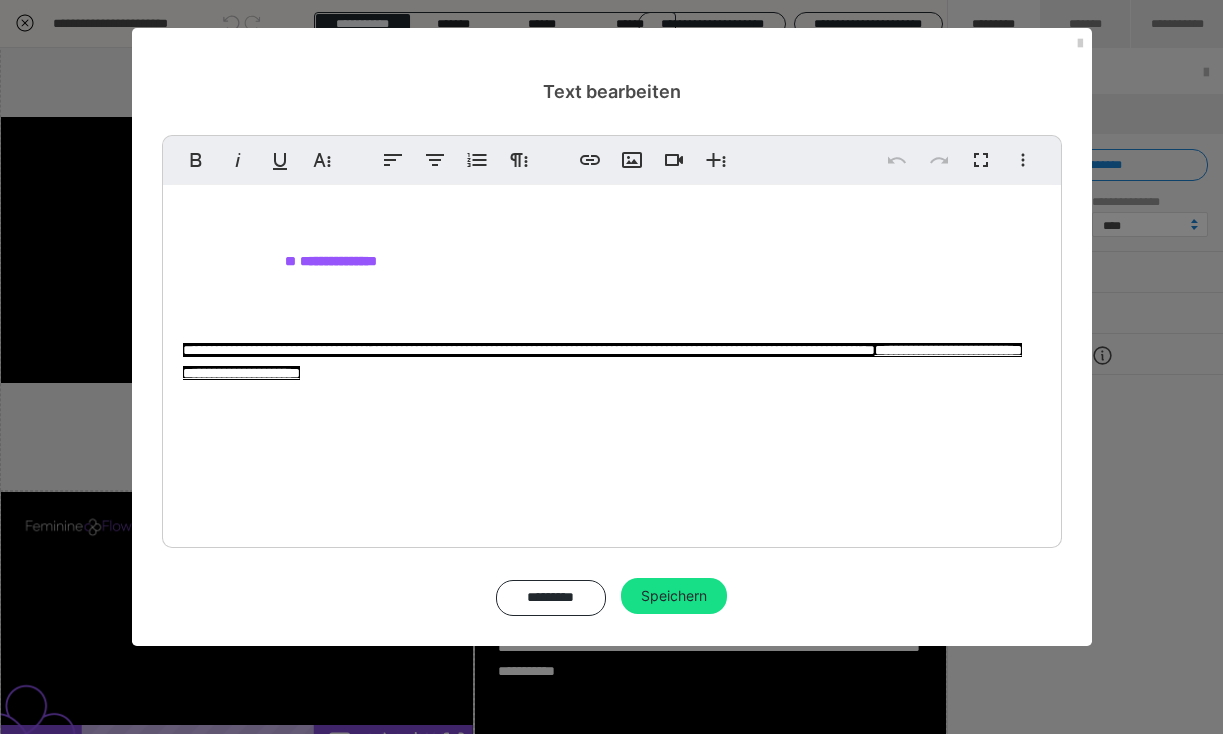 click on "**********" at bounding box center [612, 361] 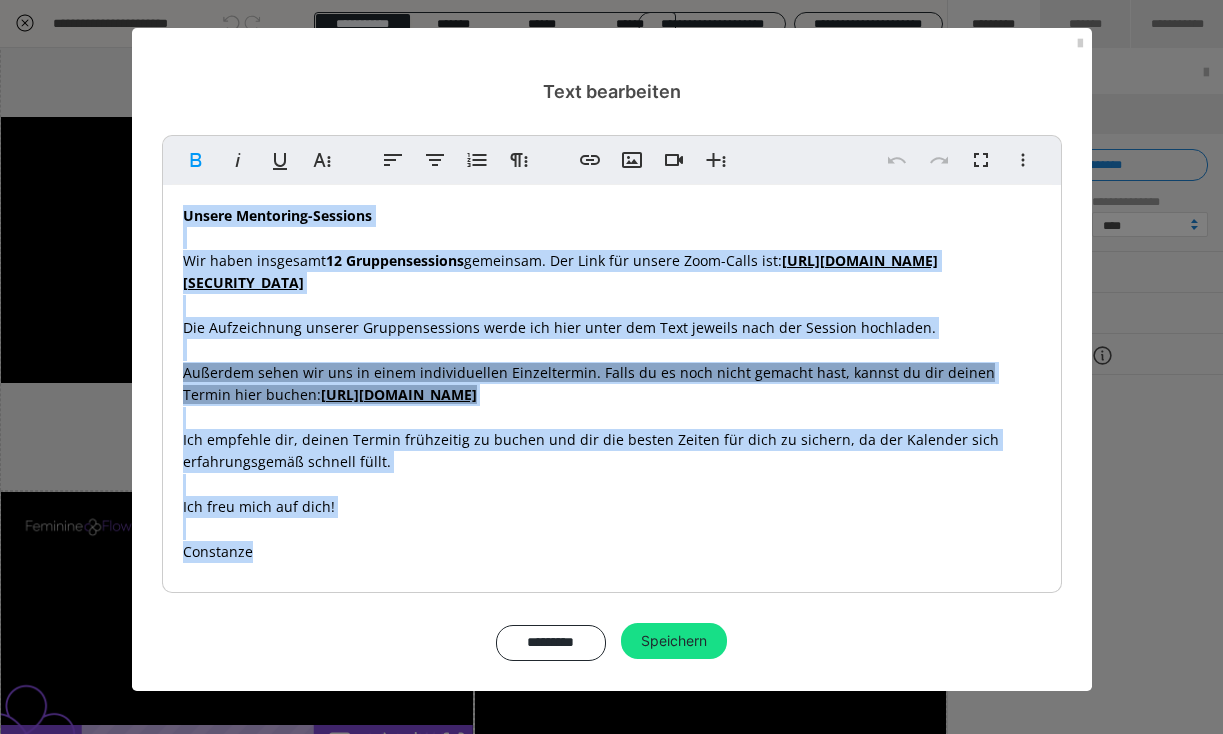 scroll, scrollTop: 6, scrollLeft: 0, axis: vertical 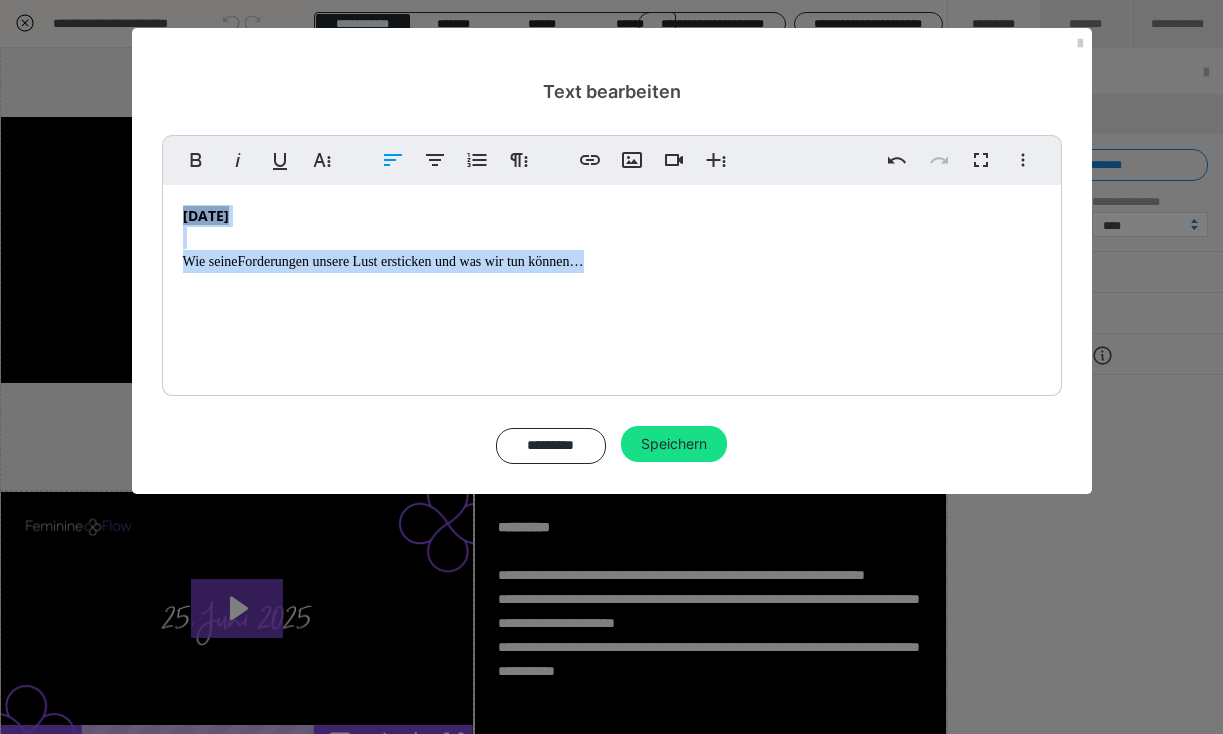 drag, startPoint x: 180, startPoint y: 223, endPoint x: 354, endPoint y: 362, distance: 222.70384 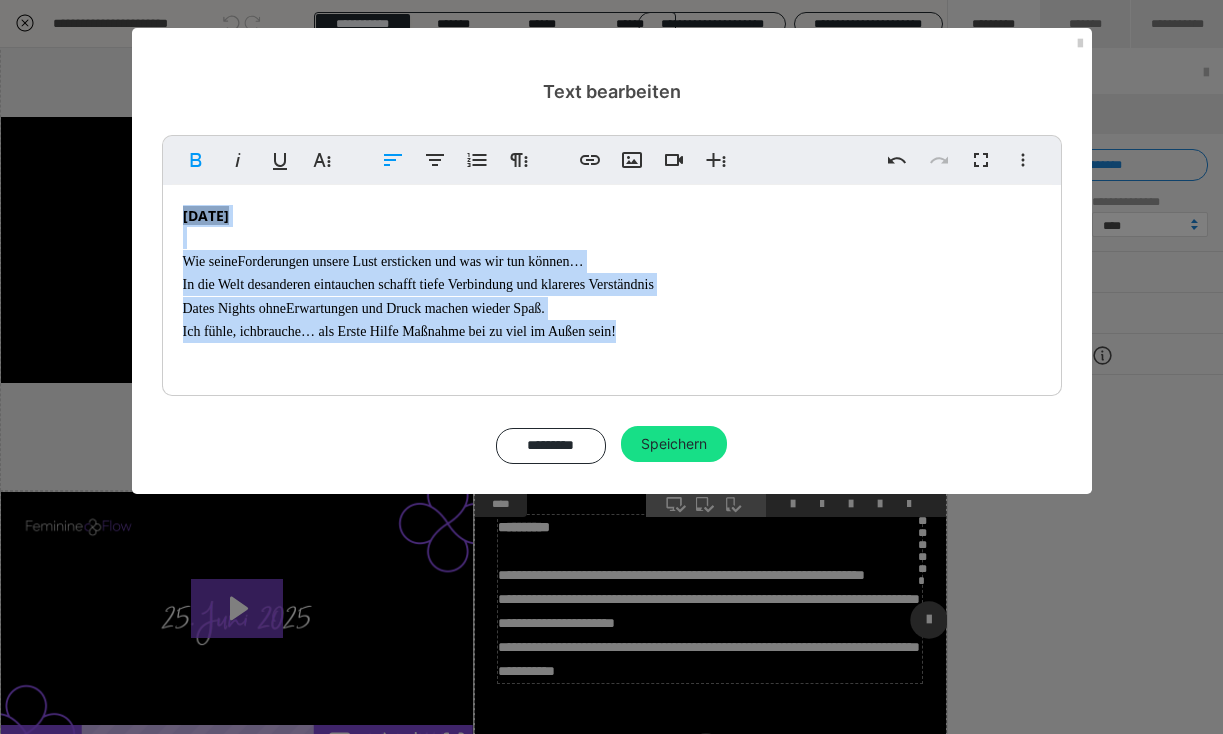 click on "Speichern" at bounding box center (674, 444) 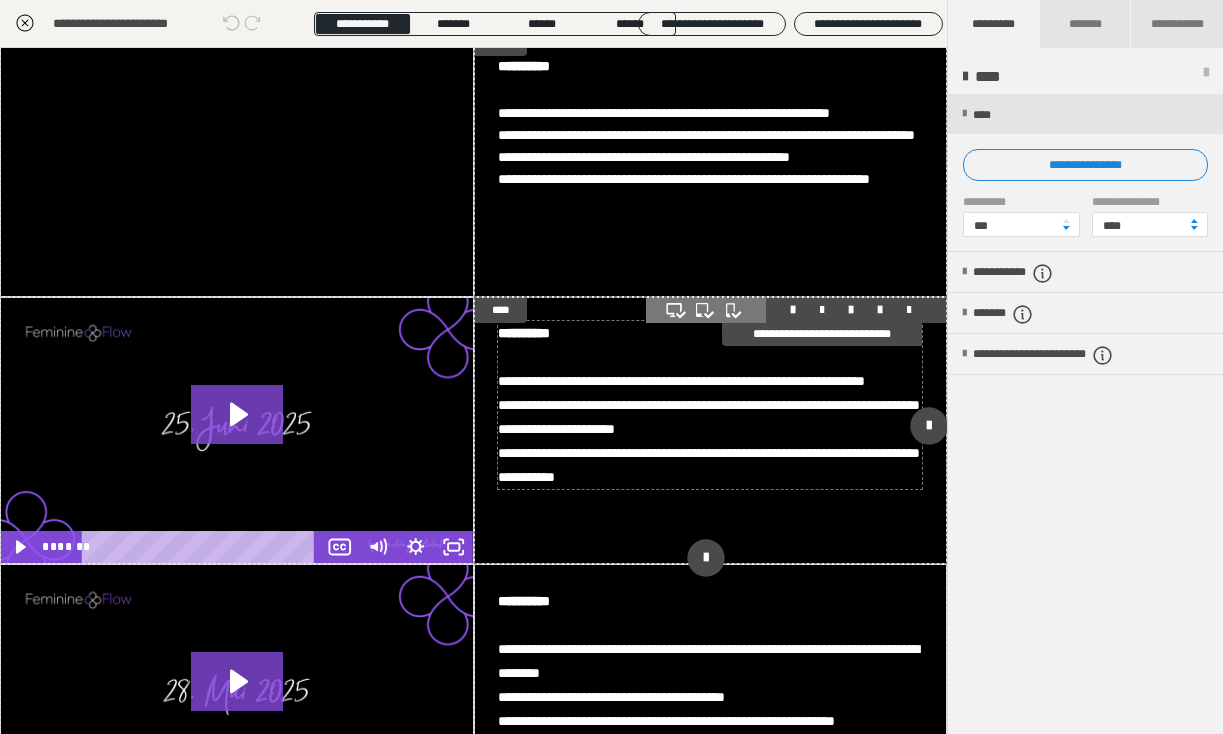 scroll, scrollTop: 448, scrollLeft: 0, axis: vertical 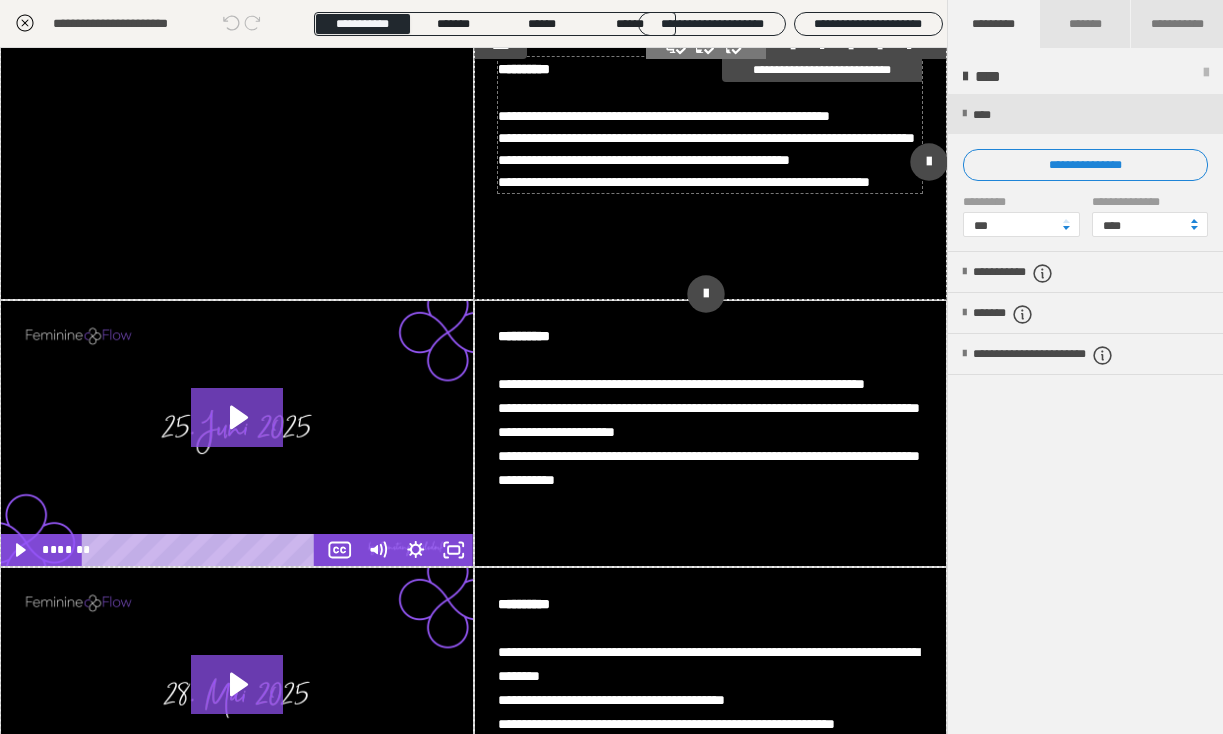 click on "**********" at bounding box center [710, 138] 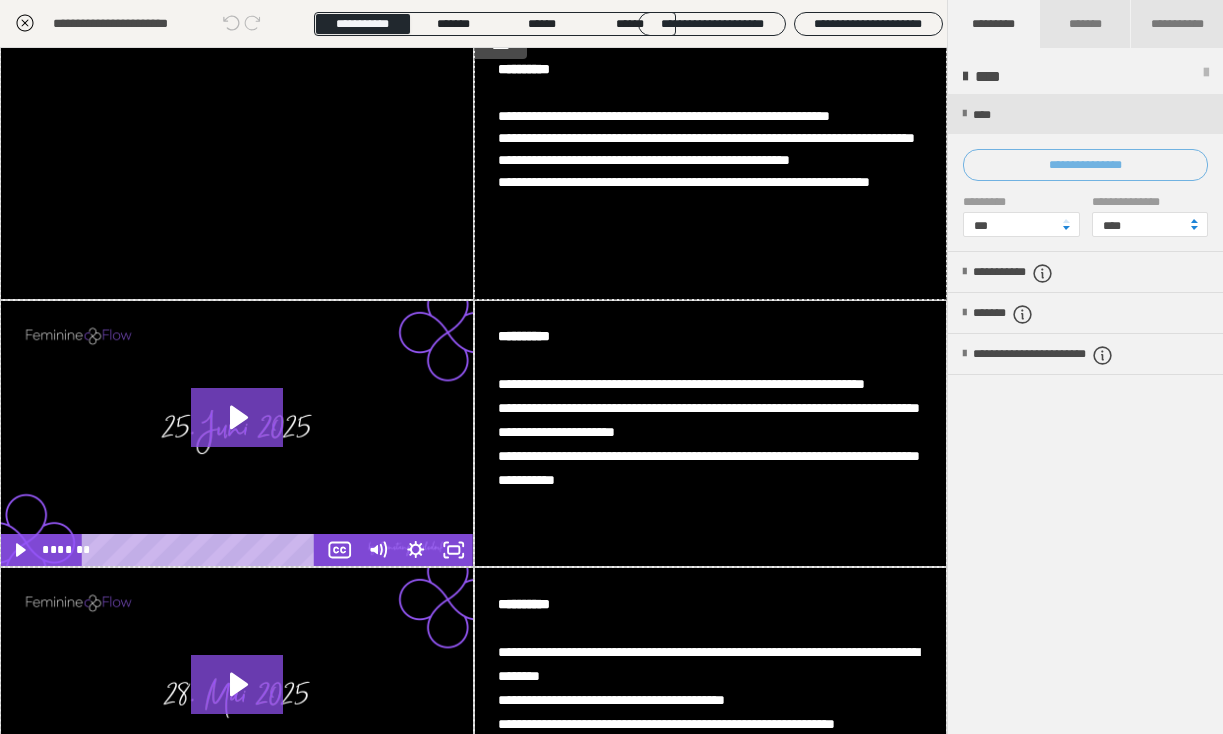 click on "**********" at bounding box center [1085, 165] 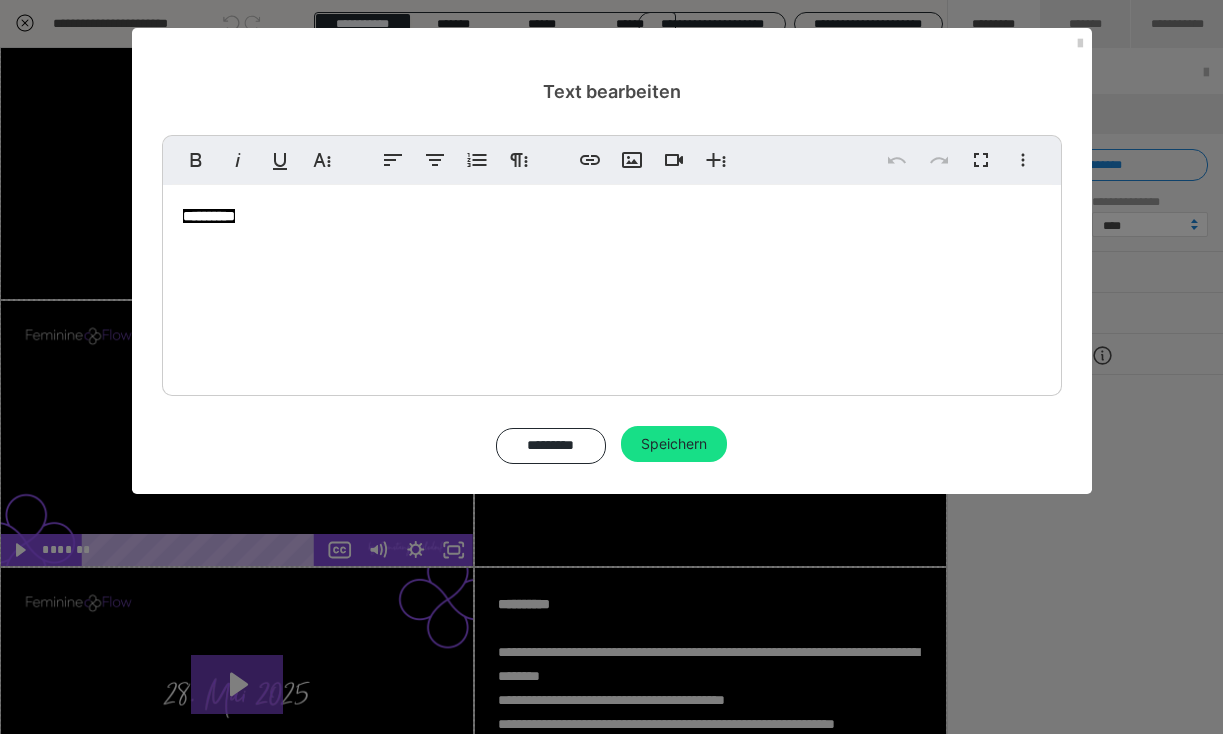 click on "**********" at bounding box center [612, 285] 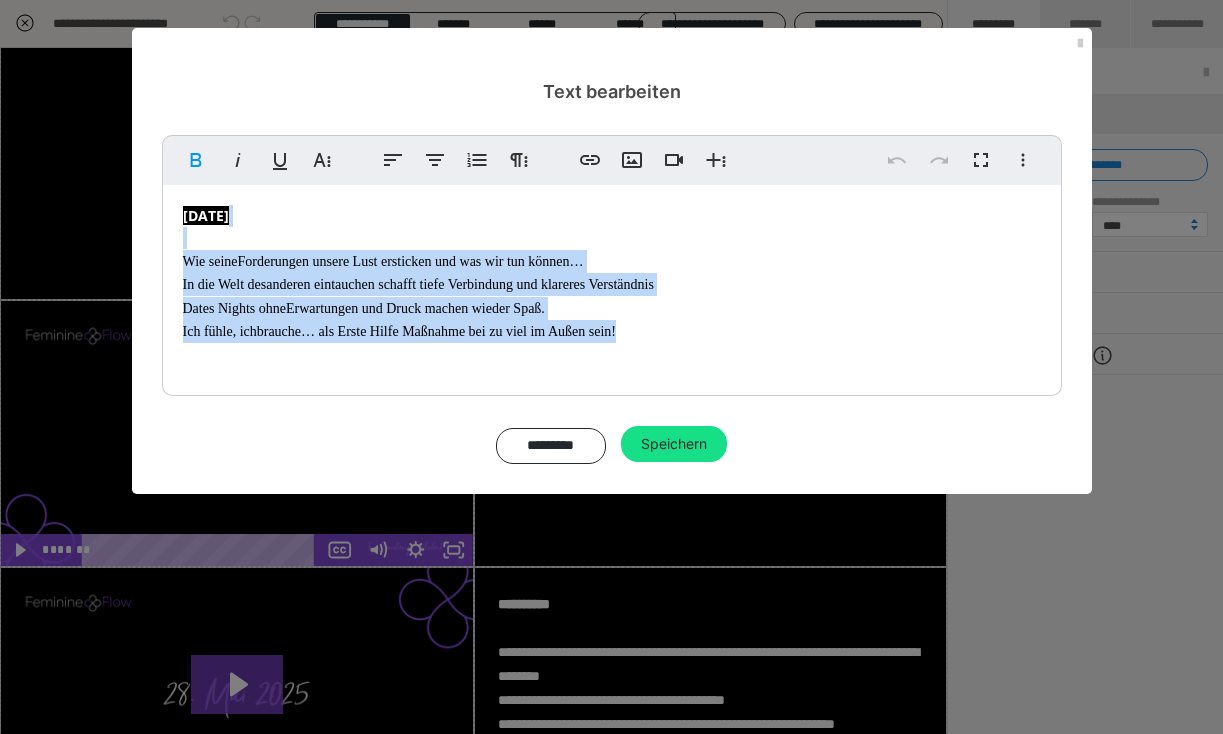drag, startPoint x: 181, startPoint y: 228, endPoint x: 652, endPoint y: 339, distance: 483.9029 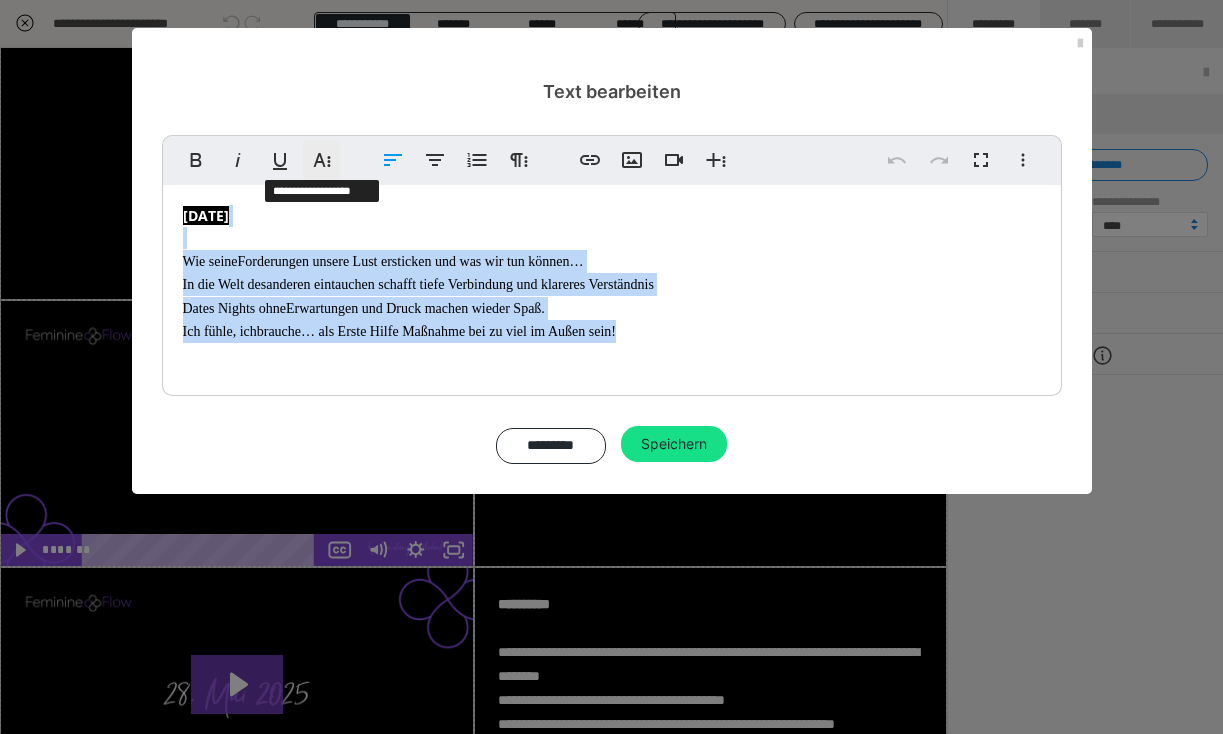 click 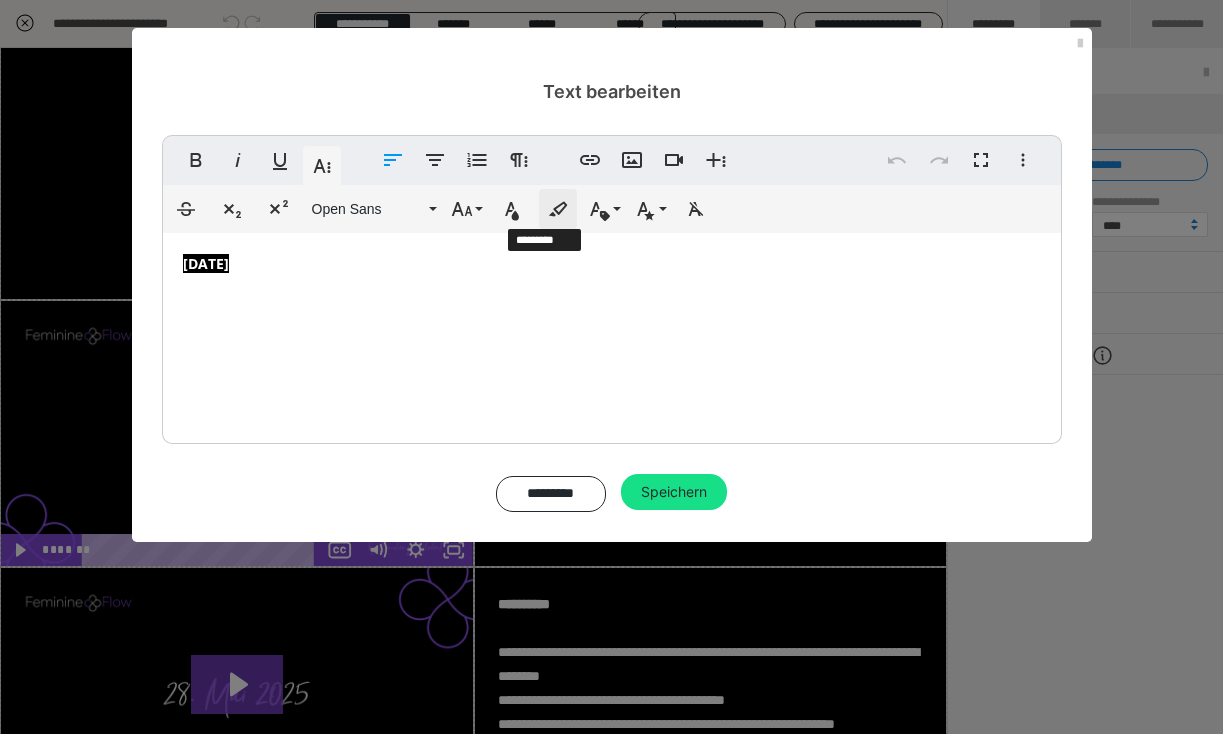 click 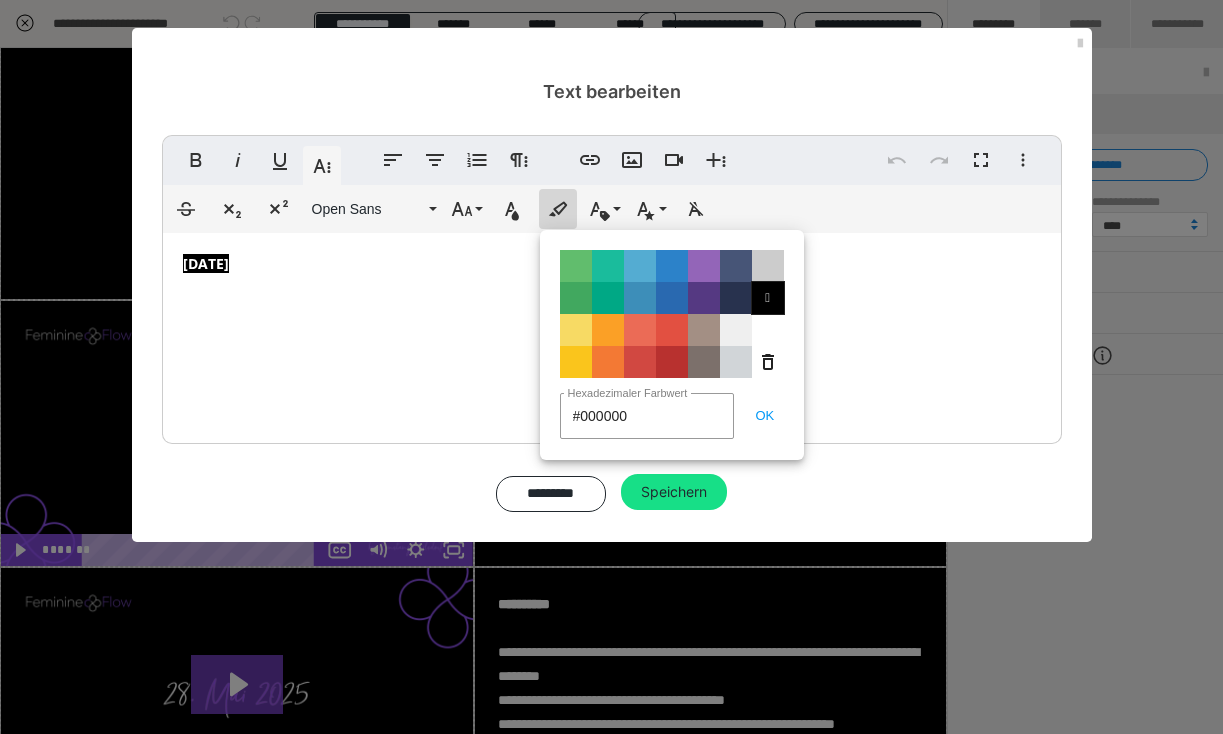 click on "" at bounding box center [768, 298] 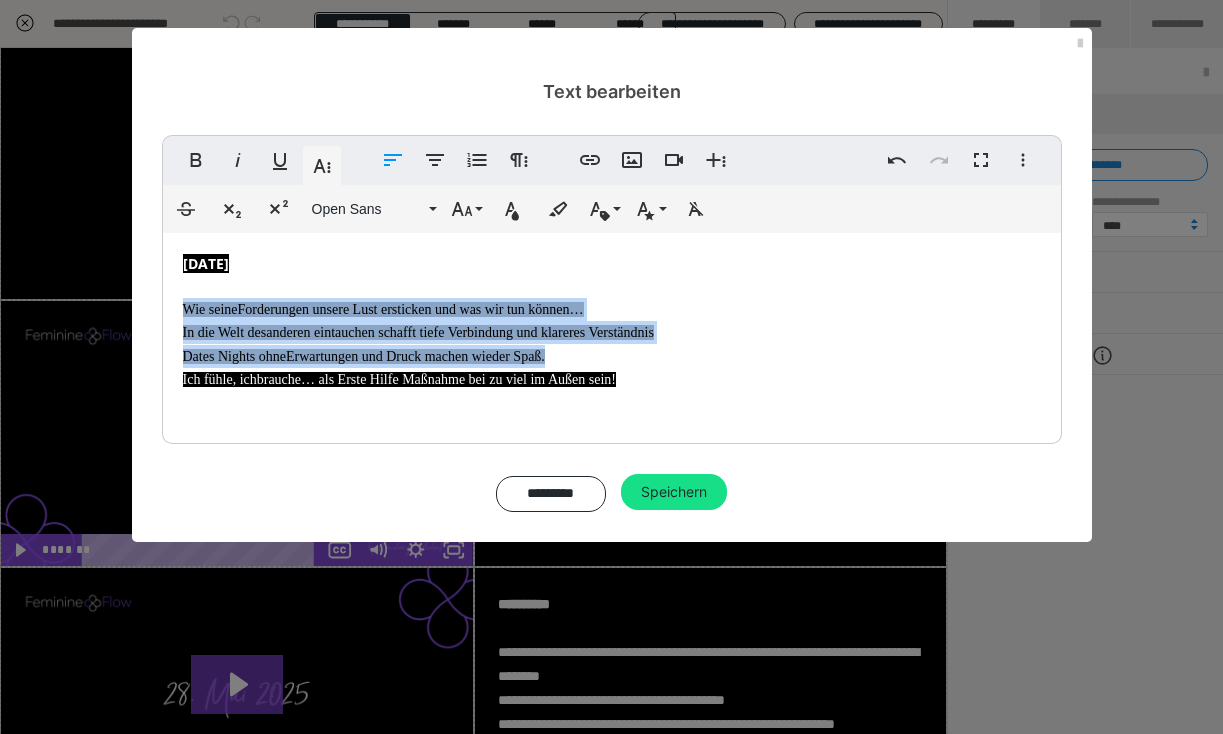 click on "09.07.2025 Wie seineForderungen unsere Lust ersticken und was wir tun können… In die Welt desanderen eintauchen schafft tiefe Verbindung und klareres Verständnis Dates Nights ohneErwartungen und Druck machen wieder Spaß. Ich fühle, ichbrauche… als Erste Hilfe Maßnahme bei zu viel im Außen sein!" at bounding box center (612, 333) 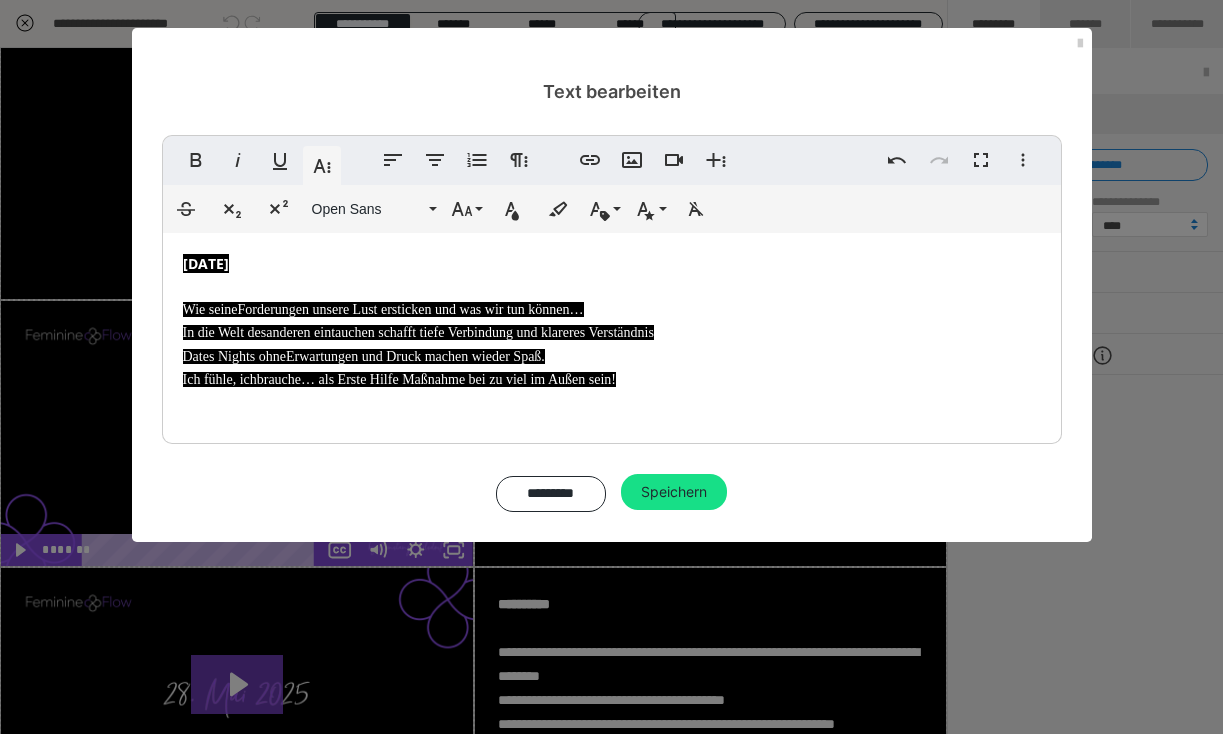 click on "Wie seineForderungen unsere Lust ersticken und was wir tun können…" at bounding box center [383, 309] 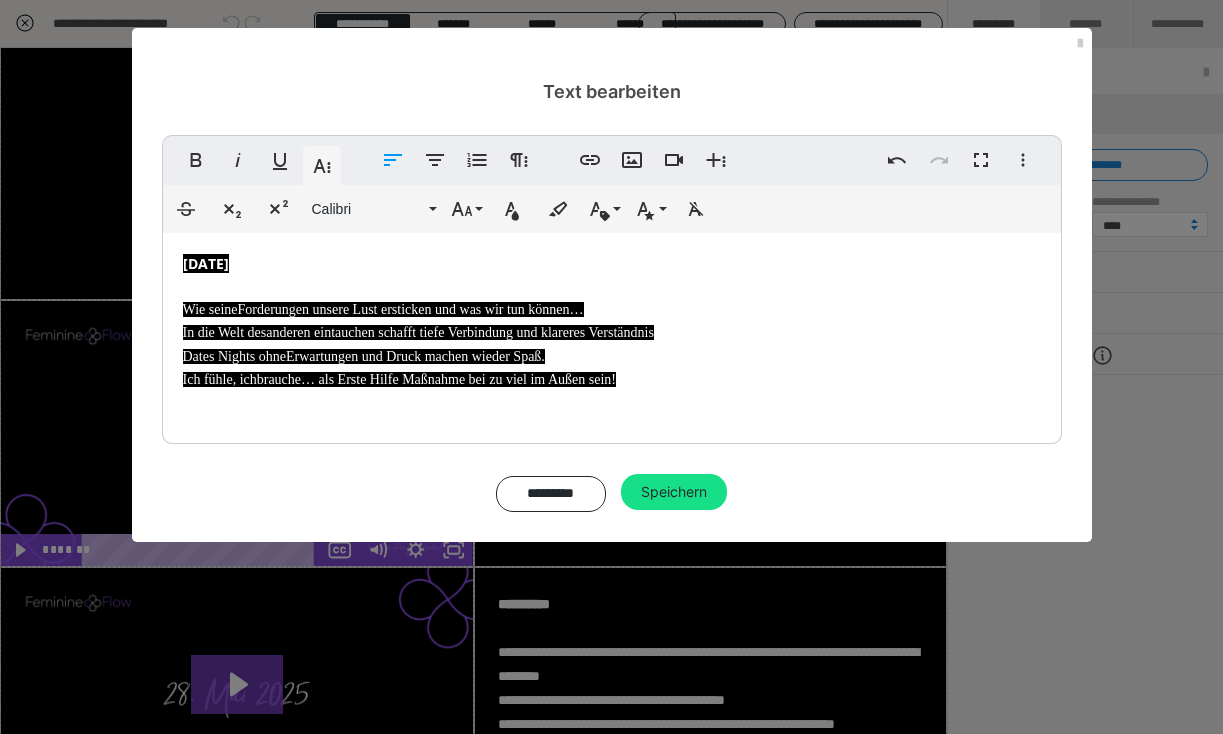 type 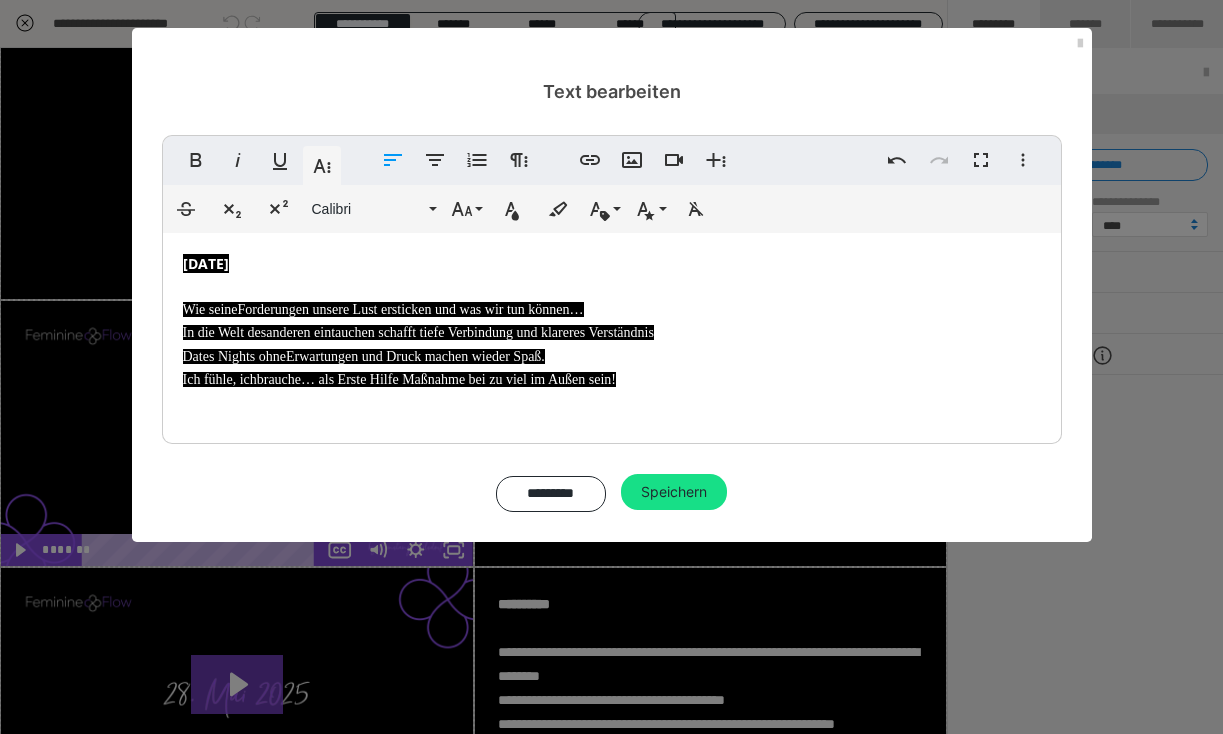 click on "In die Welt desanderen eintauchen schafft tiefe Verbindung und klareres Verständnis" at bounding box center (418, 332) 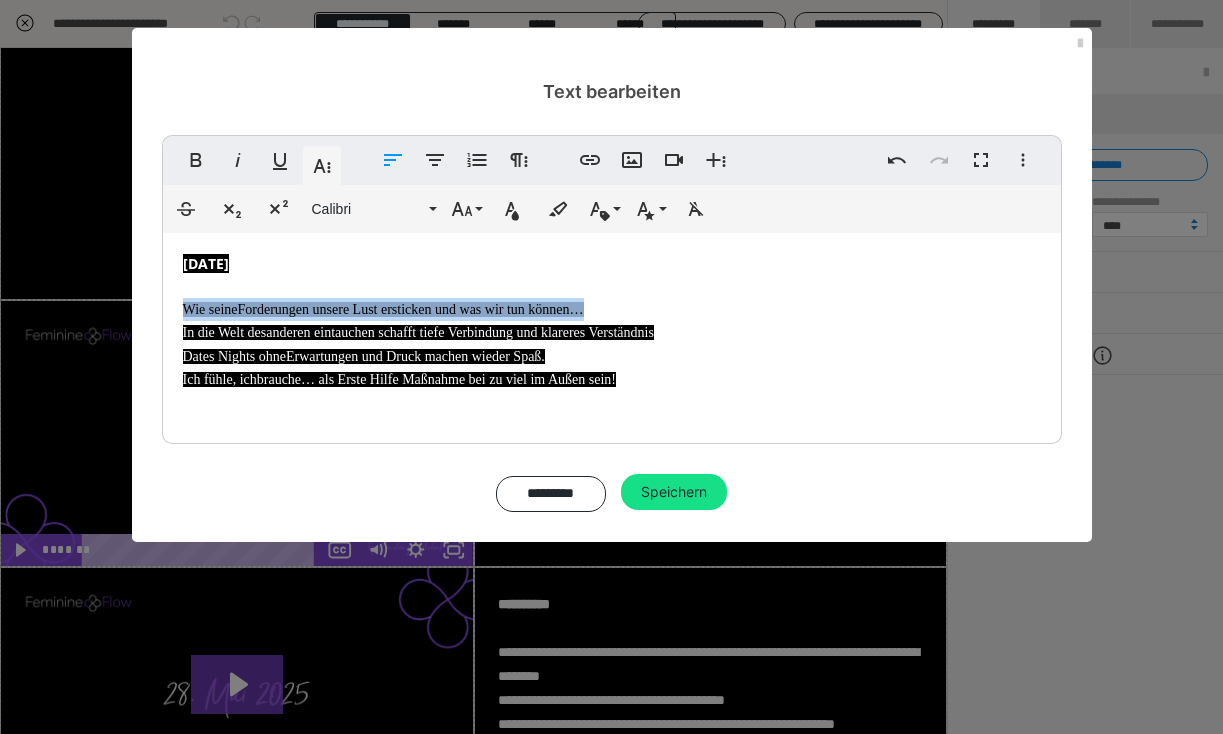 drag, startPoint x: 183, startPoint y: 306, endPoint x: 667, endPoint y: 400, distance: 493.0436 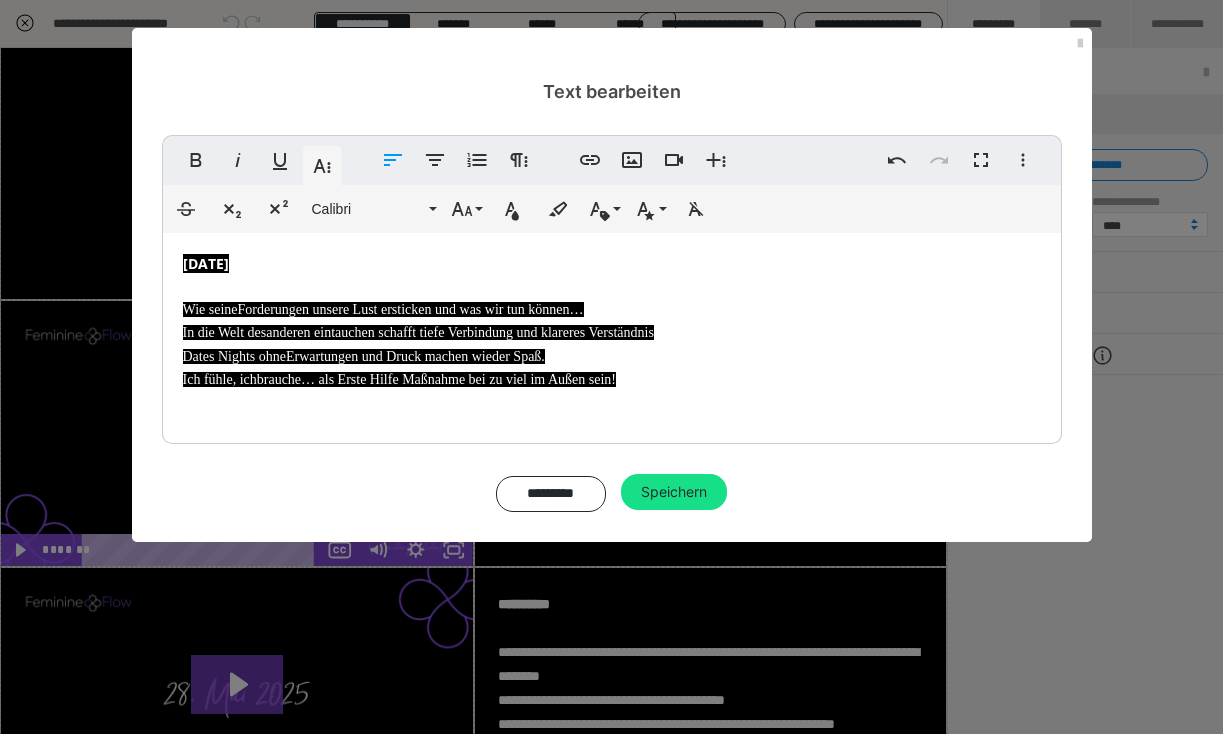 click on "Ich fühle, ich  brauche… als Erste Hilfe Maßnahme bei zu viel im Außen sein!" at bounding box center (612, 379) 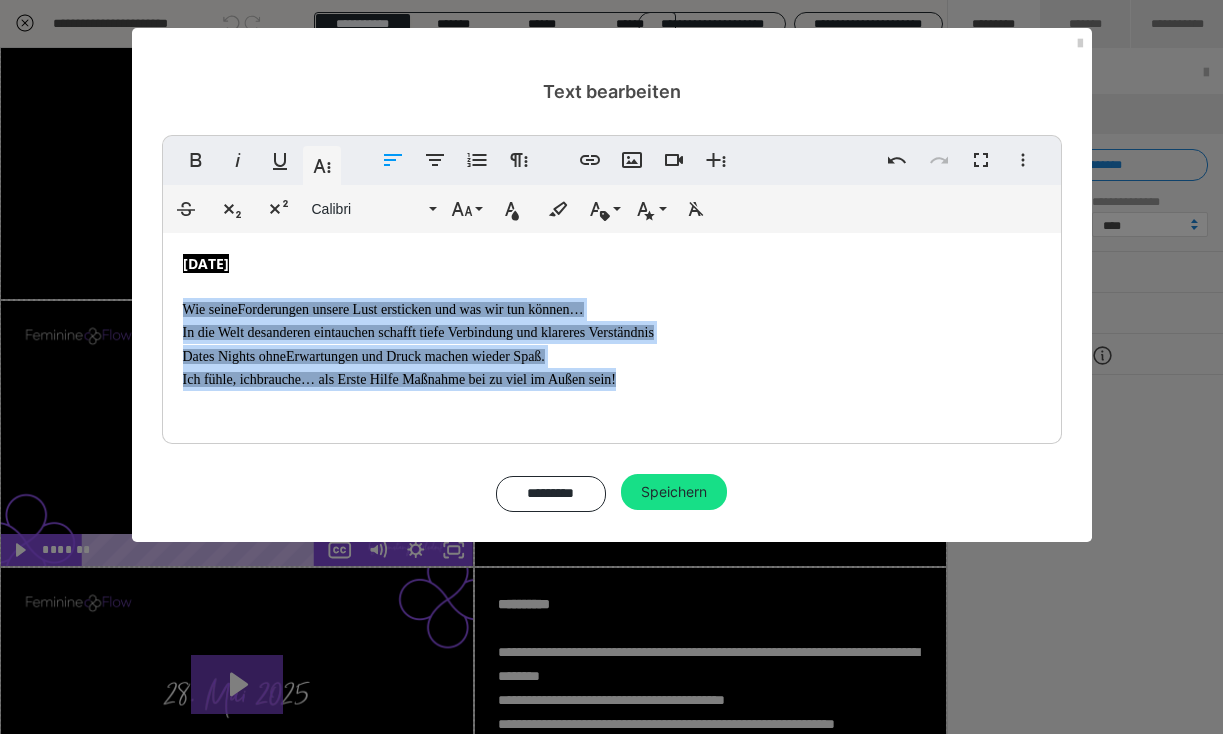 drag, startPoint x: 640, startPoint y: 390, endPoint x: 177, endPoint y: 315, distance: 469.0352 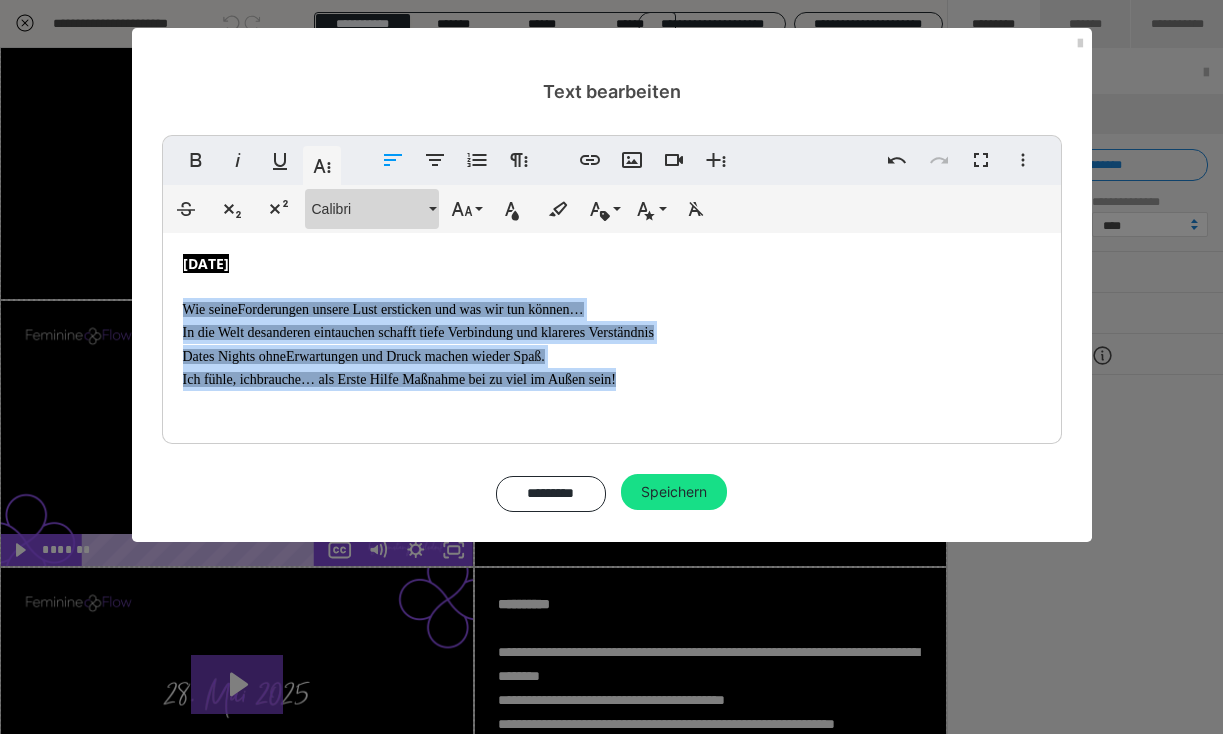 click on "Calibri" at bounding box center [368, 209] 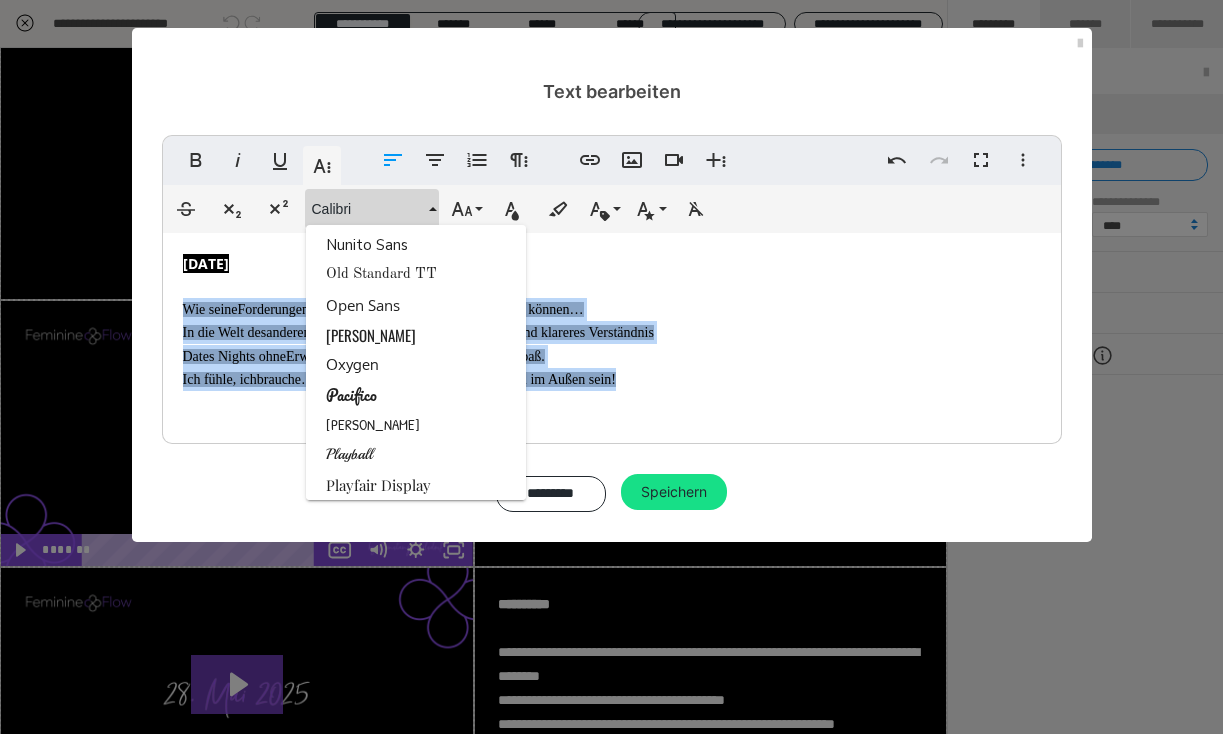 scroll, scrollTop: 2219, scrollLeft: 0, axis: vertical 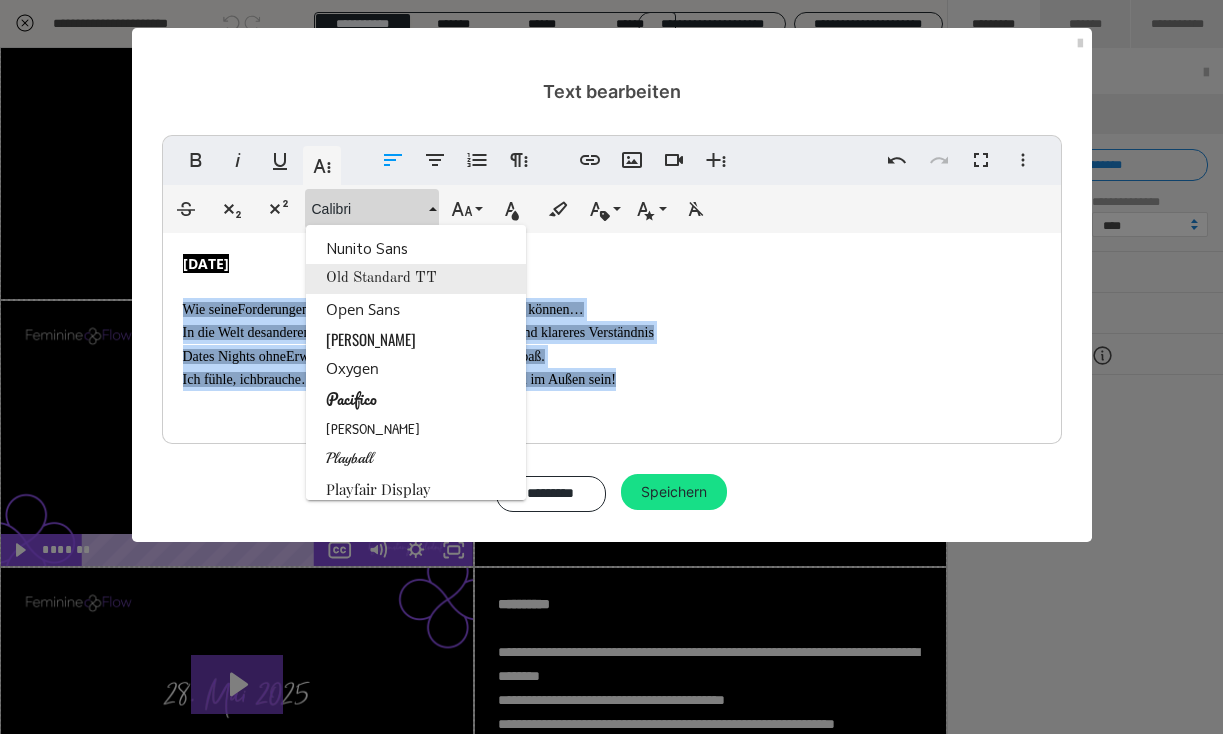 click on "Old Standard TT" at bounding box center (416, 279) 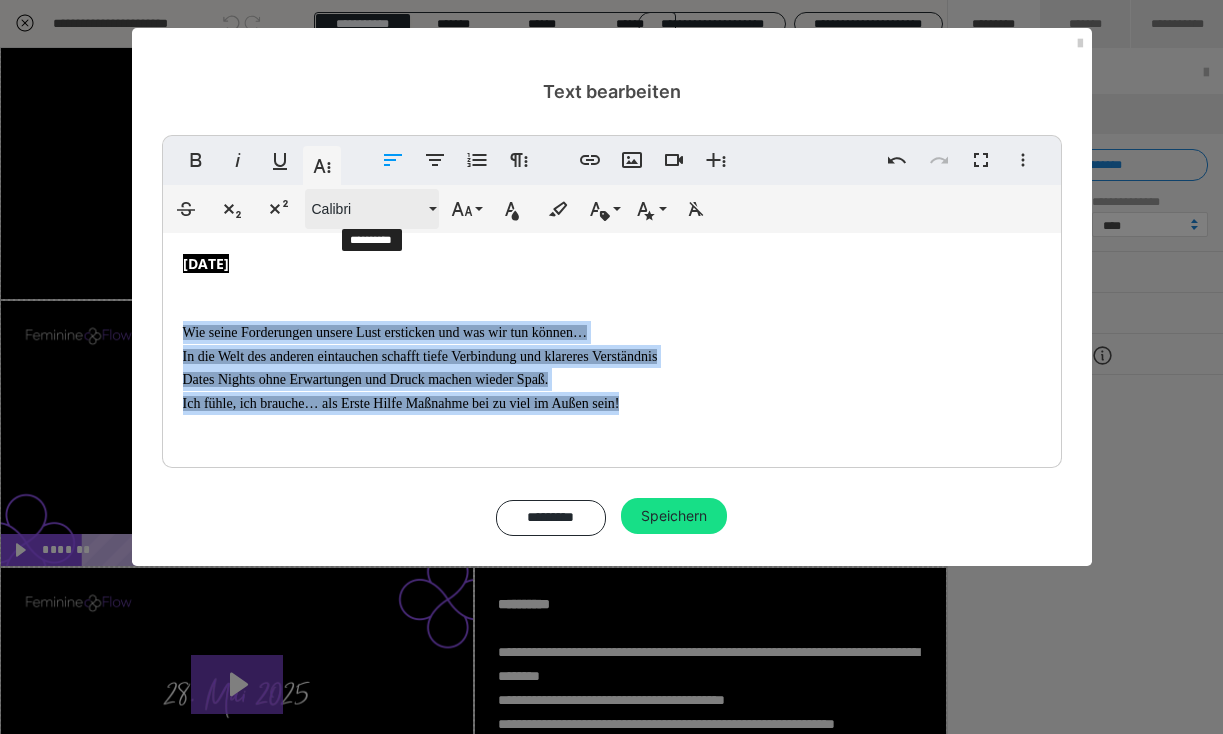 click on "Calibri" at bounding box center [368, 209] 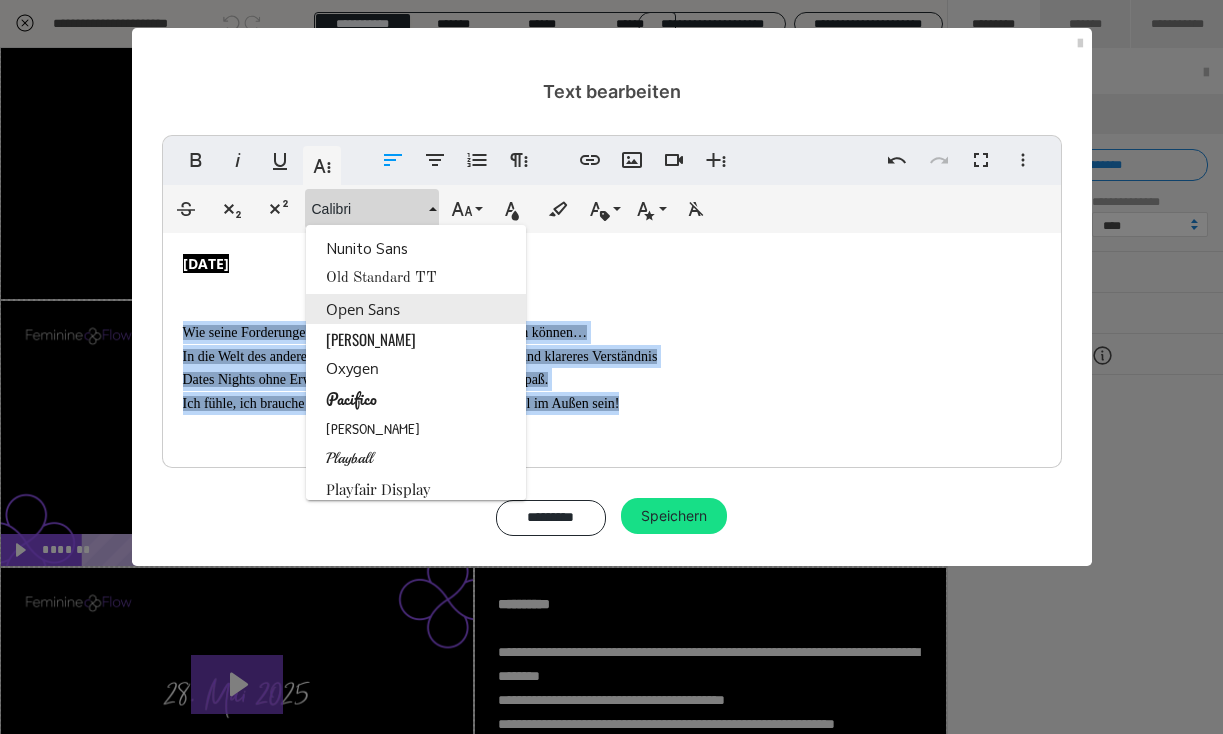 click on "Open Sans" at bounding box center (416, 309) 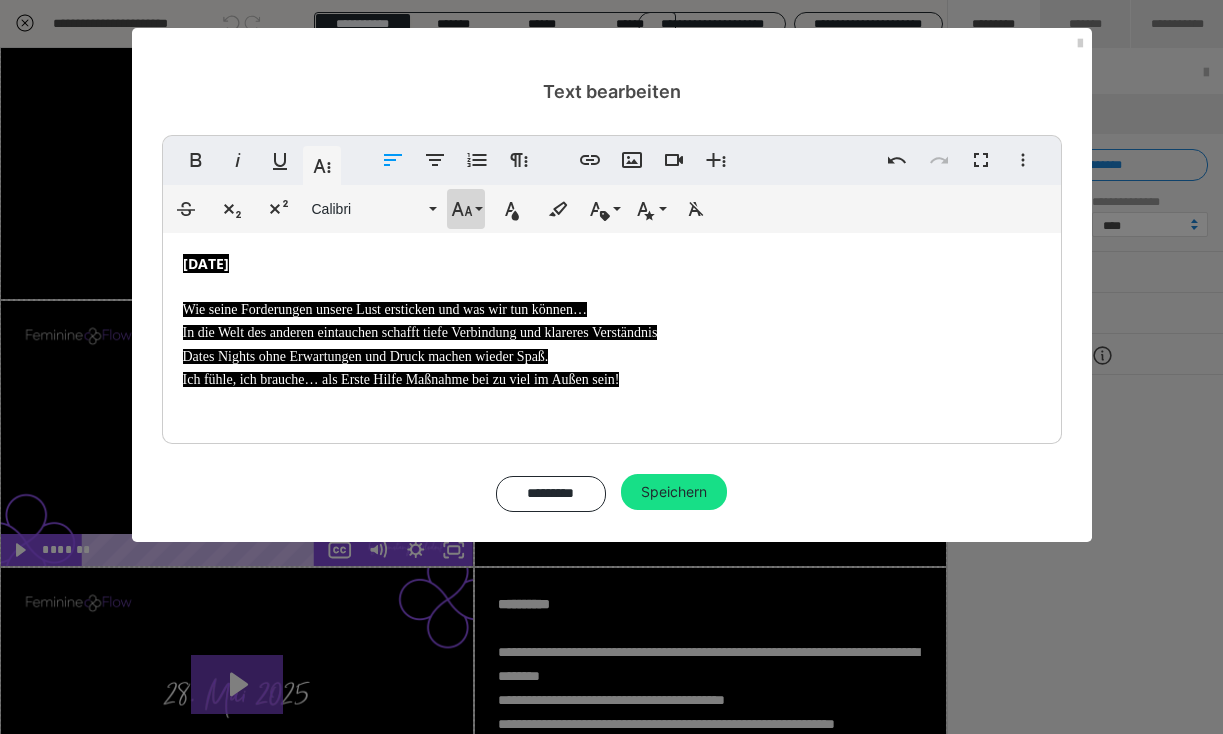 click 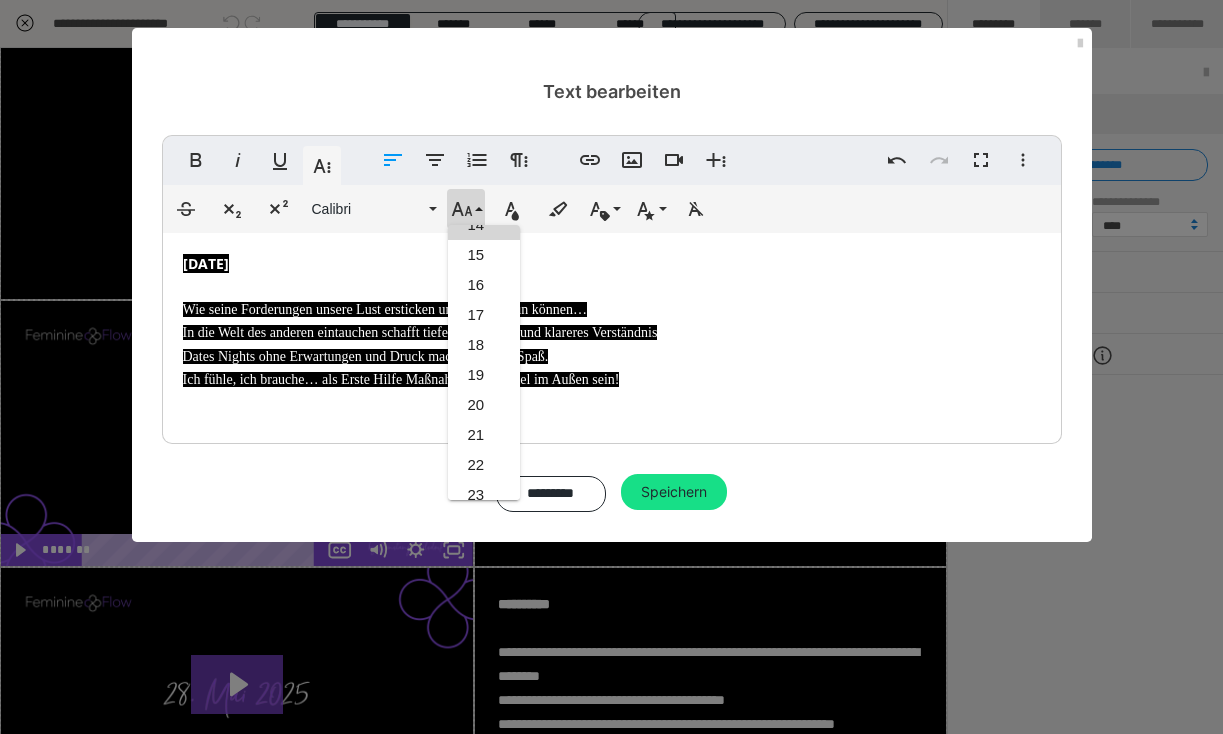 click on "14" at bounding box center (484, 225) 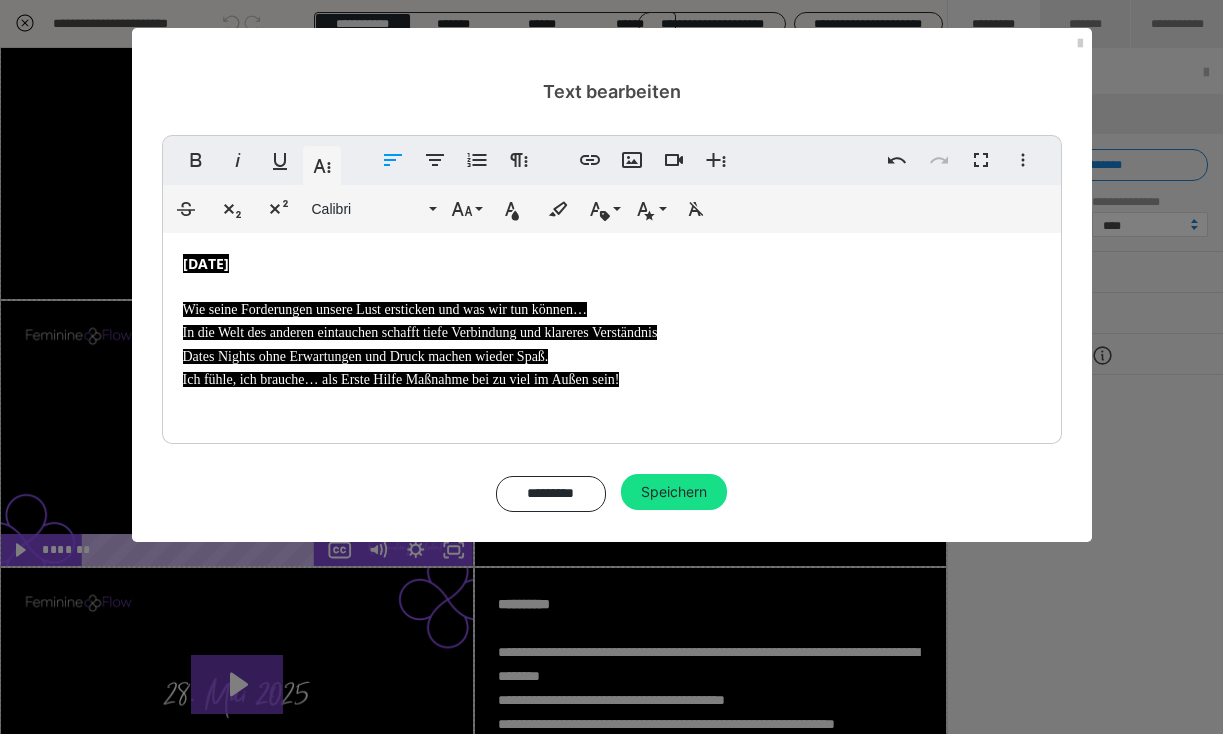 click on "In die Welt des anderen eintauchen schafft tiefe Verbindung und klareres Verständnis" at bounding box center [420, 332] 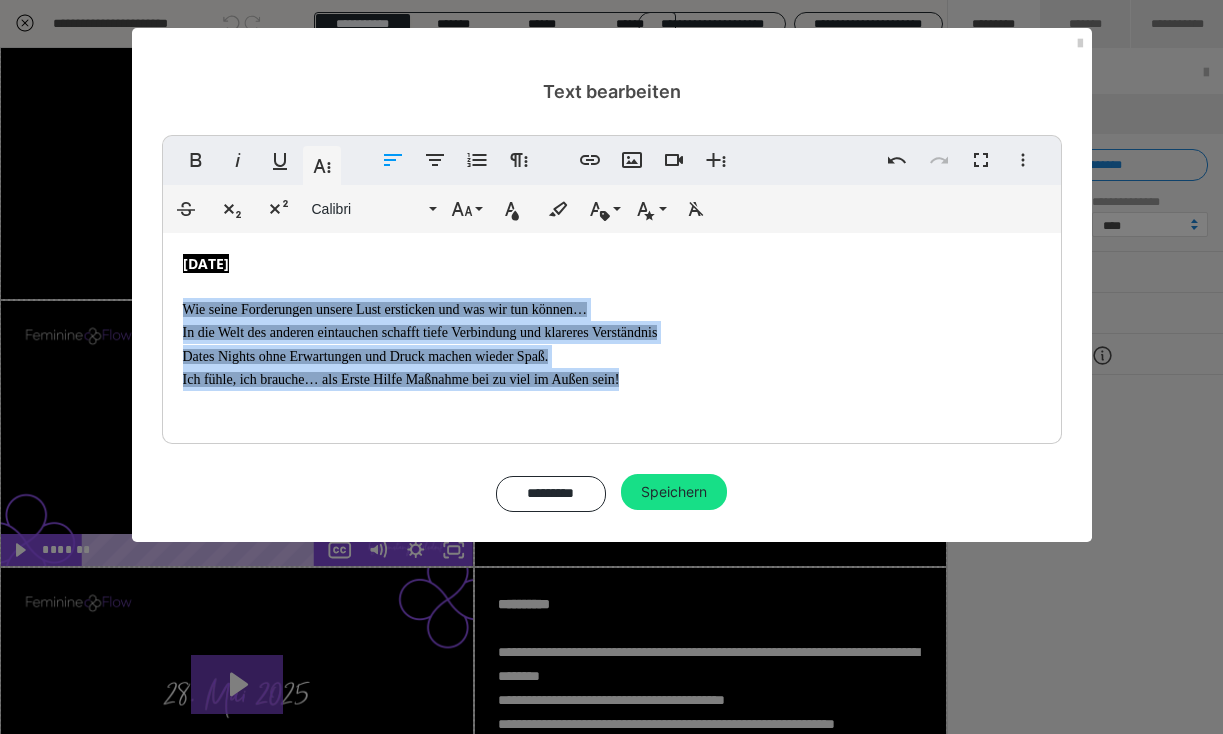 drag, startPoint x: 184, startPoint y: 305, endPoint x: 650, endPoint y: 385, distance: 472.81708 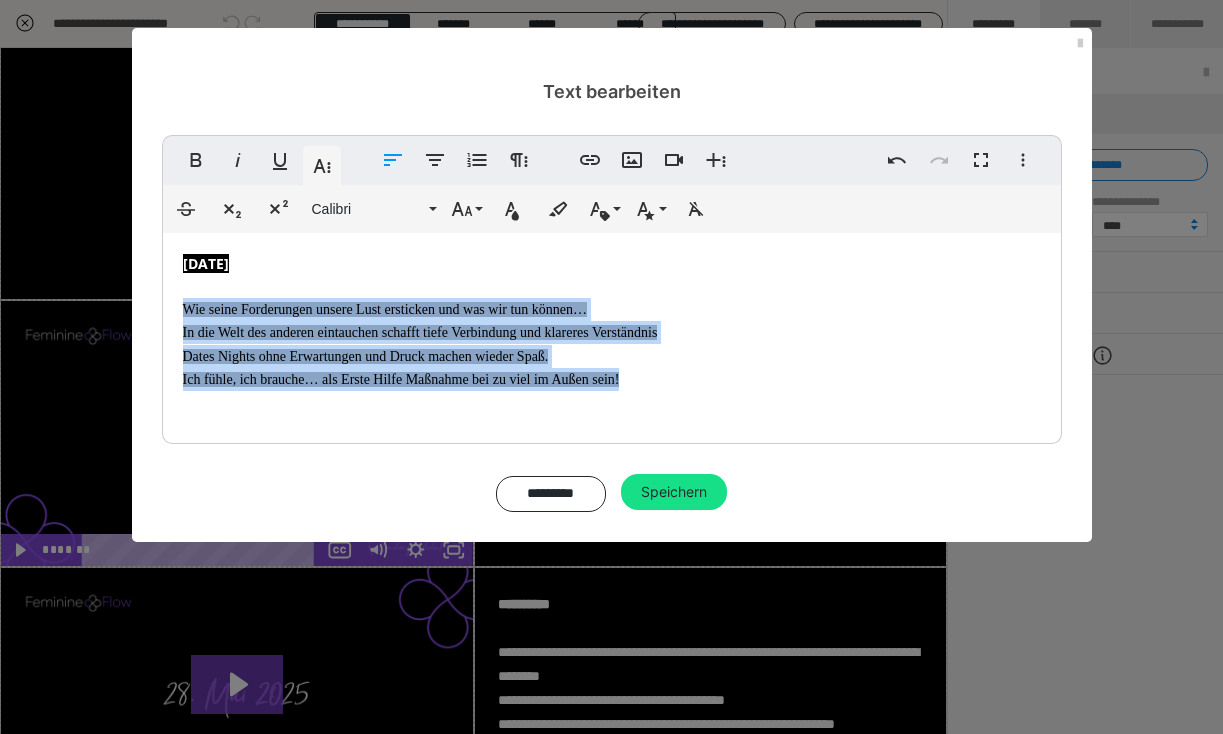 copy on "Wie seine Forderungen unsere Lust ersticken und was wir tun können… In die Welt des anderen eintauchen schafft tiefe Verbindung und klareres Verständnis Dates Nights ohne Erwartungen und Druck machen wieder Spaß. Ich fühle, ich brauche… als Erste Hilfe Maßnahme bei zu viel im Außen sein!" 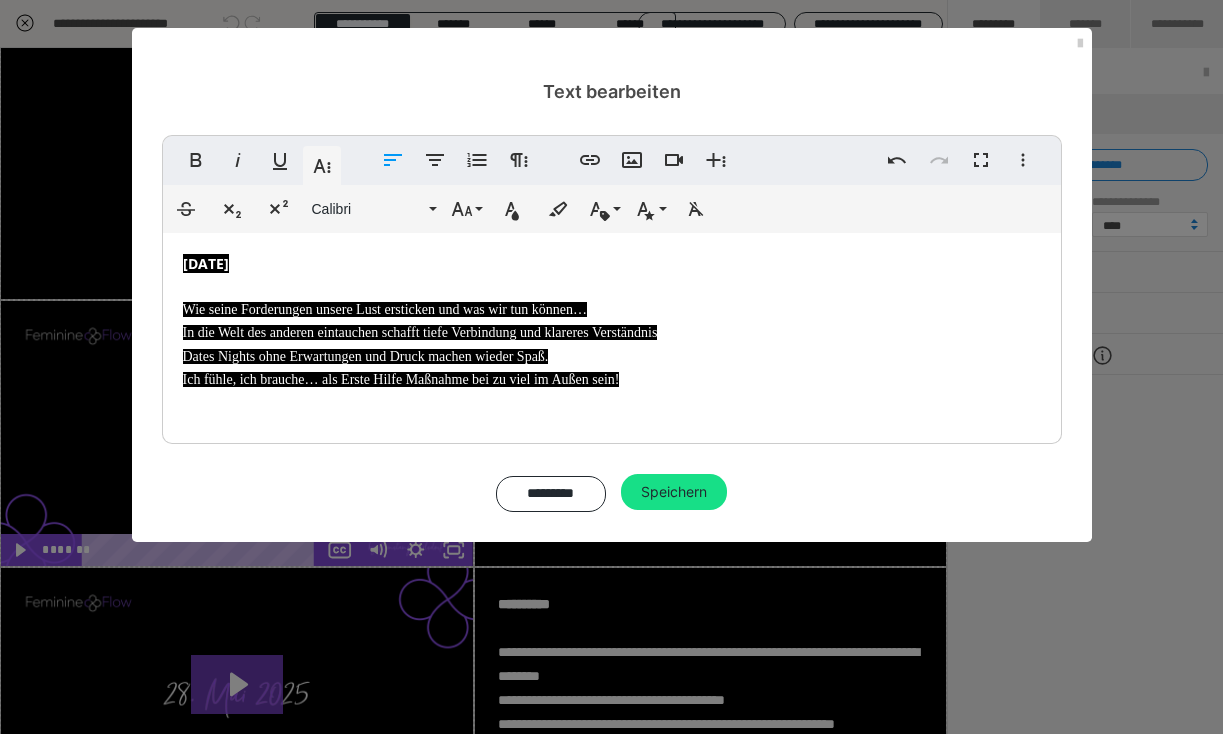 click on "09.07.2025 Wie seine Forderungen unsere Lust ersticken und was wir tun können… In die Welt des anderen eintauchen schafft tiefe Verbindung und klareres Verständnis Dates Nights ohne Erwartungen und Druck machen wieder Spaß. Ich fühle, ich brauche… als Erste Hilfe Maßnahme bei zu viel im Außen sein!" at bounding box center (612, 333) 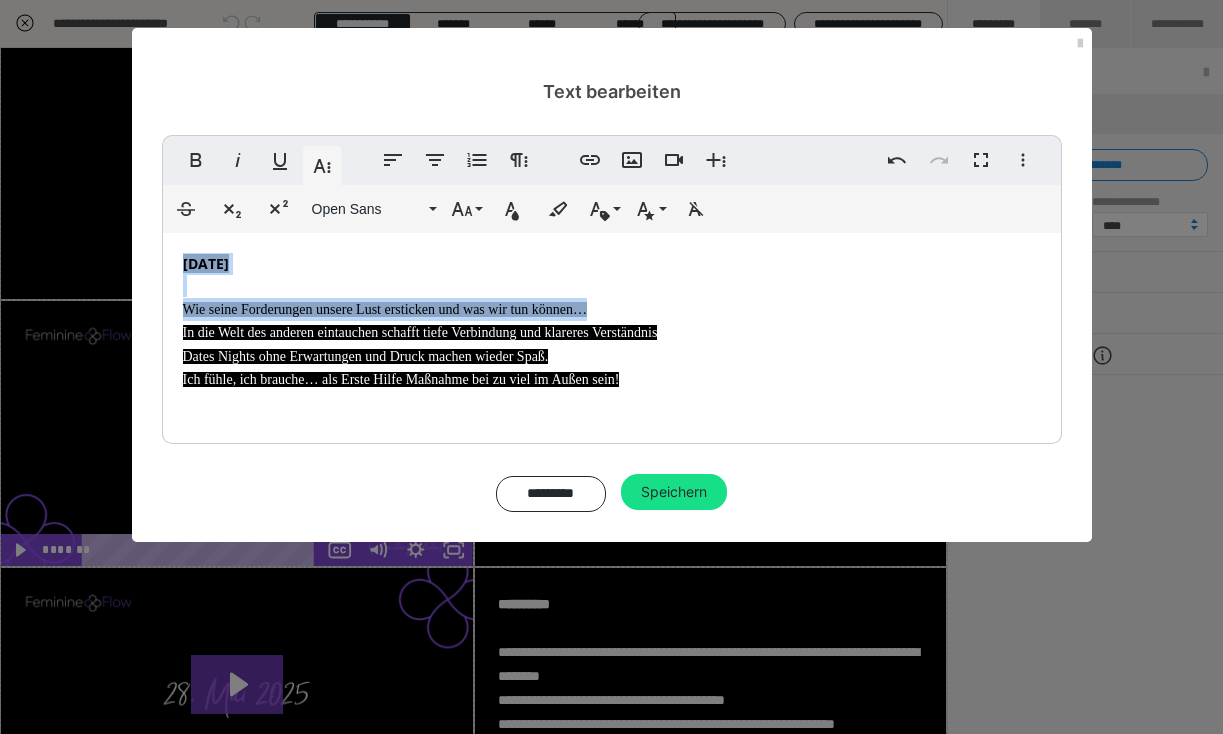 drag, startPoint x: 281, startPoint y: 385, endPoint x: 268, endPoint y: 470, distance: 85.98837 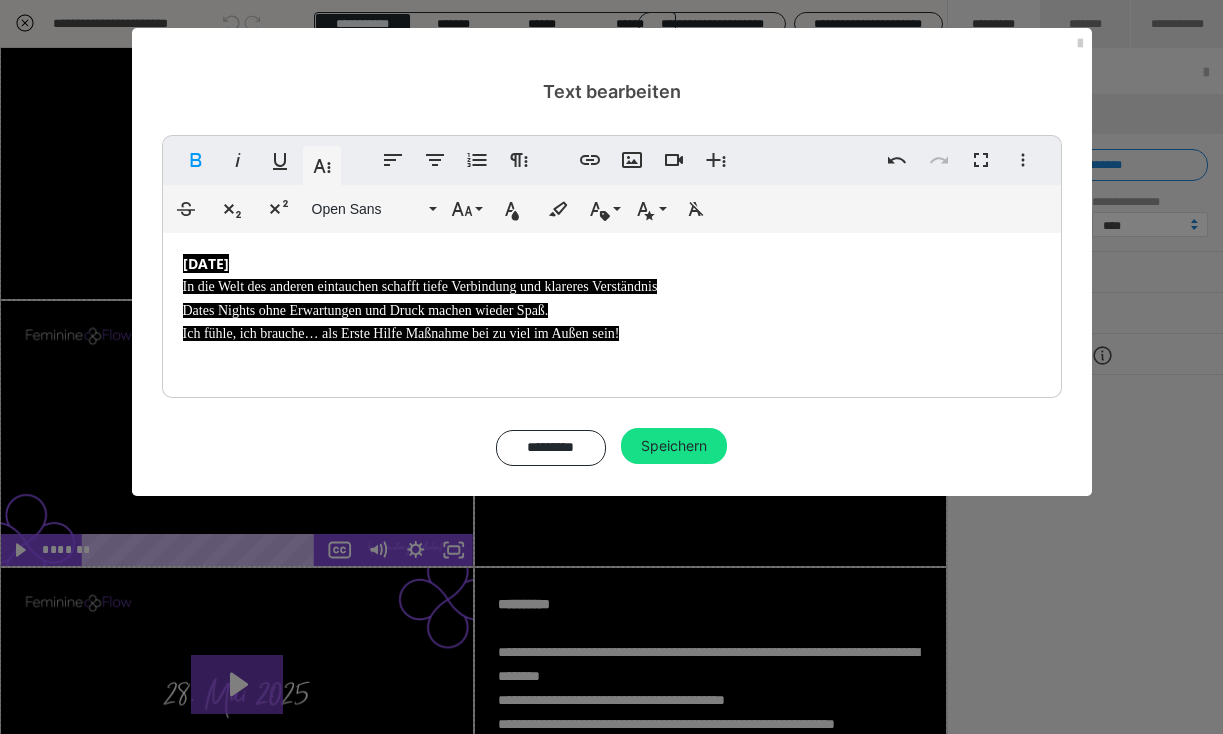 drag, startPoint x: 292, startPoint y: 256, endPoint x: 333, endPoint y: 449, distance: 197.30687 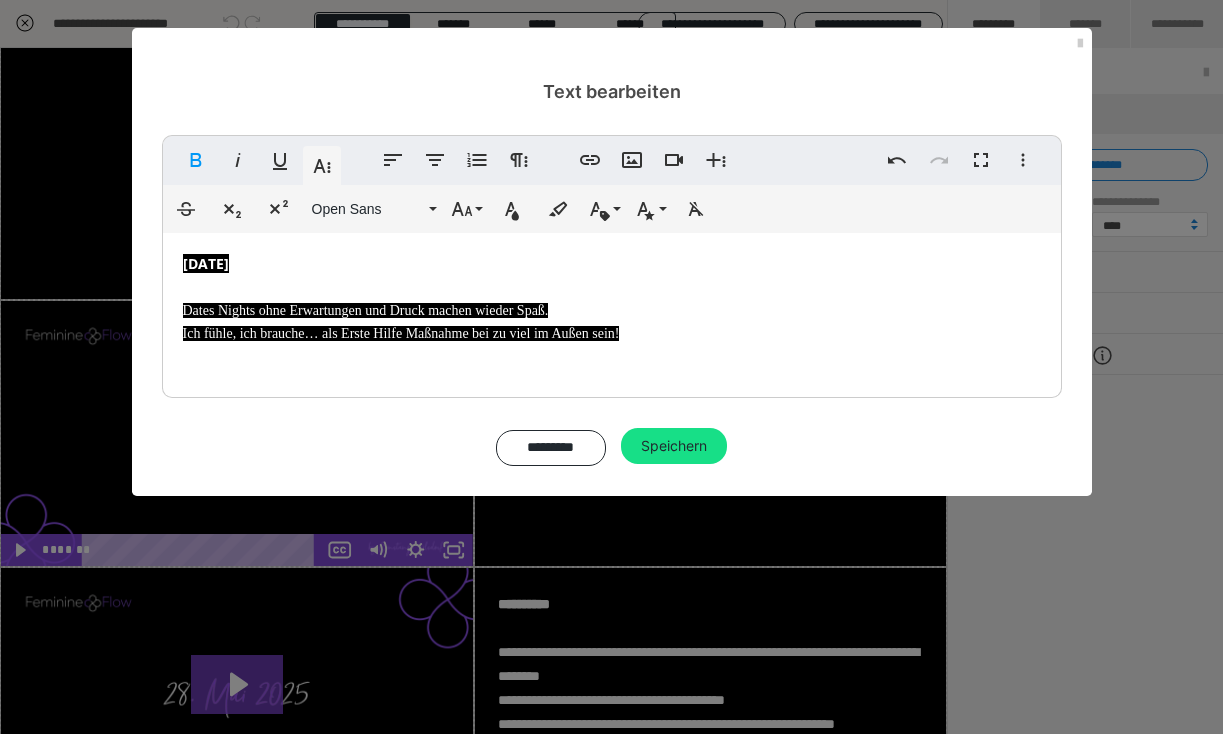 drag, startPoint x: 277, startPoint y: 256, endPoint x: 364, endPoint y: 439, distance: 202.62773 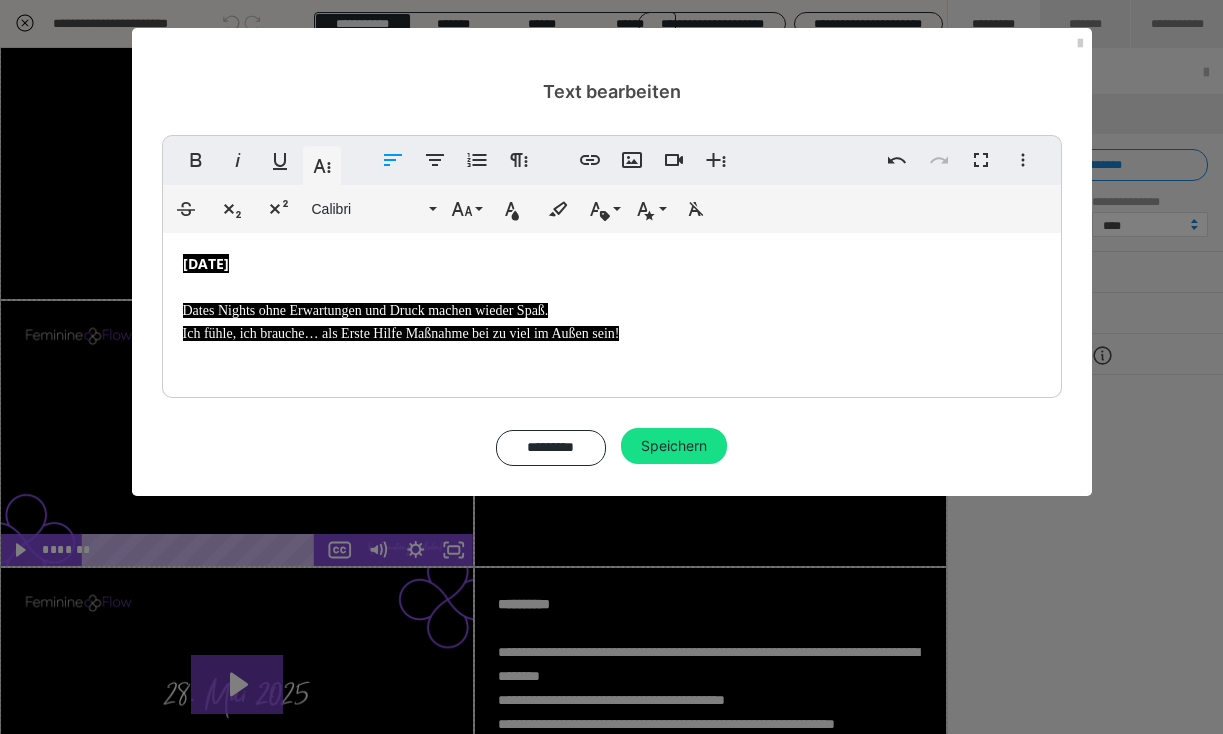 click on "09.07.2025 Dates Nights ohne Erwartungen und Druck machen wieder Spaß. Ich fühle, ich brauche… als Erste Hilfe Maßnahme bei zu viel im Außen sein!" at bounding box center [612, 310] 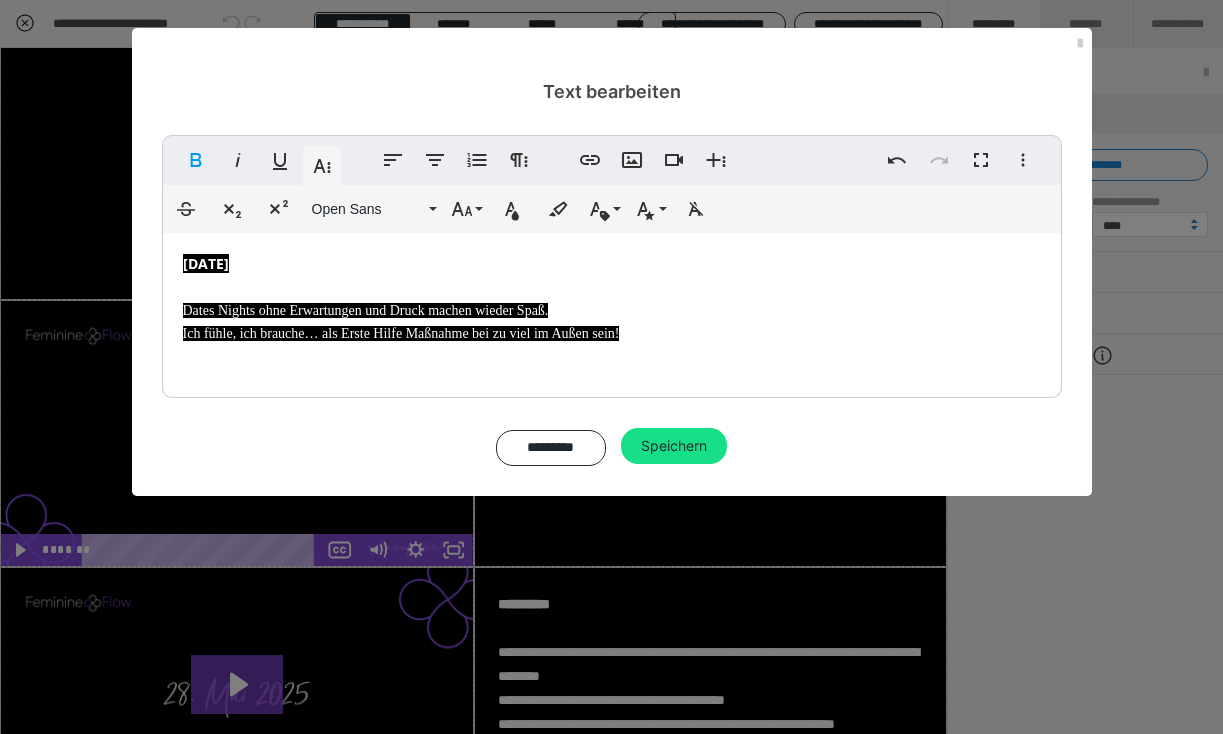 drag, startPoint x: 645, startPoint y: 314, endPoint x: 682, endPoint y: 352, distance: 53.037724 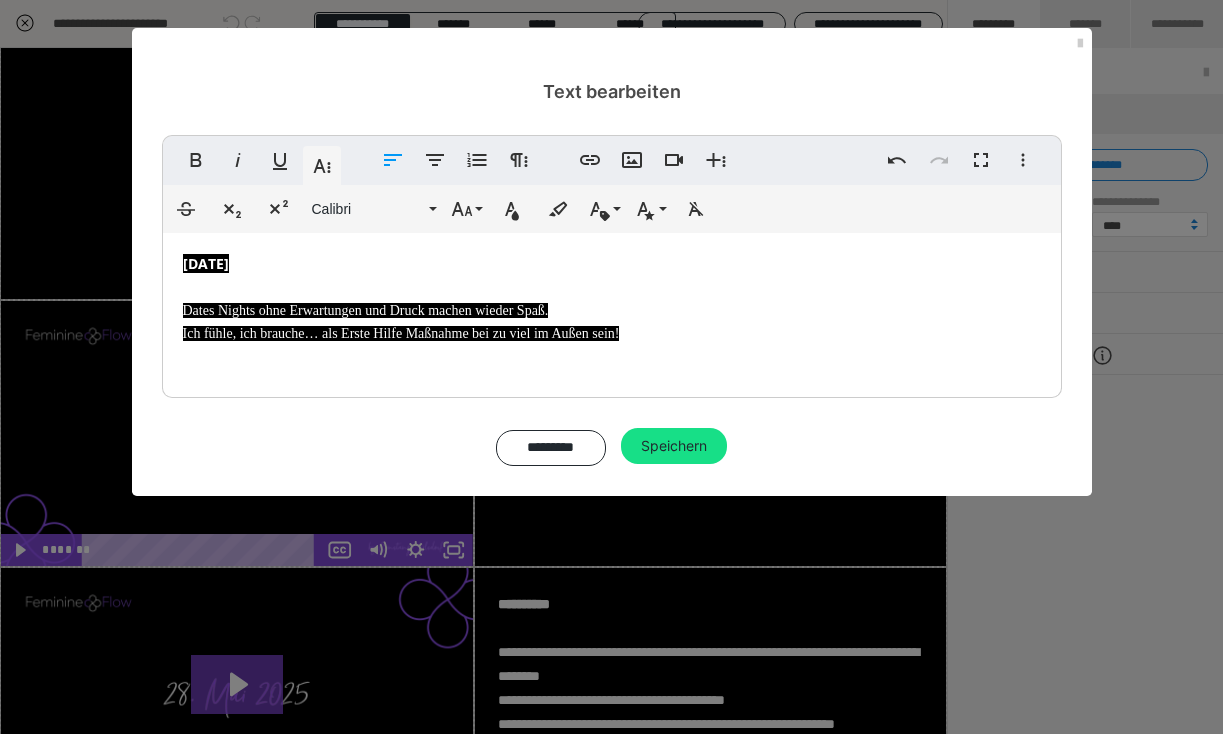 drag, startPoint x: 664, startPoint y: 347, endPoint x: 474, endPoint y: 260, distance: 208.97128 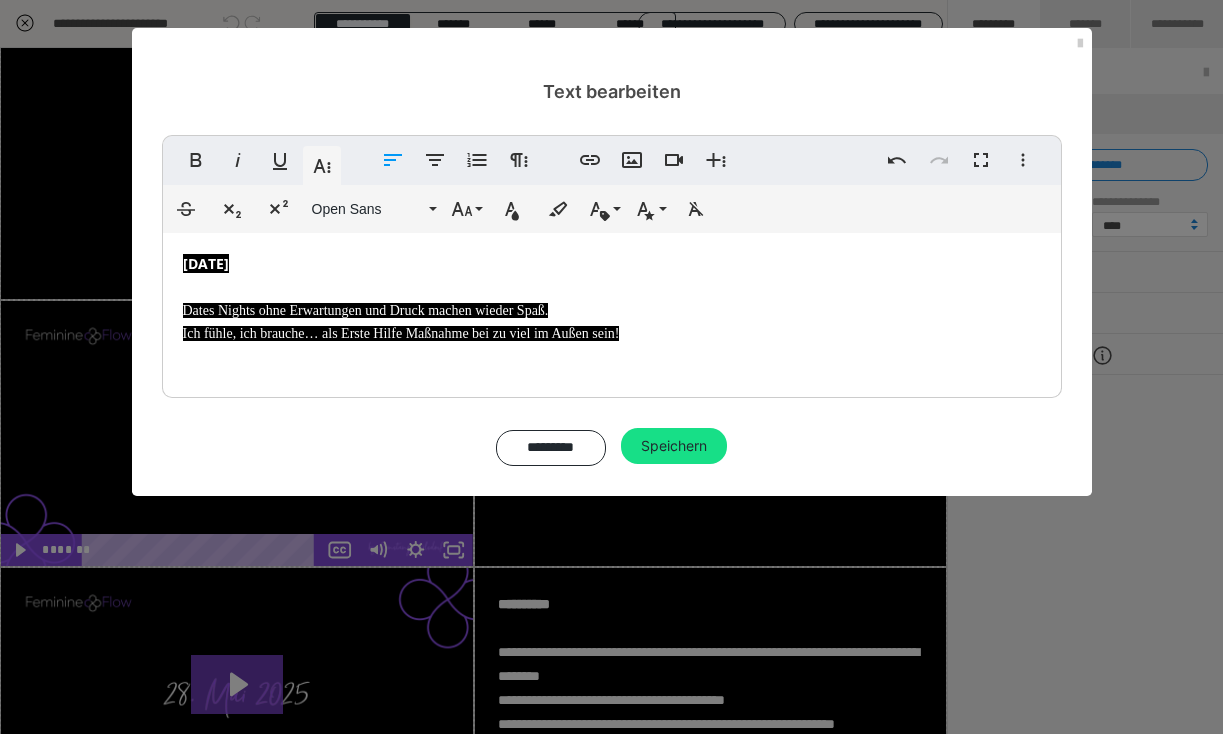 click on "09.07.2025 Dates Nights ohne Erwartungen und Druck machen wieder Spaß. Ich fühle, ich brauche… als Erste Hilfe Maßnahme bei zu viel im Außen sein!" at bounding box center (612, 310) 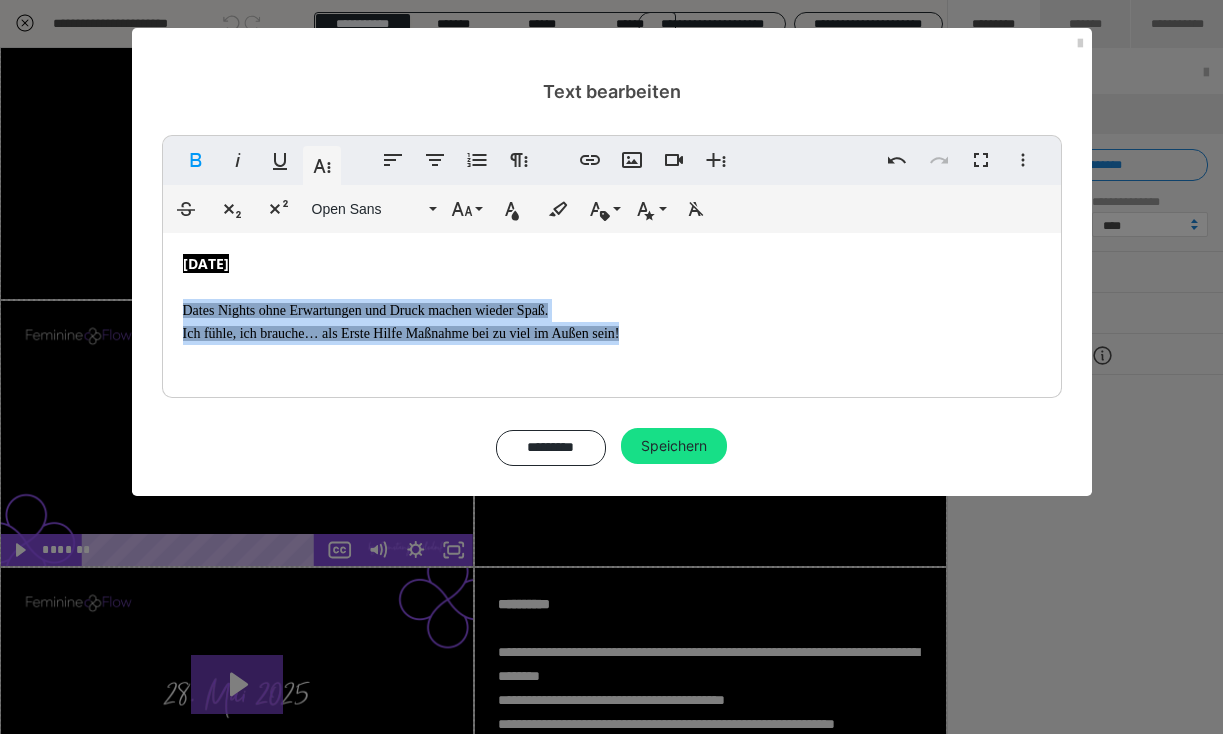 drag, startPoint x: 624, startPoint y: 348, endPoint x: 635, endPoint y: 334, distance: 17.804493 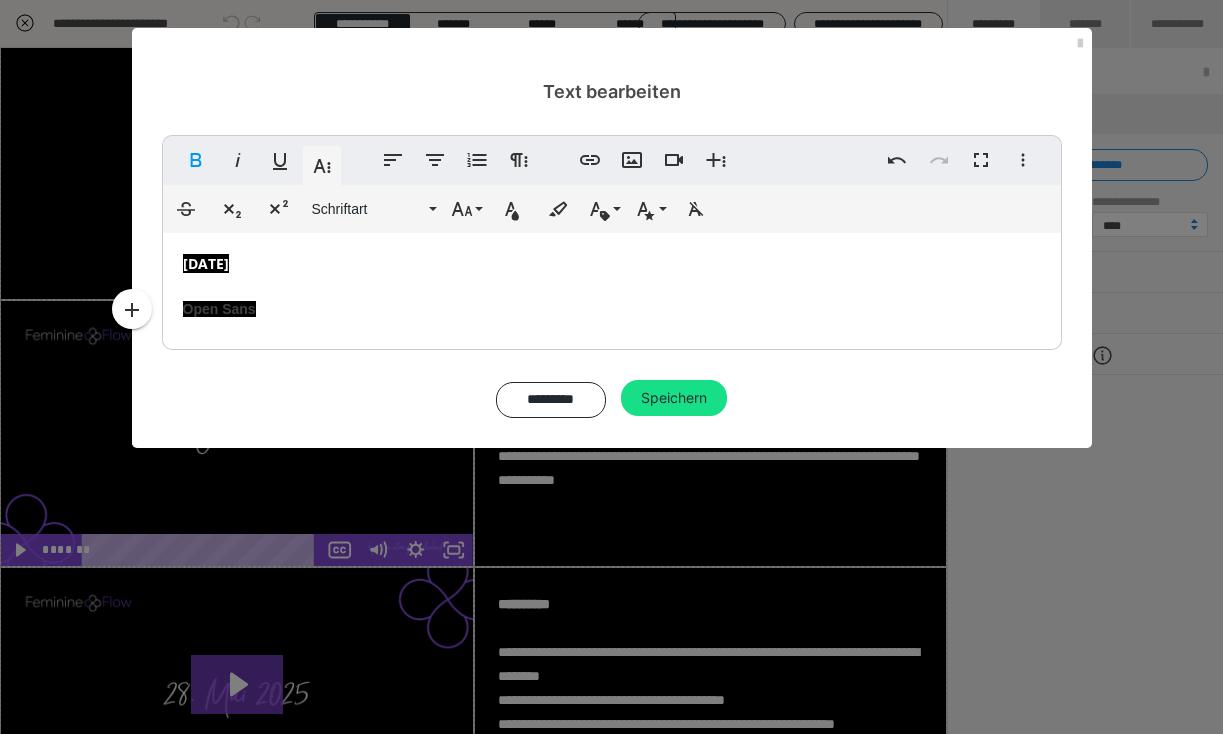 scroll, scrollTop: 0, scrollLeft: 6, axis: horizontal 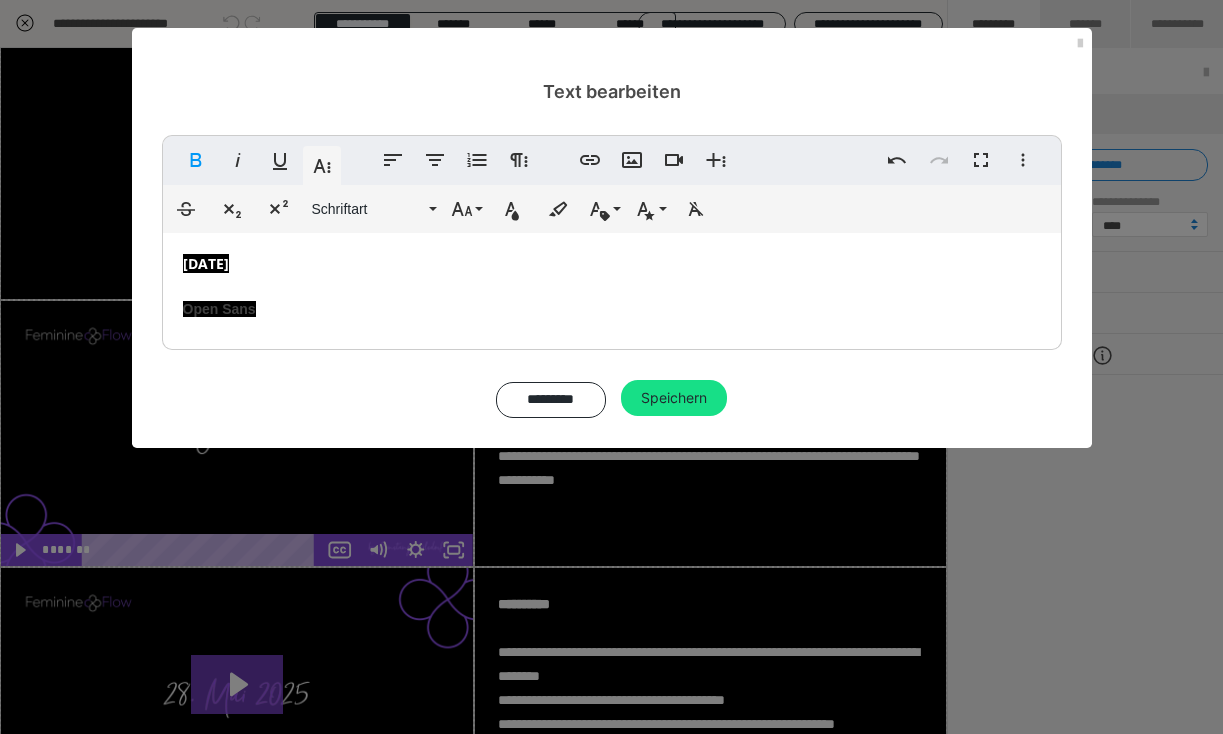 click on "09.07.2025 ​ Open Sans" at bounding box center (612, 286) 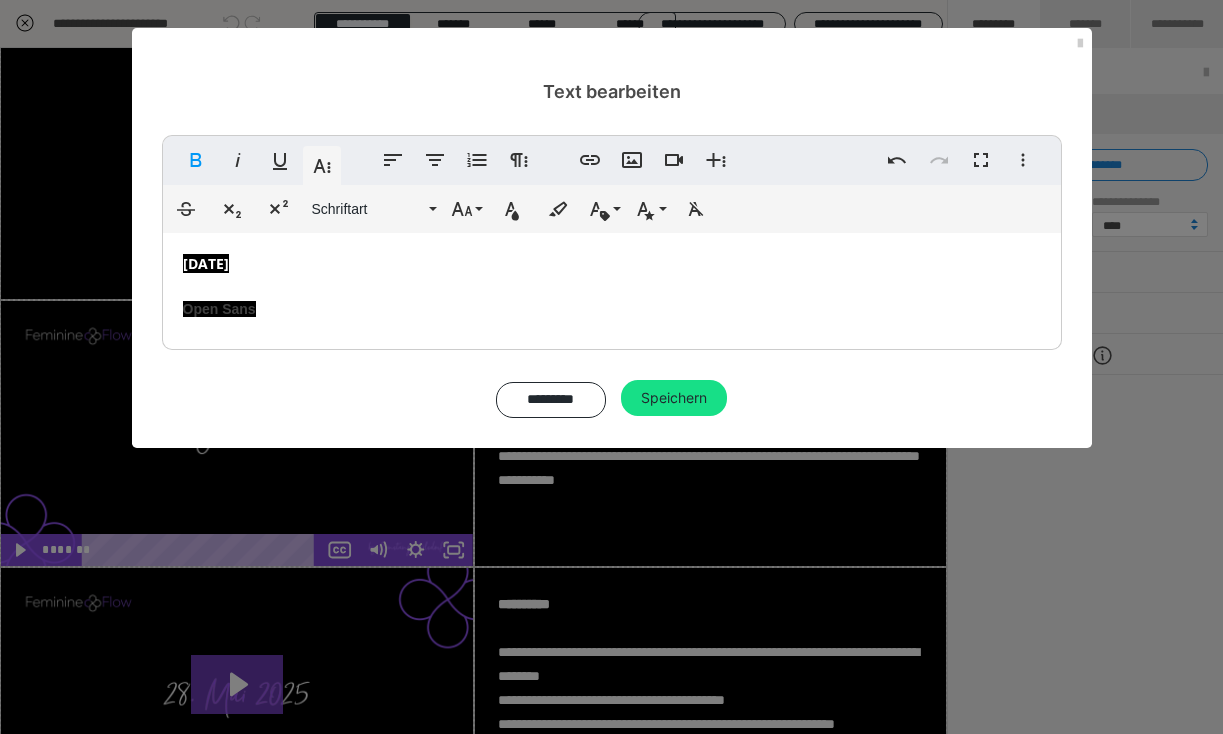 click on "09.07.2025 ​ Open Sans" at bounding box center (612, 286) 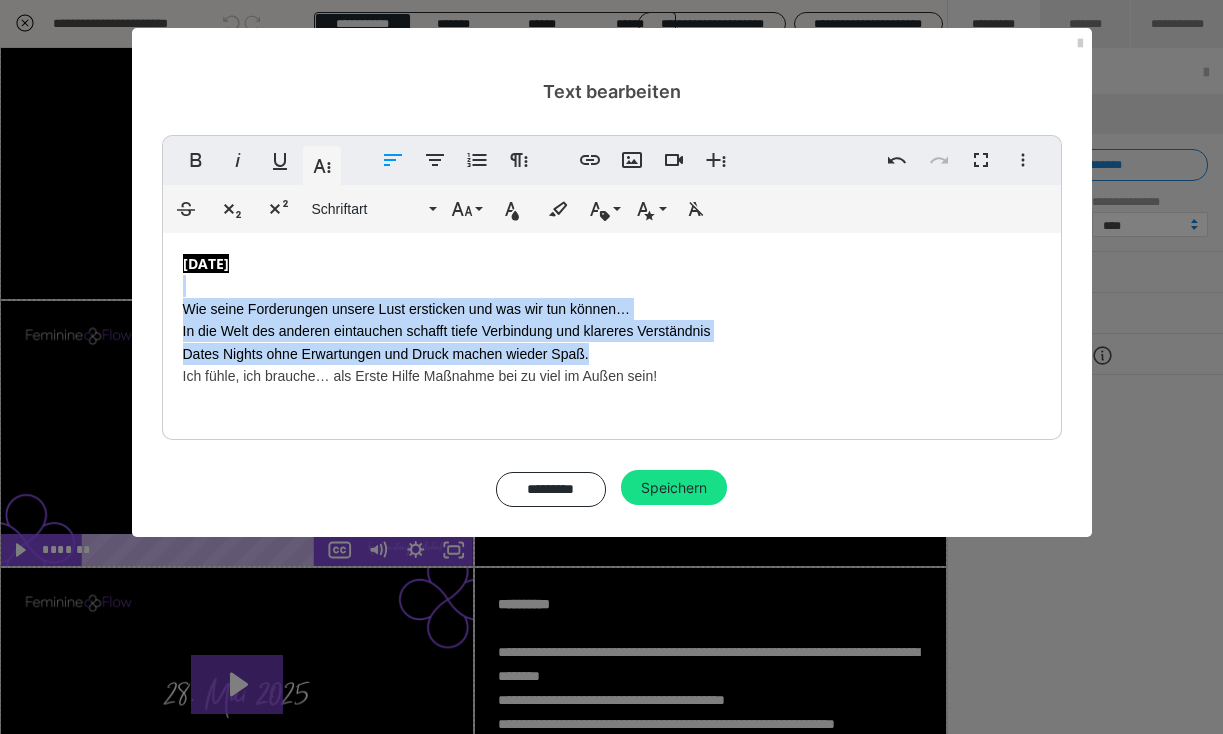 drag, startPoint x: 185, startPoint y: 297, endPoint x: 261, endPoint y: 438, distance: 160.17802 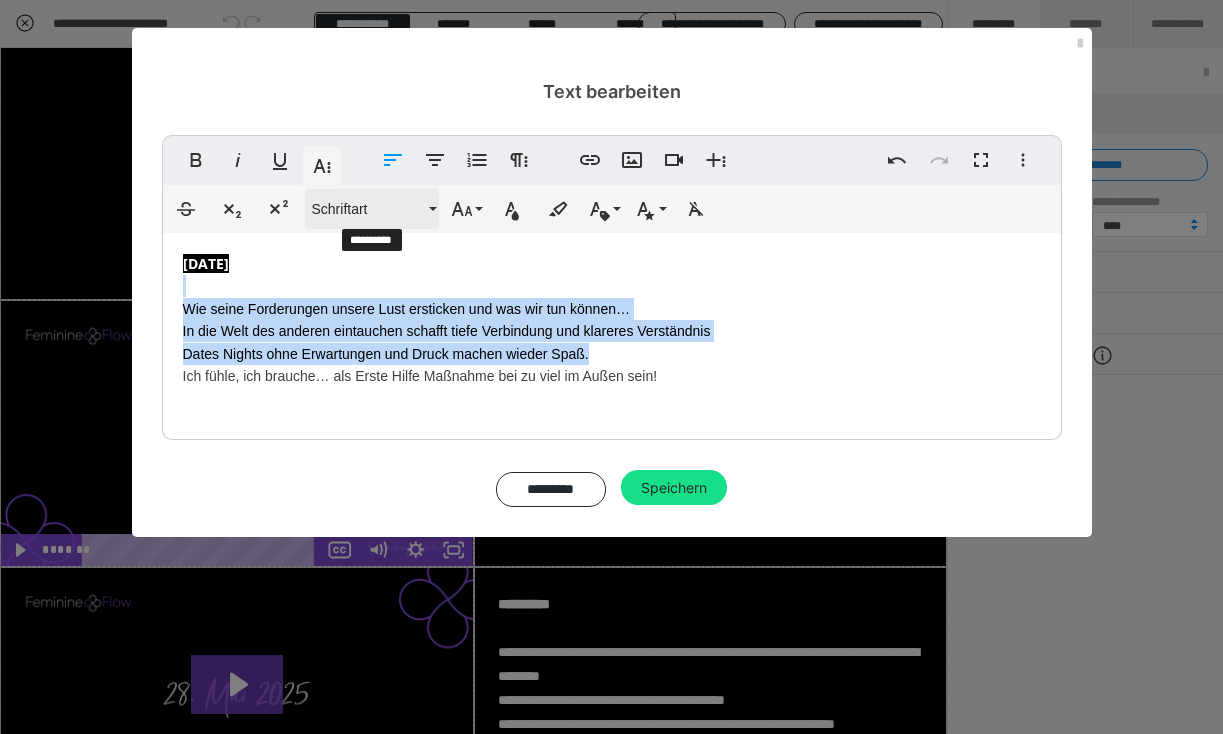 click on "Schriftart" at bounding box center (368, 209) 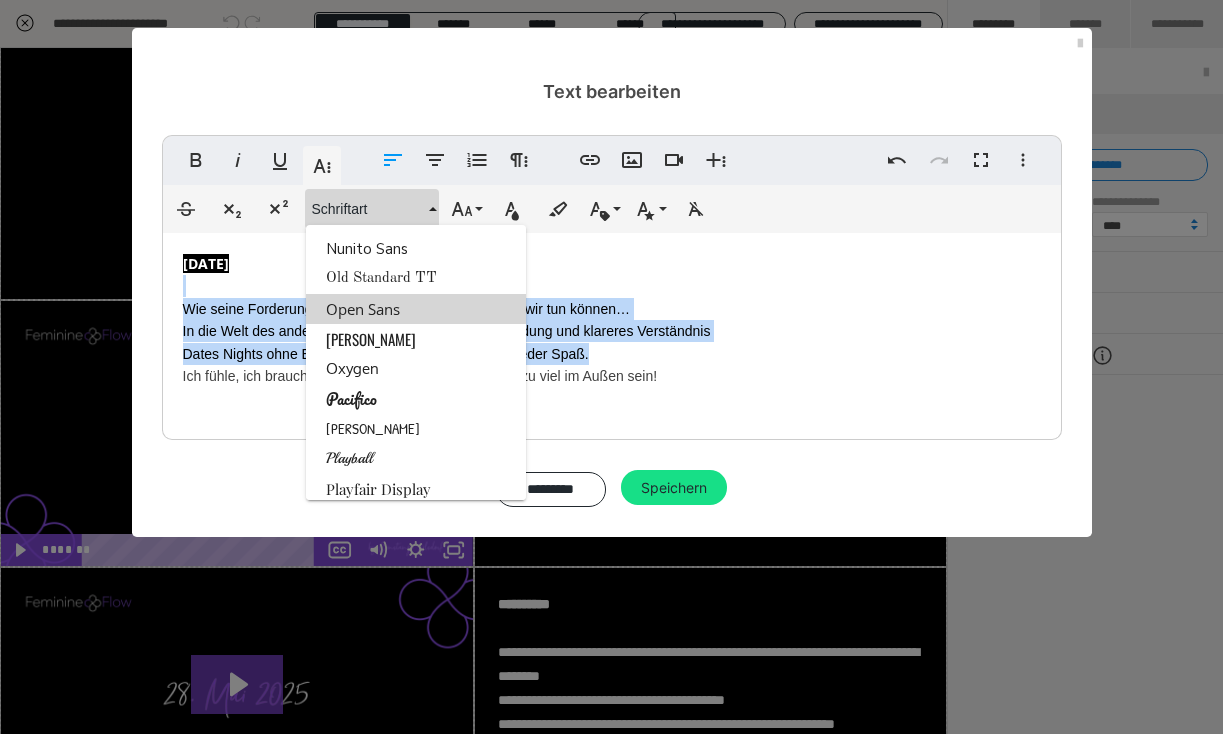 click on "Open Sans" at bounding box center [416, 309] 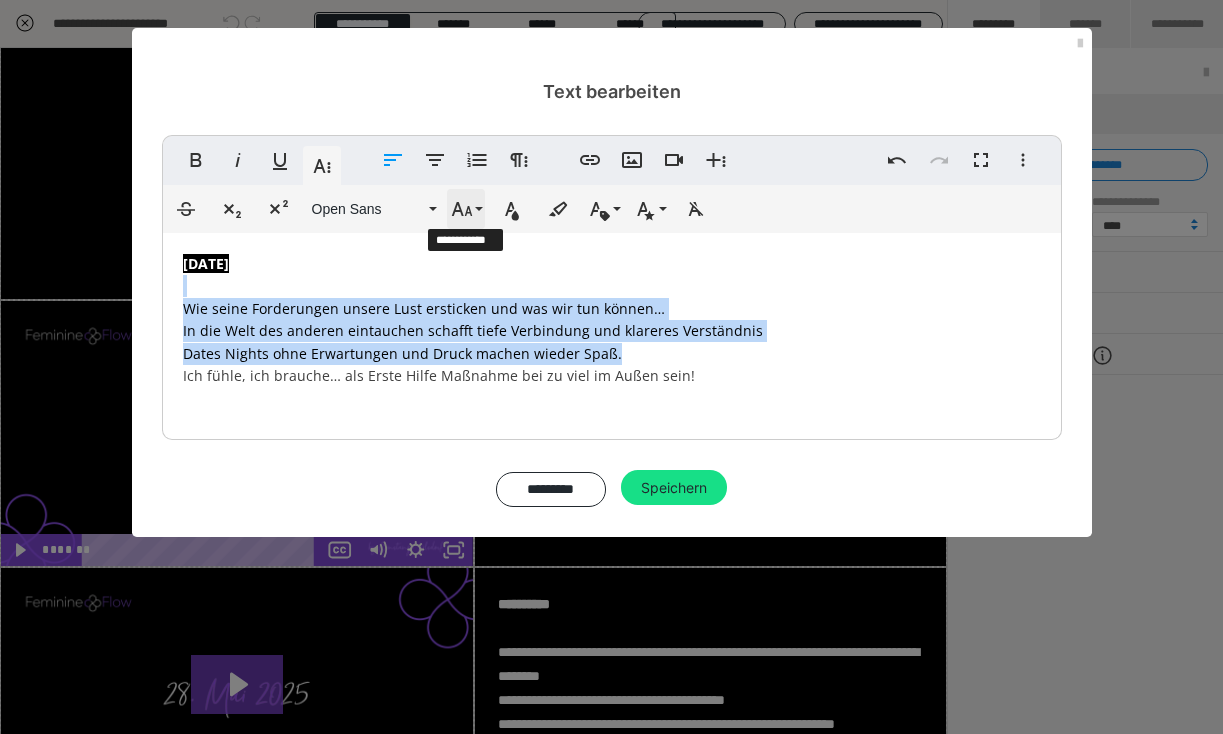 click 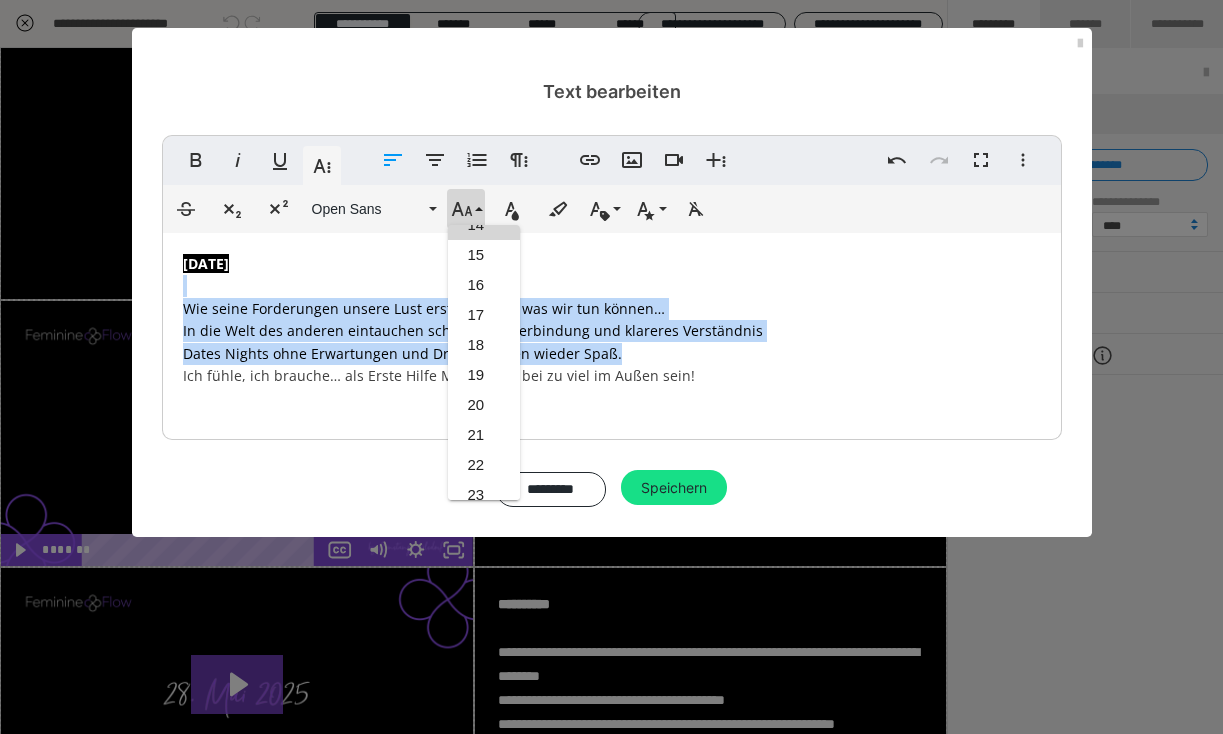 click on "14" at bounding box center [484, 225] 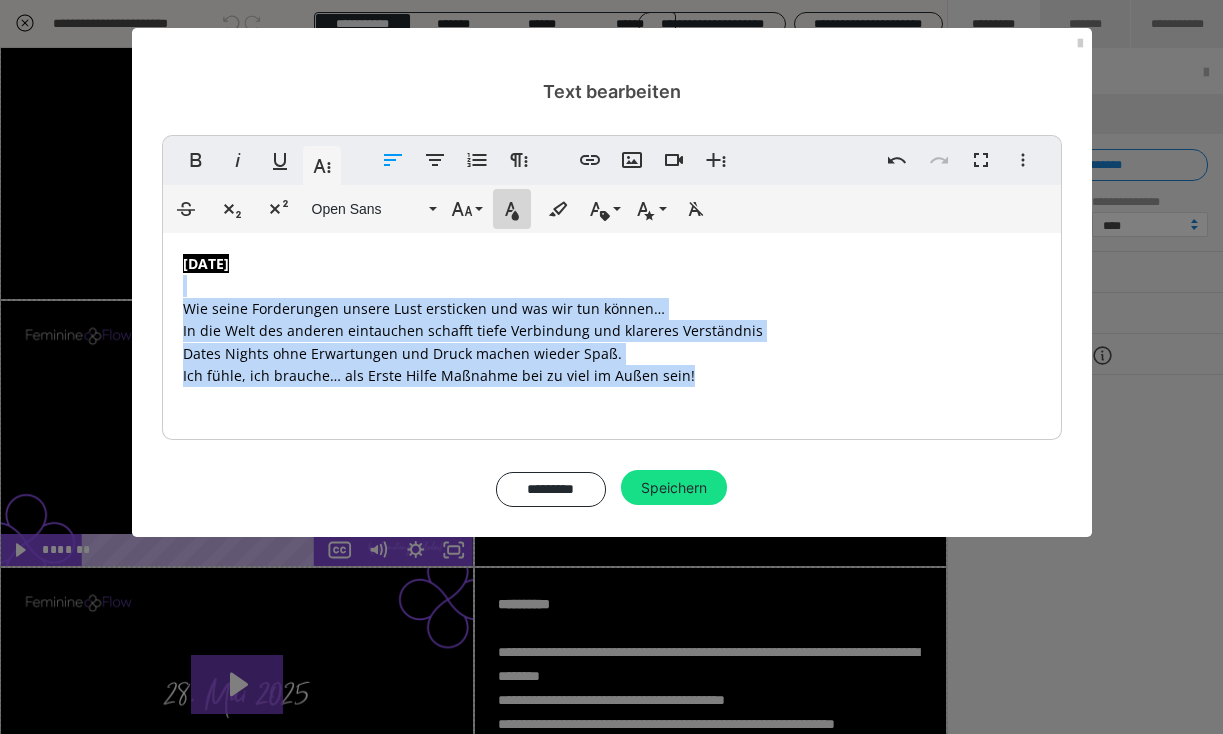 click 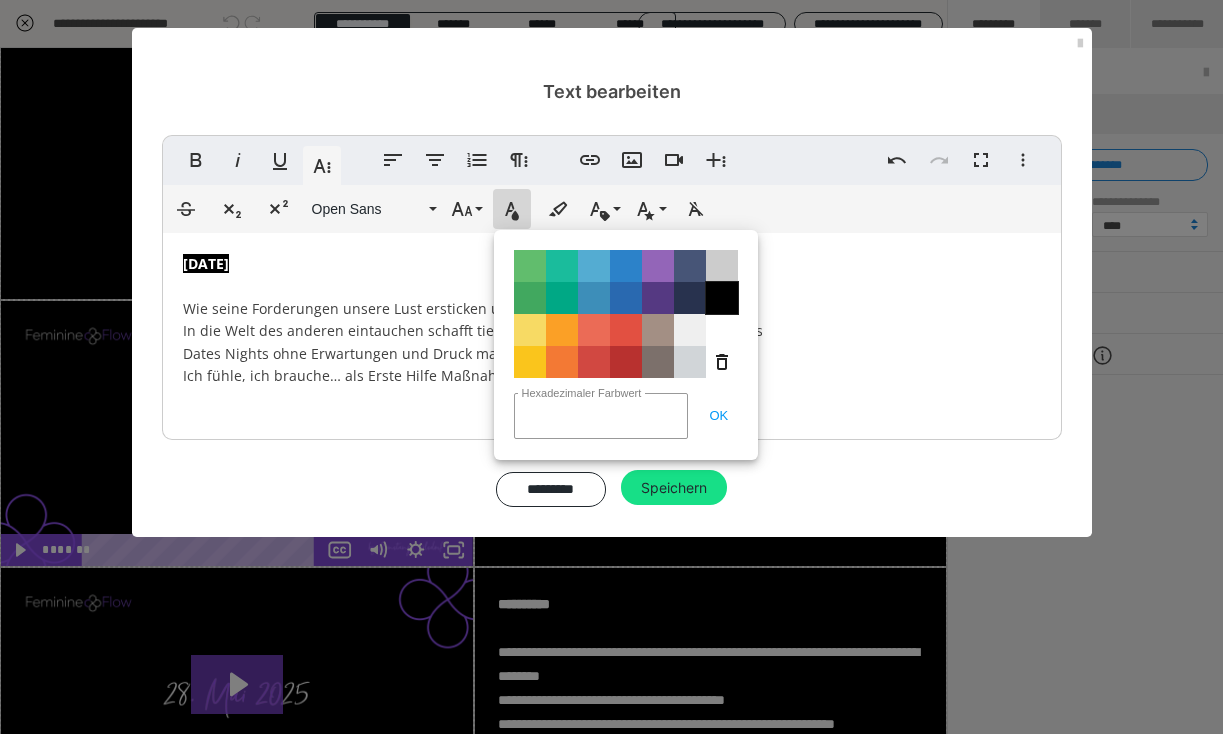 click on "Color#000000" at bounding box center [722, 298] 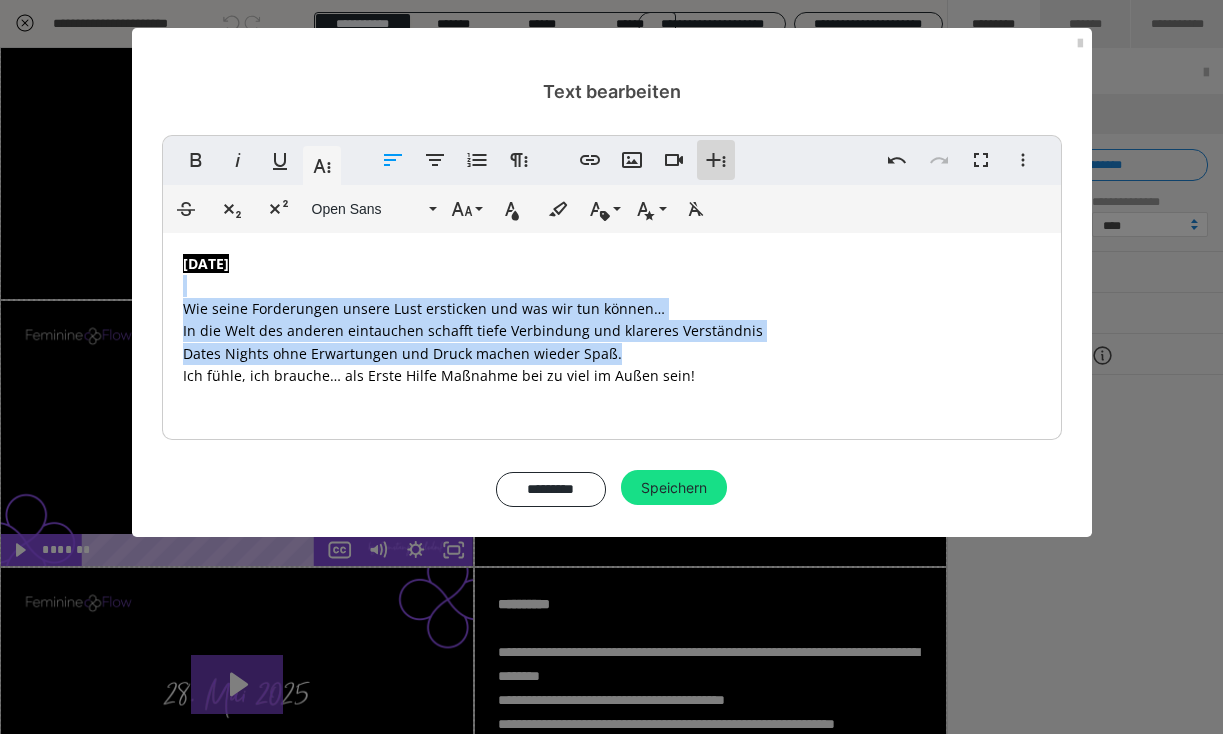 click 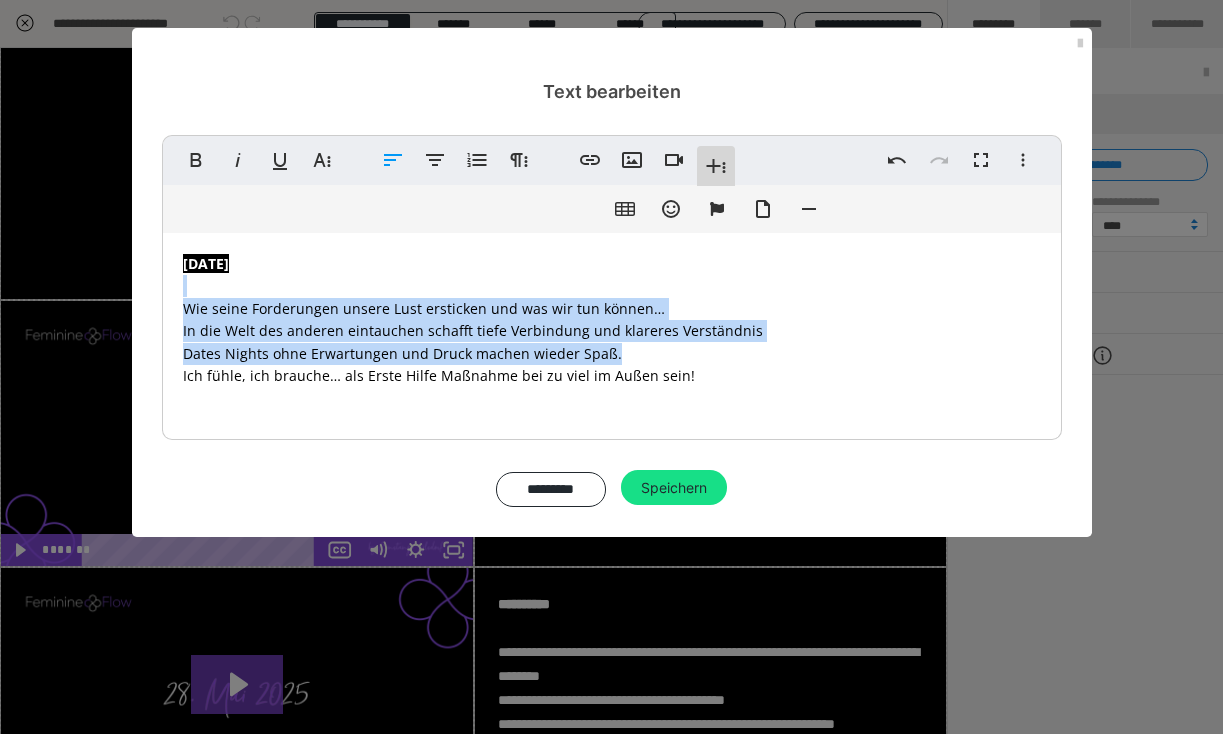 click 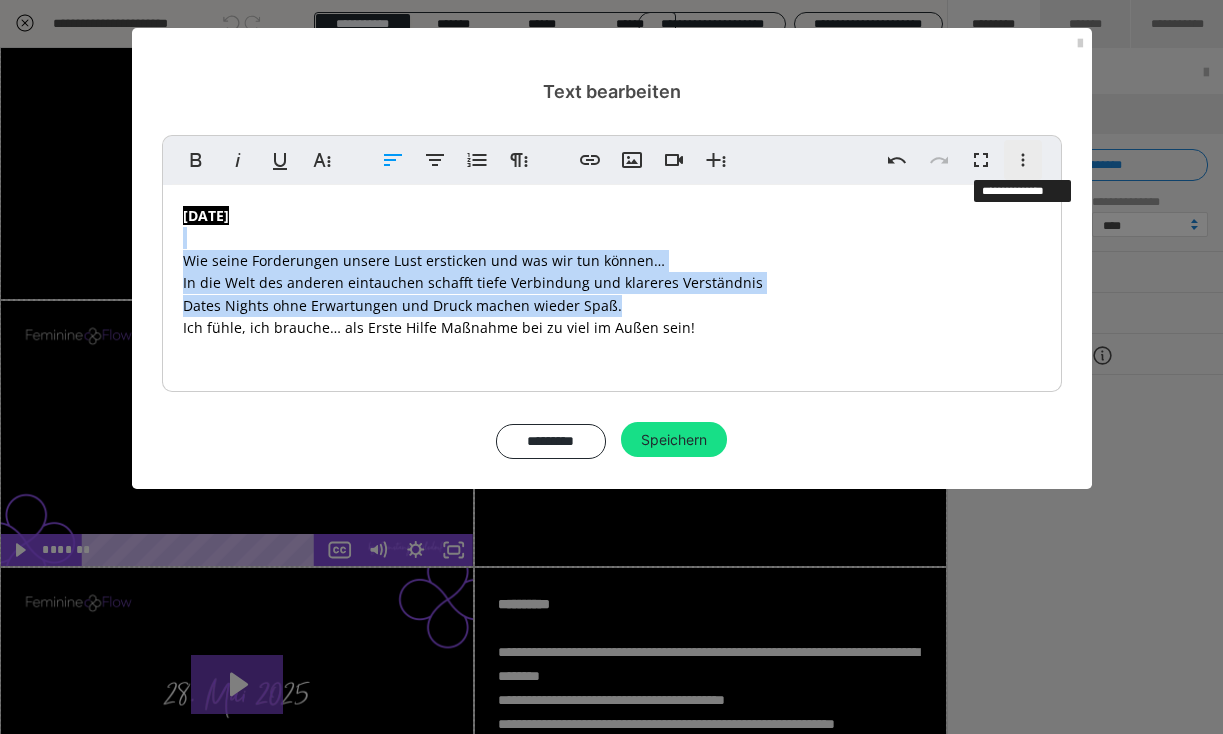 click 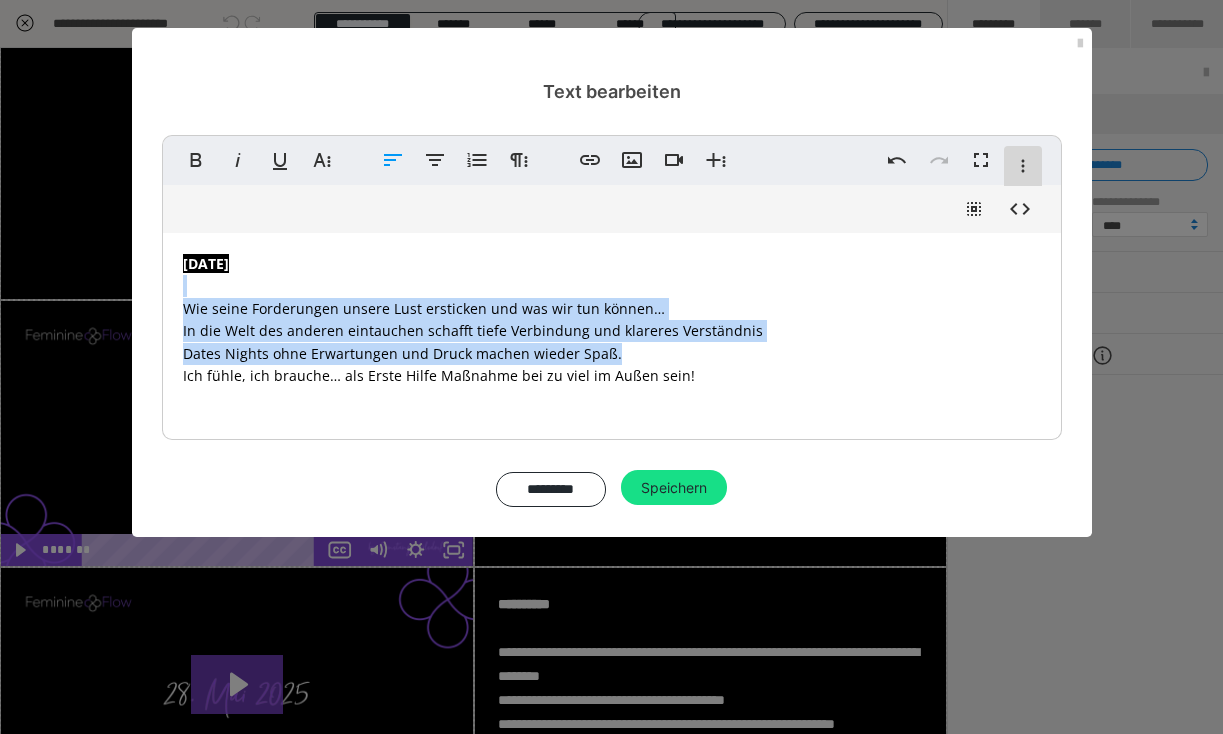 click 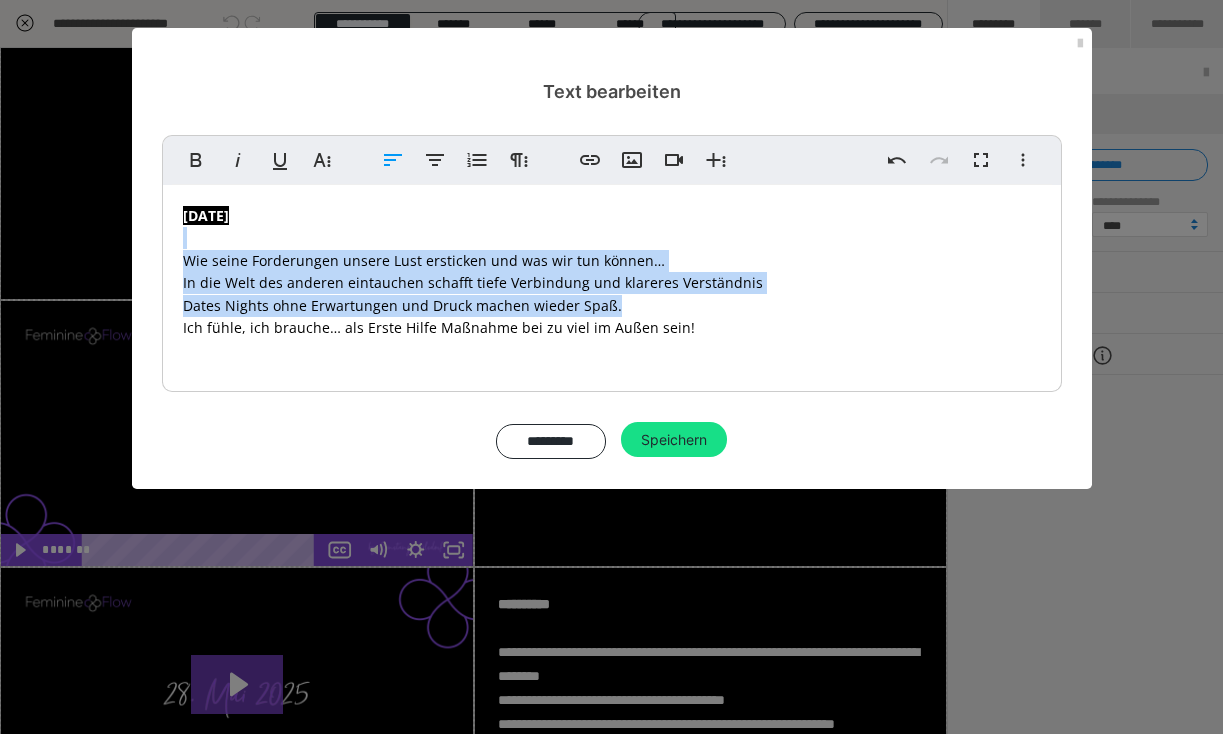 click on "Ich fühle, ich brauche… als Erste Hilfe Maßnahme bei zu viel im Außen sein!" at bounding box center (439, 327) 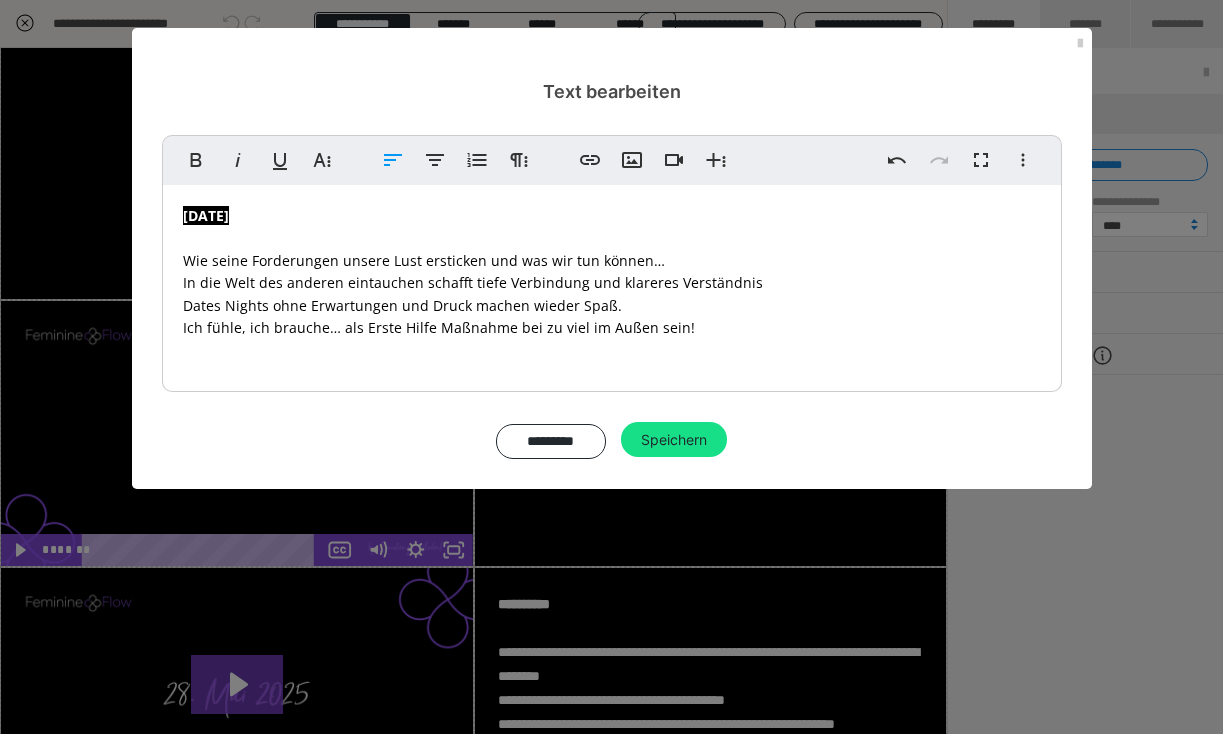 click on "In die Welt des anderen eintauchen schafft tiefe Verbindung und klareres Verständnis" at bounding box center (612, 283) 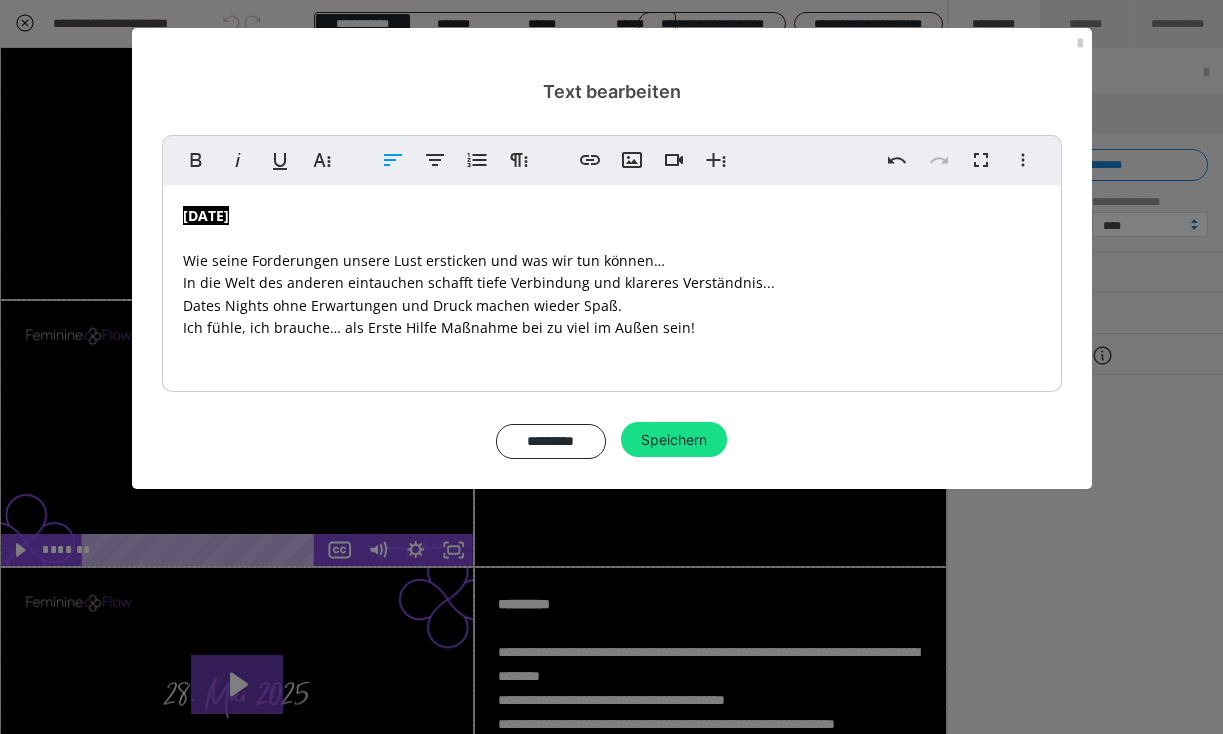 click on "Dates Nights ohne Erwartungen und Druck machen wieder Spaß." at bounding box center (612, 306) 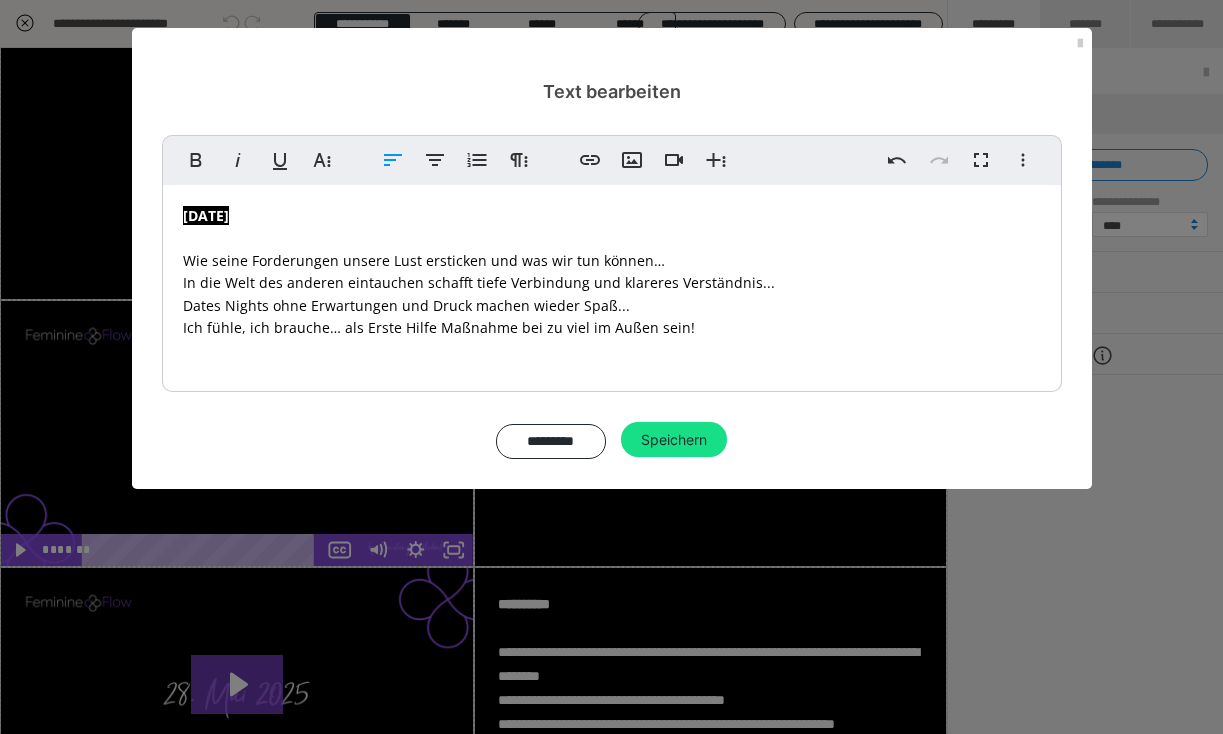 click on "Ich fühle, ich brauche… als Erste Hilfe Maßnahme bei zu viel im Außen sein!" at bounding box center [612, 328] 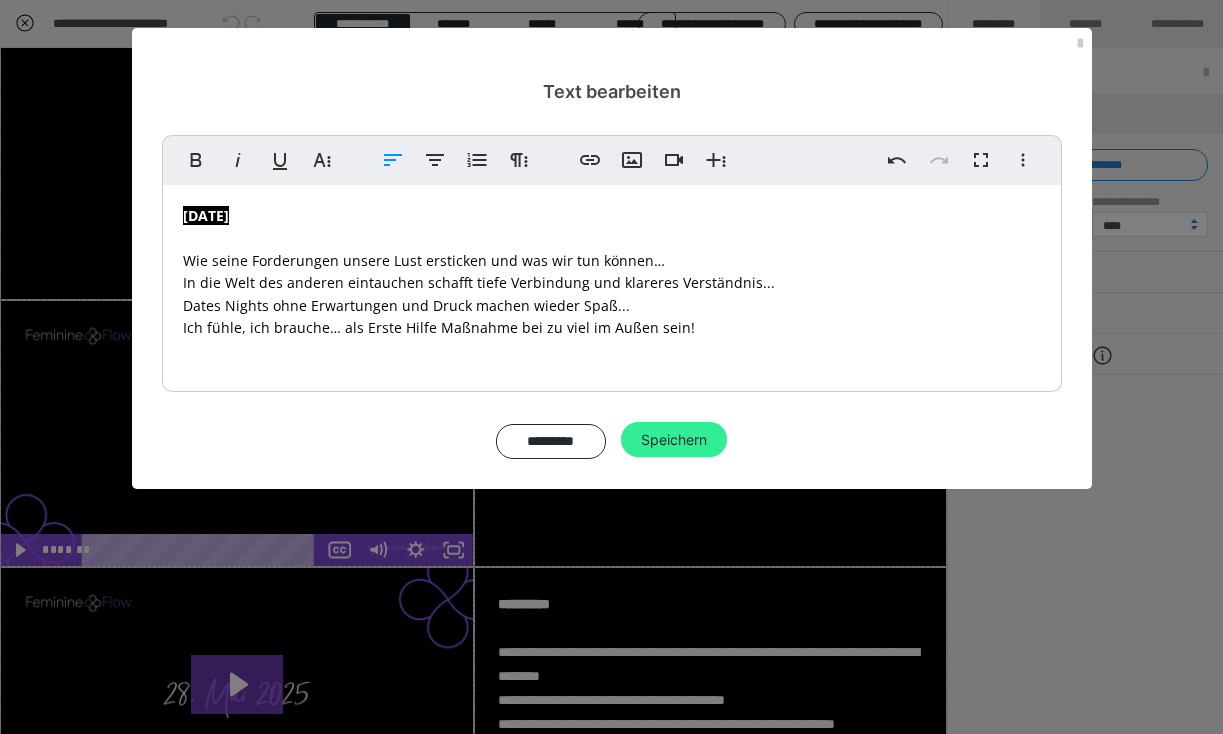 click on "Speichern" at bounding box center (674, 440) 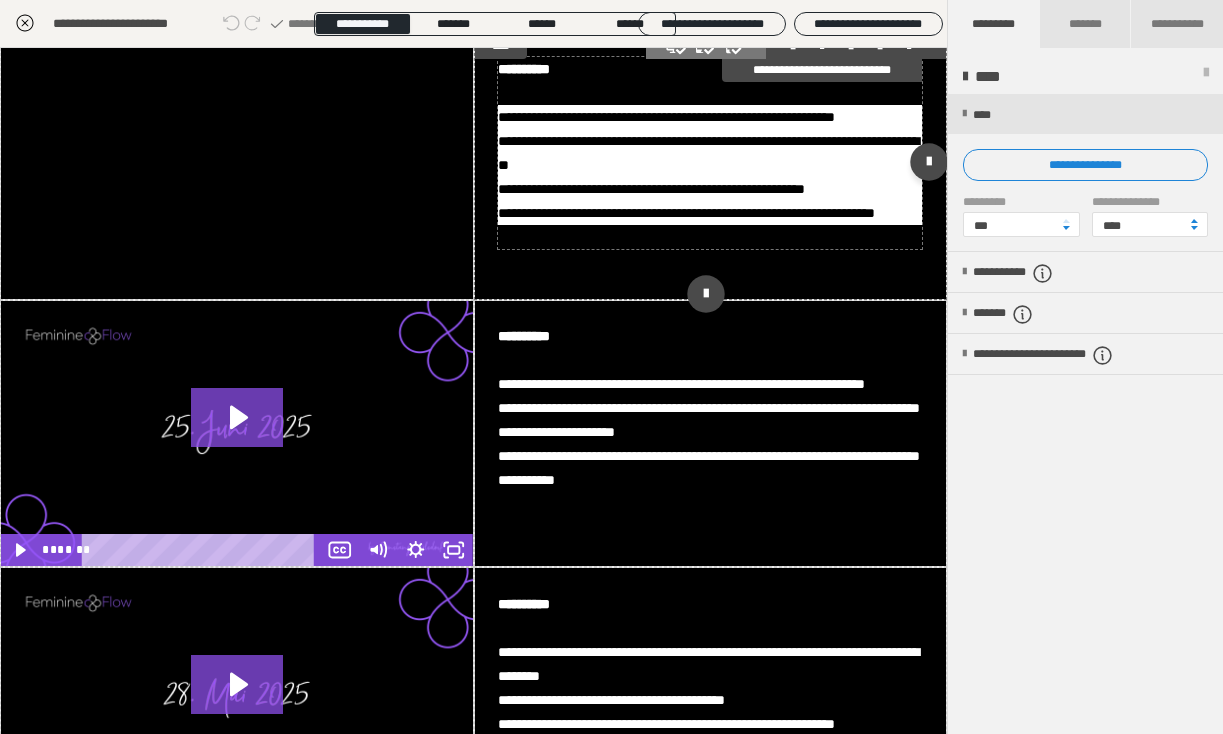 click on "**********" at bounding box center [708, 153] 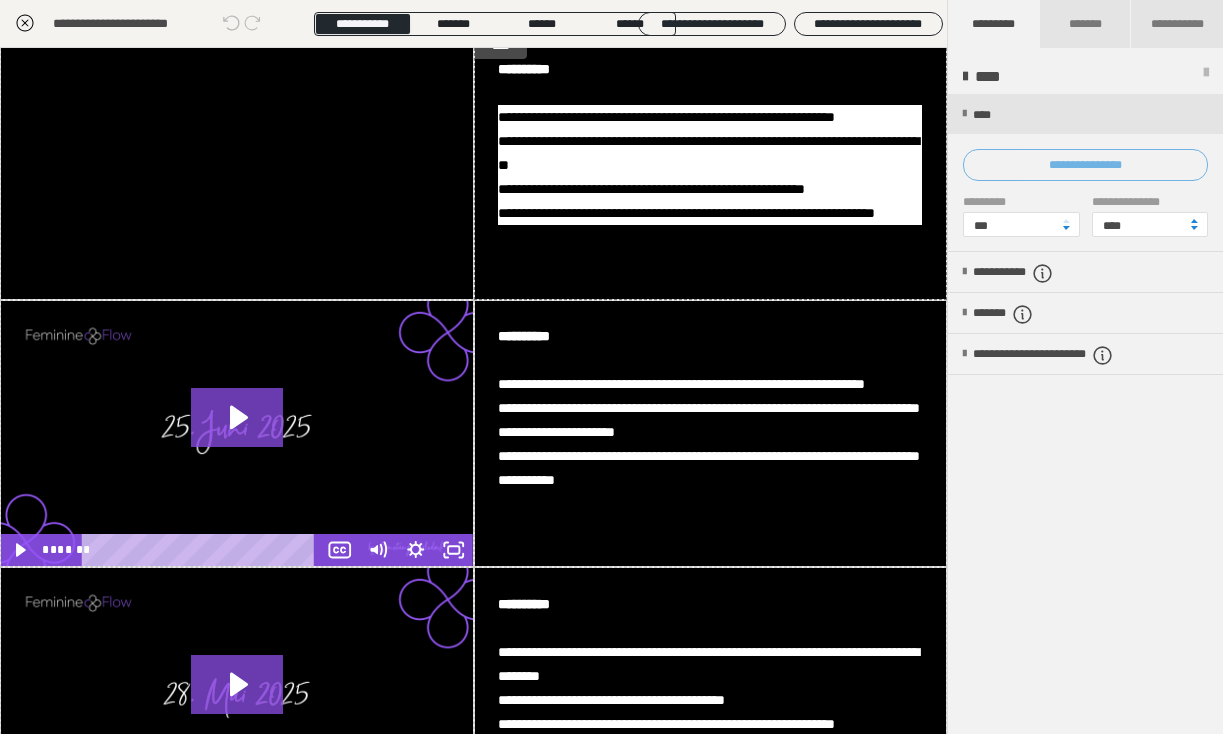 click on "**********" at bounding box center [1085, 165] 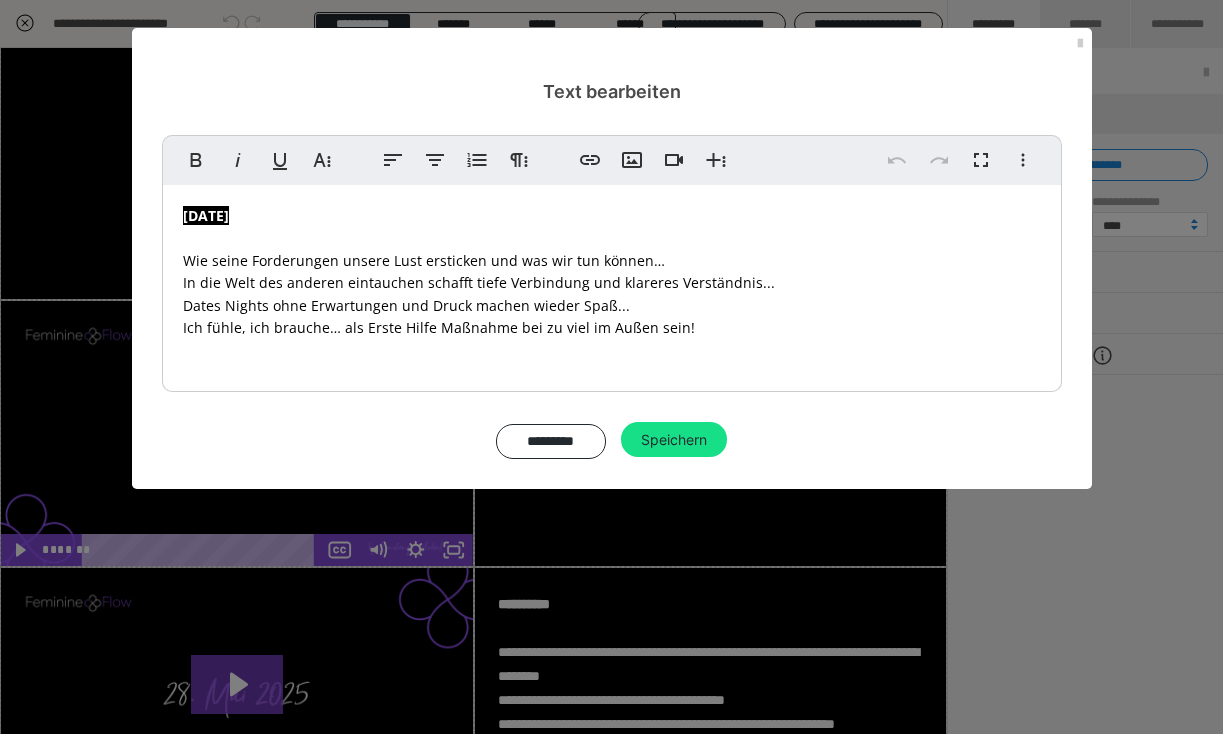 drag, startPoint x: 196, startPoint y: 253, endPoint x: 182, endPoint y: 245, distance: 16.124516 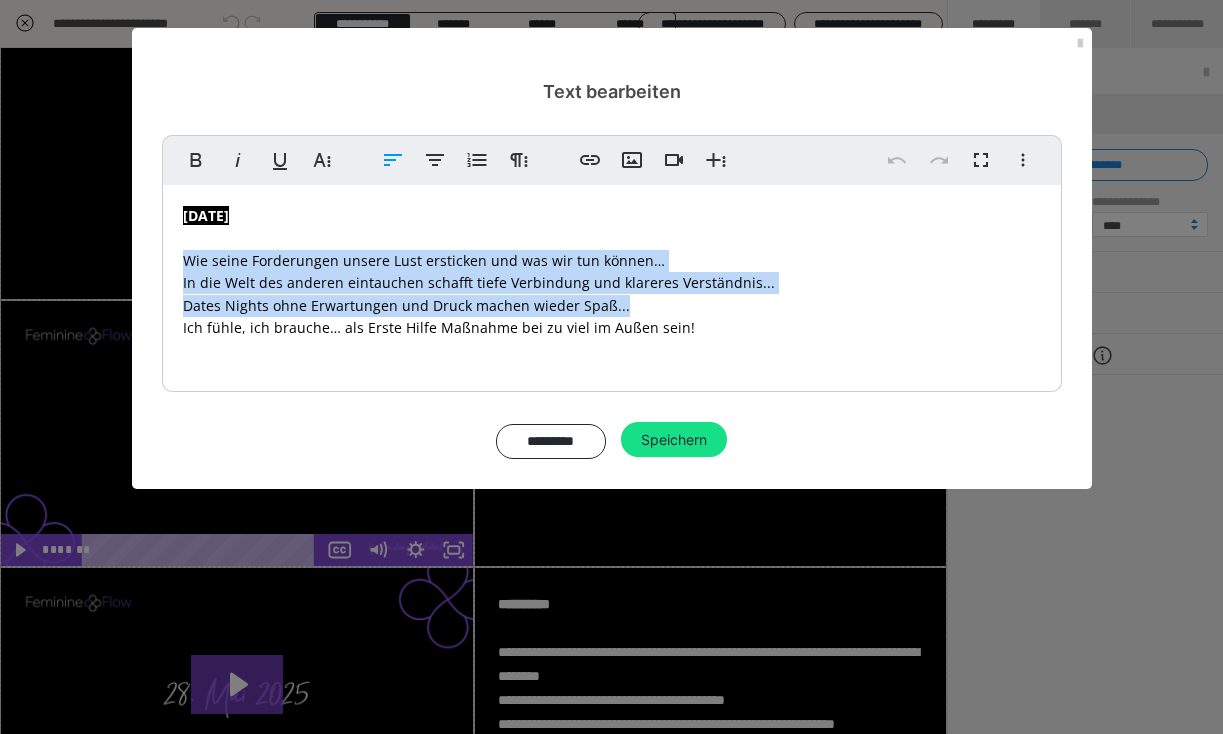 drag, startPoint x: 242, startPoint y: 306, endPoint x: 264, endPoint y: 381, distance: 78.160095 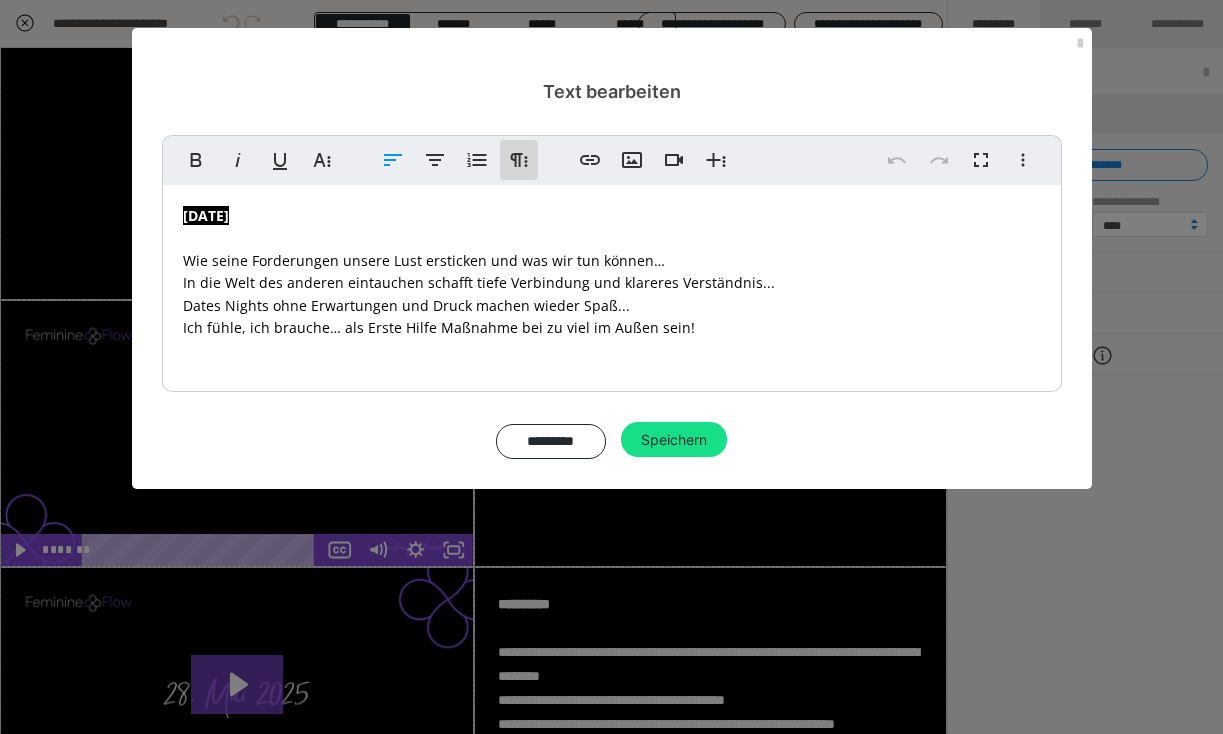 click 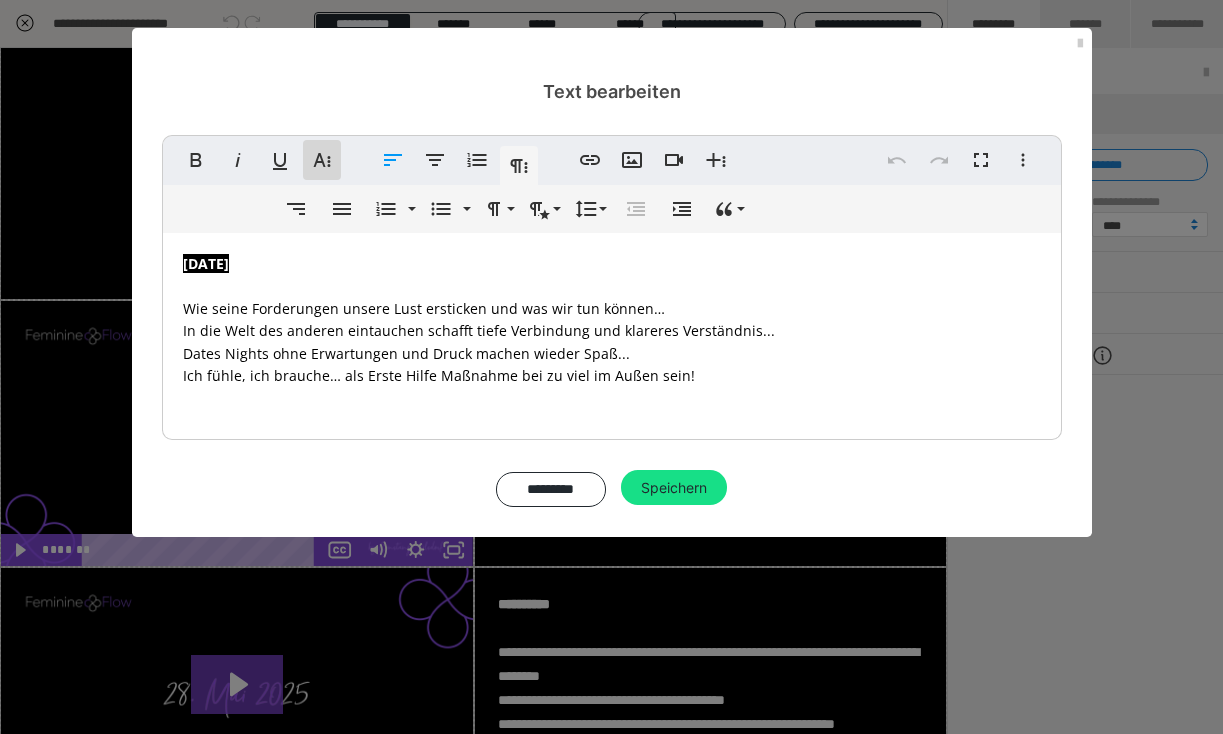 click 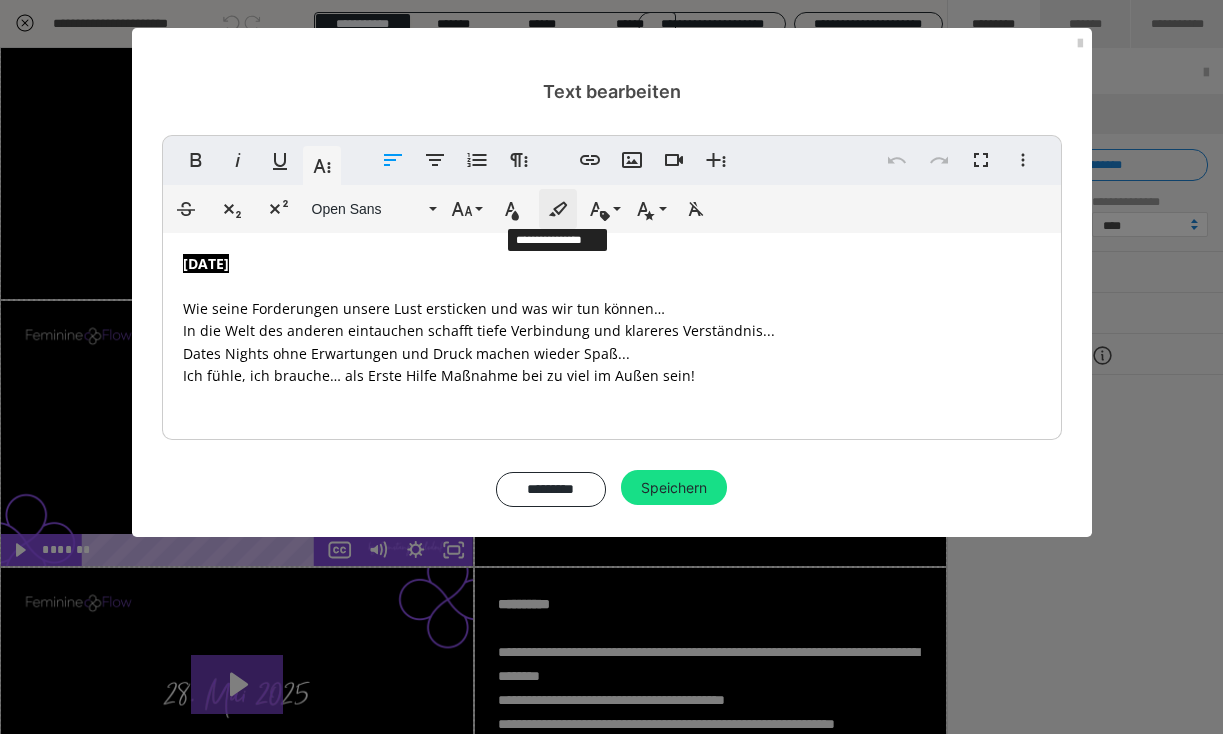 click 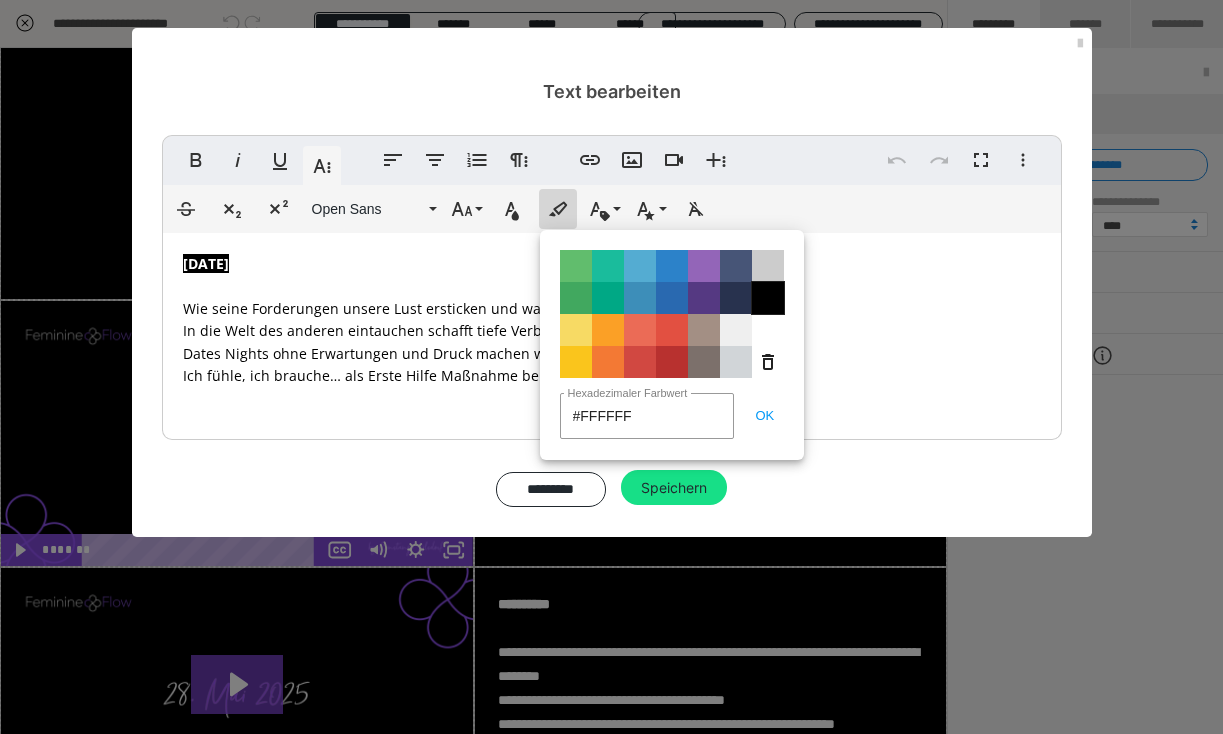click on "Color#000000" at bounding box center [768, 298] 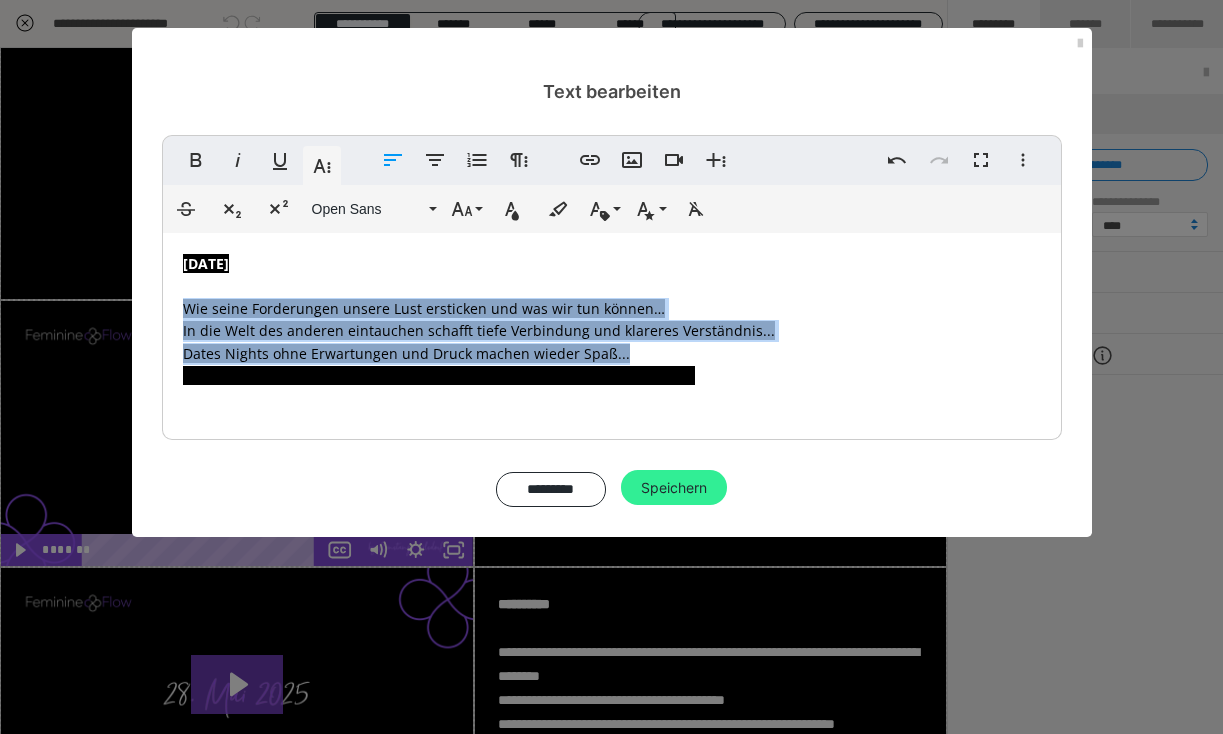 click on "Speichern" at bounding box center [674, 488] 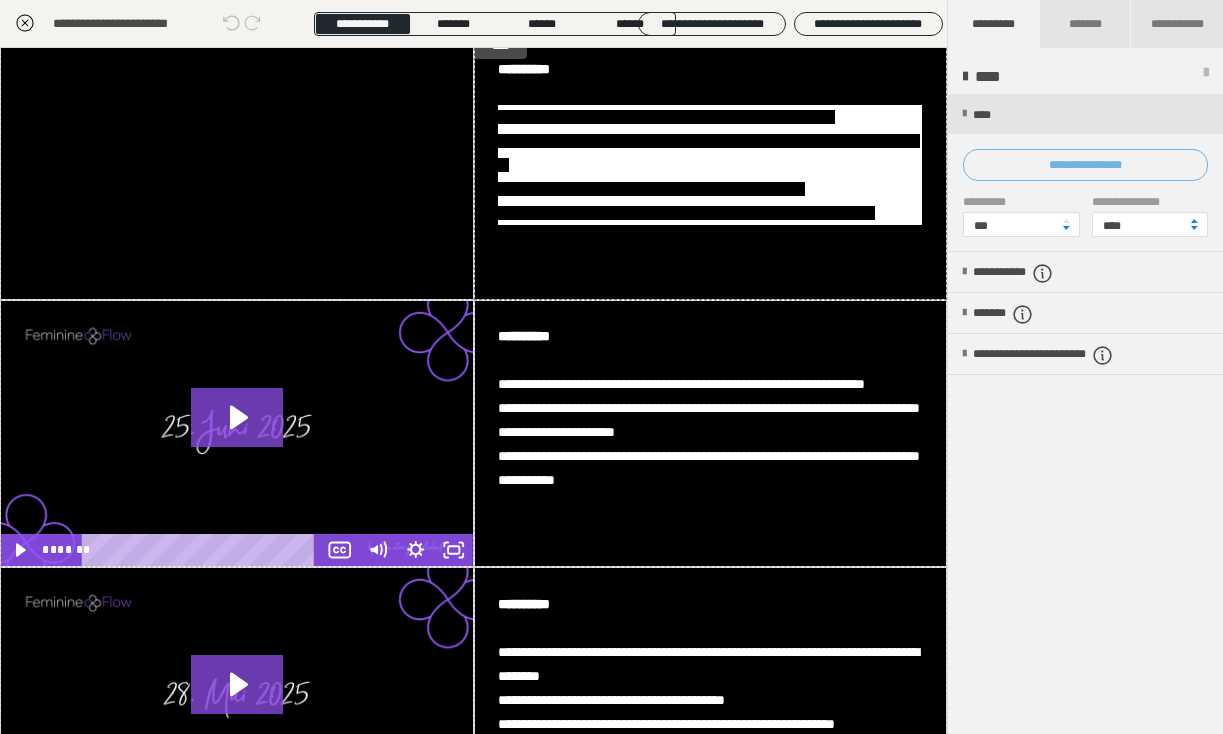 click on "**********" at bounding box center (1085, 165) 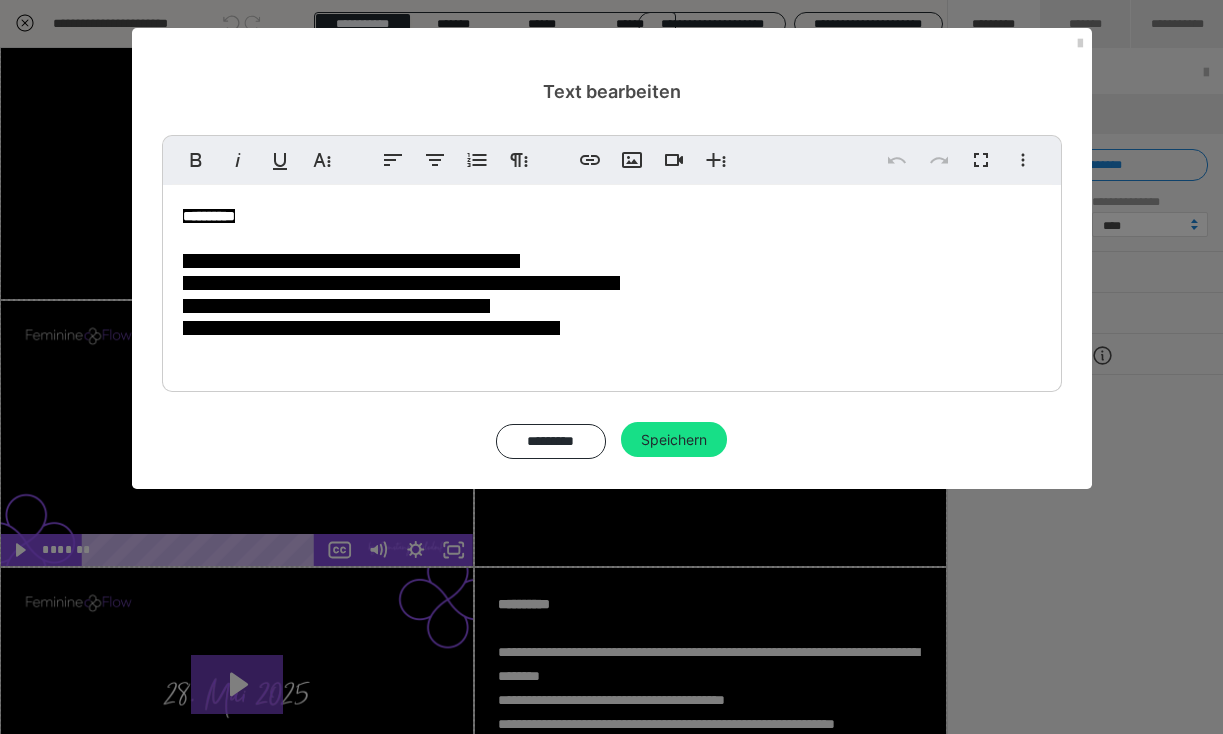 click on "**********" at bounding box center (612, 283) 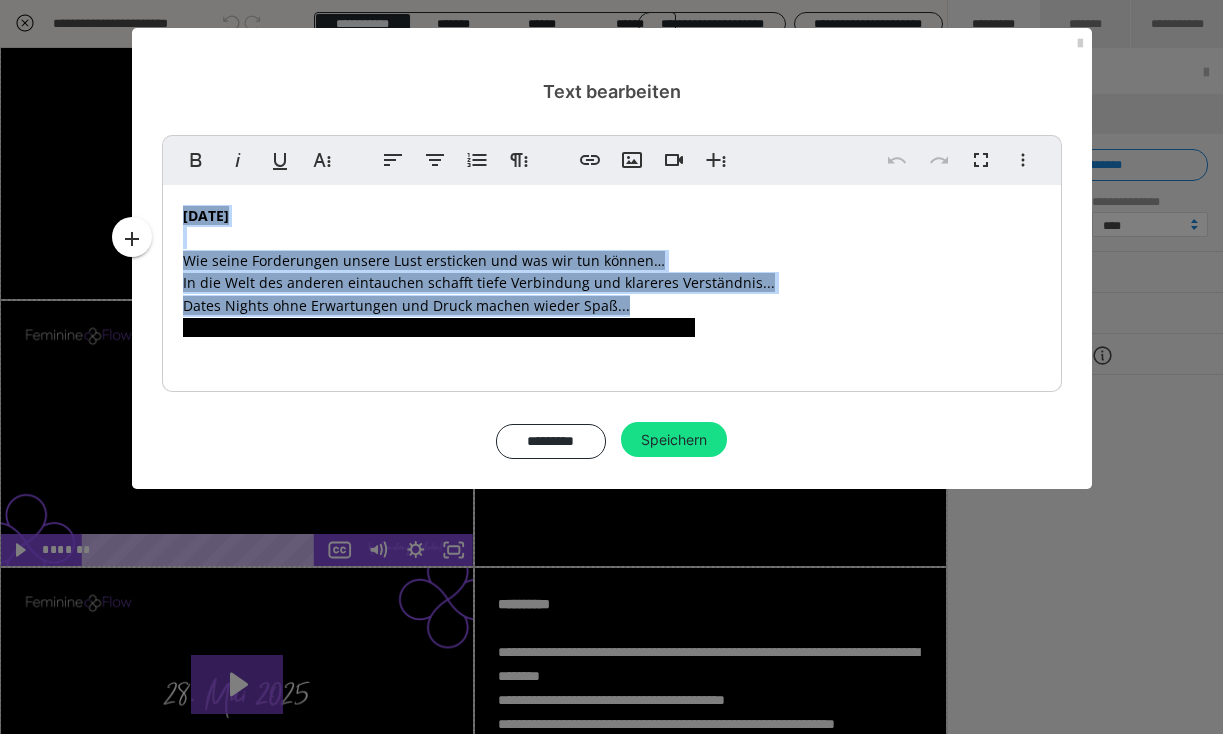 click on "Fett Kursiv Unterstrichen Weitere Textformate Linksbündig ausrichten Zentriert ausrichten Nummerierte Liste Weitere Absatzformate Link einfügen Bild einfügen Video einfügen Weitere Reichhaltige Formate Rückgängig Wiederholen Vollbild Weitere Formate Durchgestrichen Tiefgestellt Hochgestellt Open Sans ABeeZee Abhaya Libre Abril FatFace Alegreya Alice Amaranth Amatic SC Anonymous Pro Anton Arapey Archivo Black Archivo Light Archivo Medium Archivo Arimo Arvo B612 Barlow Bebas Neue Belleza Big Shoulders Stencil Display BioRhyme Blinker Cairo Cardo Catamaran Caveat Caveat Brush Comfortaa Concert One Cormorant Cormorant Garamond Courier Prime Crimson Text Dancing Script Eczar Exo Exo 2 Figtree Fira Sans Fjalla One Forum Frank Ruhl Libre Fraunces Grandstander IBM Plex Serif Inconsolata Inder Indie Flower Inter Josefin Sans Jost Karla Lato Lexend Deca Libre Baskerville Libre Franklin Lilita One Lobster Lobster Two Lora Merienda Merriweather Montserrat Montserrat Black Montserrat Extra Bold Montserrat Light 1 2" at bounding box center [612, 263] 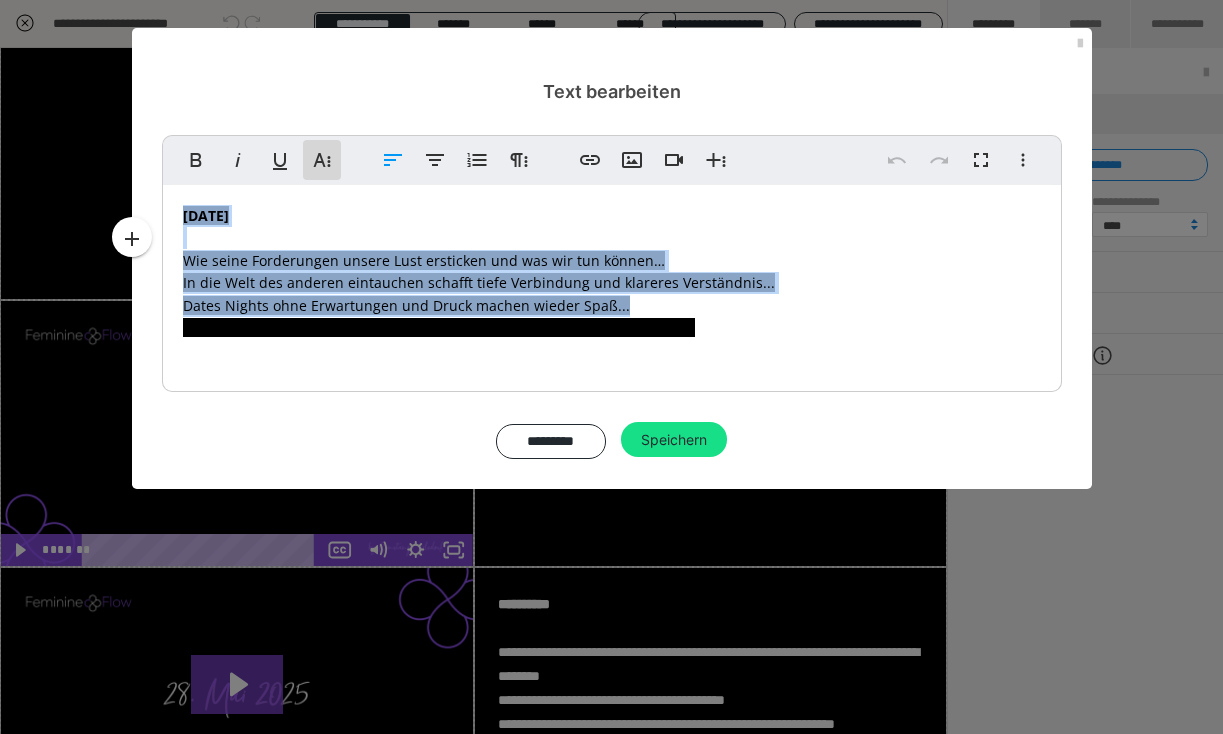 click 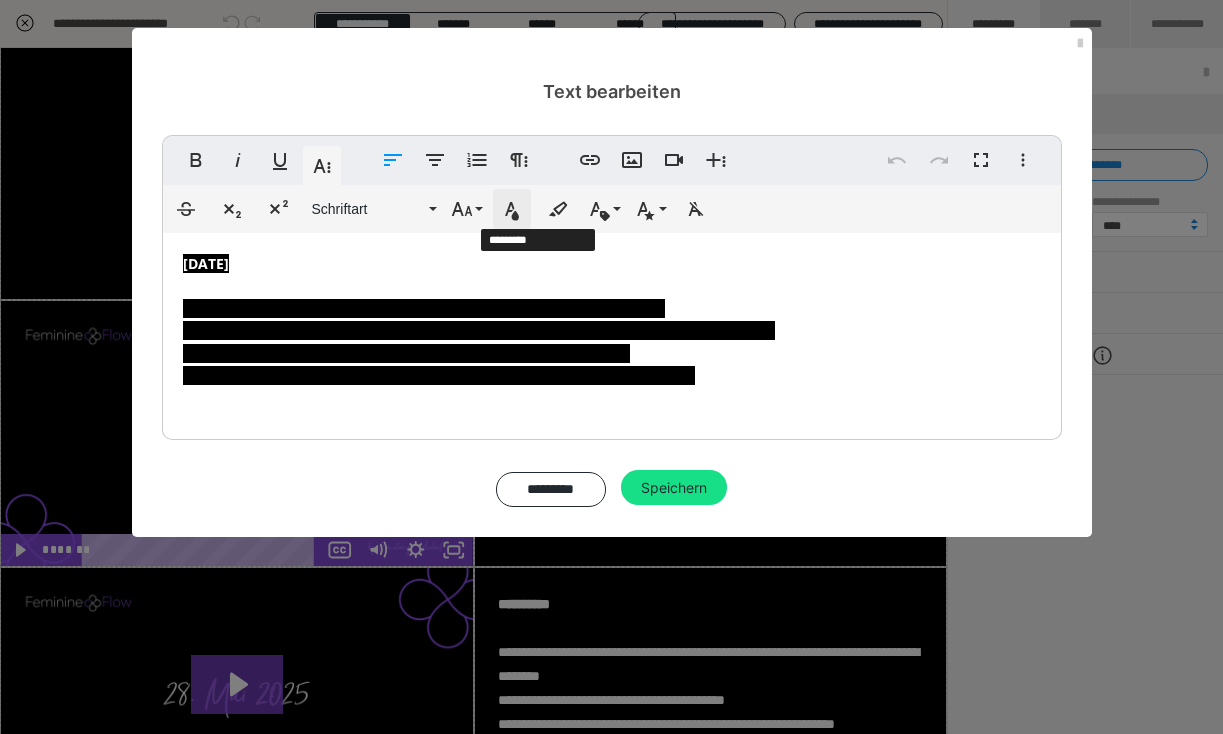 click 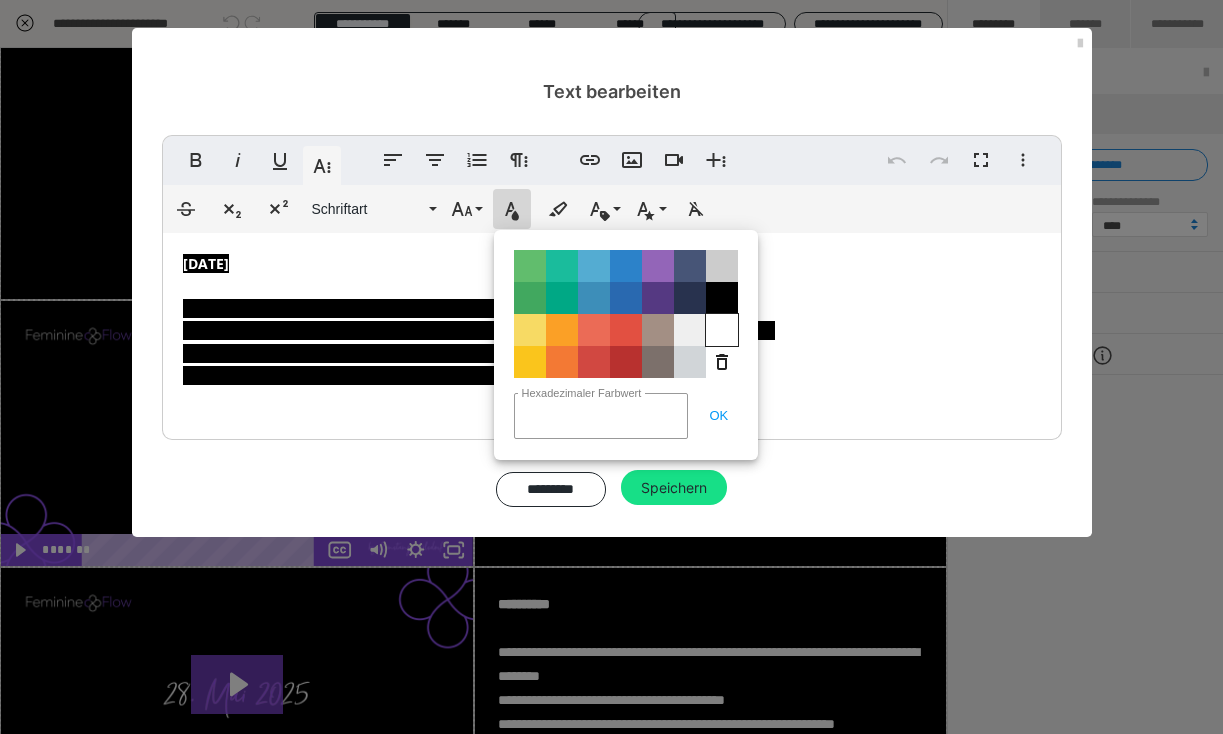 click on "Color#FFFFFF" at bounding box center (722, 330) 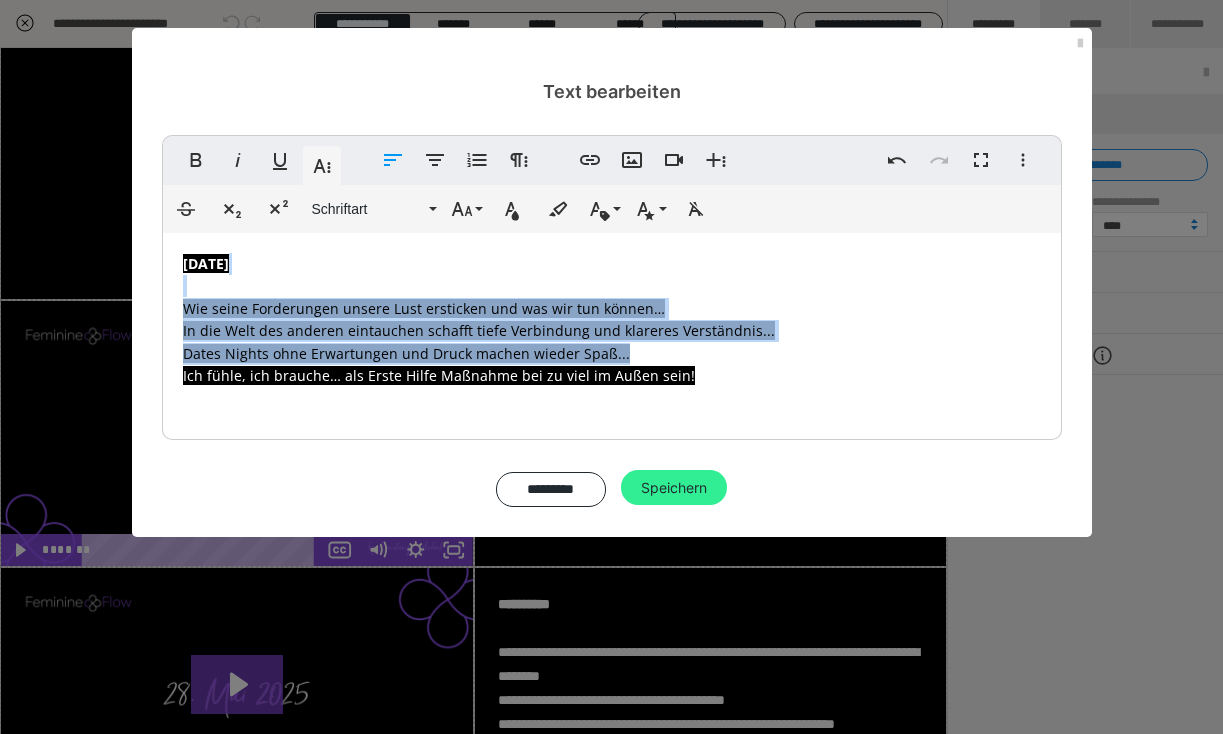 click on "Speichern" at bounding box center (674, 488) 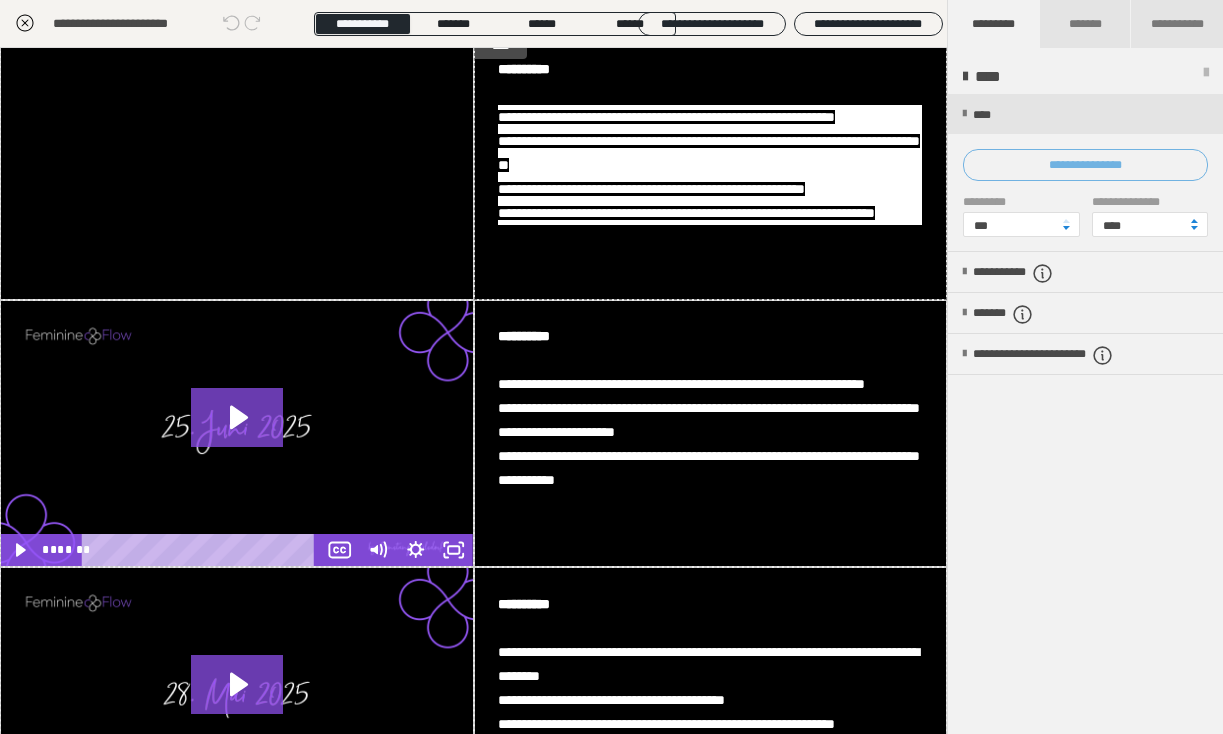 click on "**********" at bounding box center [1085, 165] 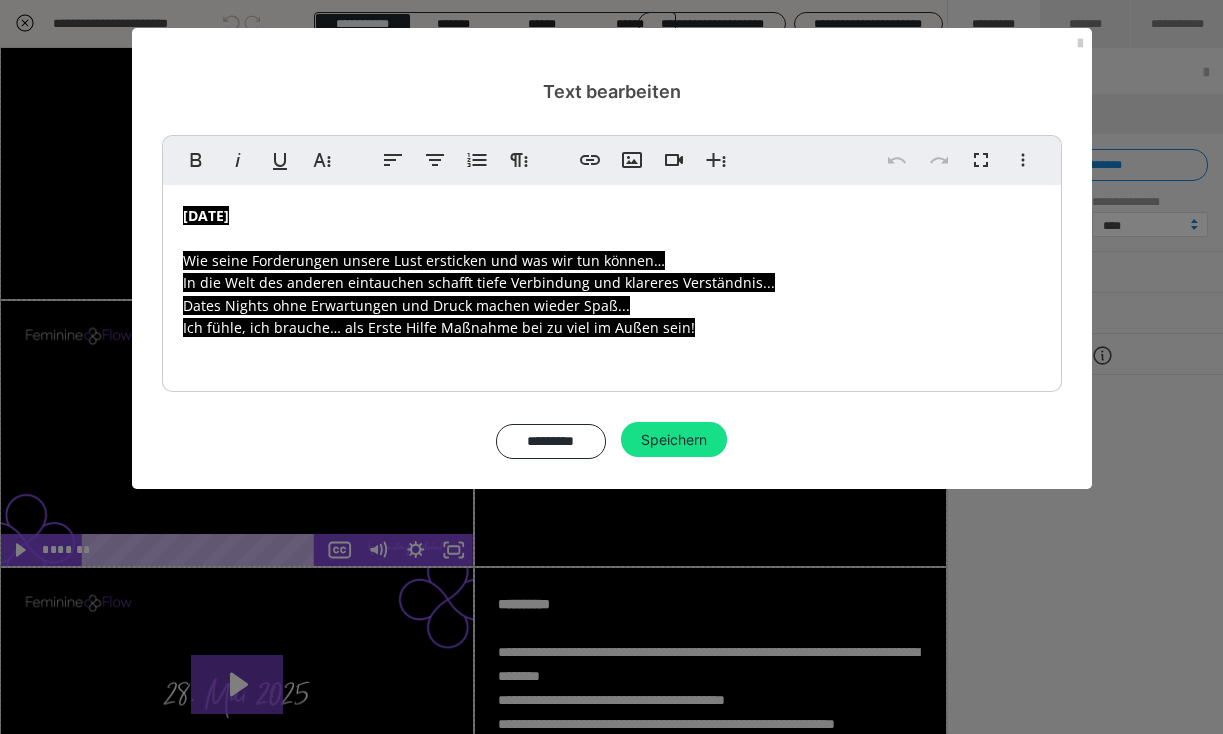 drag, startPoint x: 295, startPoint y: 218, endPoint x: 397, endPoint y: 382, distance: 193.13208 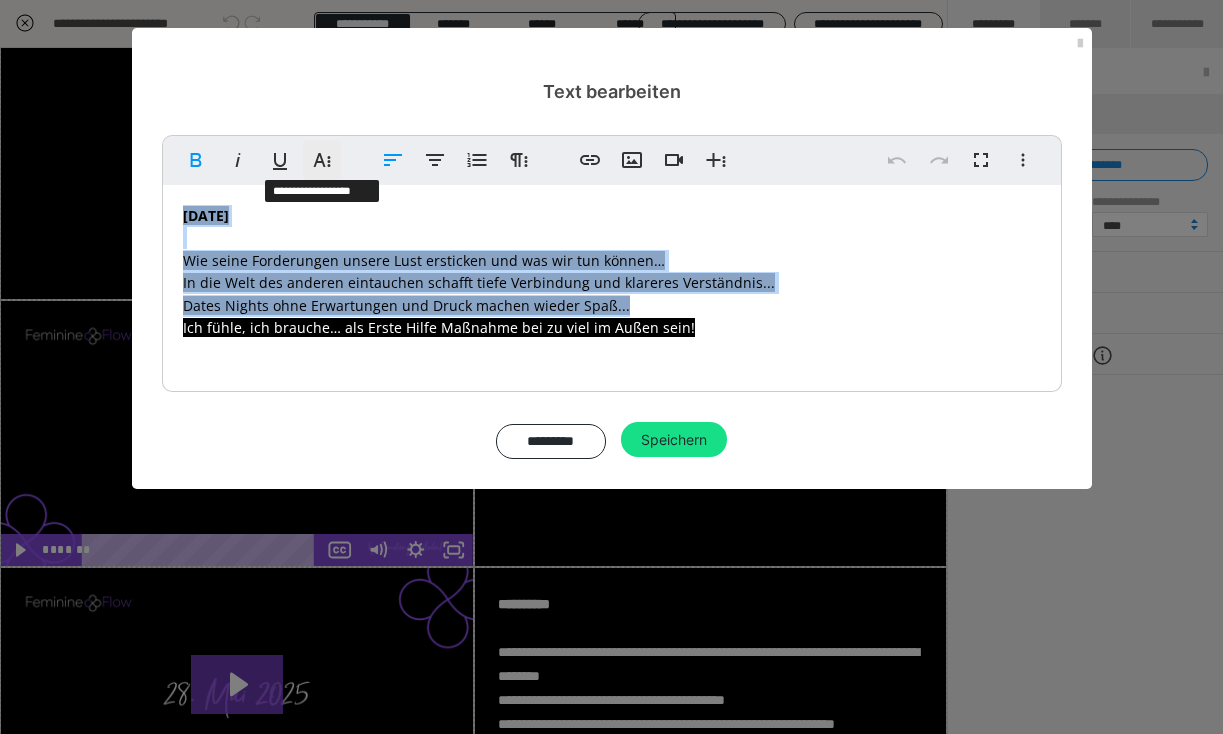 click 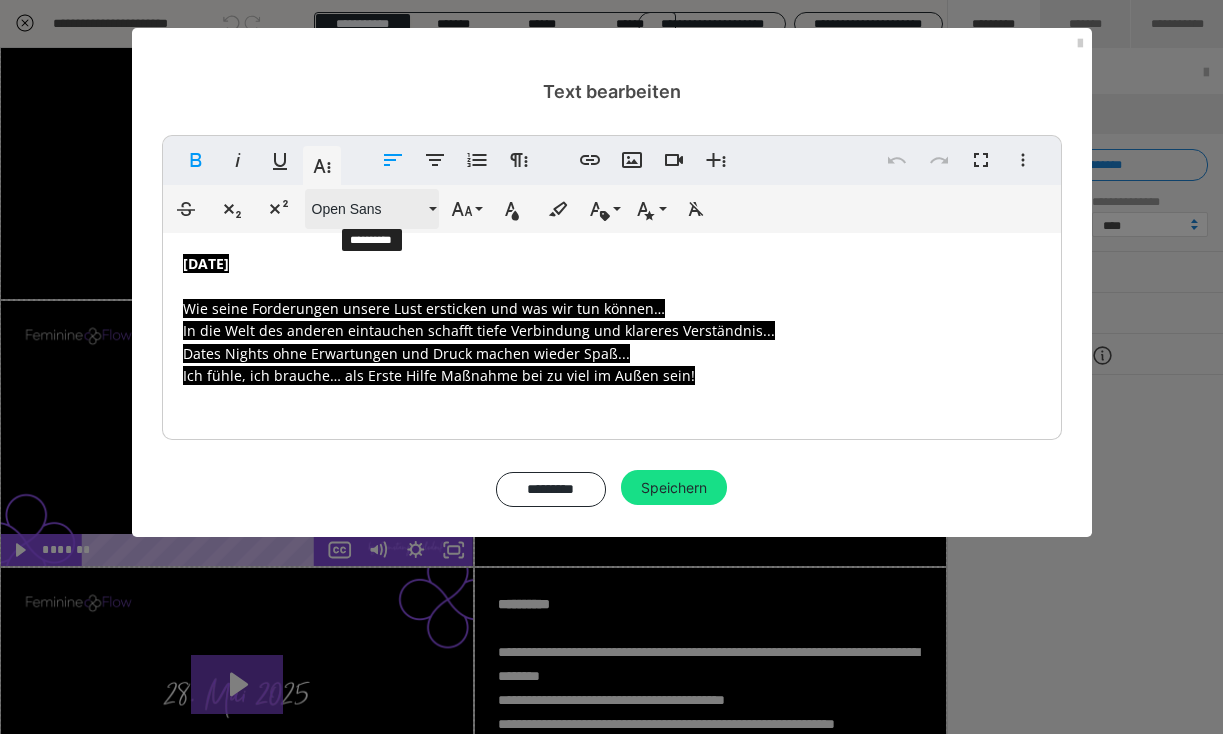 click on "Open Sans" at bounding box center (372, 209) 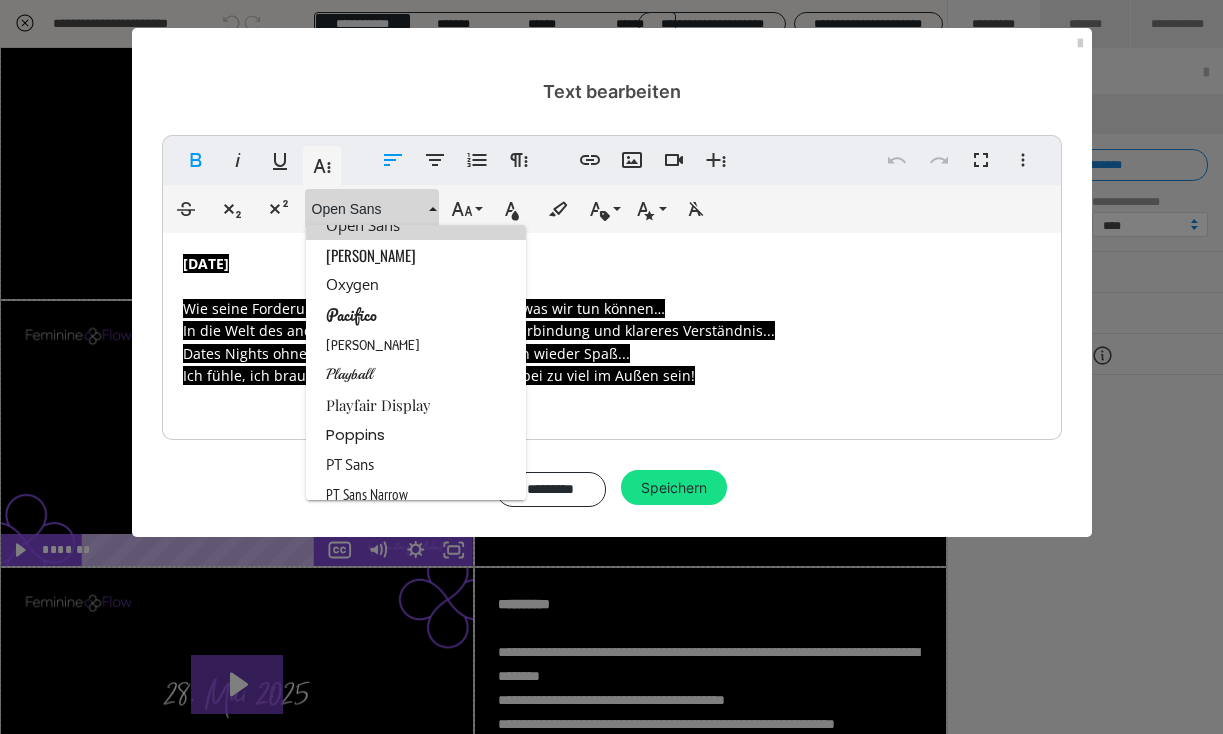 click on "Open Sans" at bounding box center [416, 225] 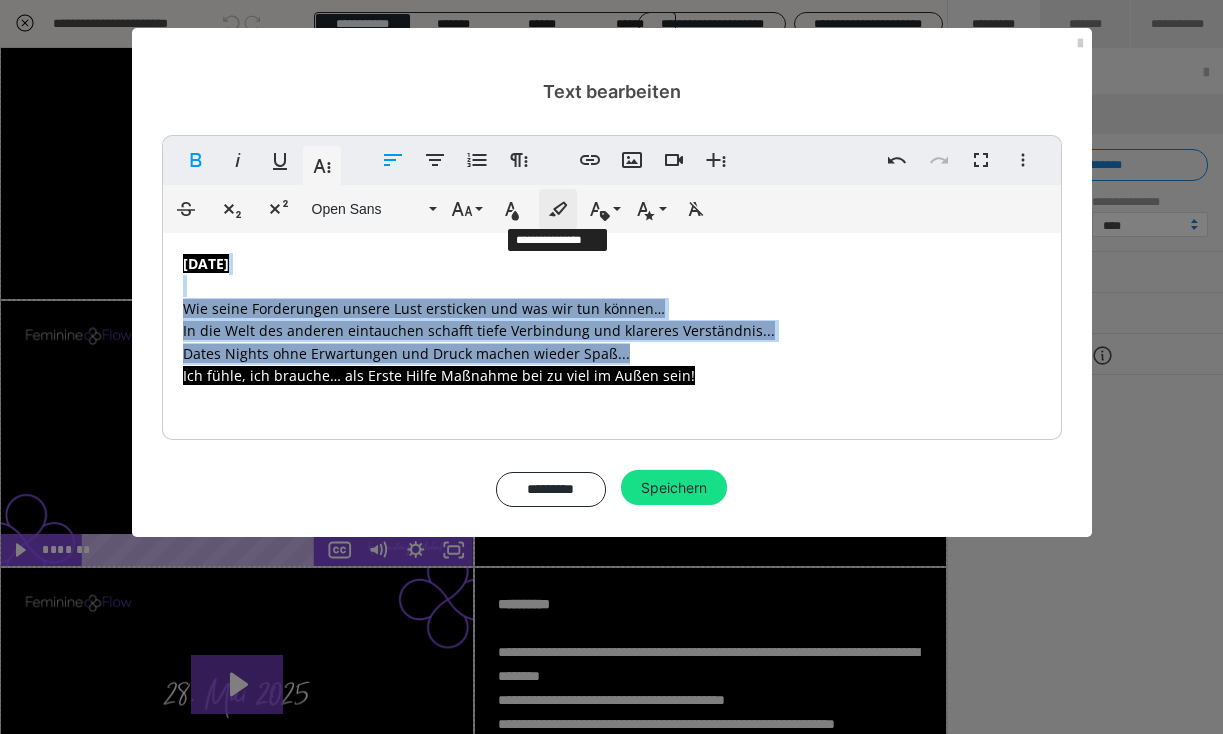 click 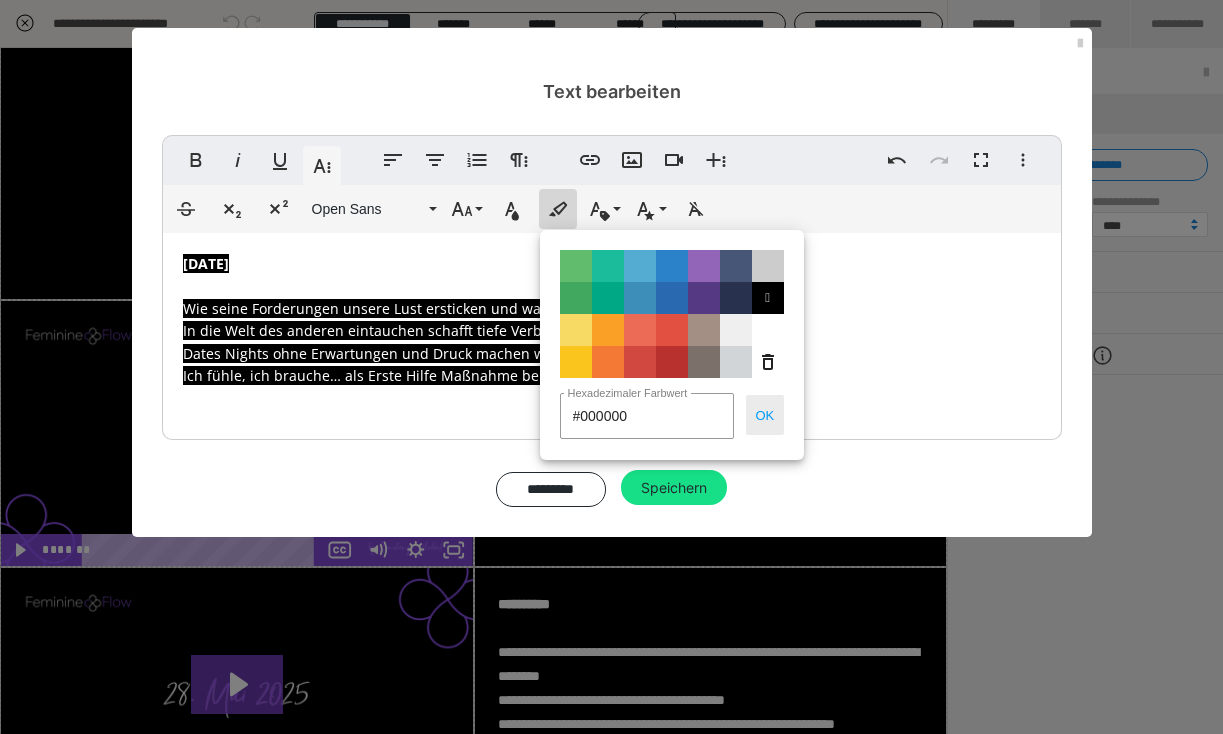 click on "OK" at bounding box center [765, 415] 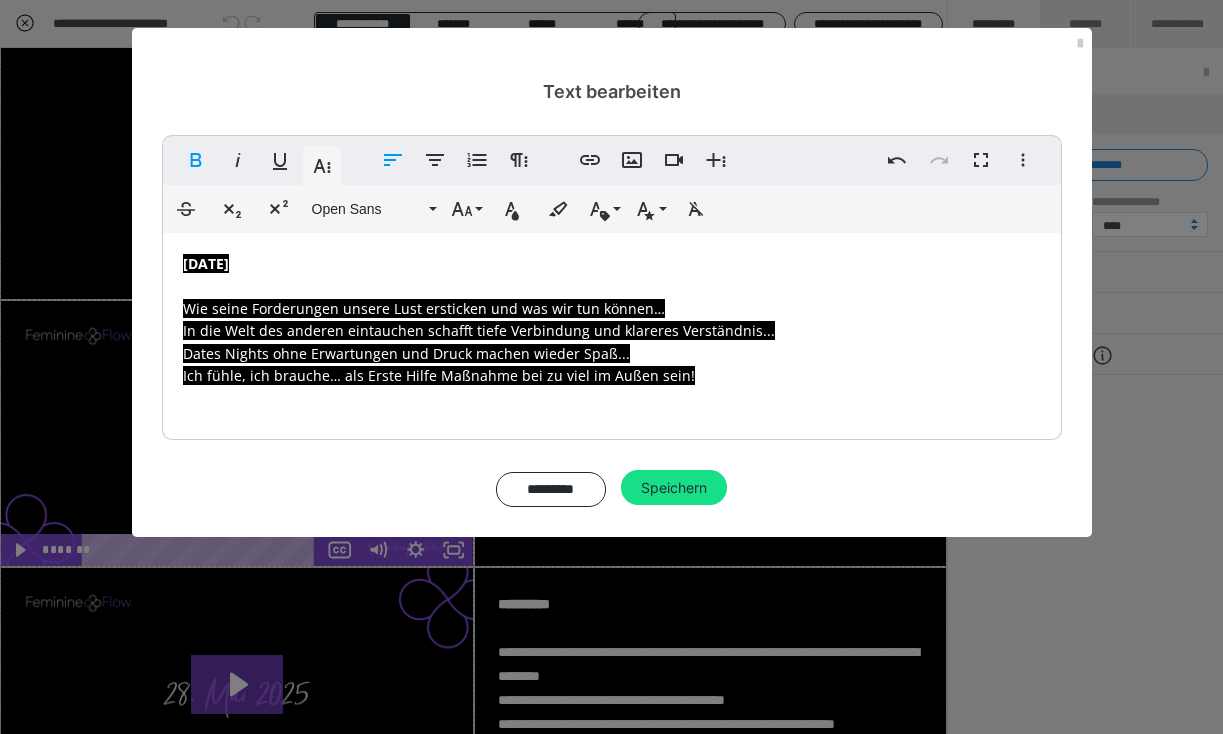 click on "09.07.2025 Wie seine Forderungen unsere Lust ersticken und was wir tun können… In die Welt des anderen eintauchen schafft tiefe Verbindung und klareres Verständnis... Dates Nights ohne Erwartungen und Druck machen wieder Spaß... Ich fühle, ich brauche… als Erste Hilfe Maßnahme bei zu viel im Außen sein!" at bounding box center [612, 331] 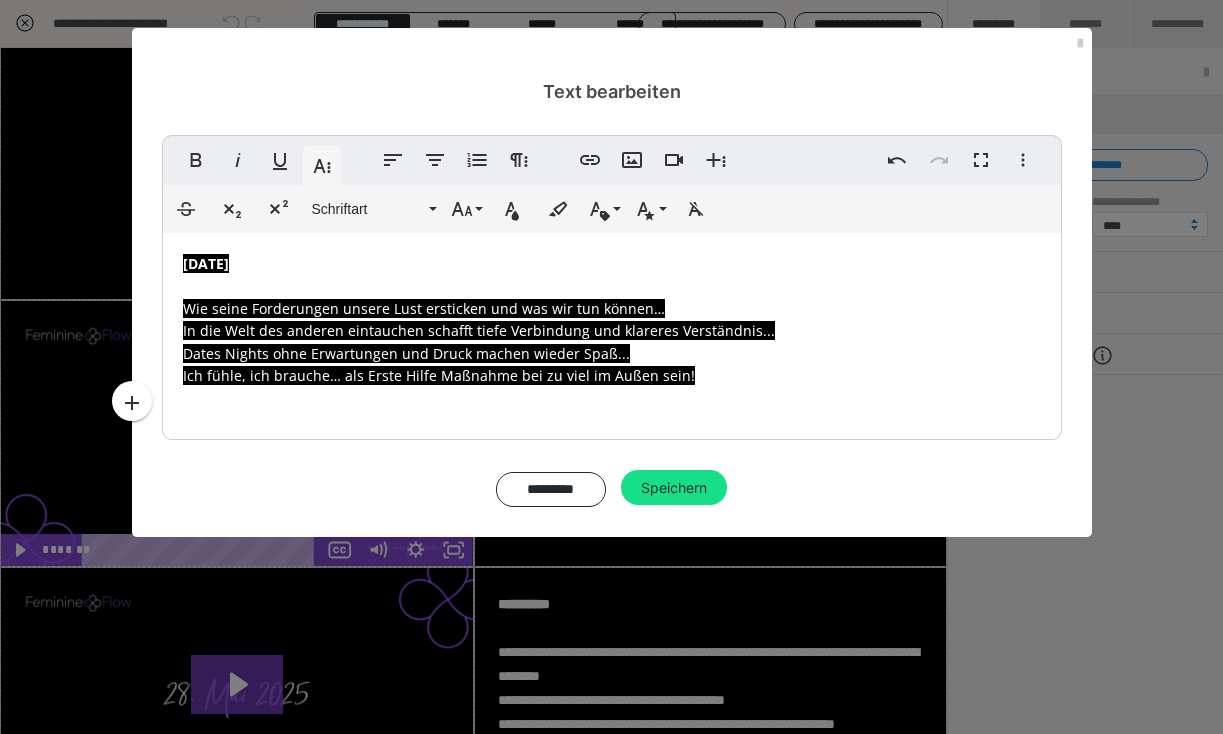 click on "Ich fühle, ich brauche… als Erste Hilfe Maßnahme bei zu viel im Außen sein!" at bounding box center (612, 376) 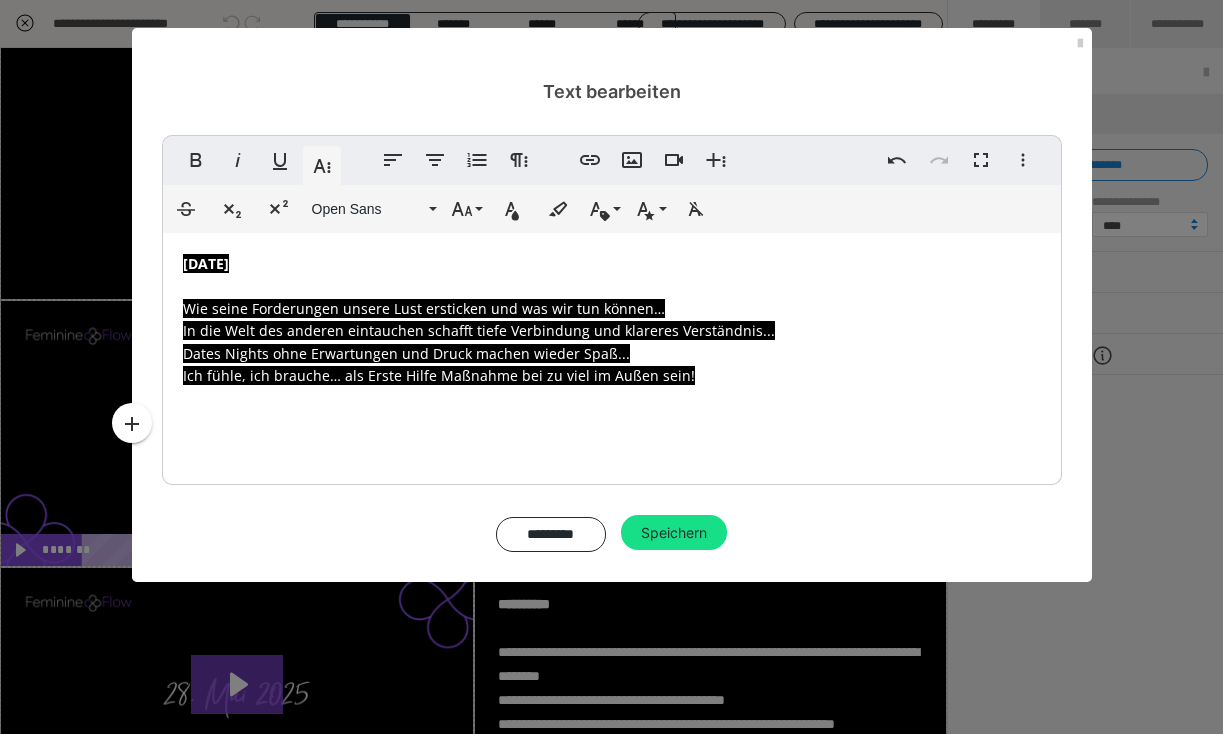 click on "09.07.2025 Wie seine Forderungen unsere Lust ersticken und was wir tun können… In die Welt des anderen eintauchen schafft tiefe Verbindung und klareres Verständnis... Dates Nights ohne Erwartungen und Druck machen wieder Spaß... Ich fühle, ich brauche… als Erste Hilfe Maßnahme bei zu viel im Außen sein! ​ ​" at bounding box center (612, 354) 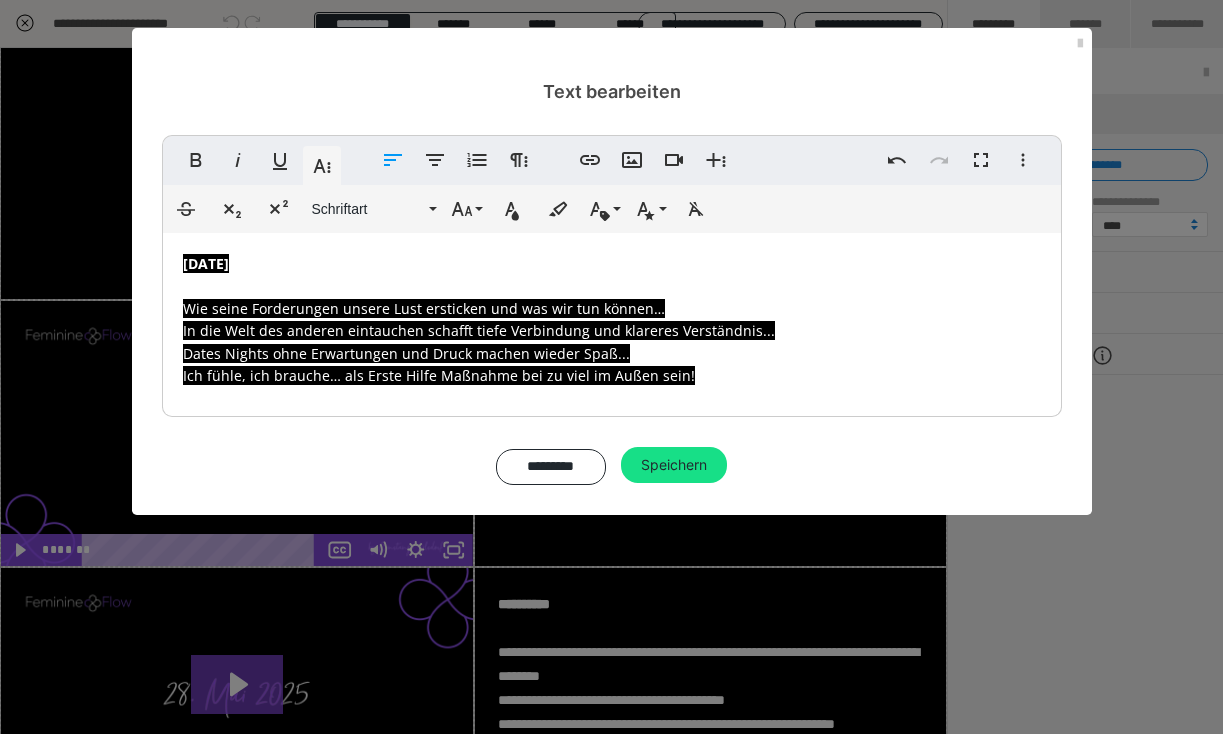 click at bounding box center (612, 412) 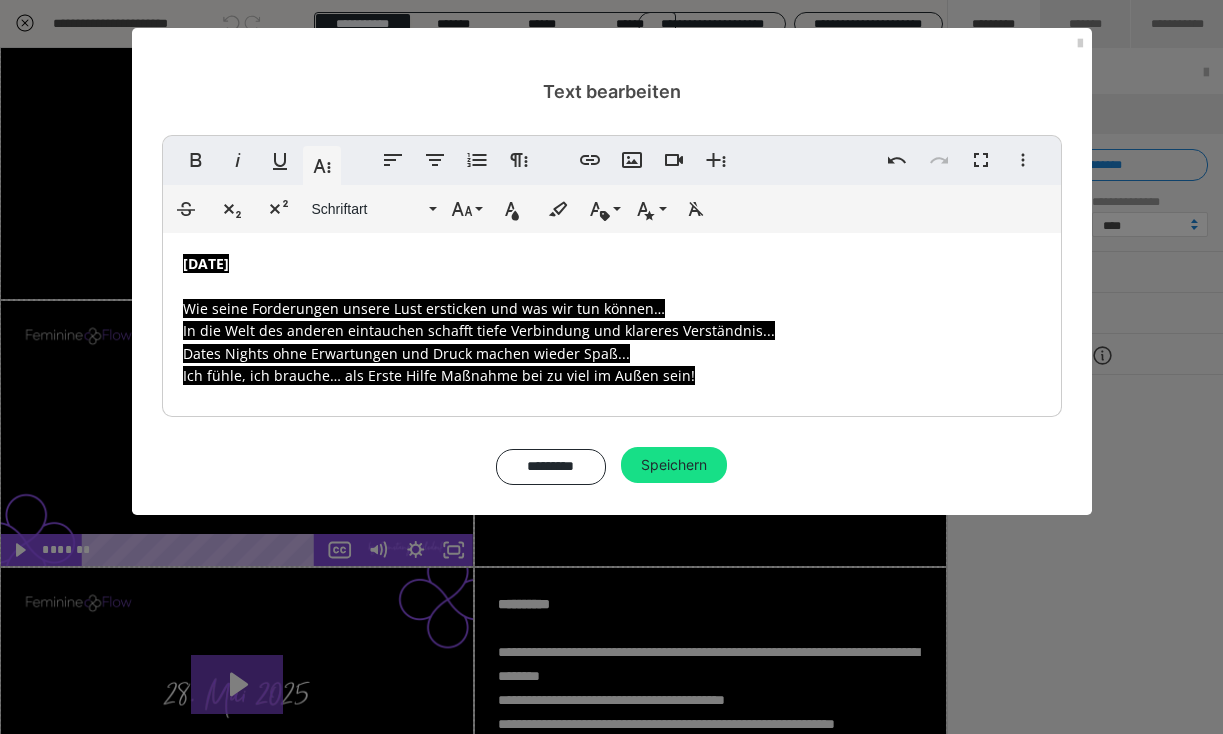 click on "09.07.2025 Wie seine Forderungen unsere Lust ersticken und was wir tun können… In die Welt des anderen eintauchen schafft tiefe Verbindung und klareres Verständnis... Dates Nights ohne Erwartungen und Druck machen wieder Spaß... Ich fühle, ich brauche… als Erste Hilfe Maßnahme bei zu viel im Außen sein!" at bounding box center [612, 320] 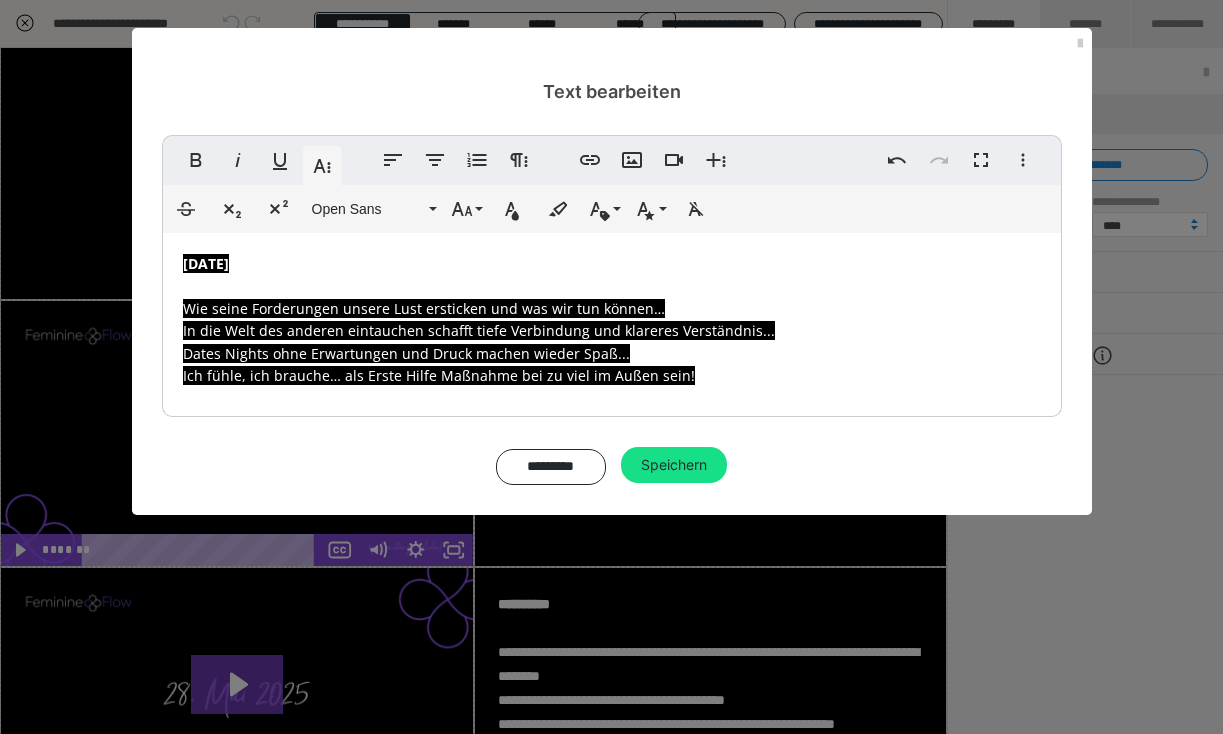 click on "Wie seine Forderungen unsere Lust ersticken und was wir tun können…" at bounding box center [424, 308] 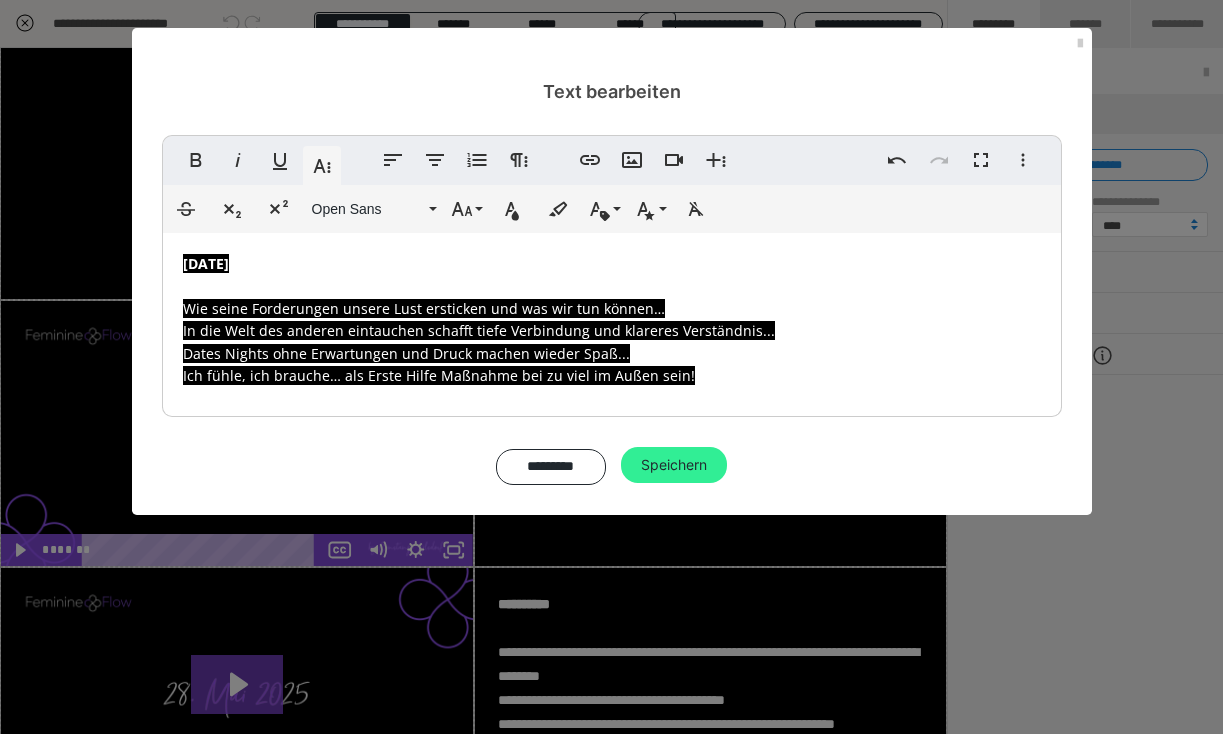 click on "Speichern" at bounding box center [674, 465] 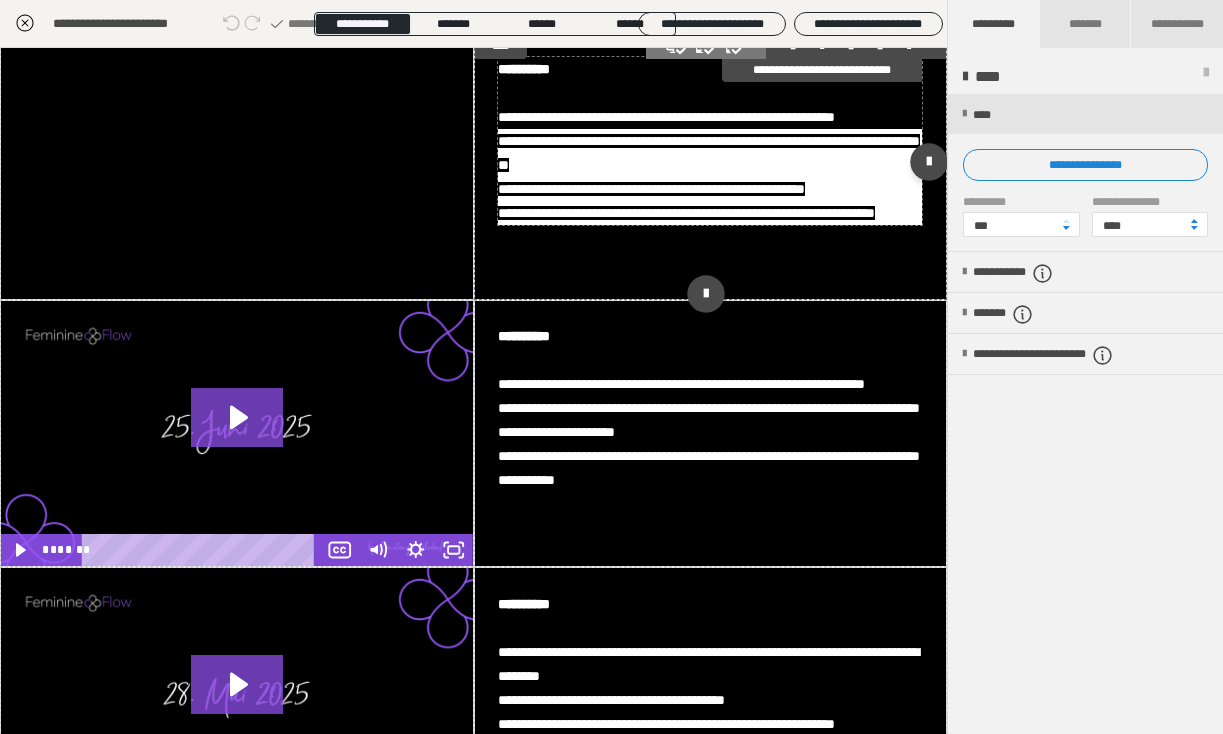 click on "**********" at bounding box center (709, 153) 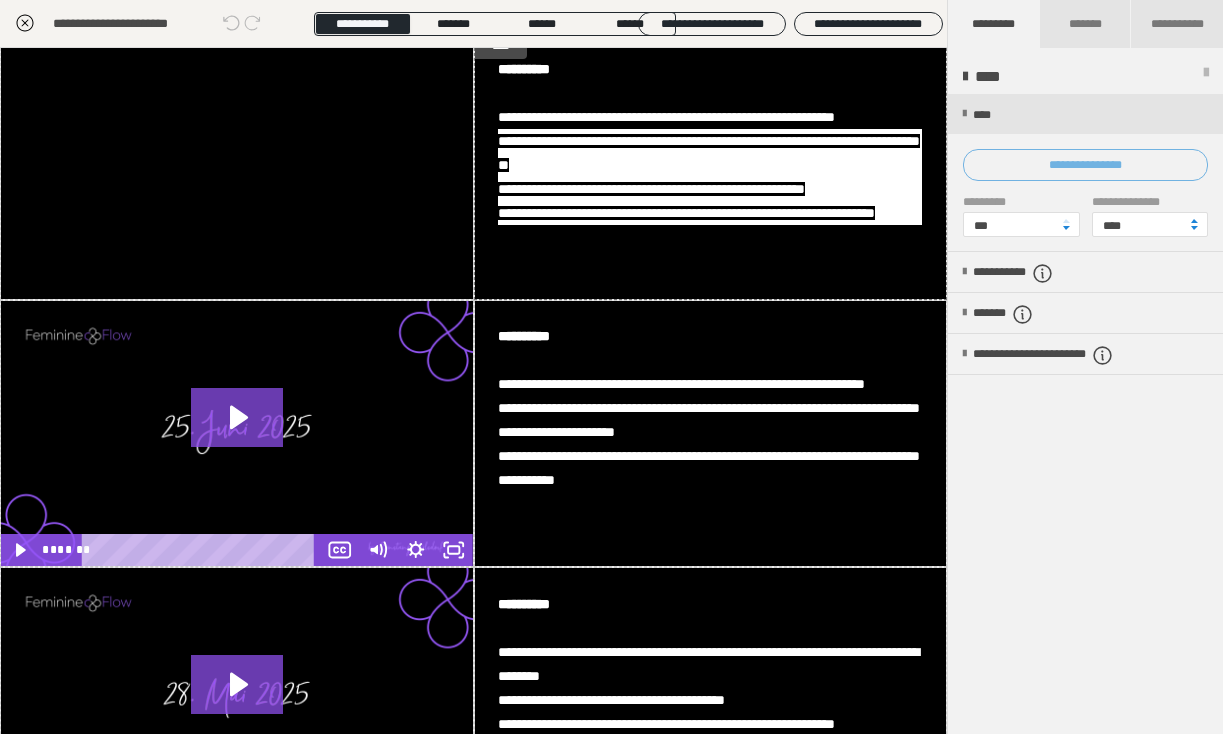 click on "**********" at bounding box center (1085, 165) 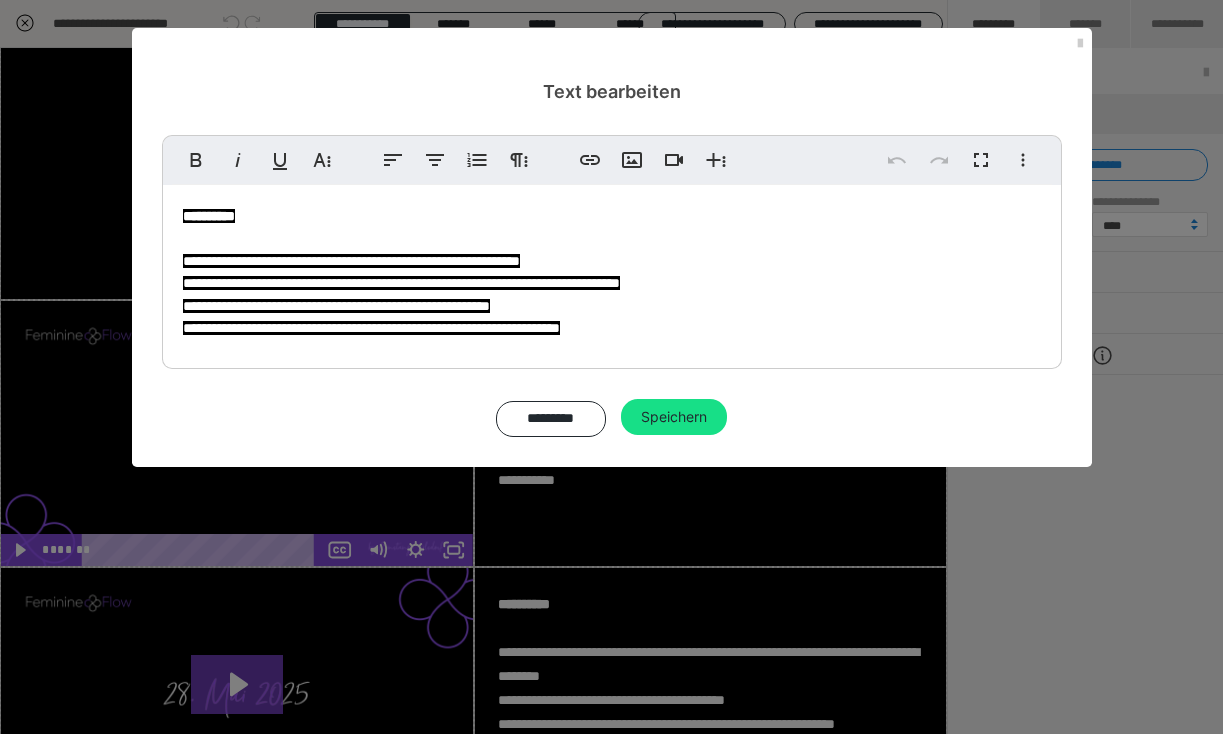 click on "**********" at bounding box center (612, 272) 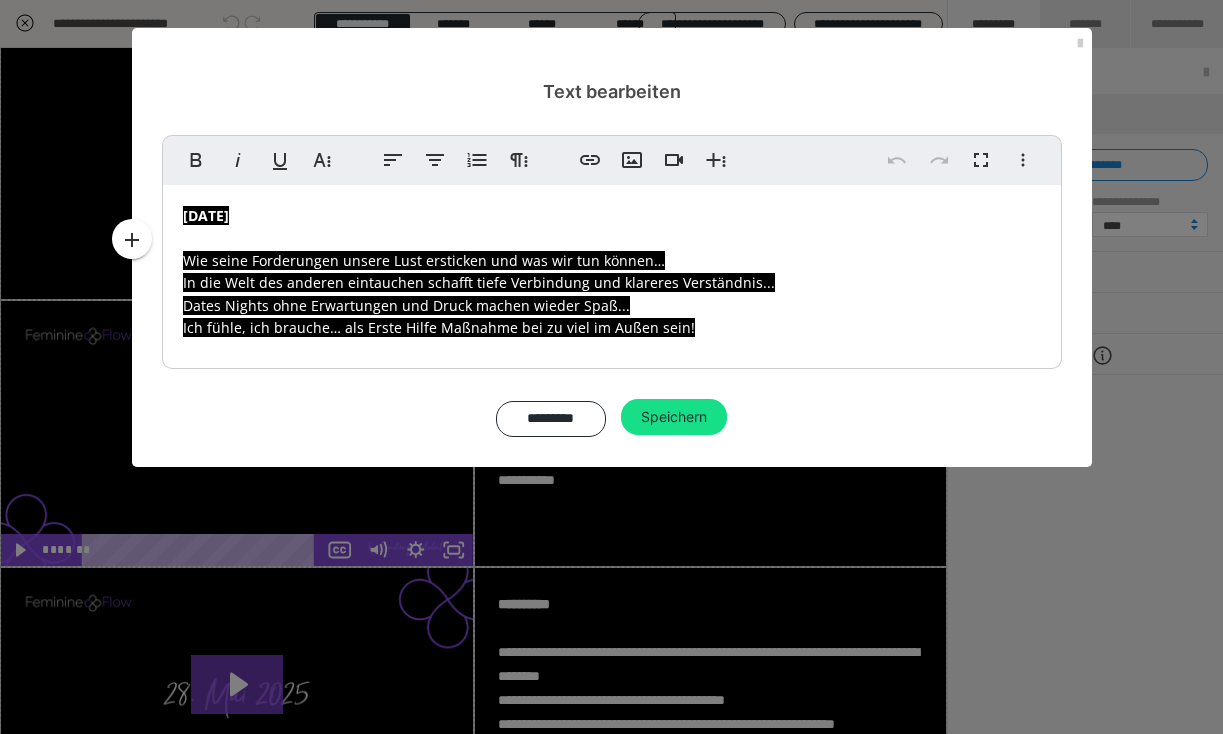click on "09.07.2025 Wie seine Forderungen unsere Lust ersticken und was wir tun können… In die Welt des anderen eintauchen schafft tiefe Verbindung und klareres Verständnis... Dates Nights ohne Erwartungen und Druck machen wieder Spaß... Ich fühle, ich brauche… als Erste Hilfe Maßnahme bei zu viel im Außen sein!" at bounding box center [612, 272] 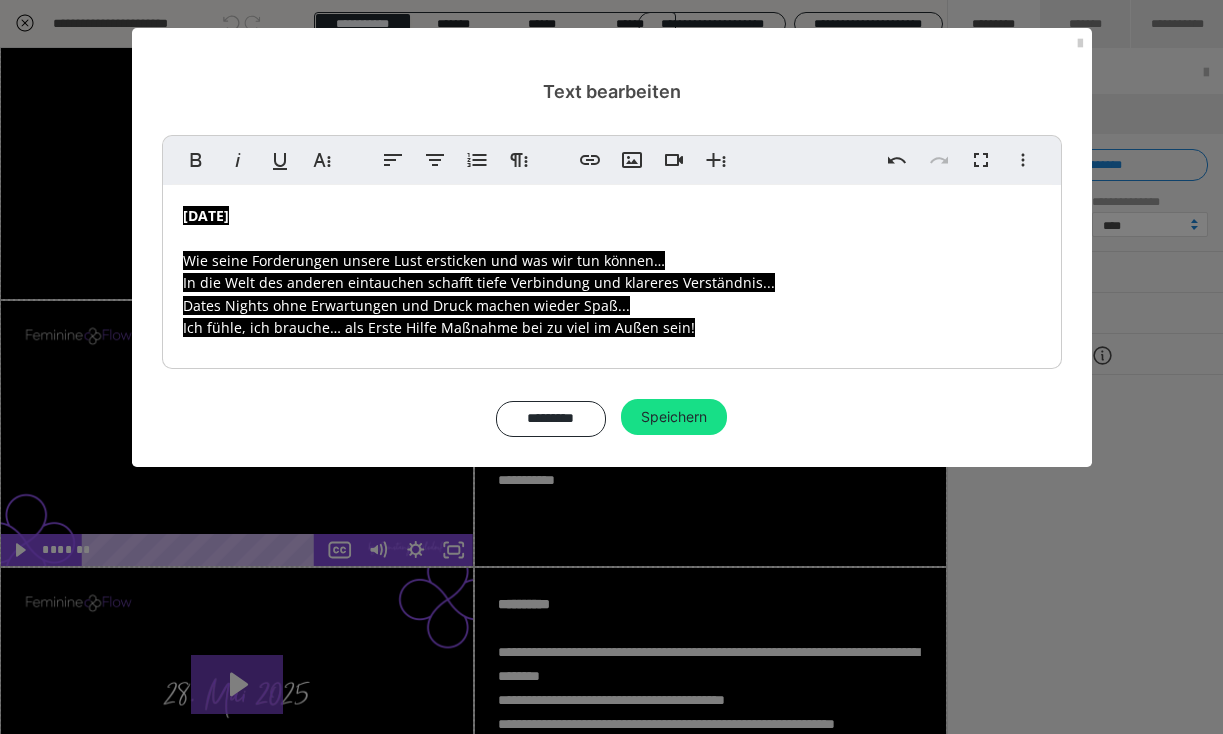 click on "09.07.2025 Wie seine Forderungen unsere Lust ersticken und was wir tun können… In die Welt des anderen eintauchen schafft tiefe Verbindung und klareres Verständnis... Dates Nights ohne Erwartungen und Druck machen wieder Spaß... Ich fühle, ich brauche… als Erste Hilfe Maßnahme bei zu viel im Außen sein!" at bounding box center (612, 272) 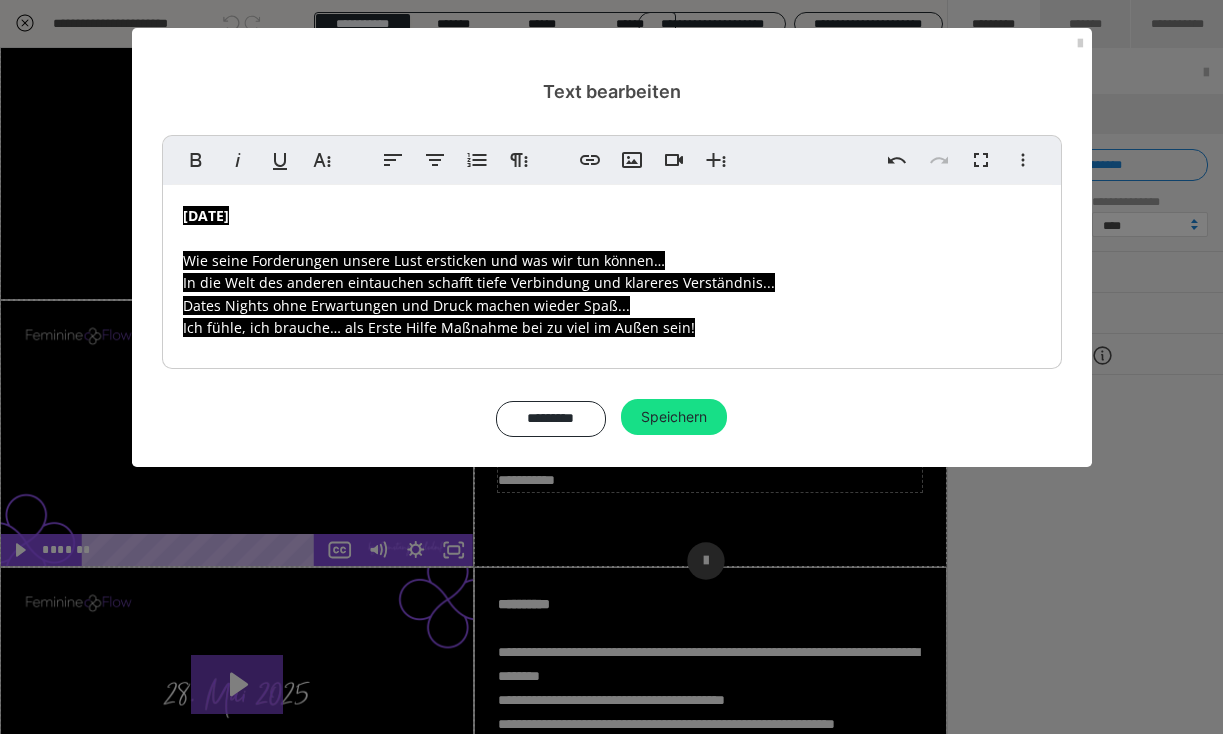 click on "Speichern" at bounding box center (674, 417) 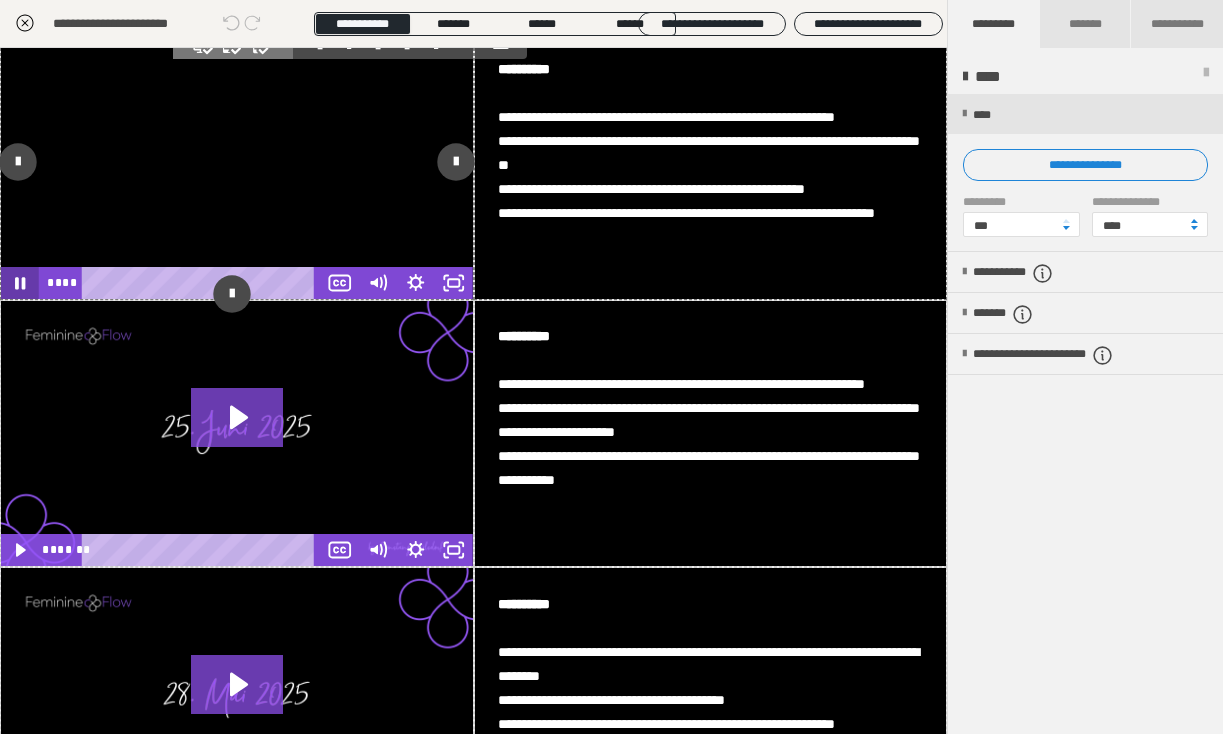 click 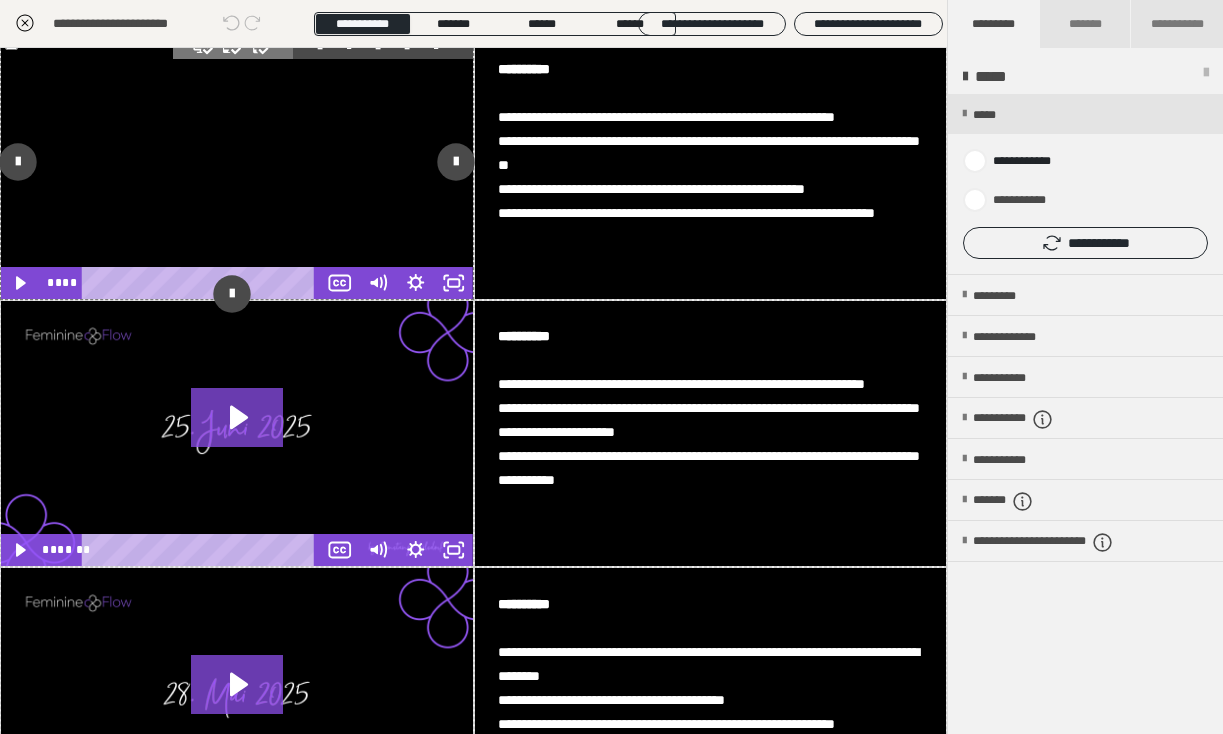 drag, startPoint x: 99, startPoint y: 341, endPoint x: 75, endPoint y: 341, distance: 24 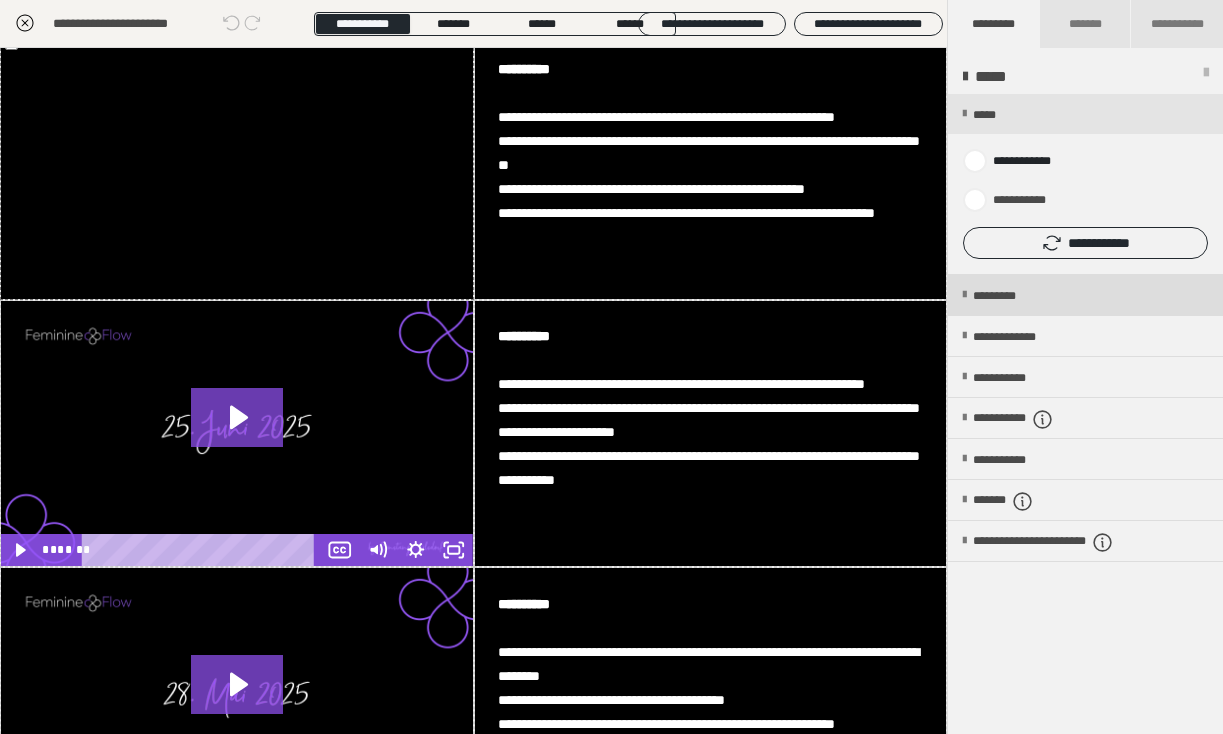 click on "*********" at bounding box center [1085, 295] 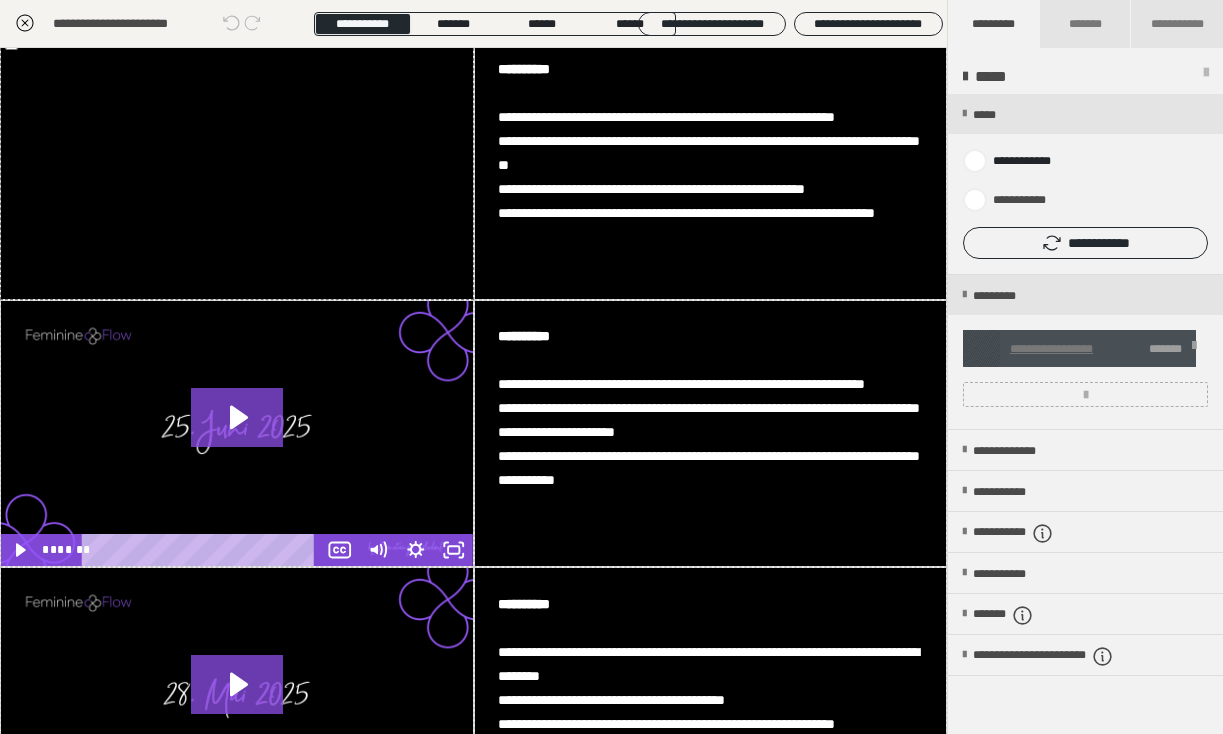 click at bounding box center [1194, 349] 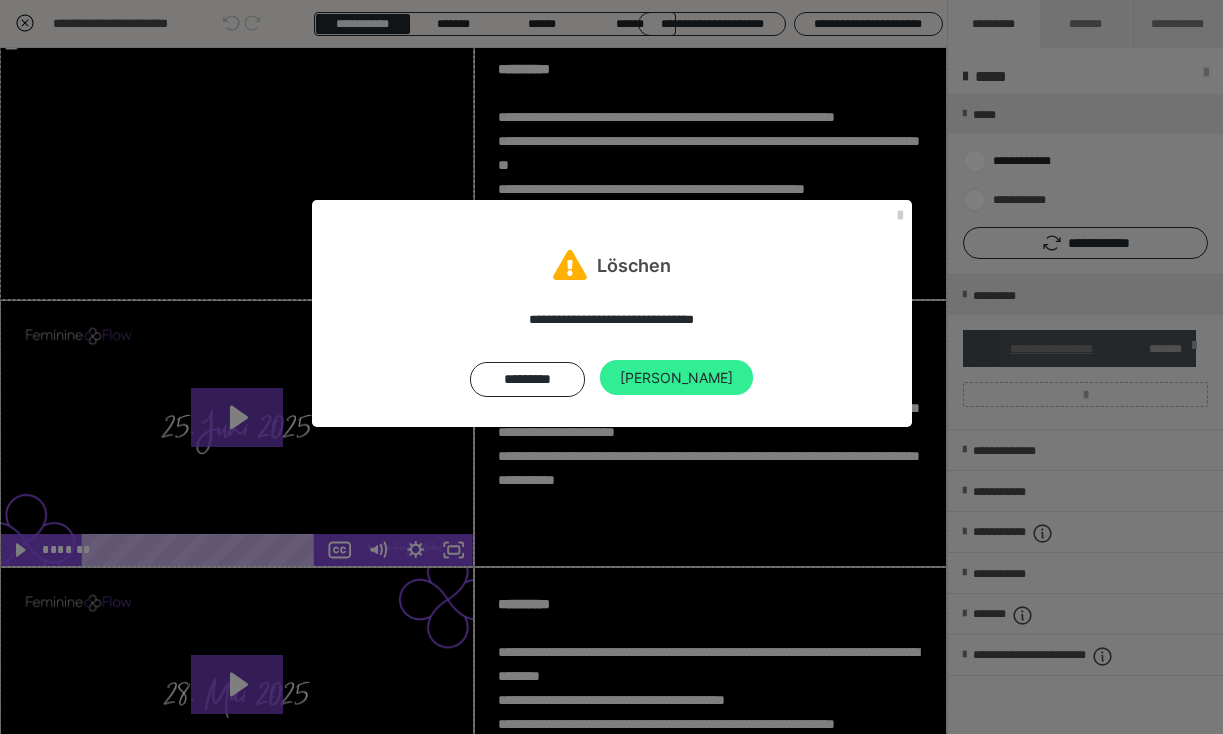 click on "Ja" at bounding box center [676, 378] 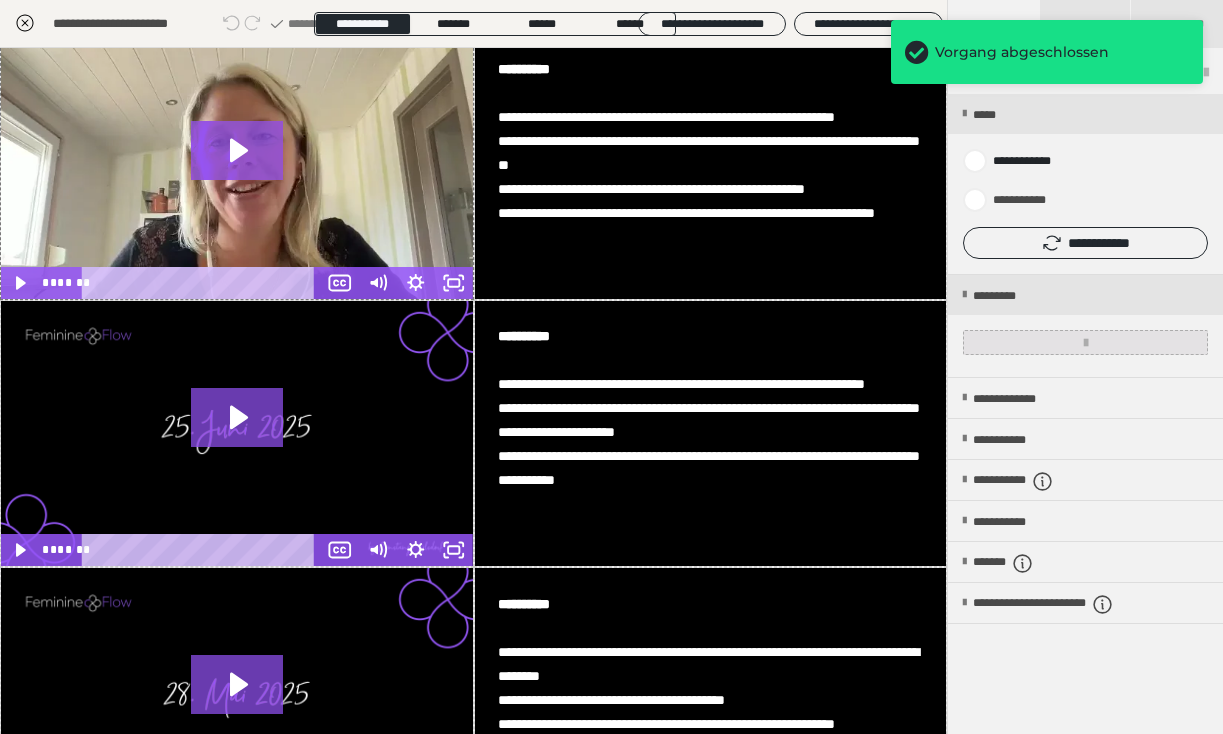 click at bounding box center (1086, 343) 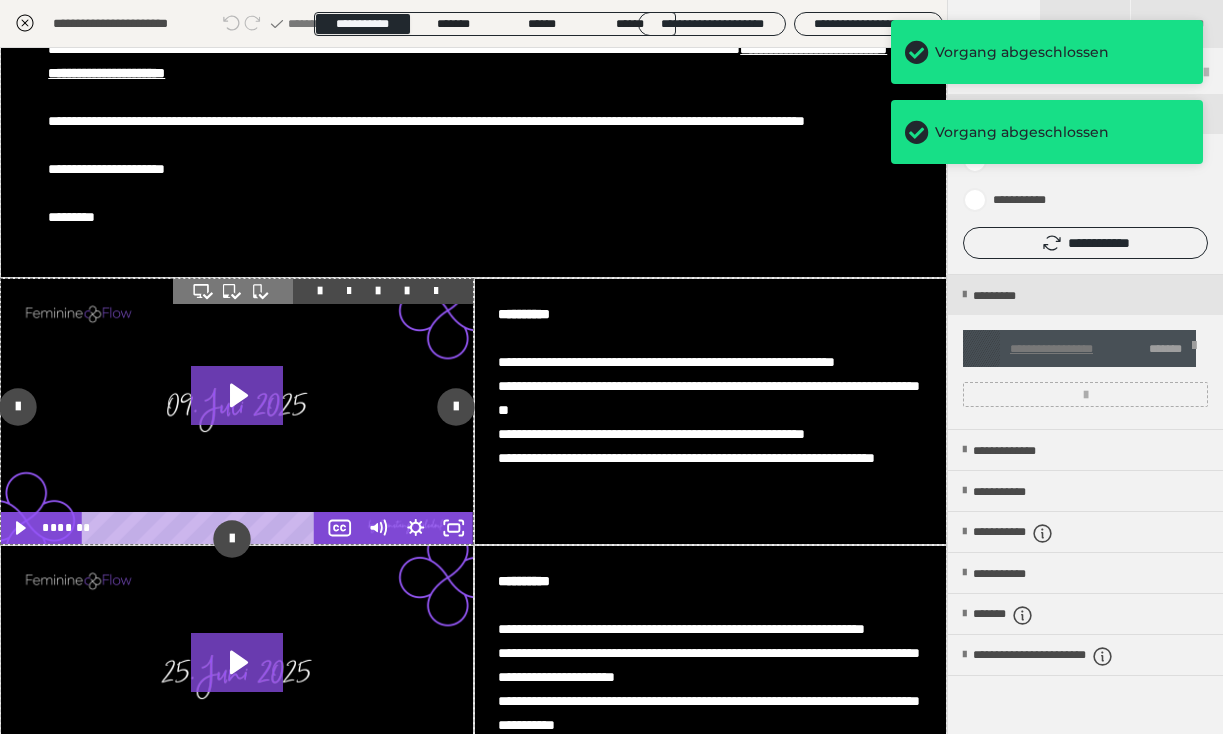 scroll, scrollTop: 0, scrollLeft: 0, axis: both 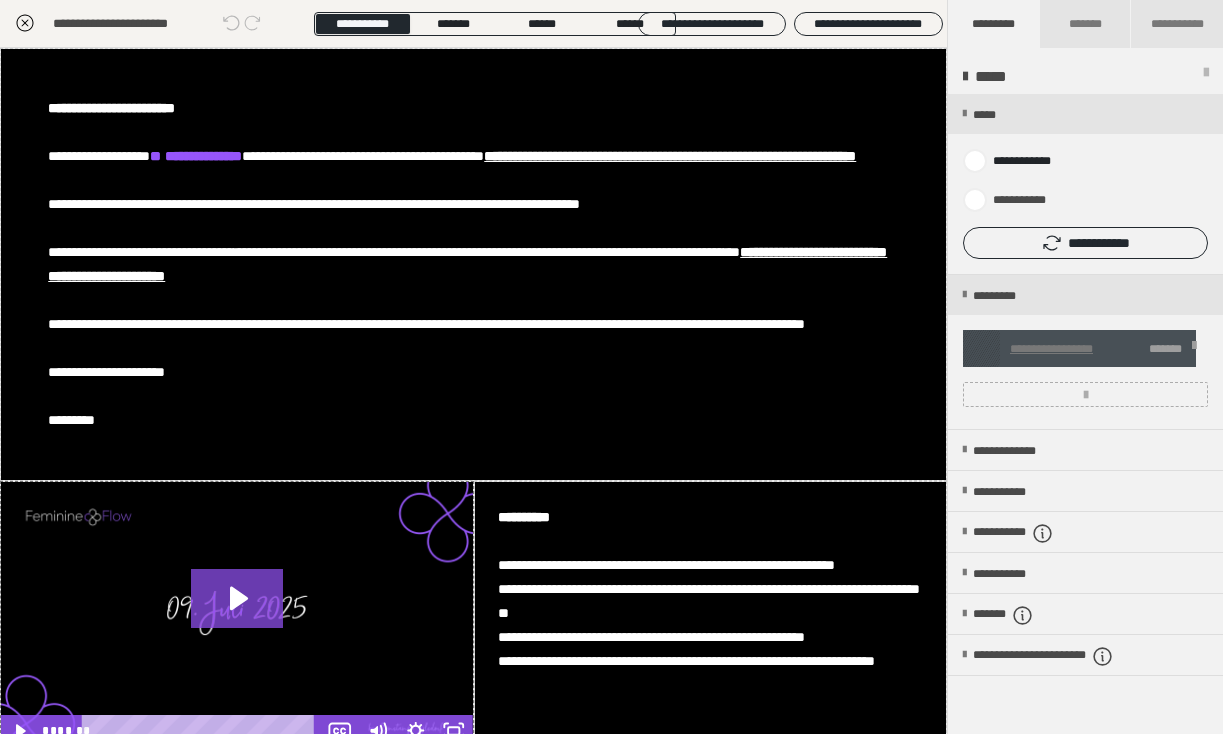 click 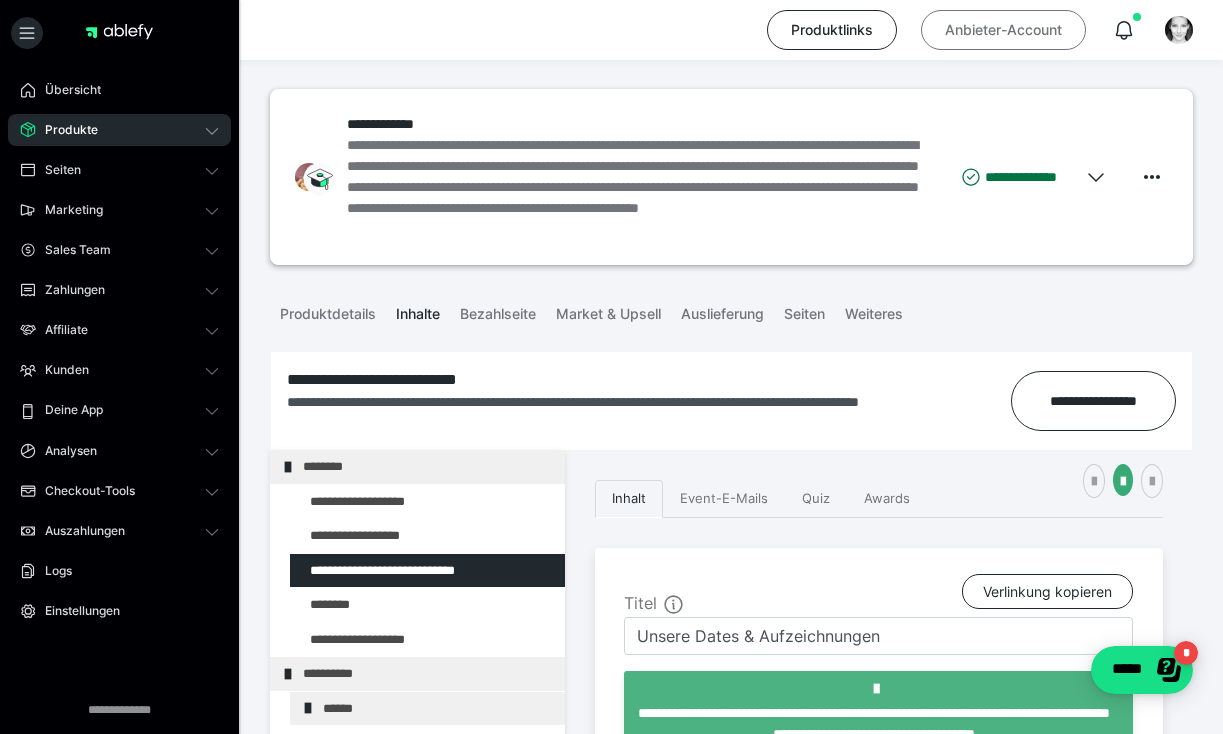 scroll, scrollTop: 0, scrollLeft: 0, axis: both 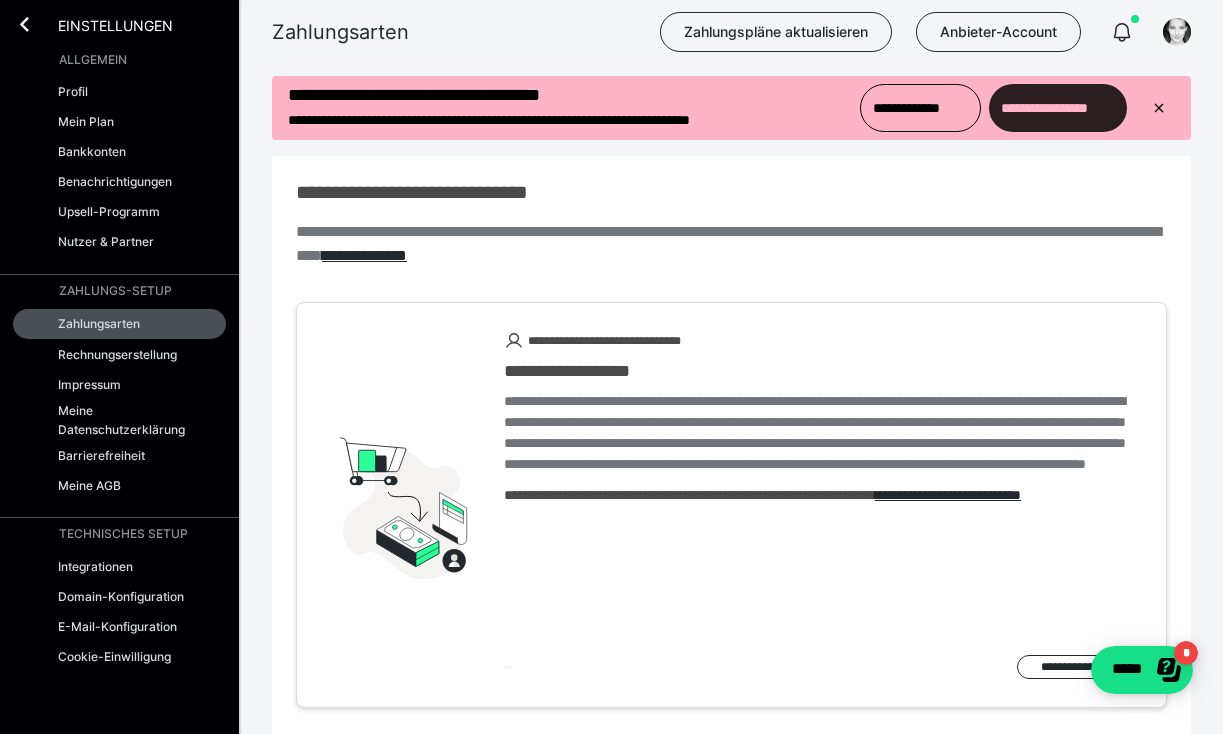 click on "**********" at bounding box center [1058, 108] 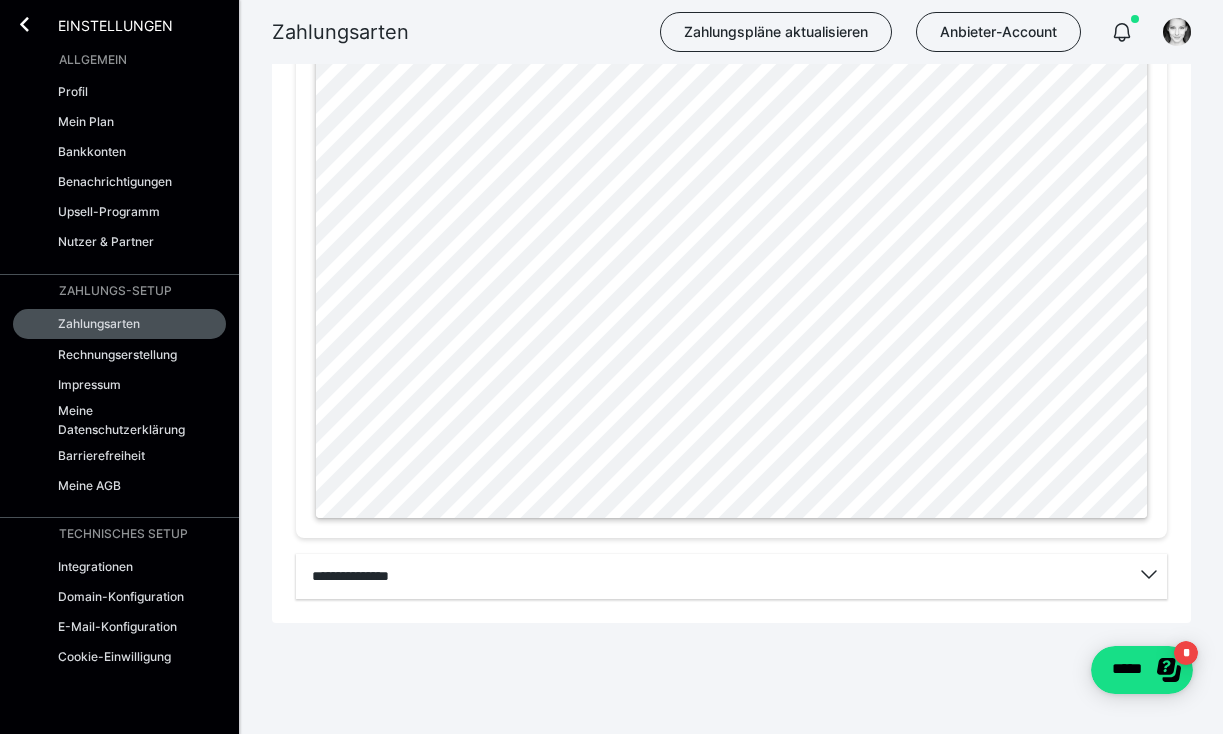 scroll, scrollTop: 1248, scrollLeft: 0, axis: vertical 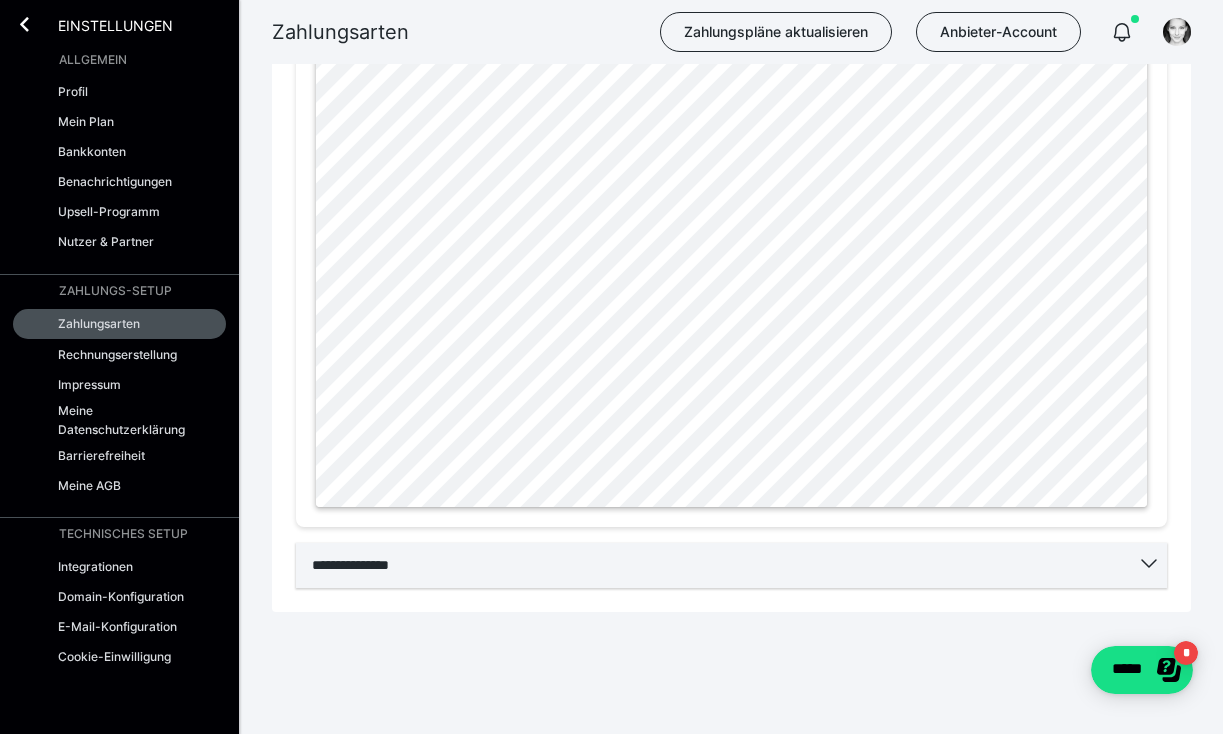click on "**********" at bounding box center [731, 565] 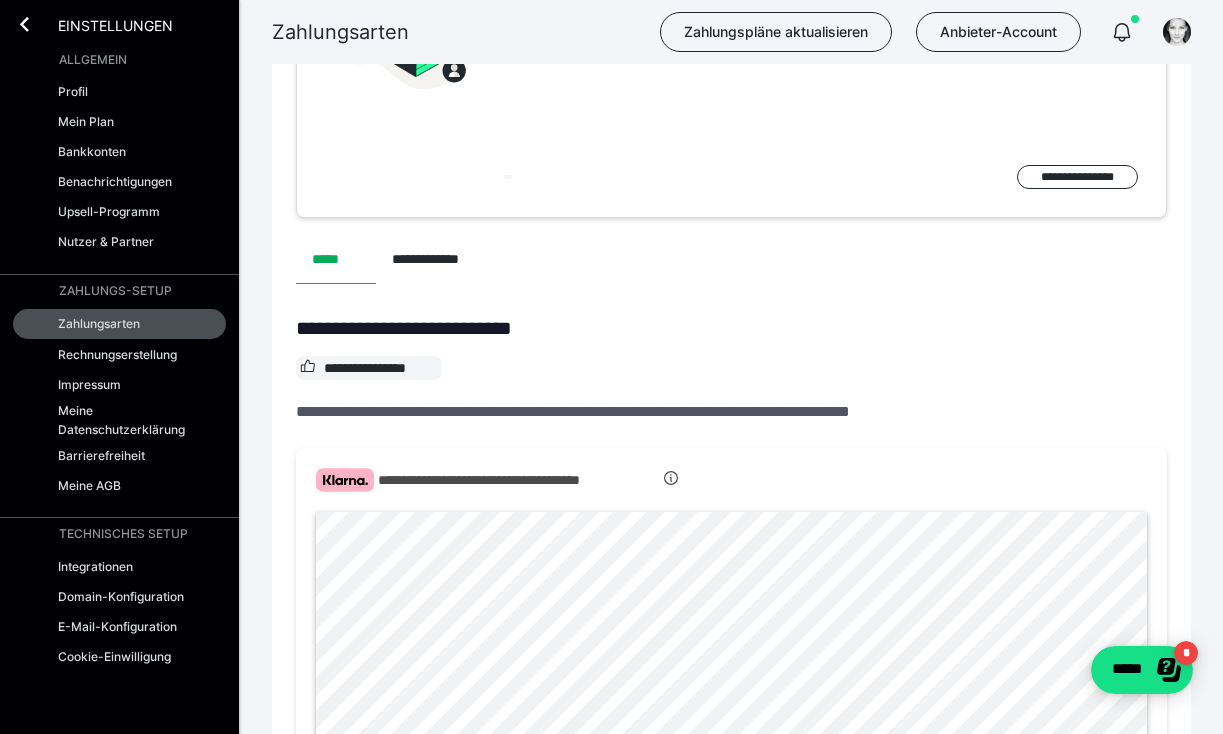 scroll, scrollTop: 492, scrollLeft: 0, axis: vertical 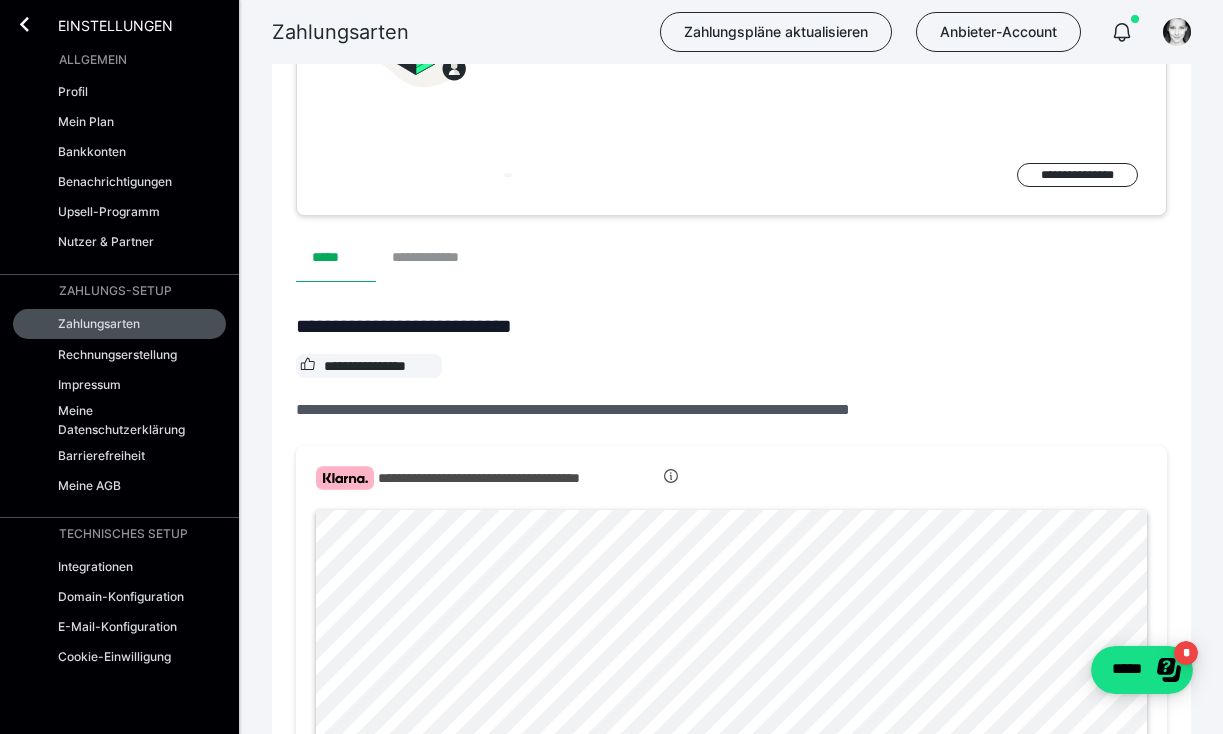 click on "**********" at bounding box center [437, 258] 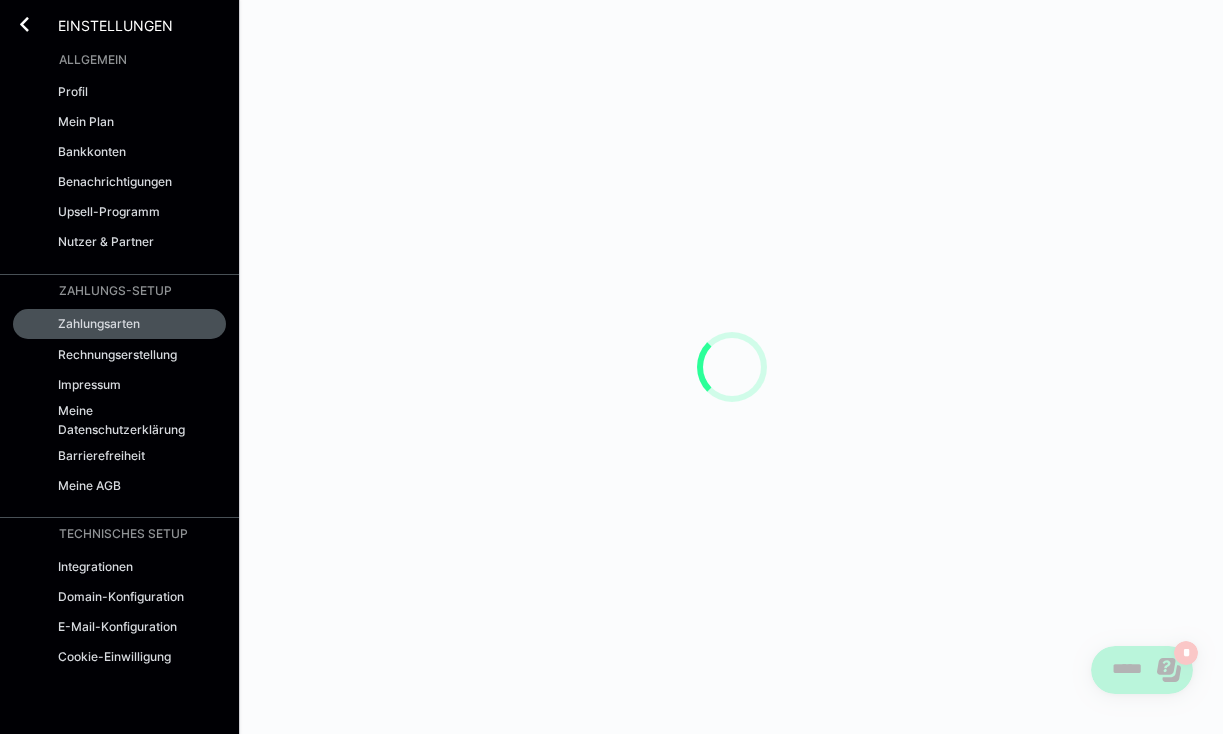 scroll, scrollTop: 0, scrollLeft: 0, axis: both 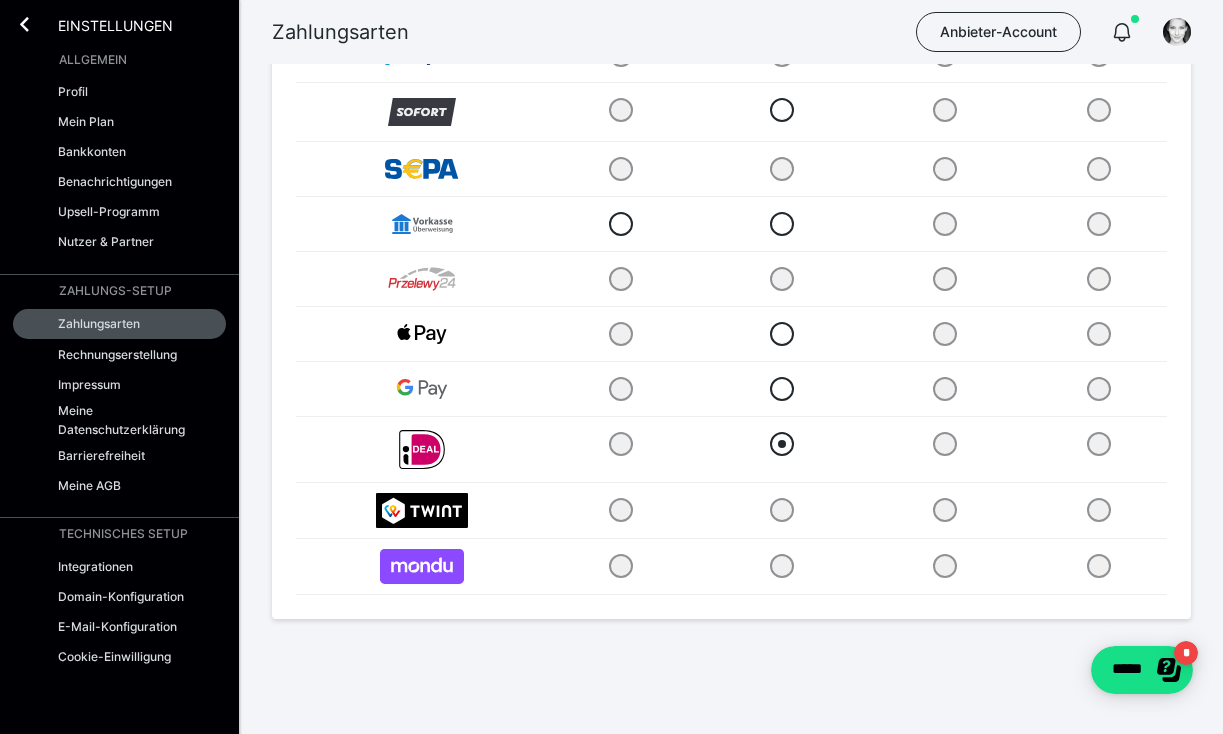 click at bounding box center (782, 444) 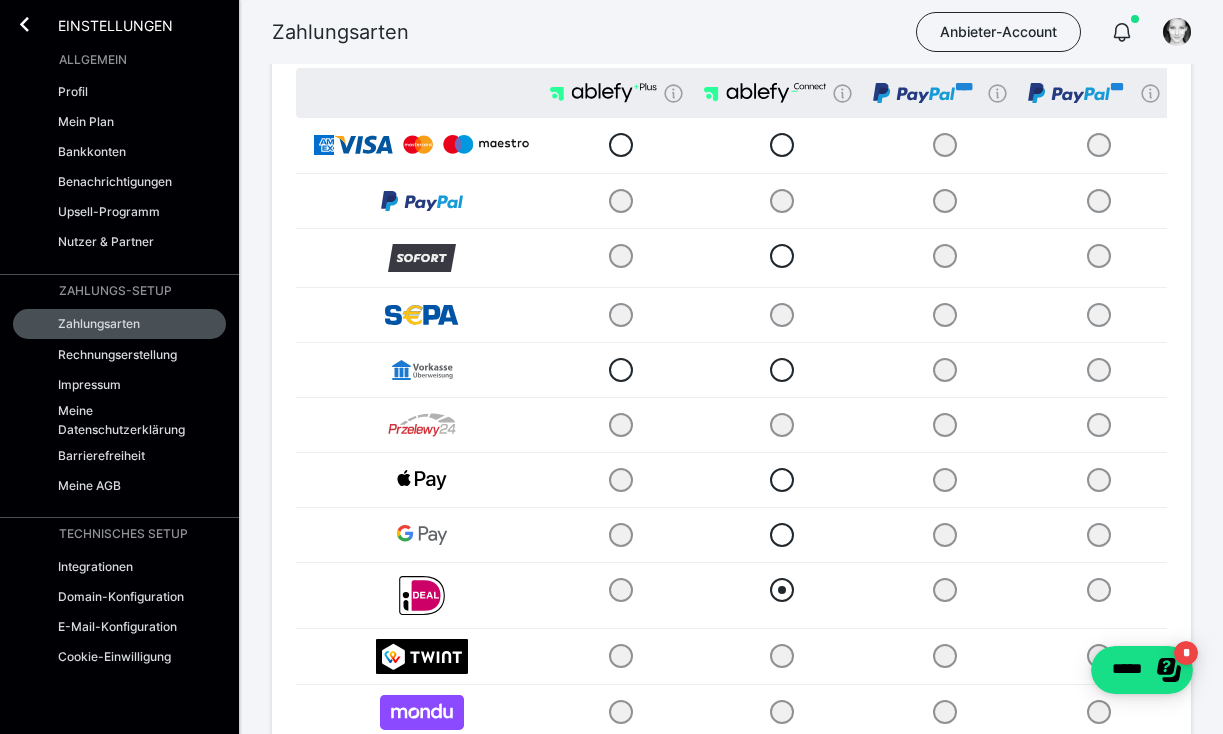 scroll, scrollTop: 0, scrollLeft: 0, axis: both 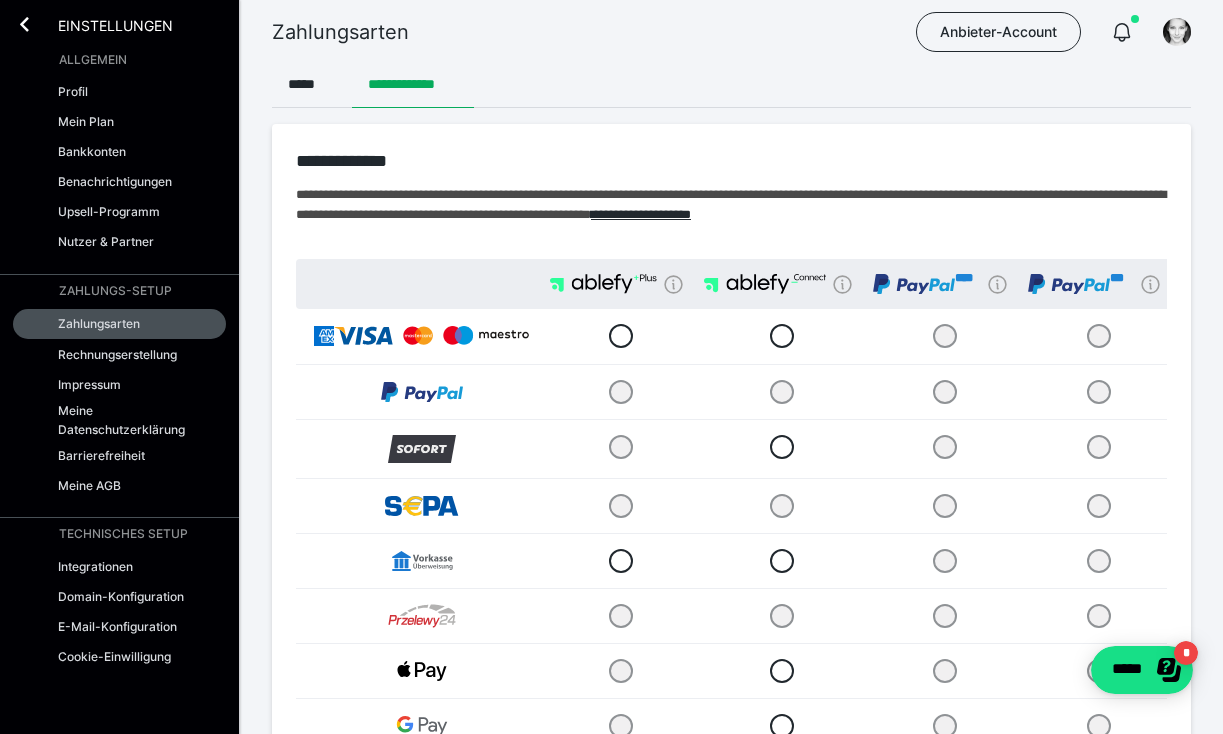 click at bounding box center [778, 391] 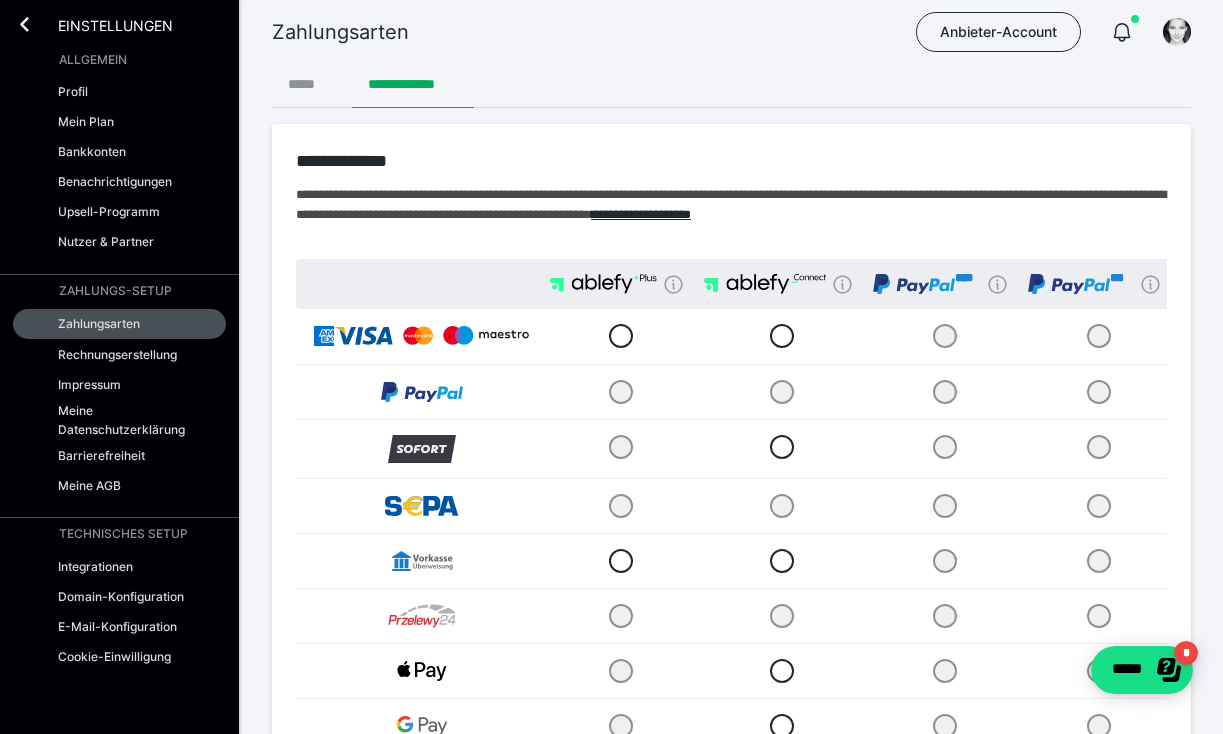 click on "*****" at bounding box center [312, 84] 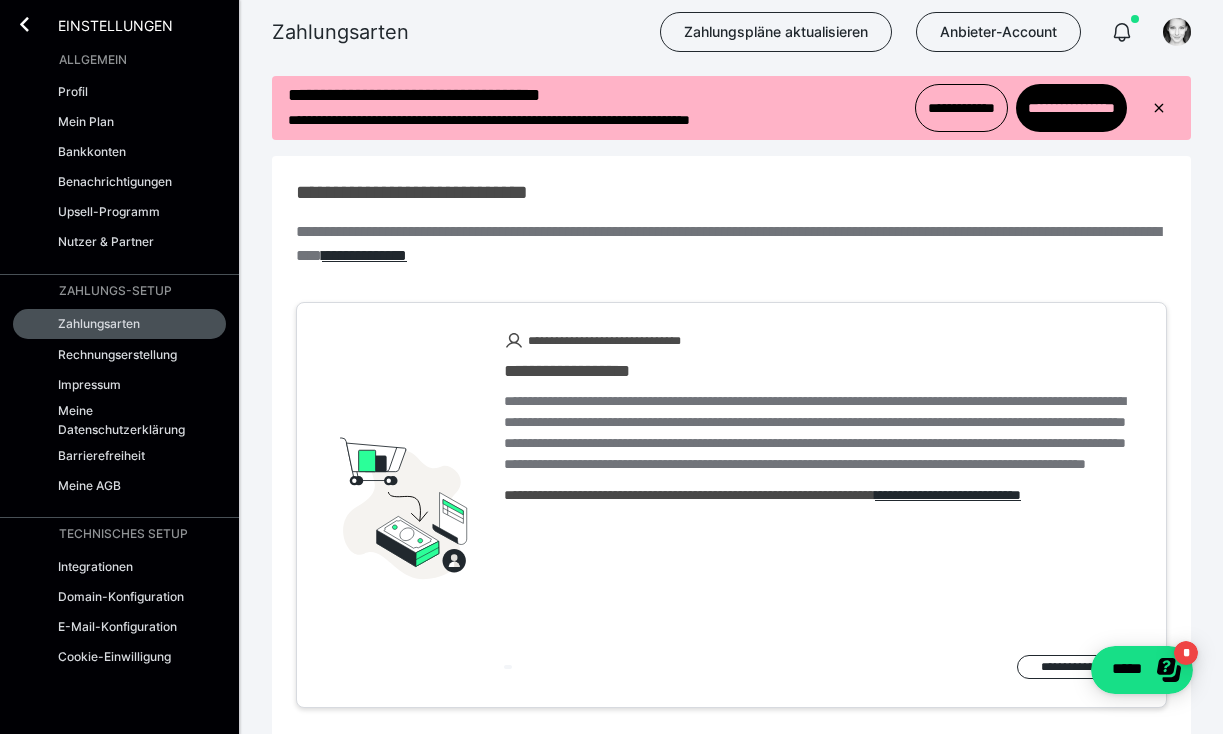 scroll, scrollTop: 0, scrollLeft: 0, axis: both 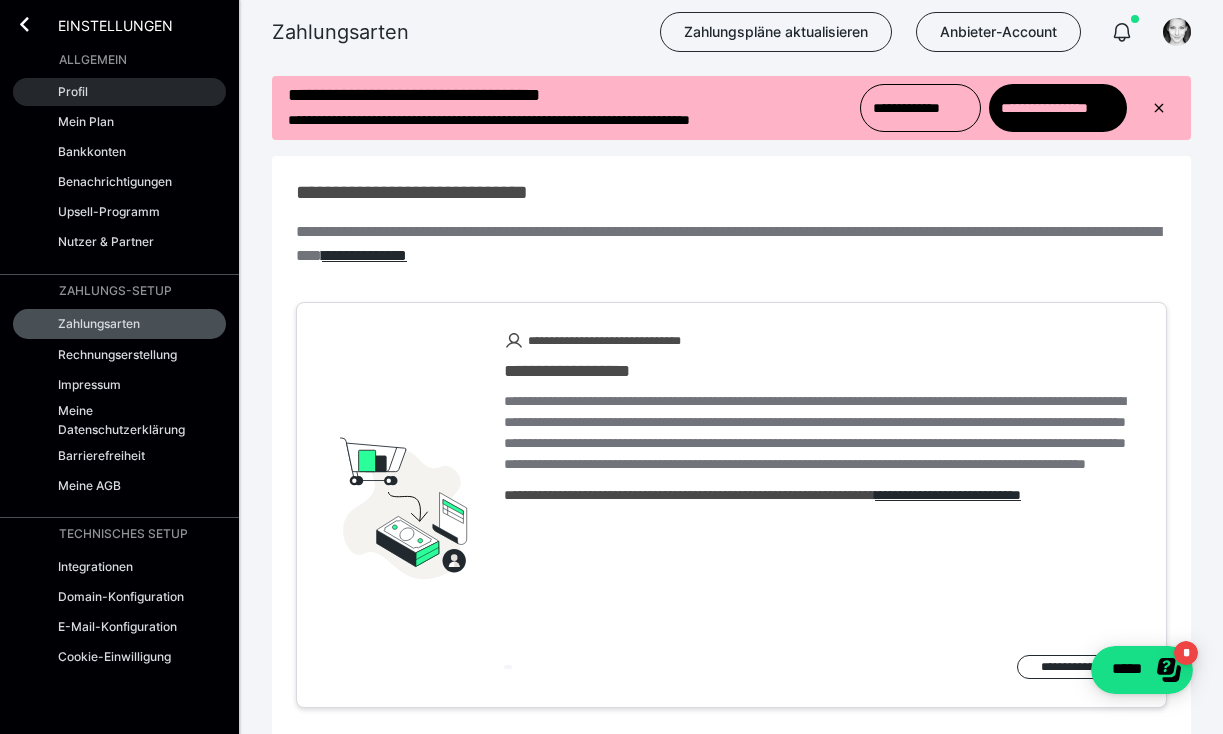 click on "Profil" at bounding box center [119, 92] 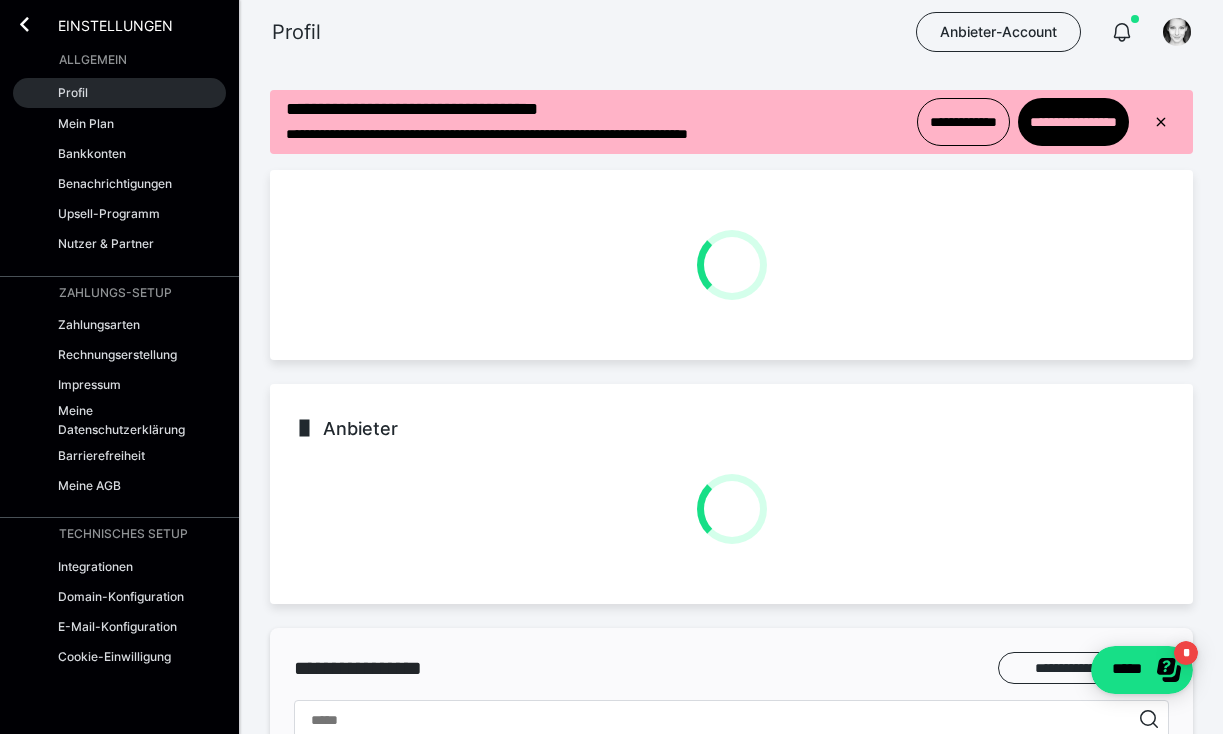 scroll, scrollTop: 0, scrollLeft: 0, axis: both 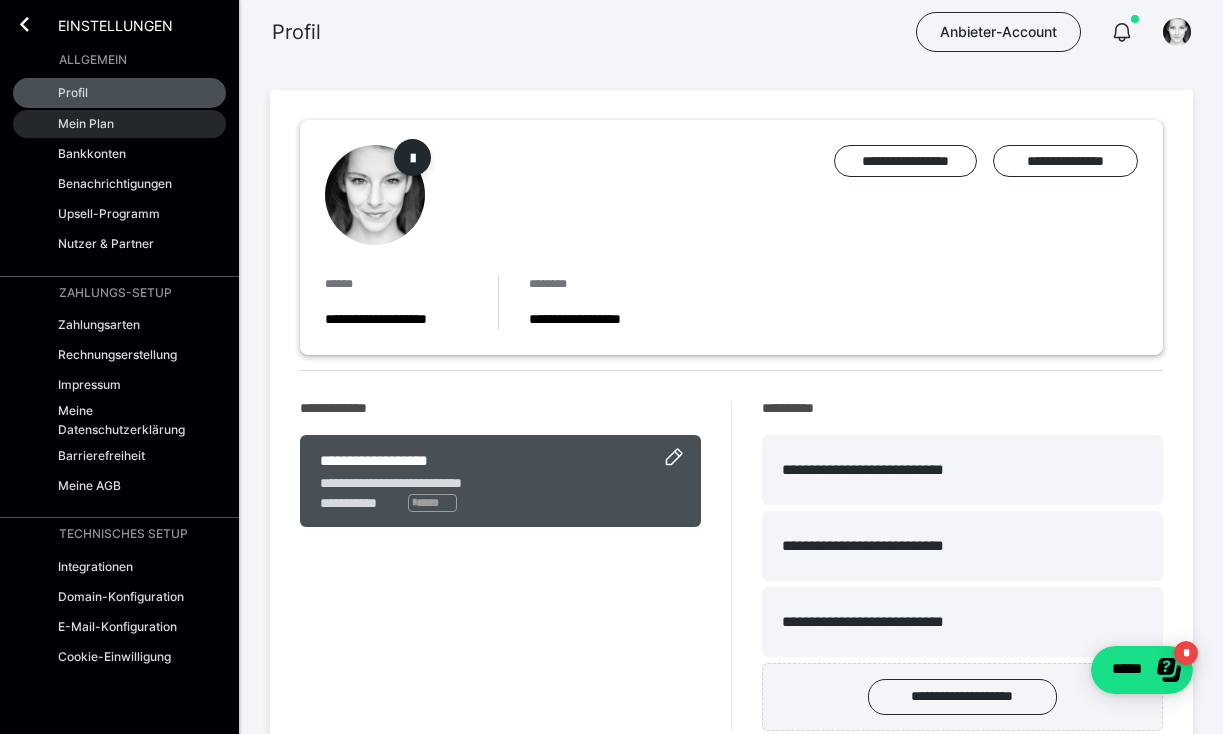 click on "Mein Plan" at bounding box center [119, 124] 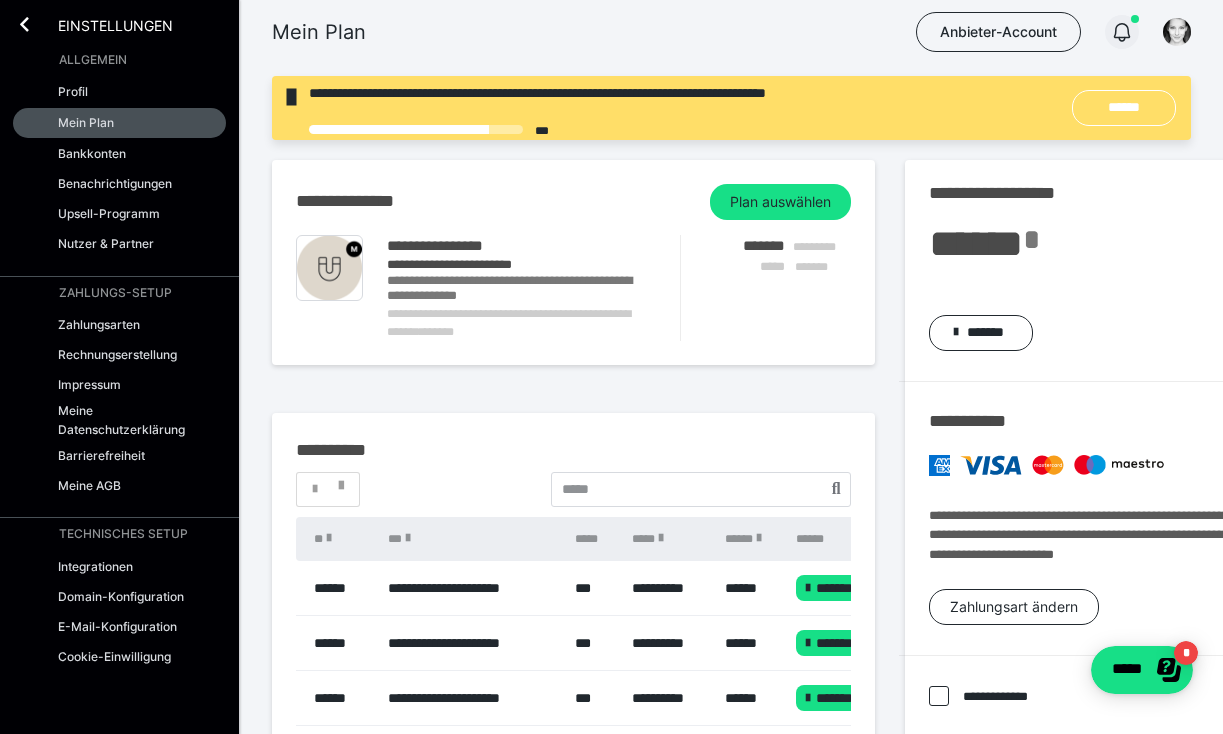 click 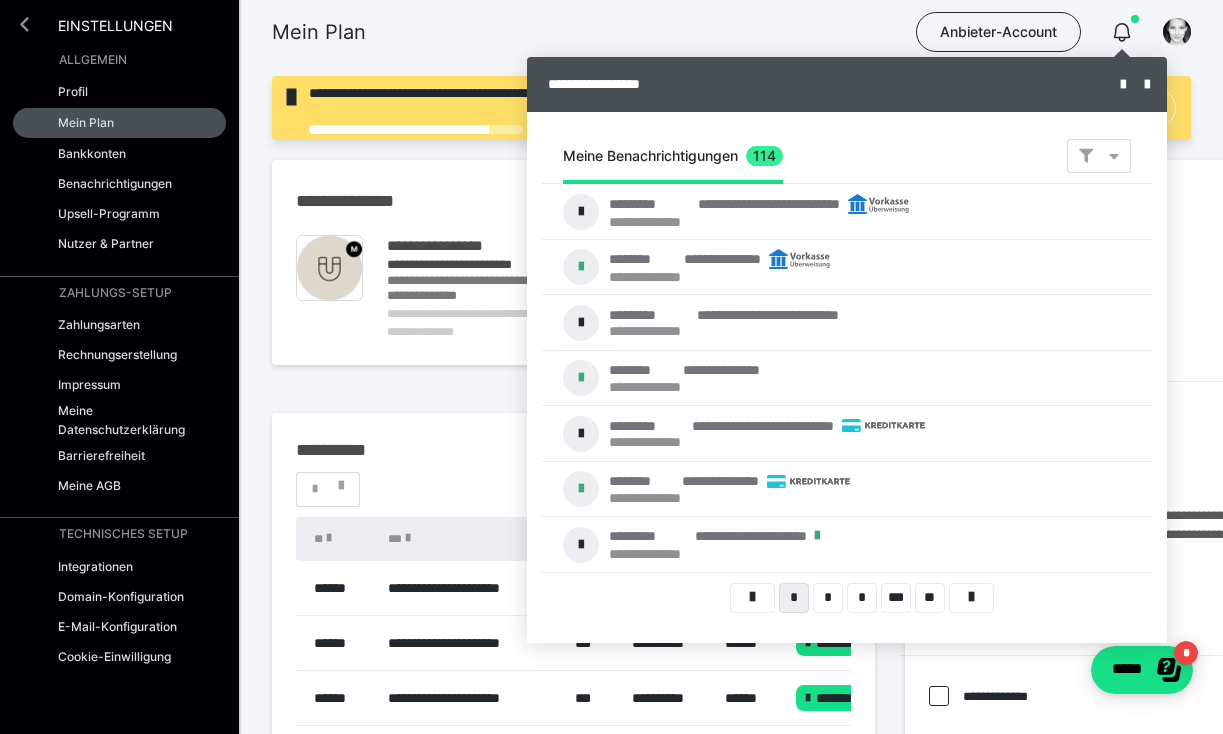 click at bounding box center [24, 24] 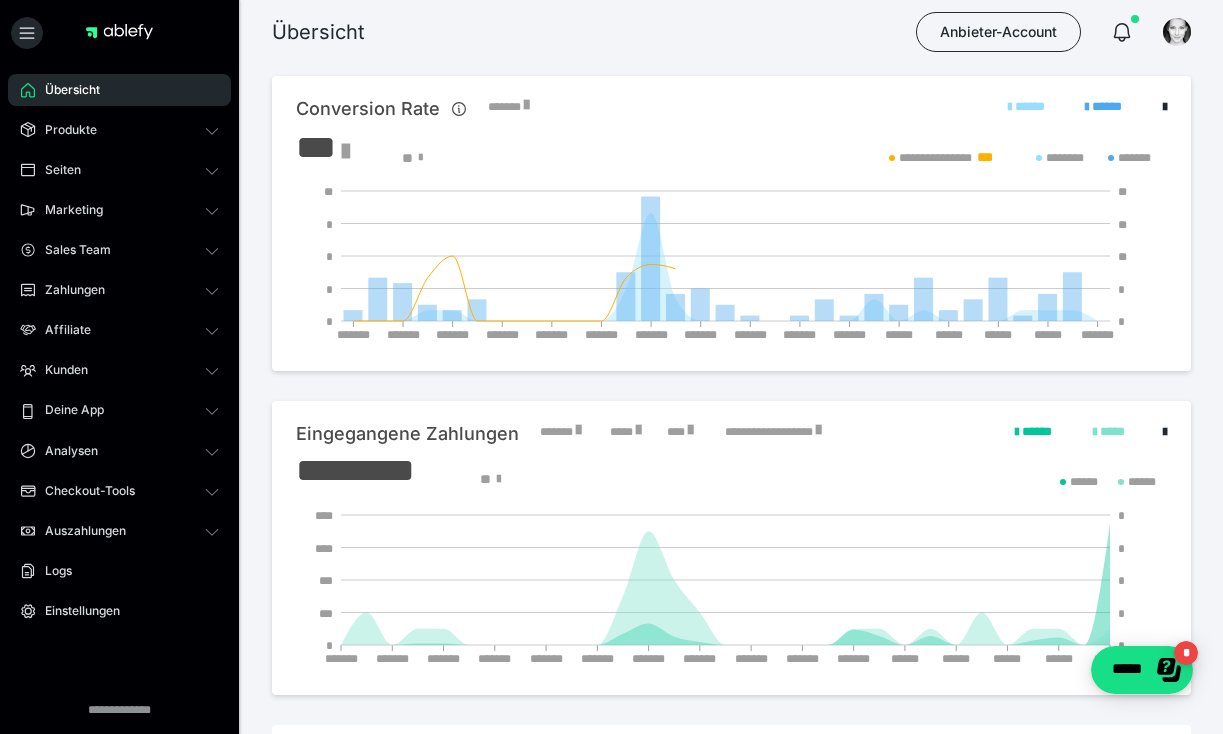 scroll, scrollTop: 0, scrollLeft: 0, axis: both 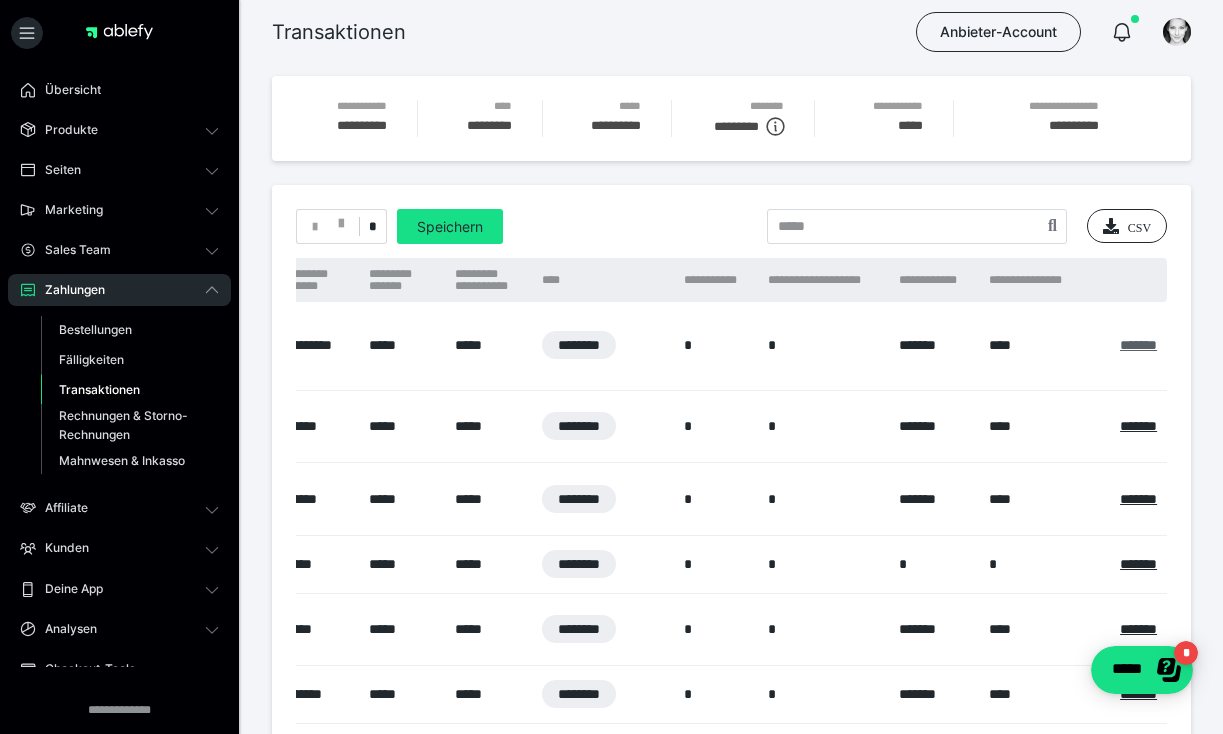 click on "*******" at bounding box center (1138, 345) 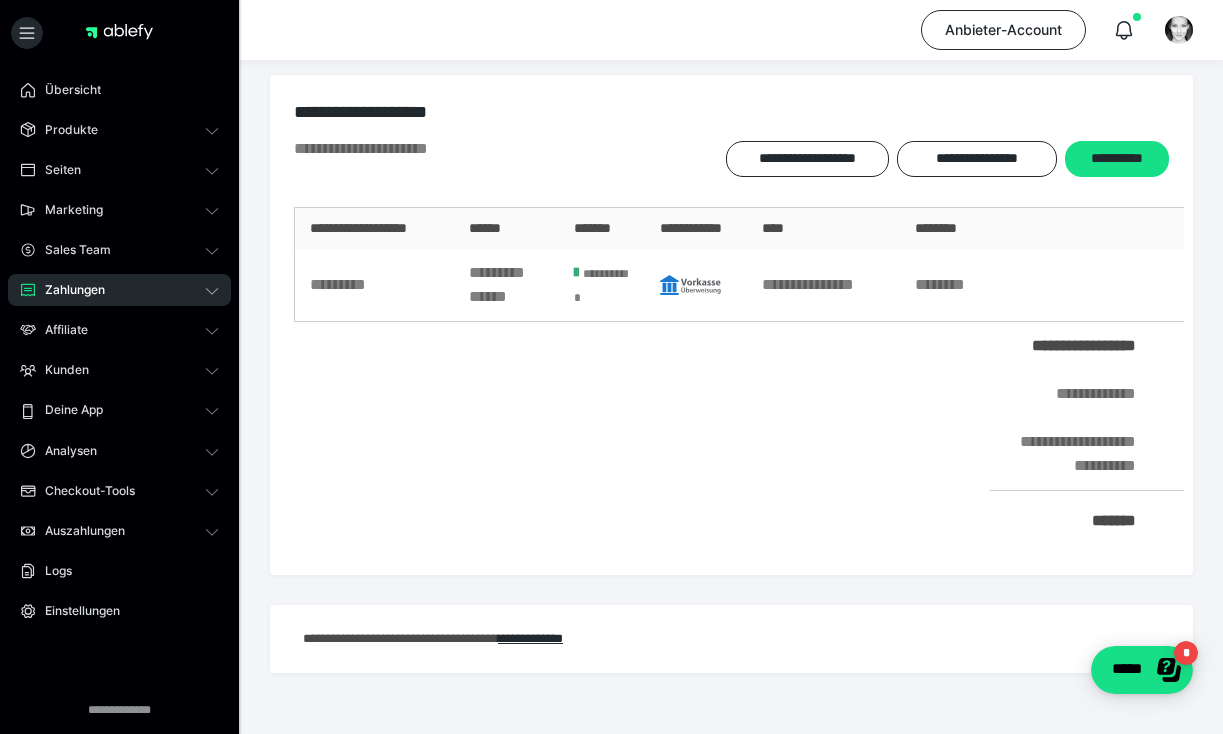 scroll, scrollTop: 16, scrollLeft: 0, axis: vertical 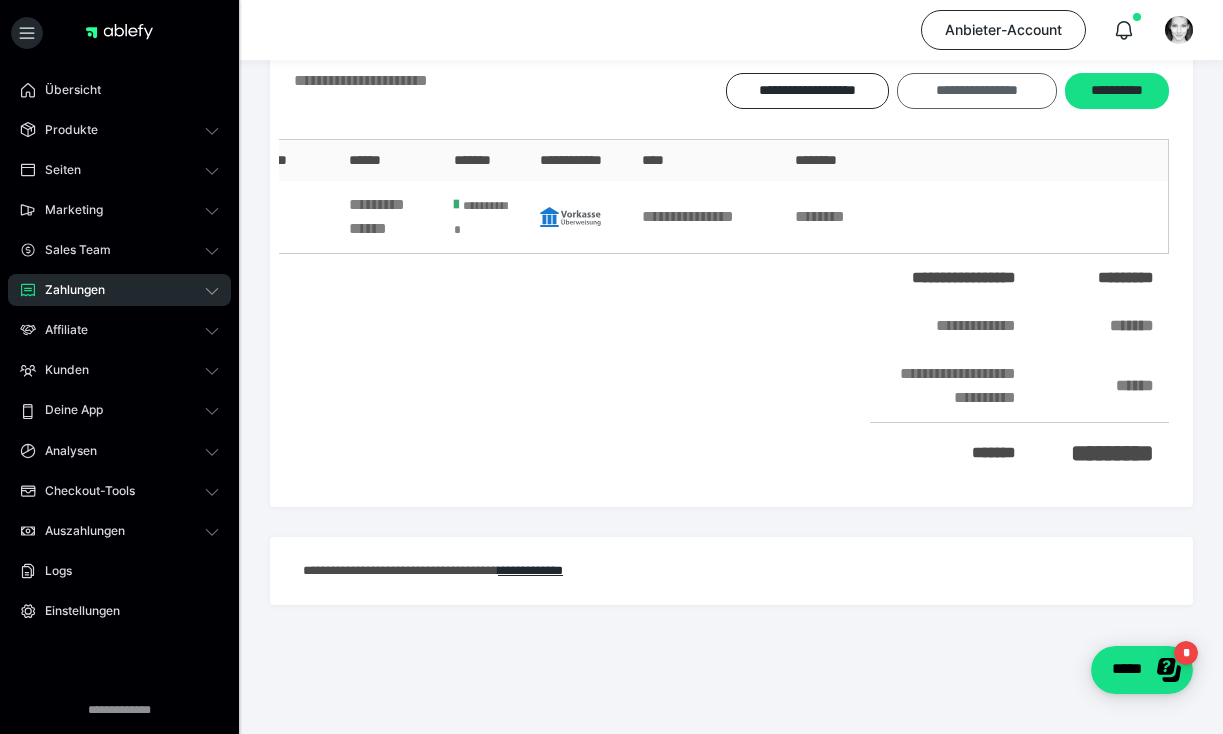 click on "**********" at bounding box center (976, 91) 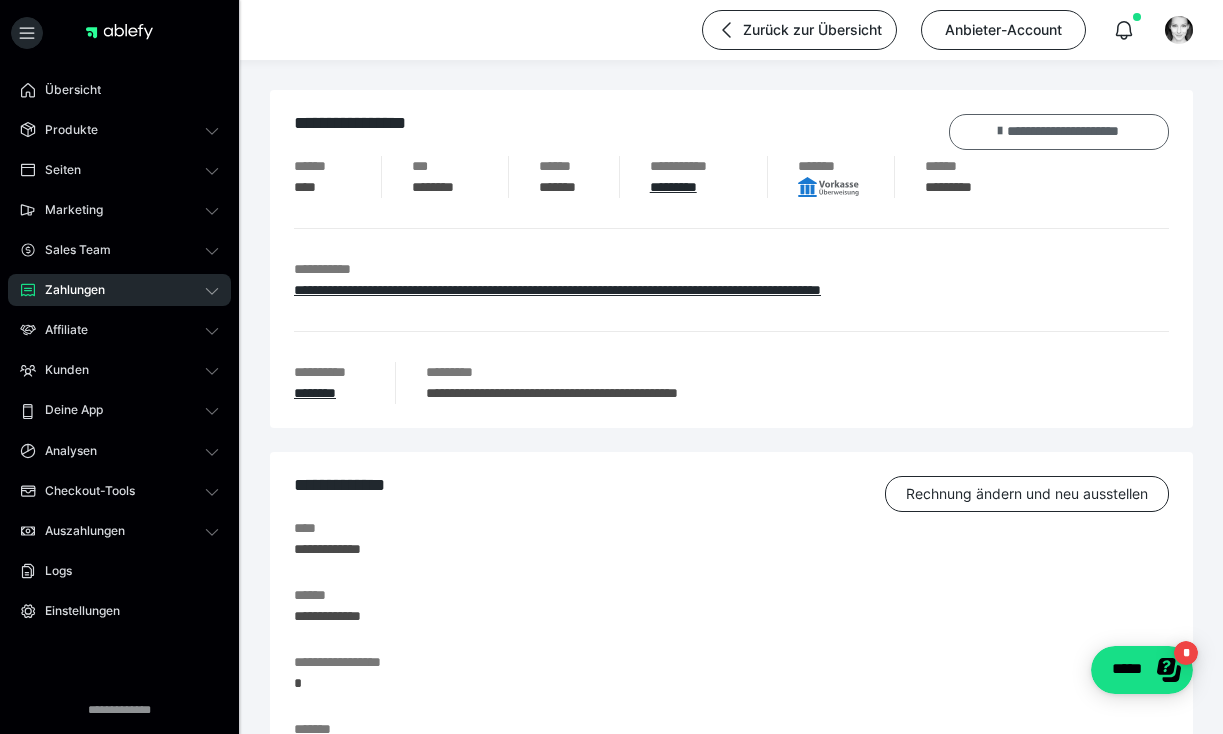 click on "**********" at bounding box center (1059, 132) 